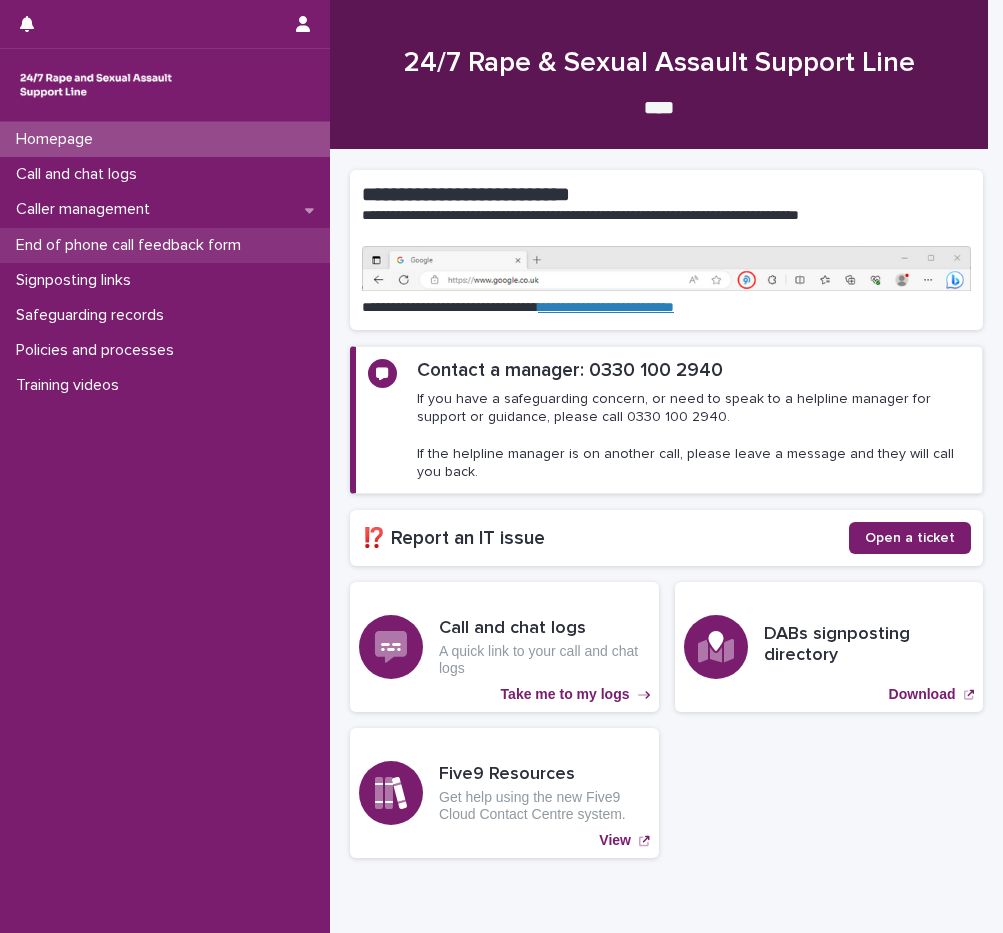 scroll, scrollTop: 0, scrollLeft: 0, axis: both 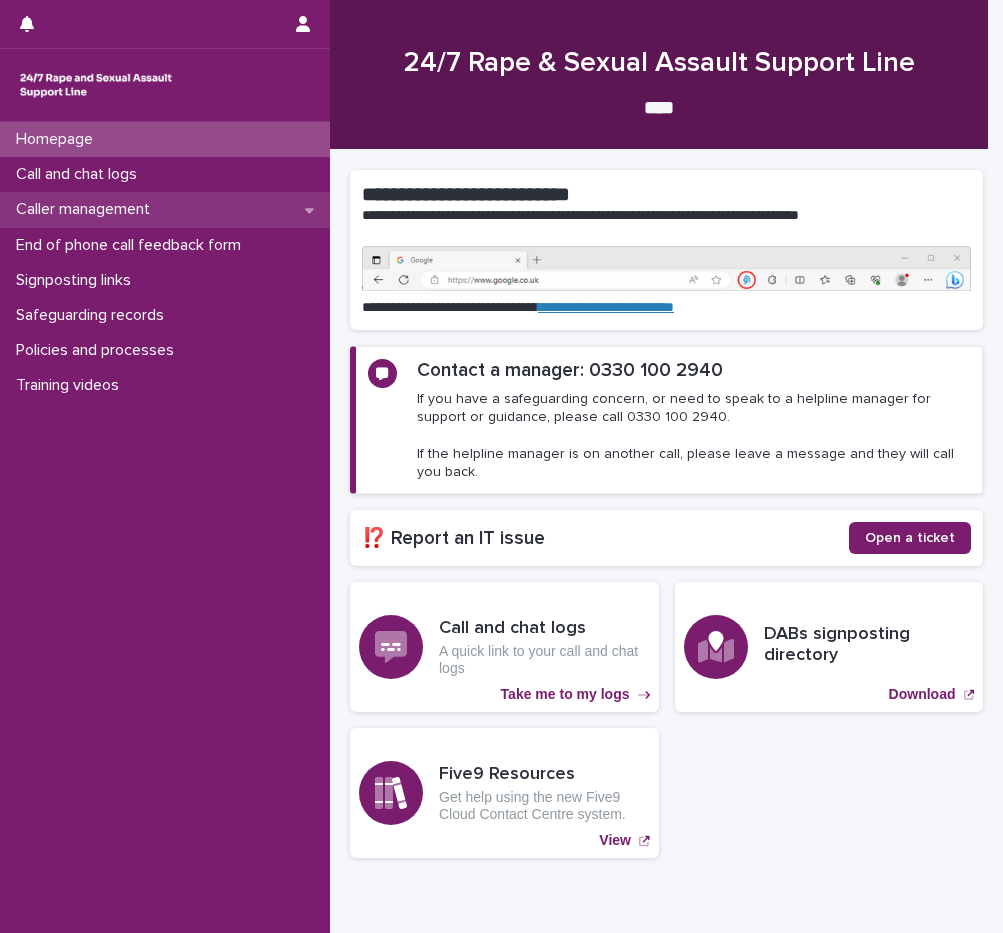 click on "Caller management" at bounding box center [165, 209] 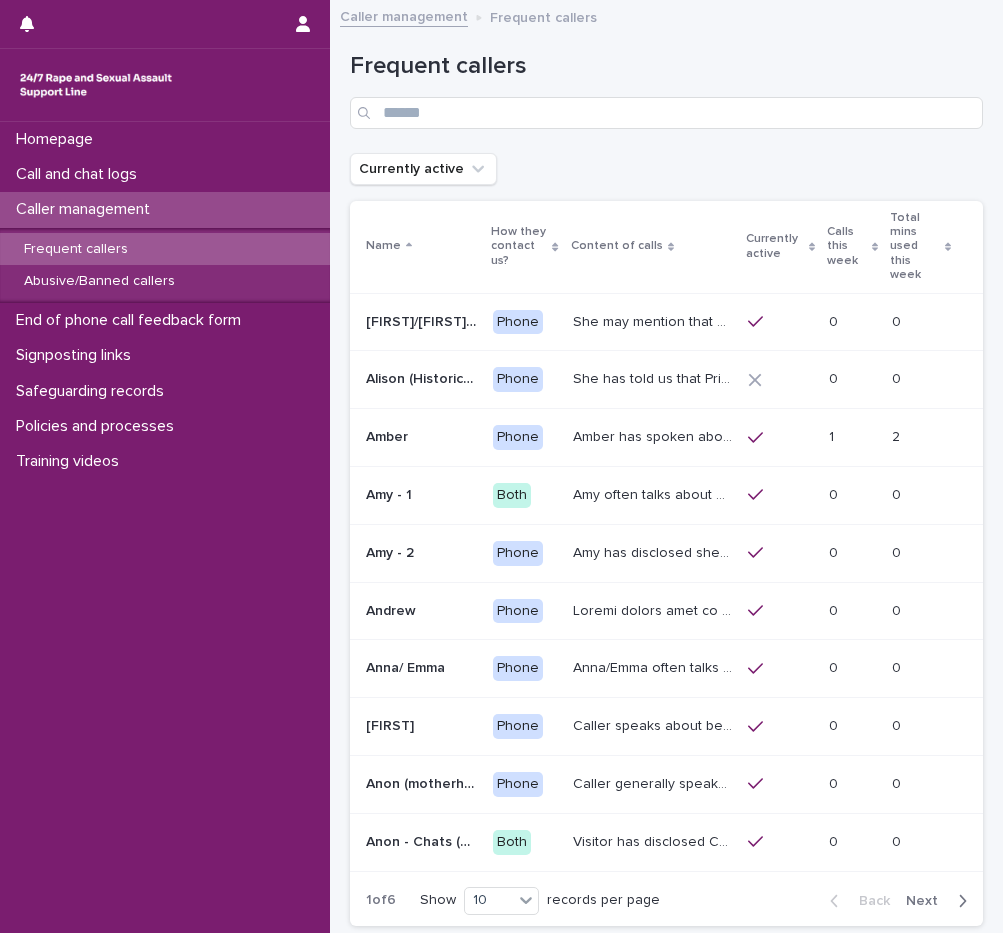 click on "Calls this week" at bounding box center (847, 246) 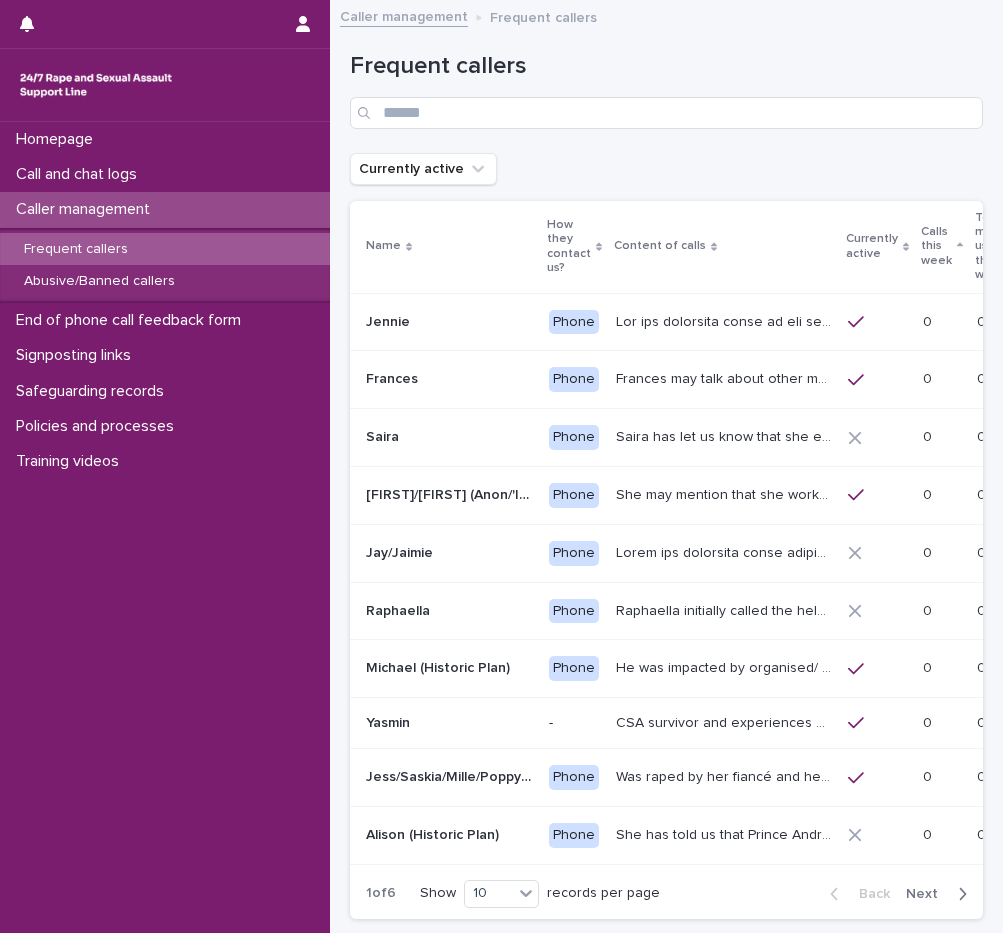 click on "Calls this week" at bounding box center (936, 246) 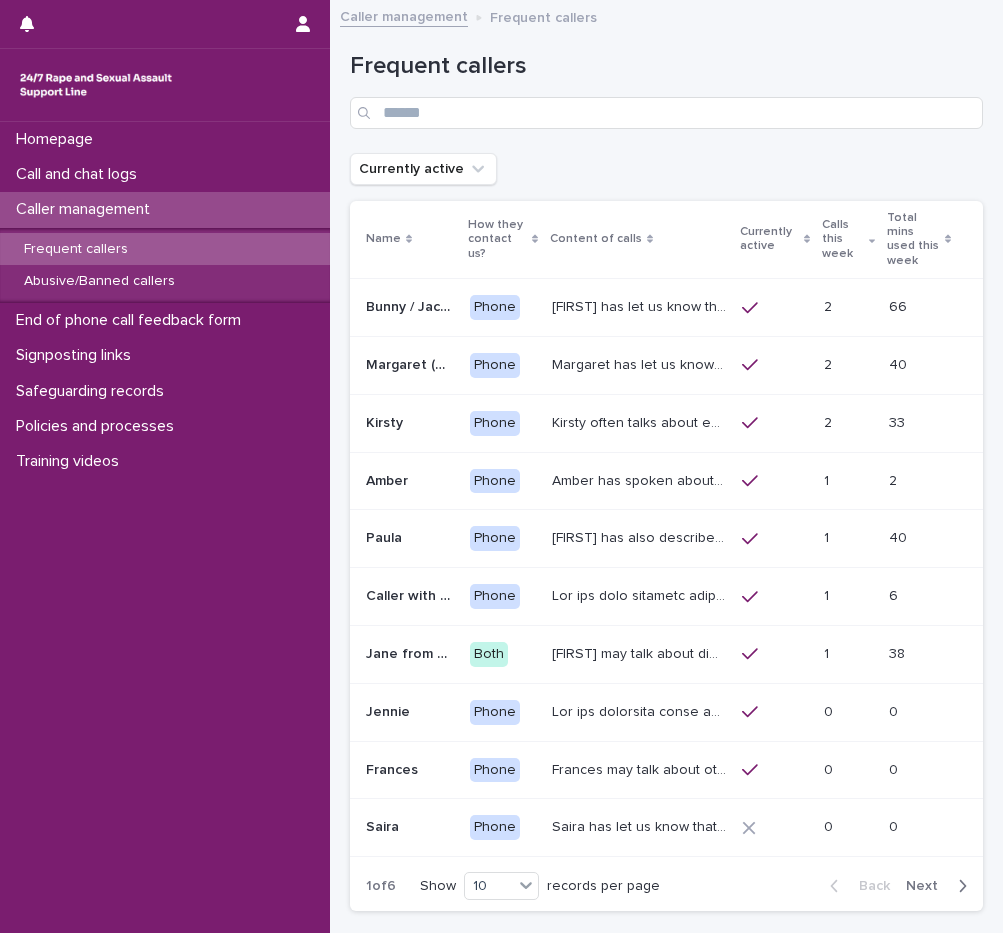click on "[FIRST] often talks about experiencing sexual violence by a family friend six years ago, and again by a friend while on holiday last year.
She talks about how difficult these traumatic experiences have affected her,  that she has struggled with suicidal thoughts and attempts.
She has mentioned being dismissed and unsupported by medical professionals and emergency service.
She has complex PTSD (CPTSD)
[FIRST] often talks about experiencing sexual violence by a family friend six years ago, and again by a friend while on holiday last year.
She talks about how difficult these traumatic experiences have affected her,  that she has struggled with suicidal thoughts and attempts.
She has mentioned being dismissed and unsupported by medical professionals and emergency service.
She has complex PTSD (CPTSD)" at bounding box center (639, 423) 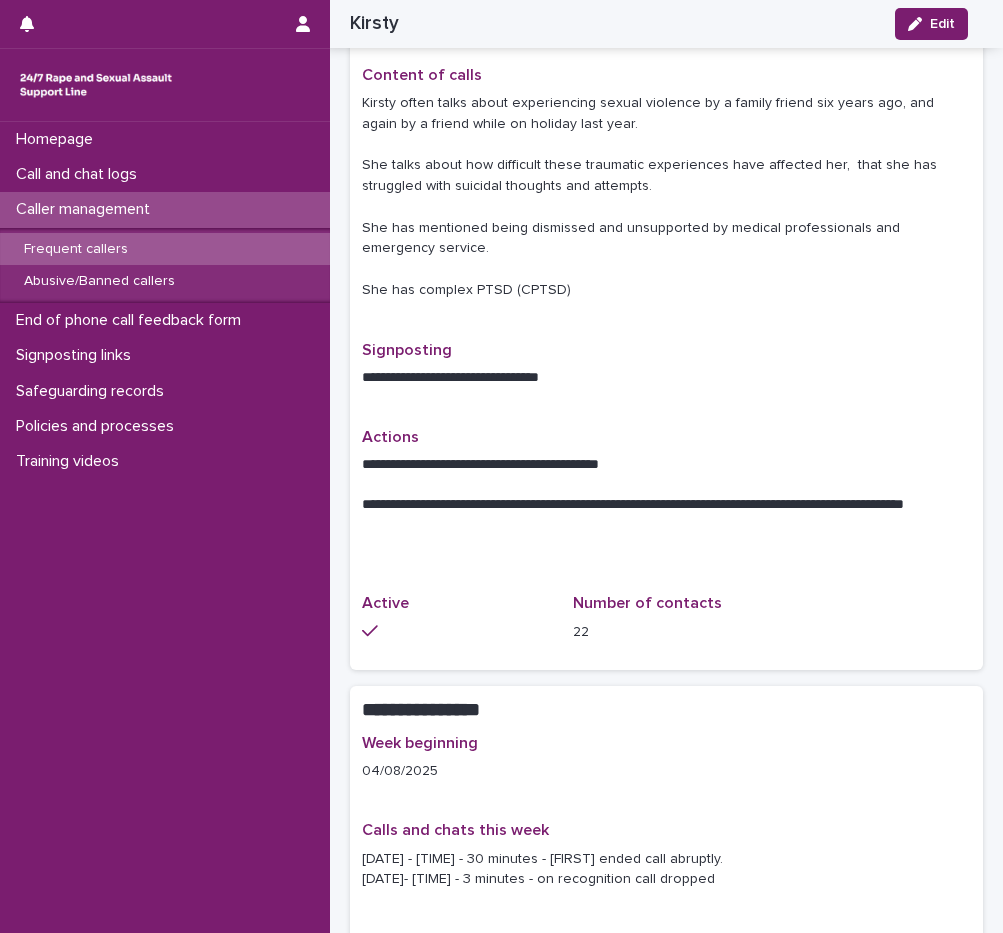 scroll, scrollTop: 0, scrollLeft: 0, axis: both 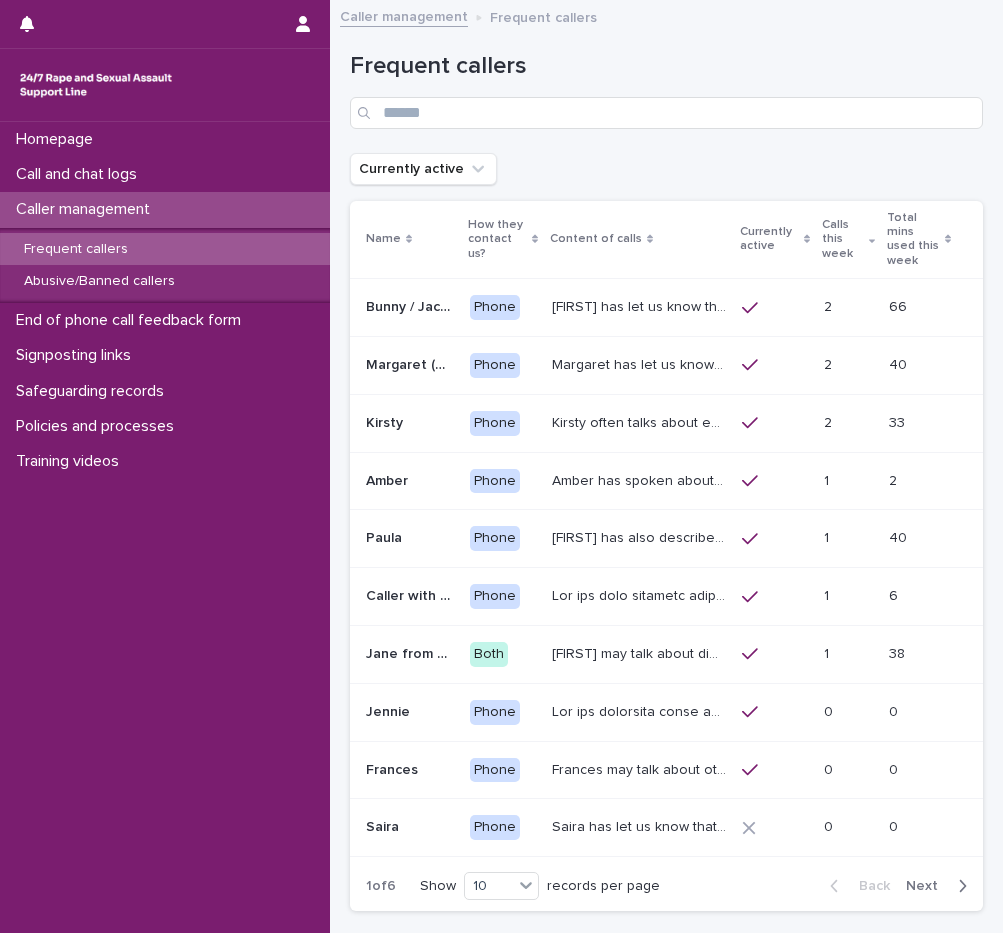 click on "Amber has spoken about multiple experiences of sexual abuse.
Amber told us she is now 18 (as of 06/01/25) - see Management Plan for more info around safeguarding/active suicides.
She's also mentioned that she has a twin sister called Jess who also calls the line and sounds very similar.
She has mentioned having a 2 year old child to some Helpline Workers.
In recent weeks, she has presented as suicidal and unable to call emergency services herself." at bounding box center [641, 479] 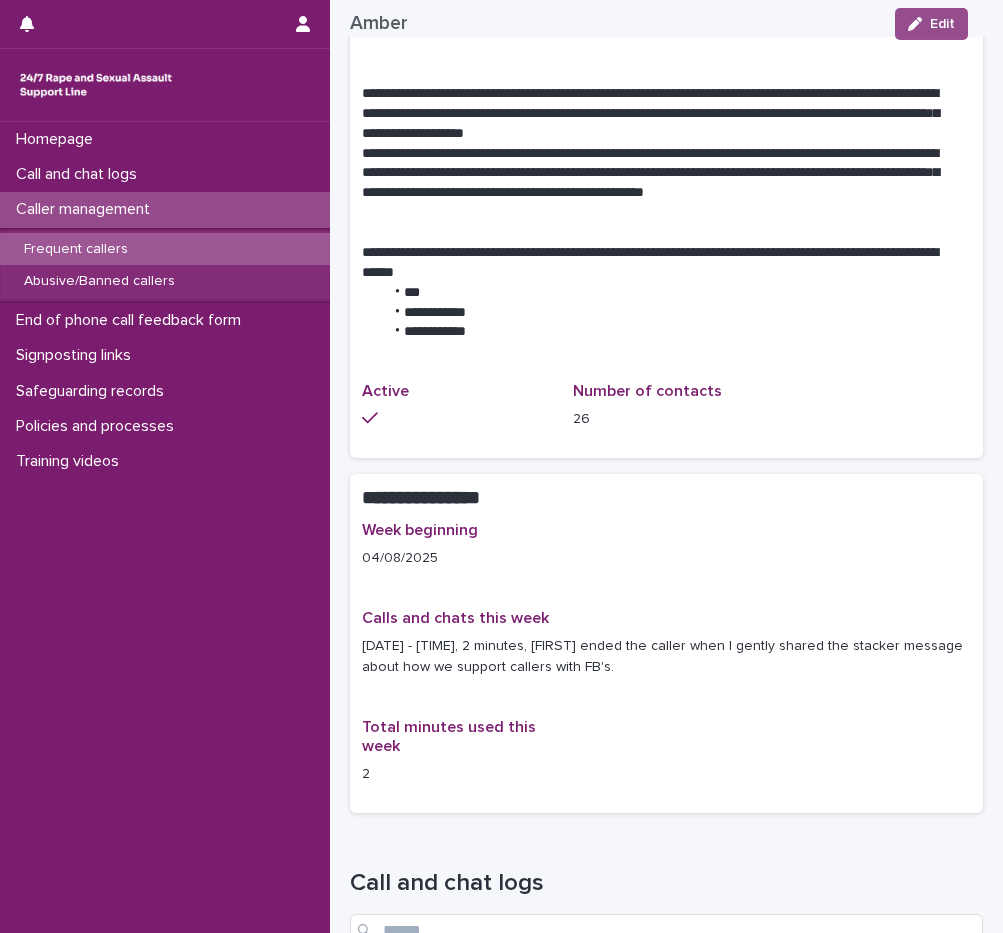 scroll, scrollTop: 2207, scrollLeft: 0, axis: vertical 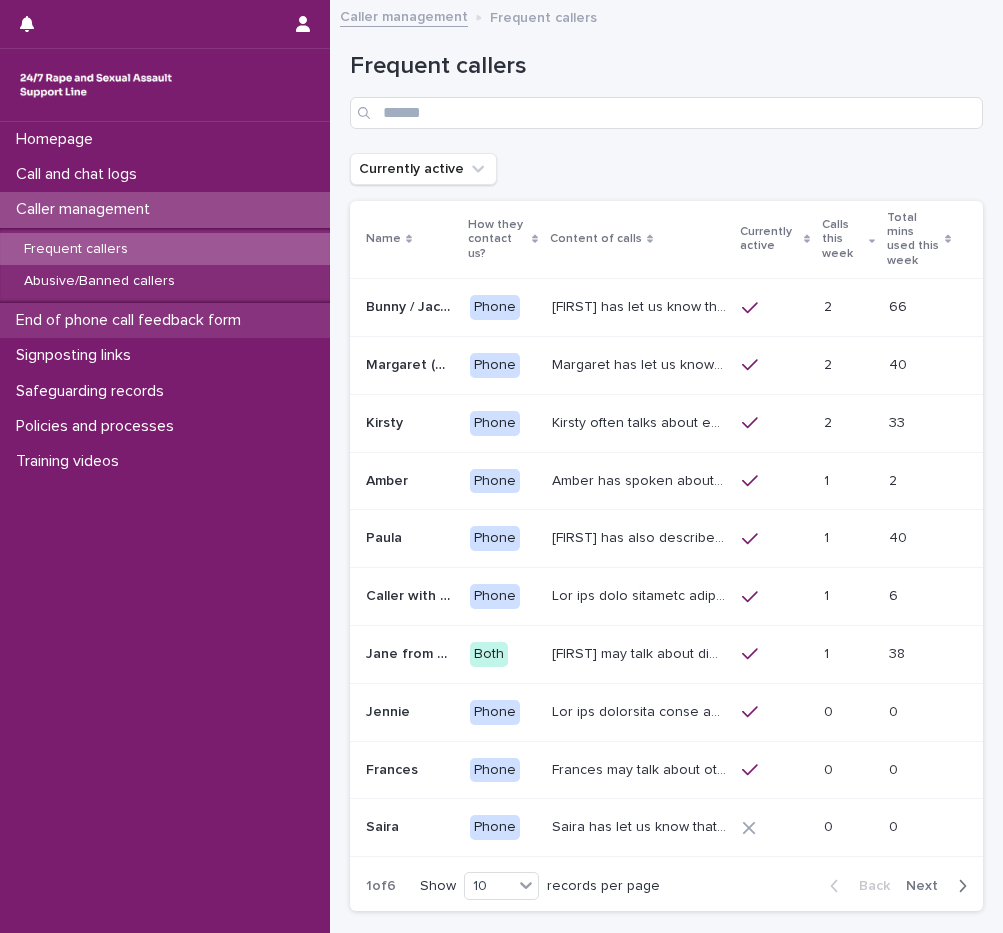 click on "End of phone call feedback form" at bounding box center [132, 320] 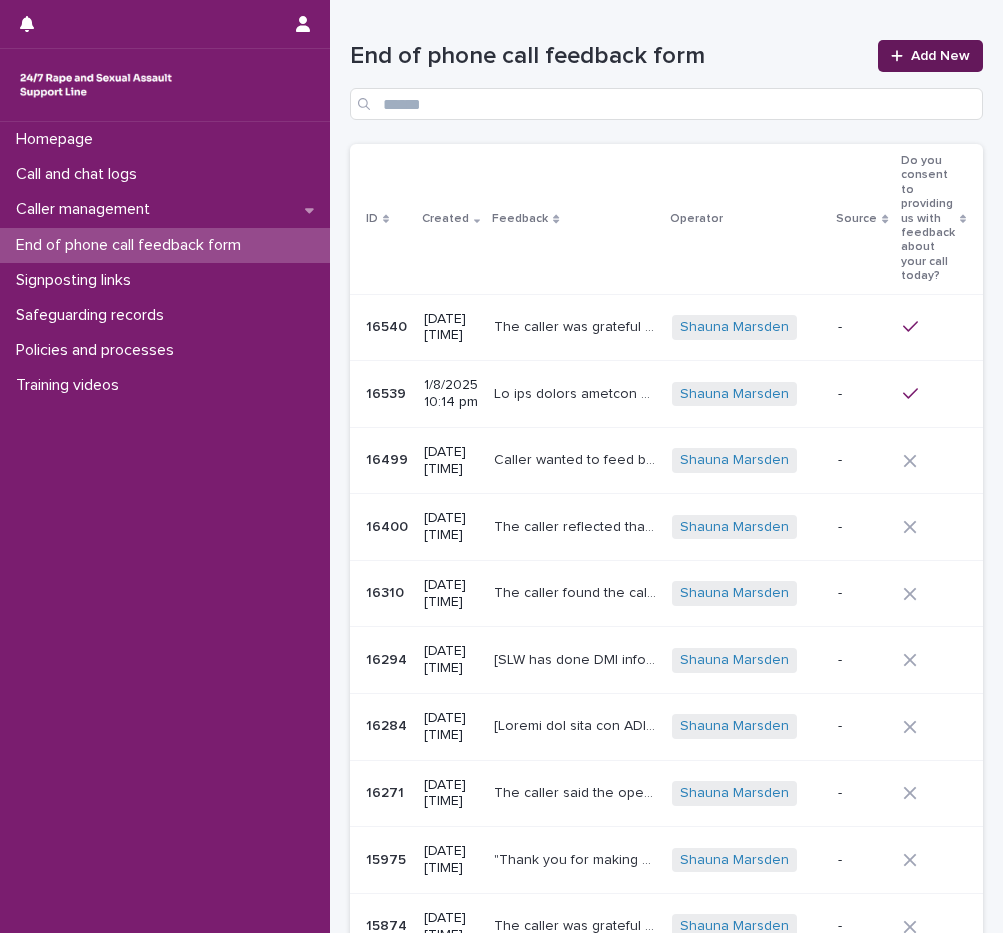 click on "Add New" at bounding box center [930, 56] 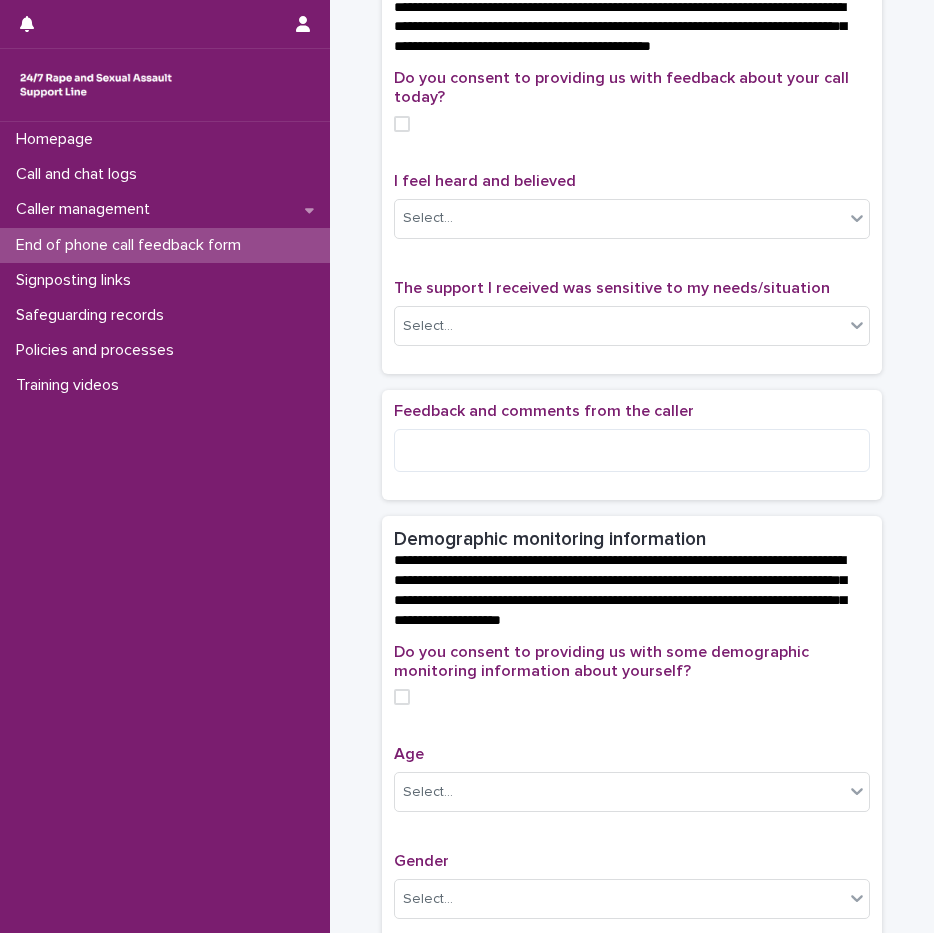 scroll, scrollTop: 0, scrollLeft: 0, axis: both 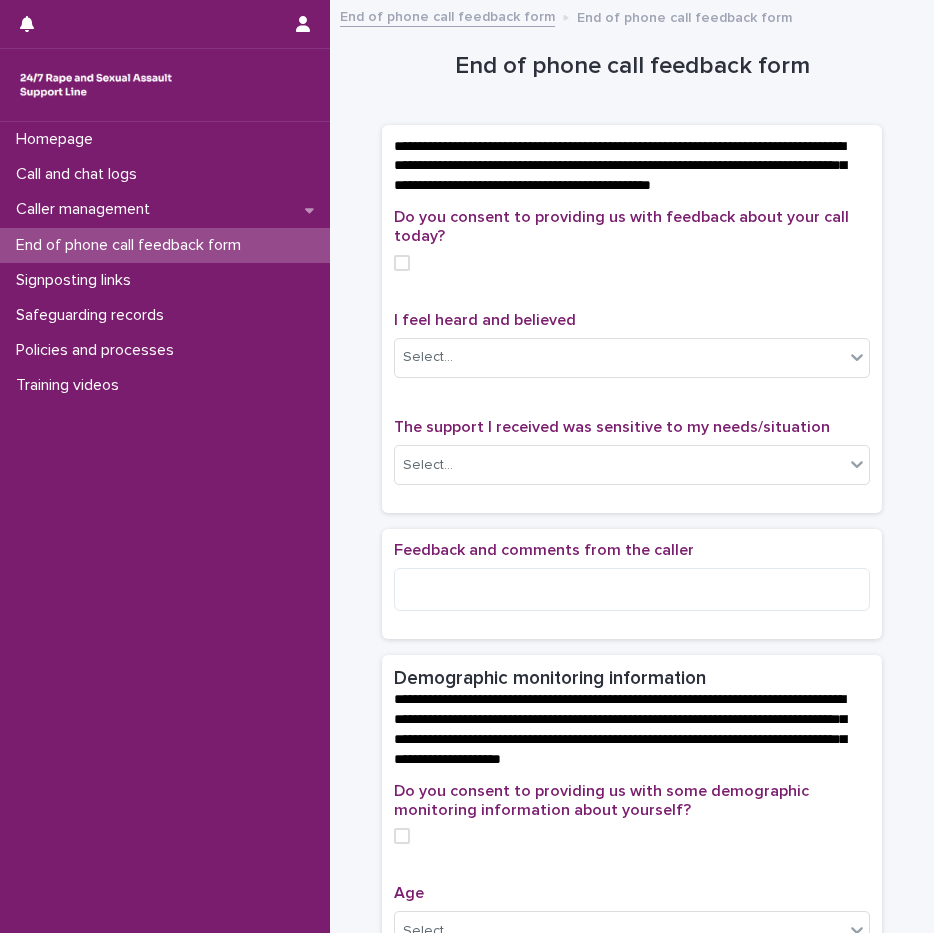 click on "**********" at bounding box center (620, 729) 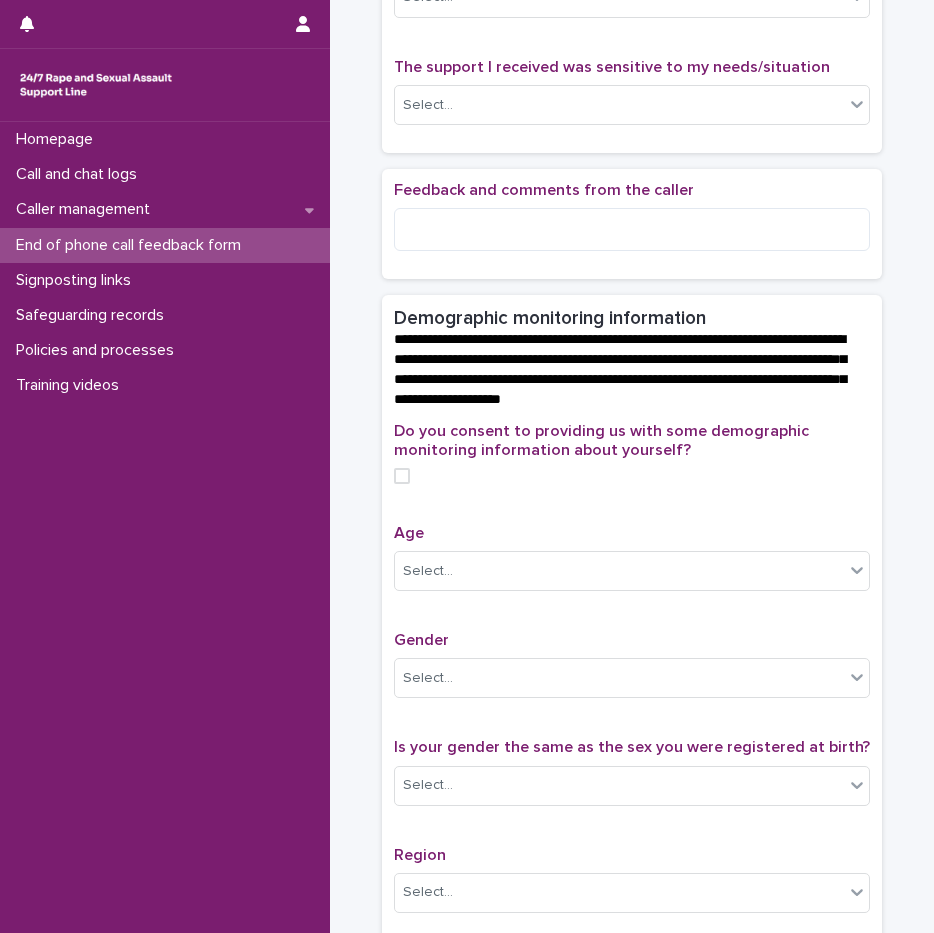 scroll, scrollTop: 373, scrollLeft: 0, axis: vertical 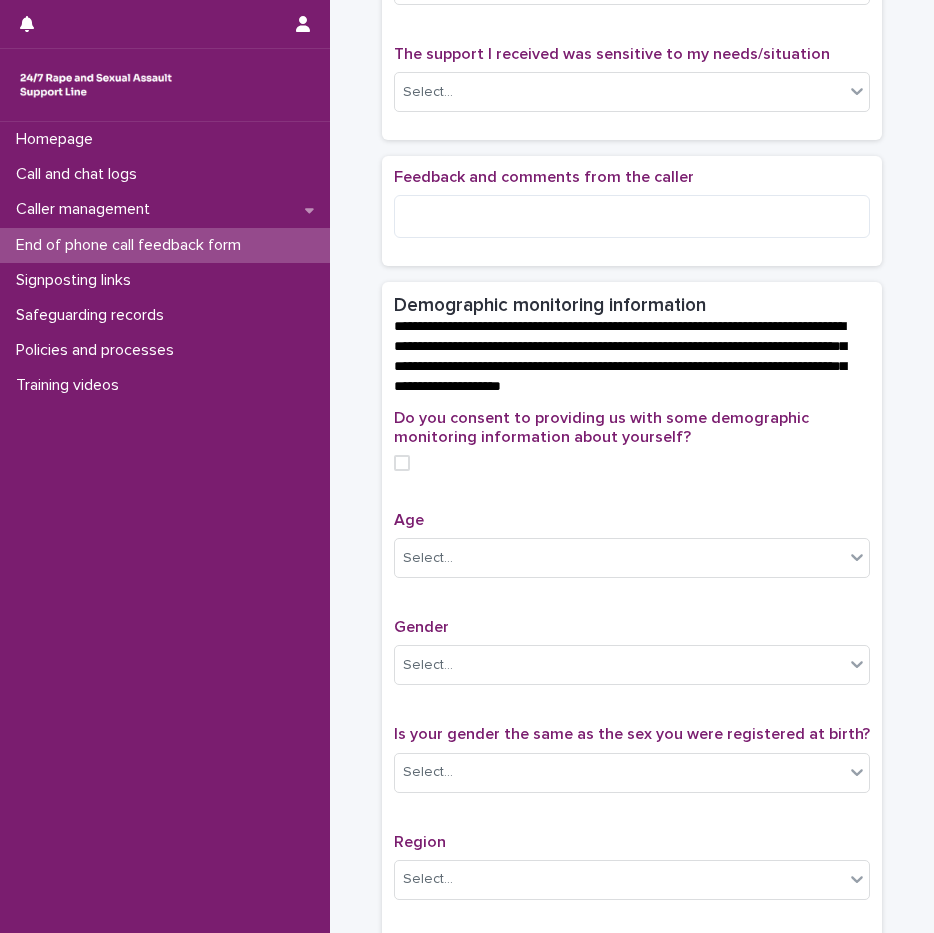 click on "**********" at bounding box center (628, 357) 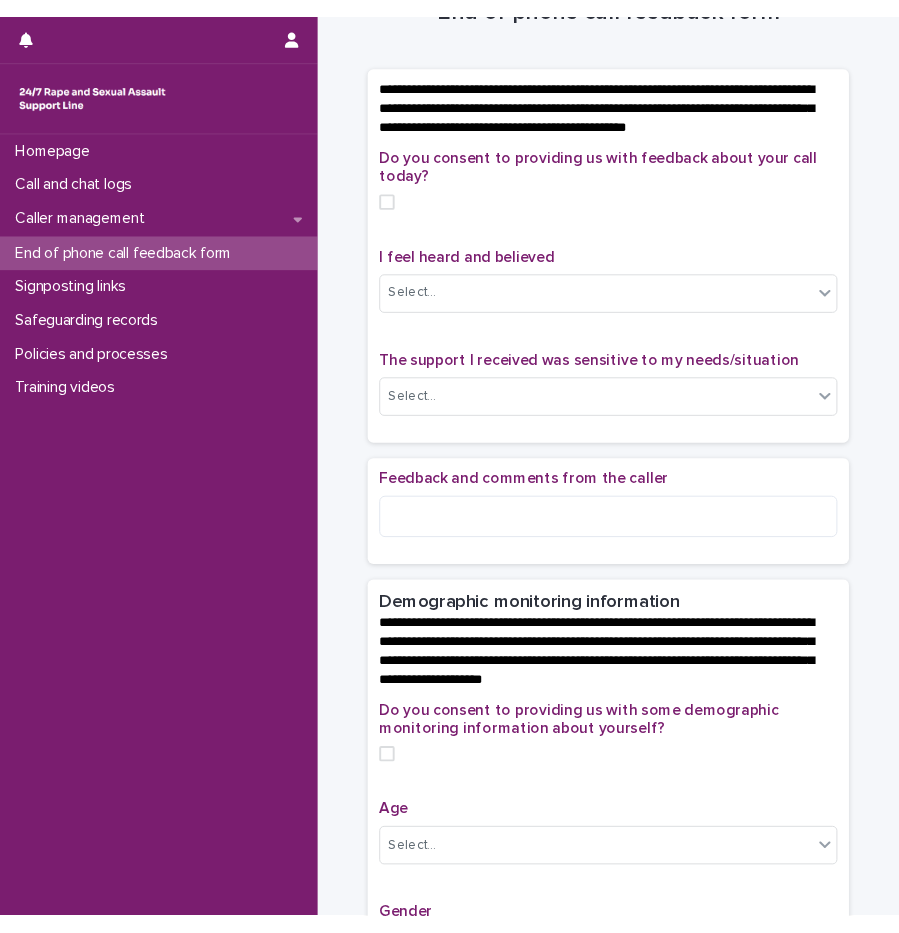 scroll, scrollTop: 0, scrollLeft: 0, axis: both 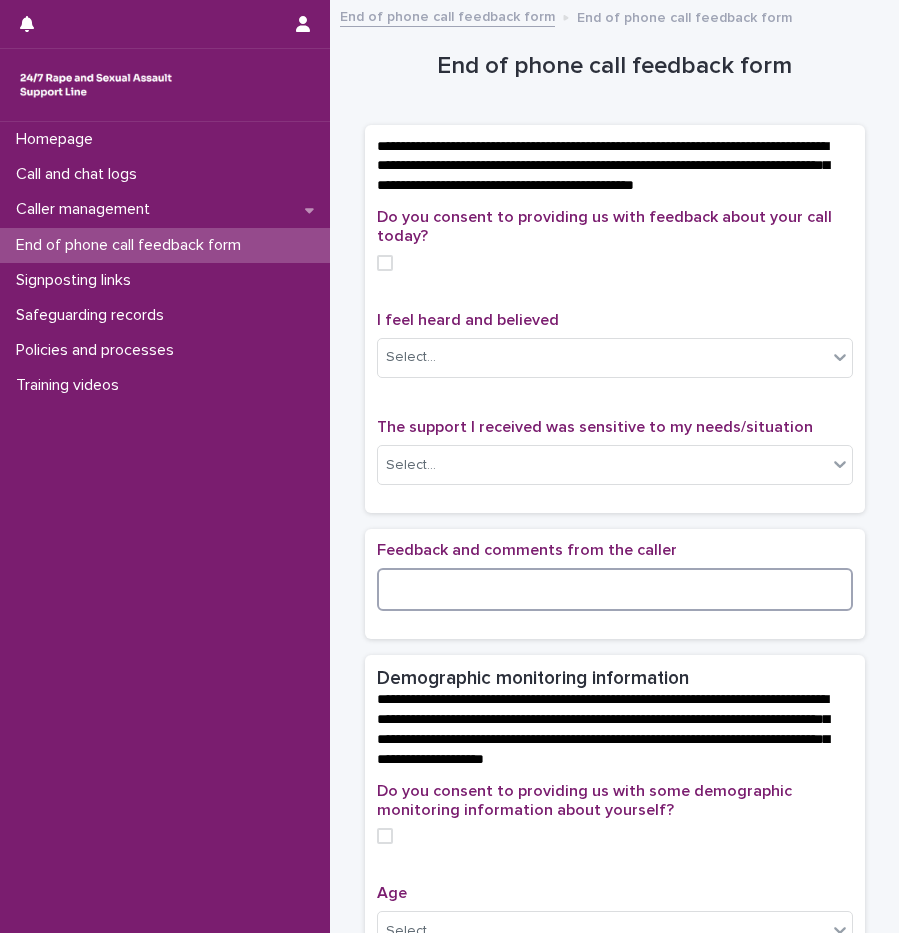 click at bounding box center [615, 589] 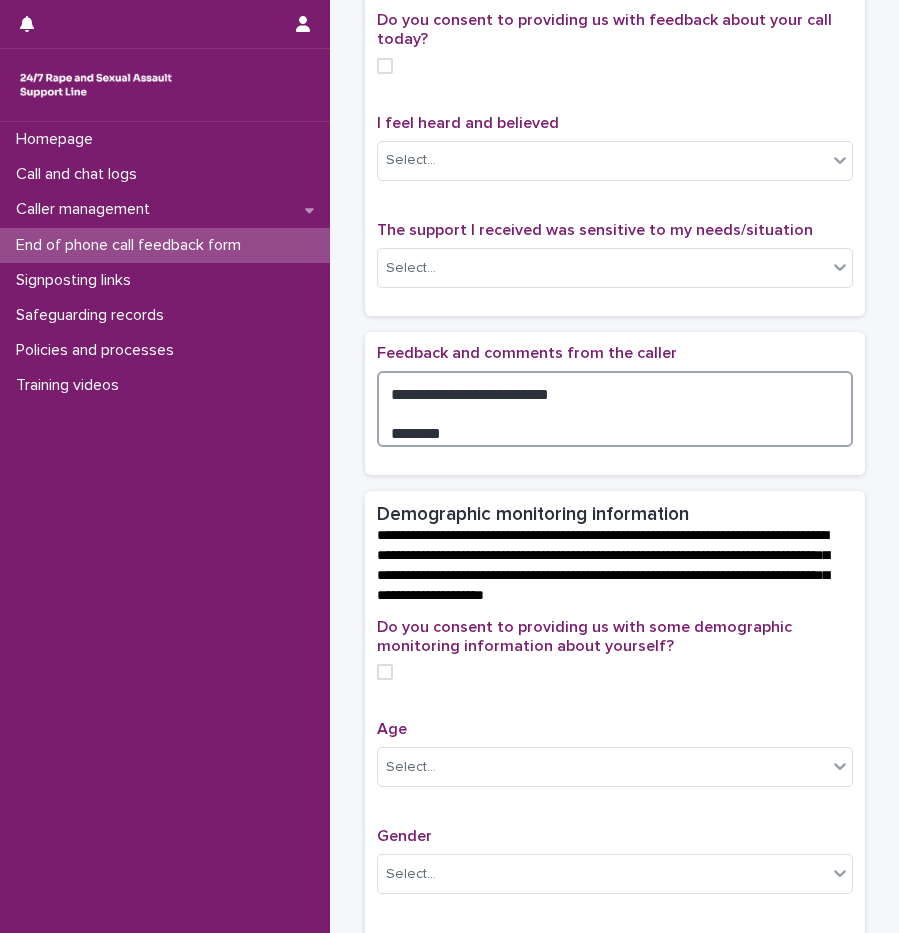 scroll, scrollTop: 235, scrollLeft: 0, axis: vertical 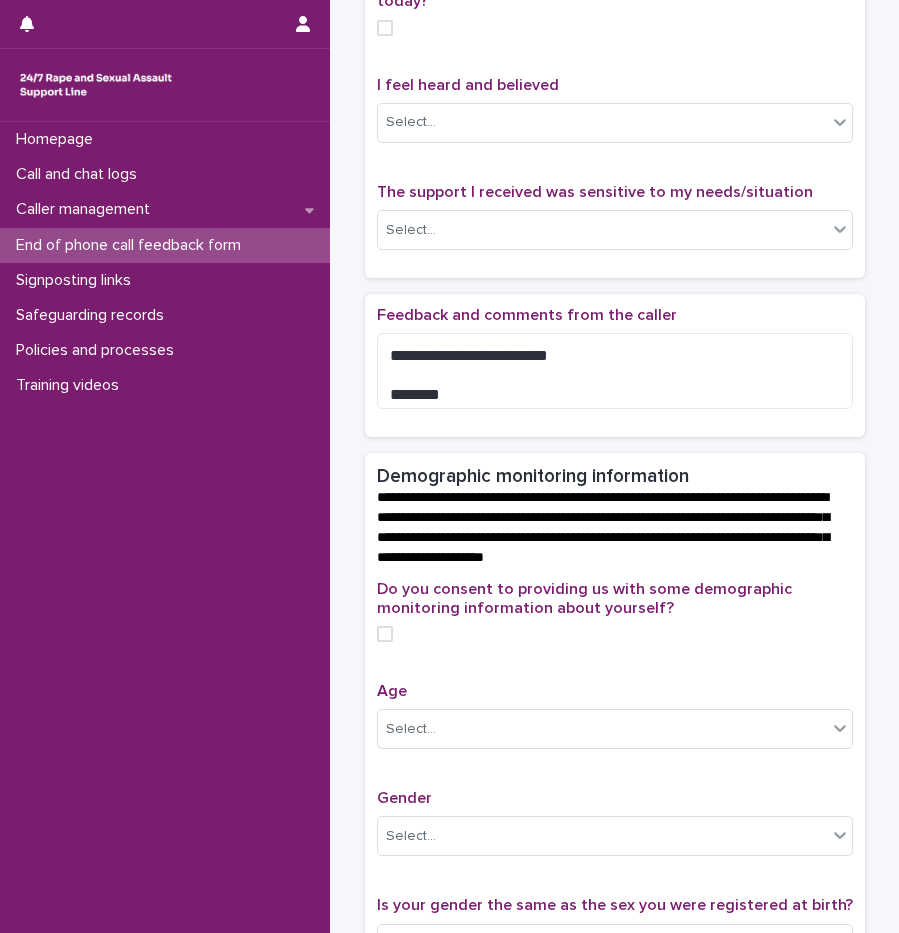 drag, startPoint x: 895, startPoint y: 189, endPoint x: 873, endPoint y: 301, distance: 114.14027 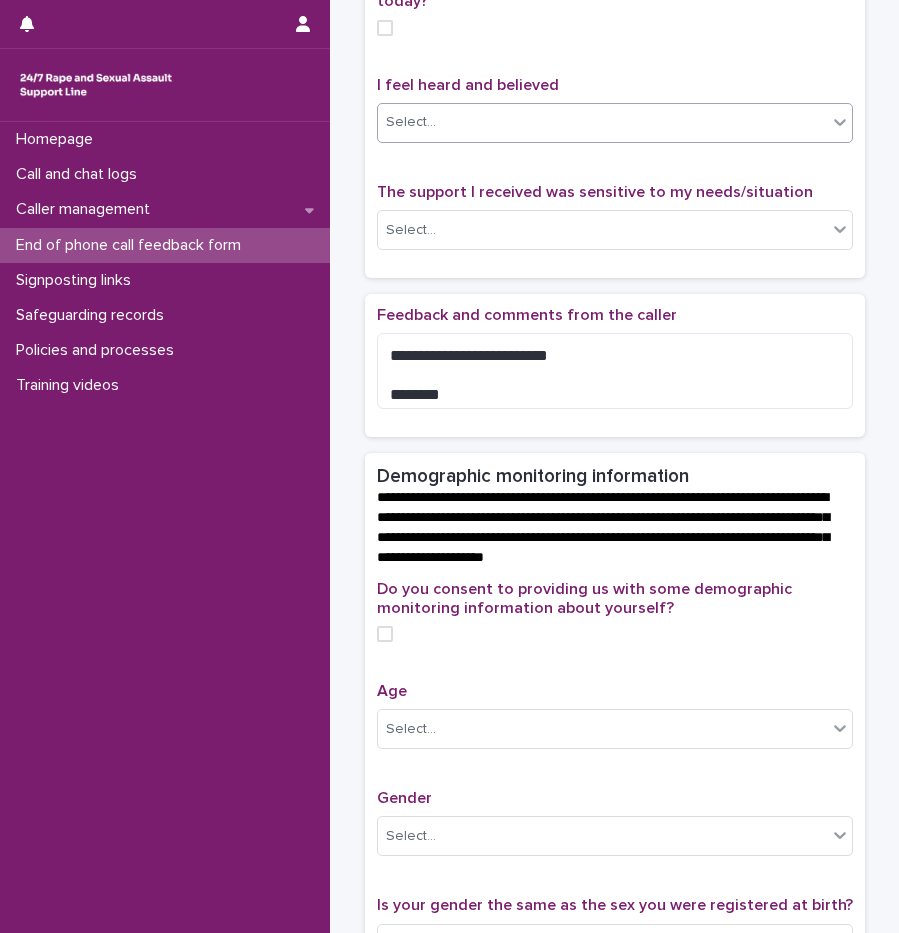 click on "Select..." at bounding box center [602, 122] 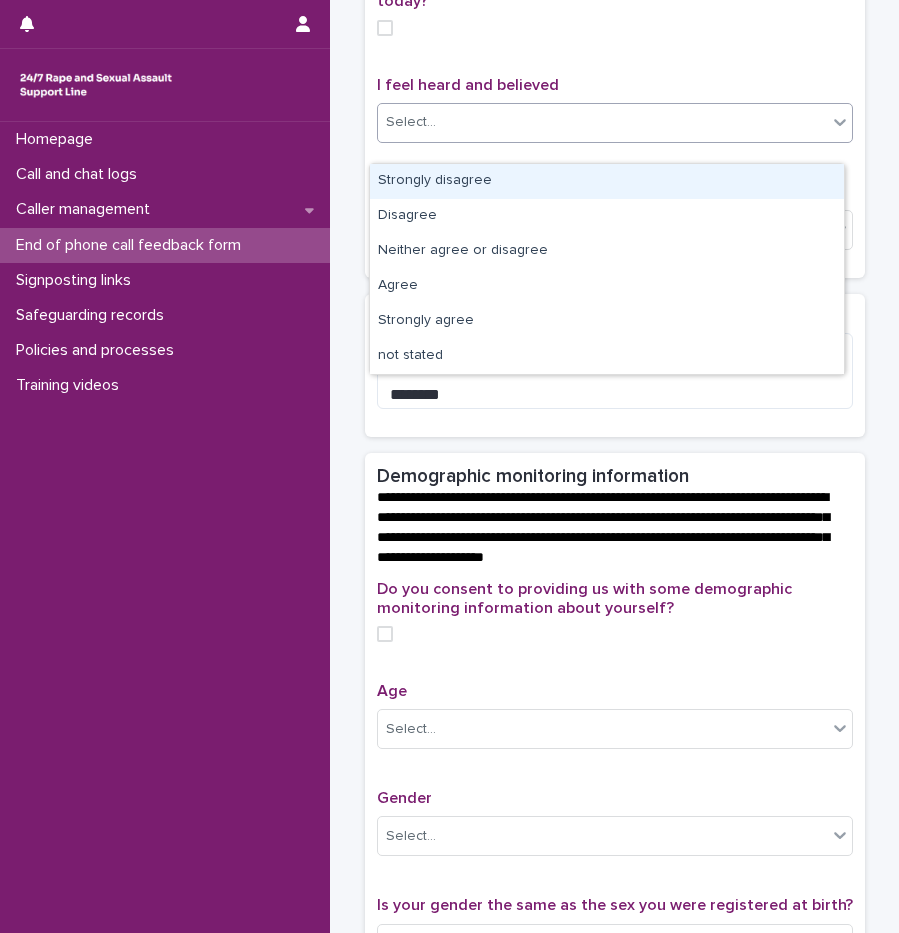 click on "I feel heard and believed" at bounding box center [615, 85] 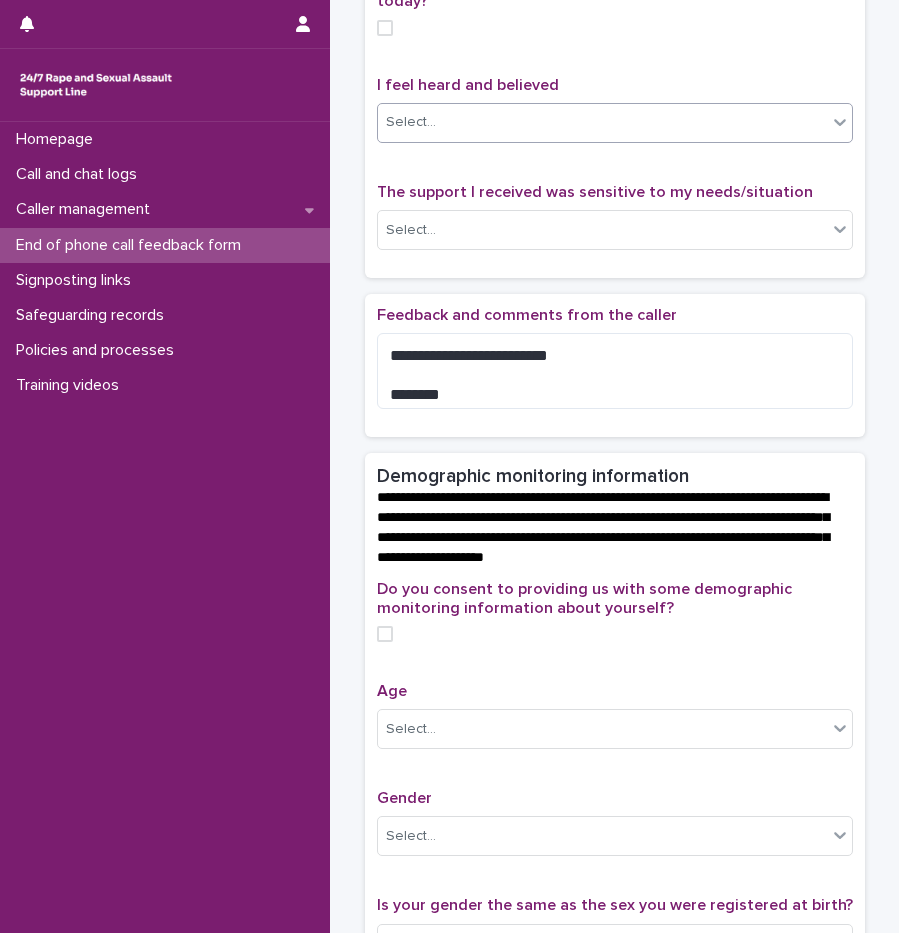 click on "Select..." at bounding box center (602, 122) 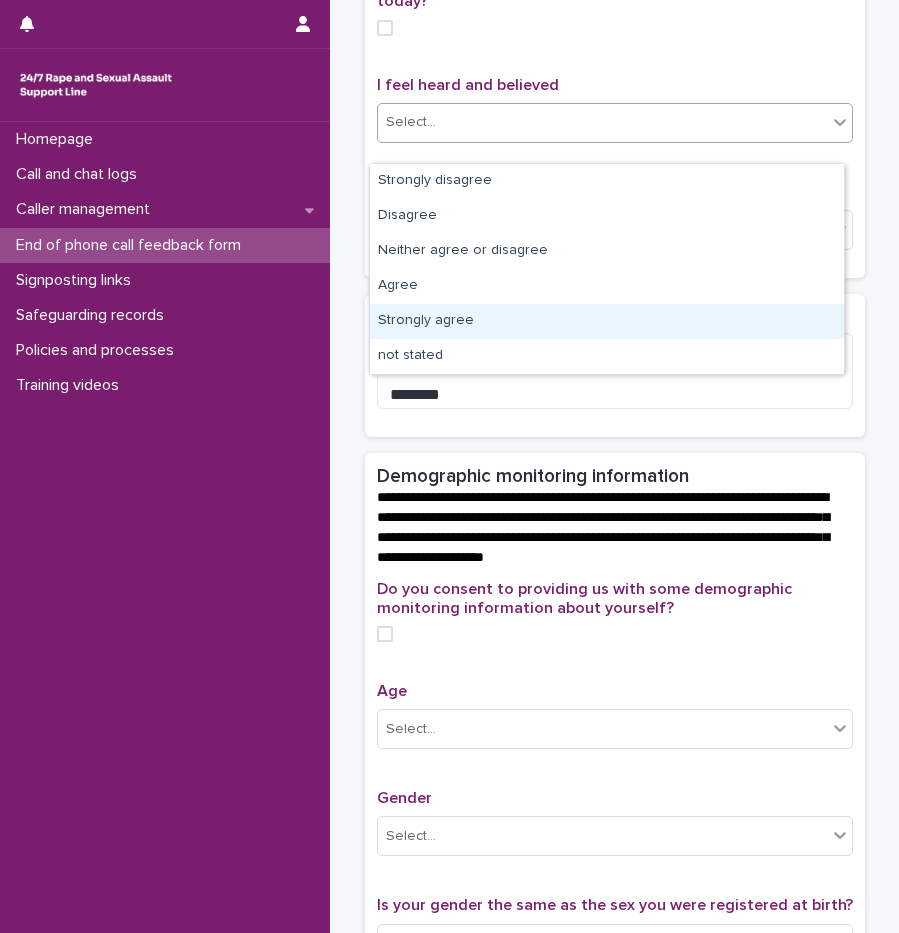 click on "Strongly agree" at bounding box center (607, 321) 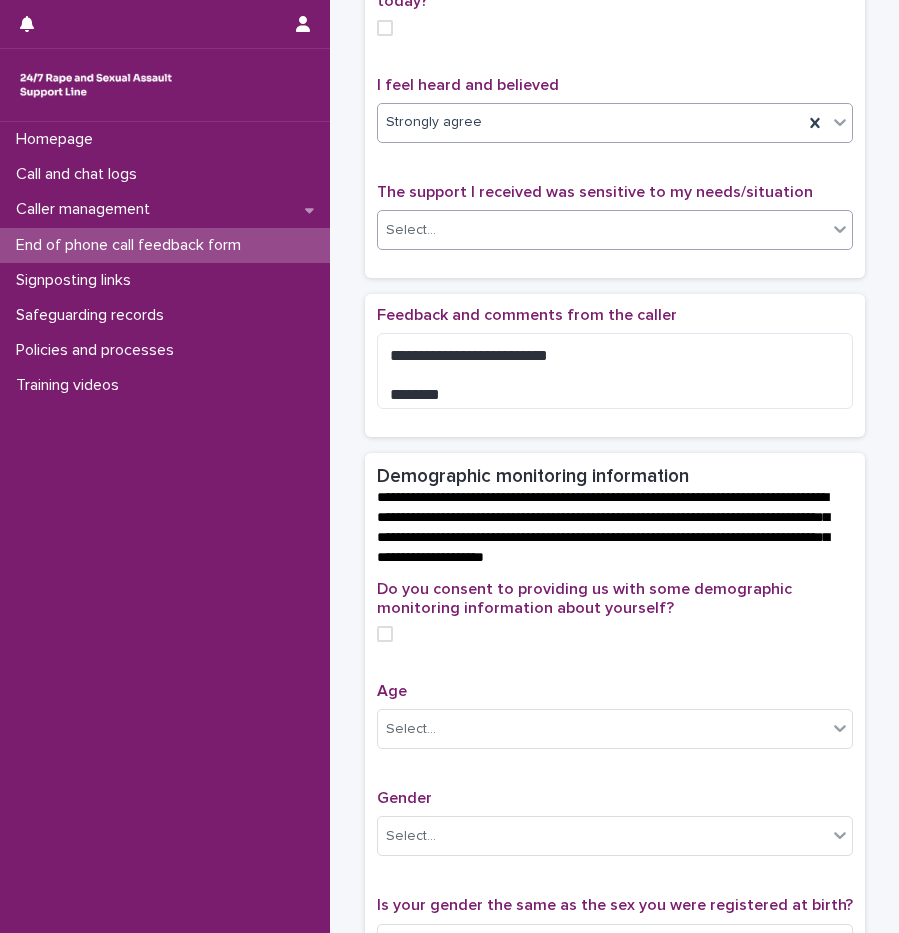 click on "Select..." at bounding box center (602, 230) 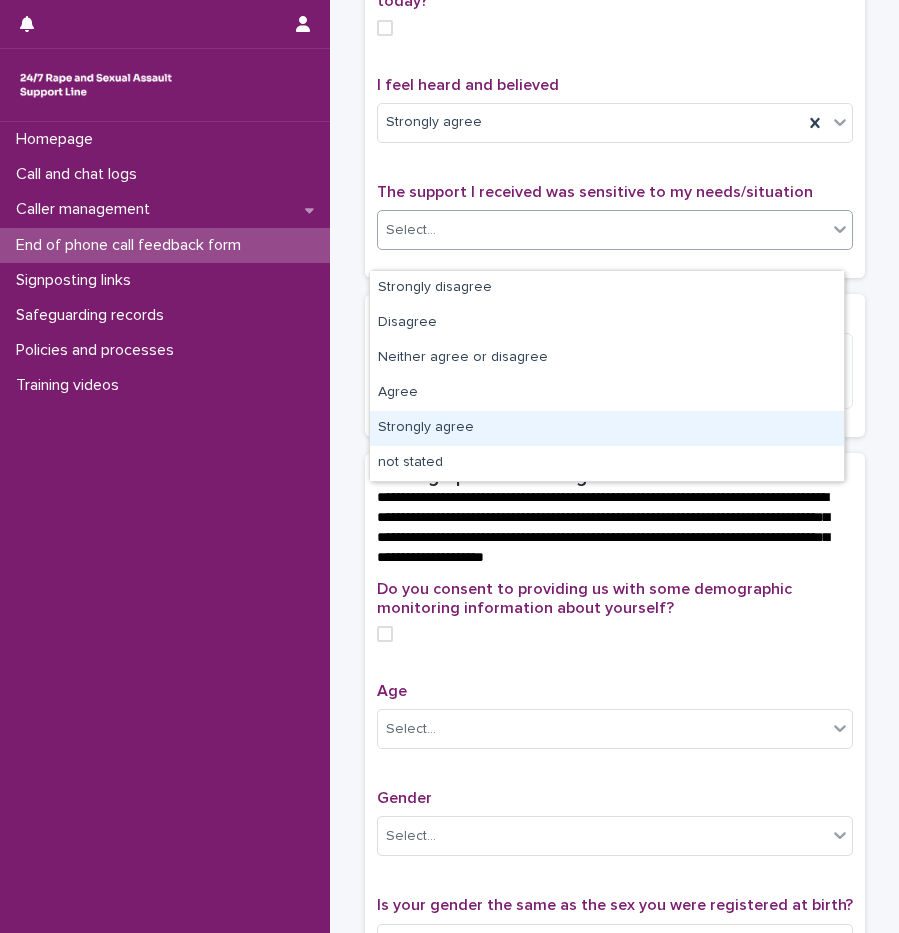 click on "Strongly agree" at bounding box center (607, 428) 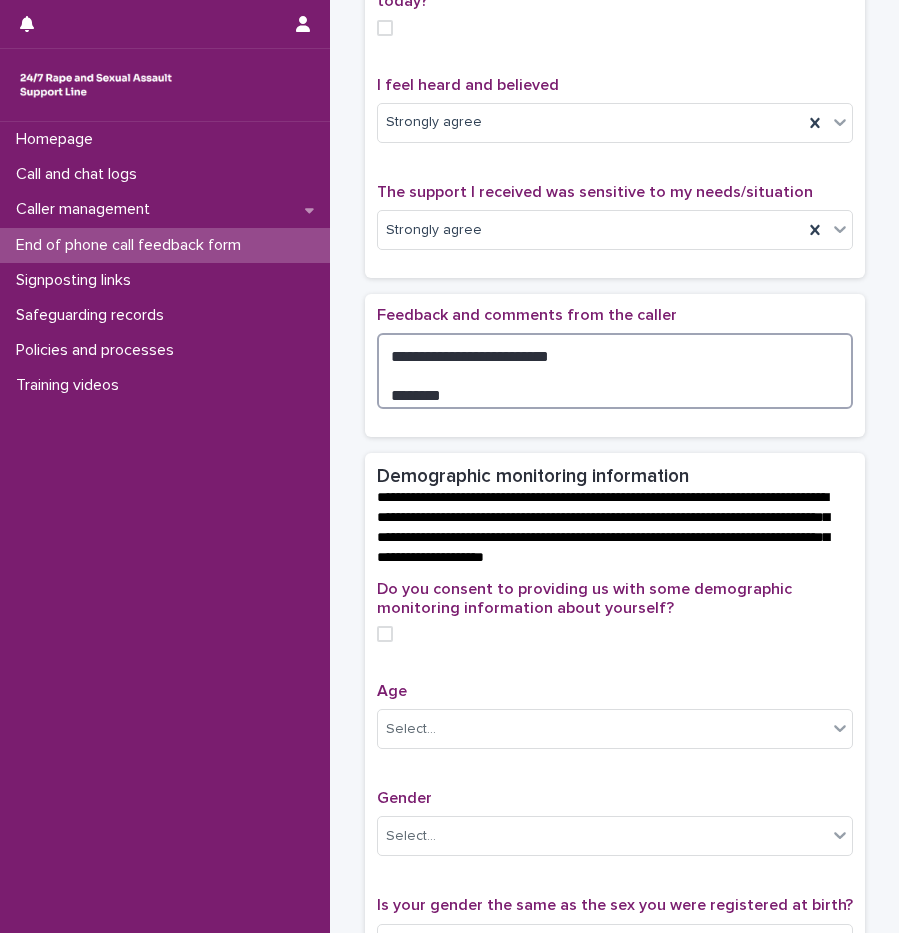 click on "**********" at bounding box center [615, 371] 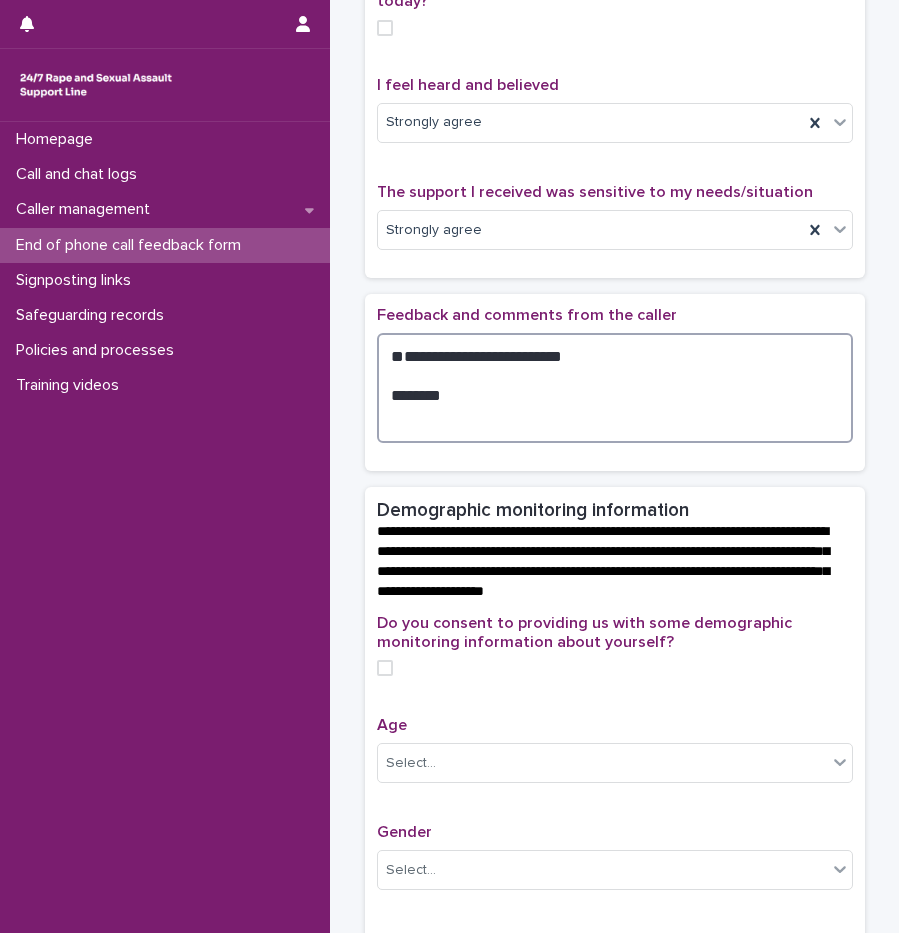 click on "**********" at bounding box center (615, 388) 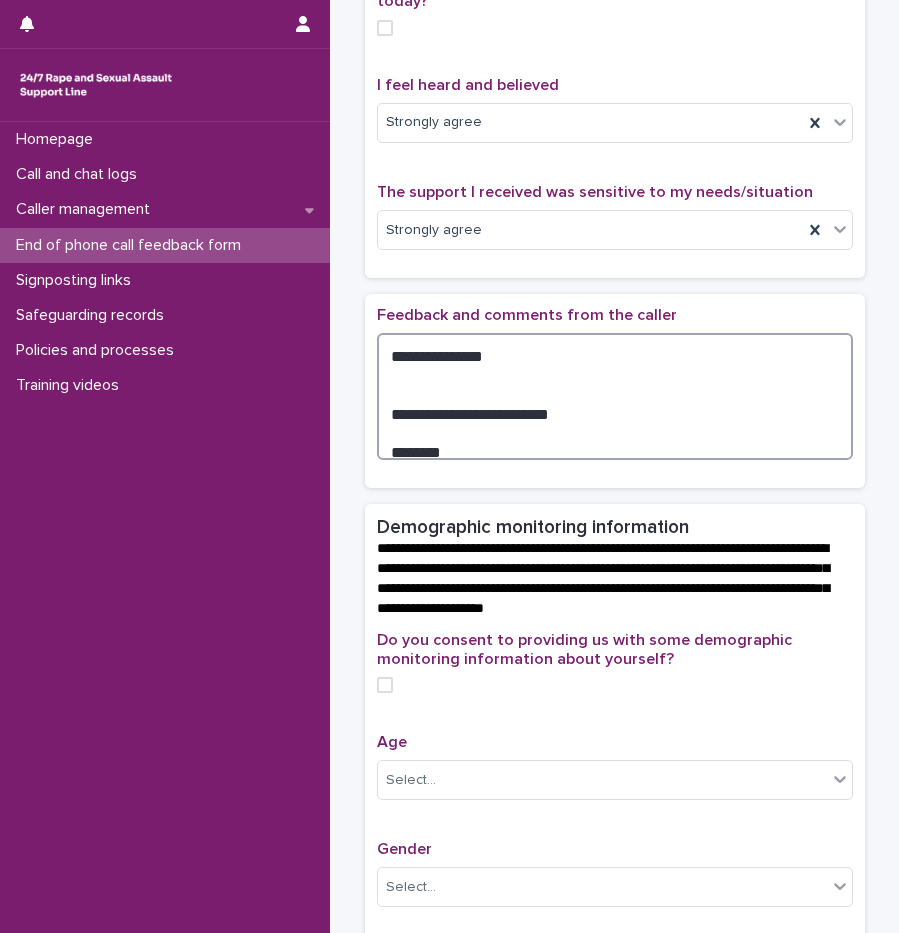 click on "**********" at bounding box center [615, 396] 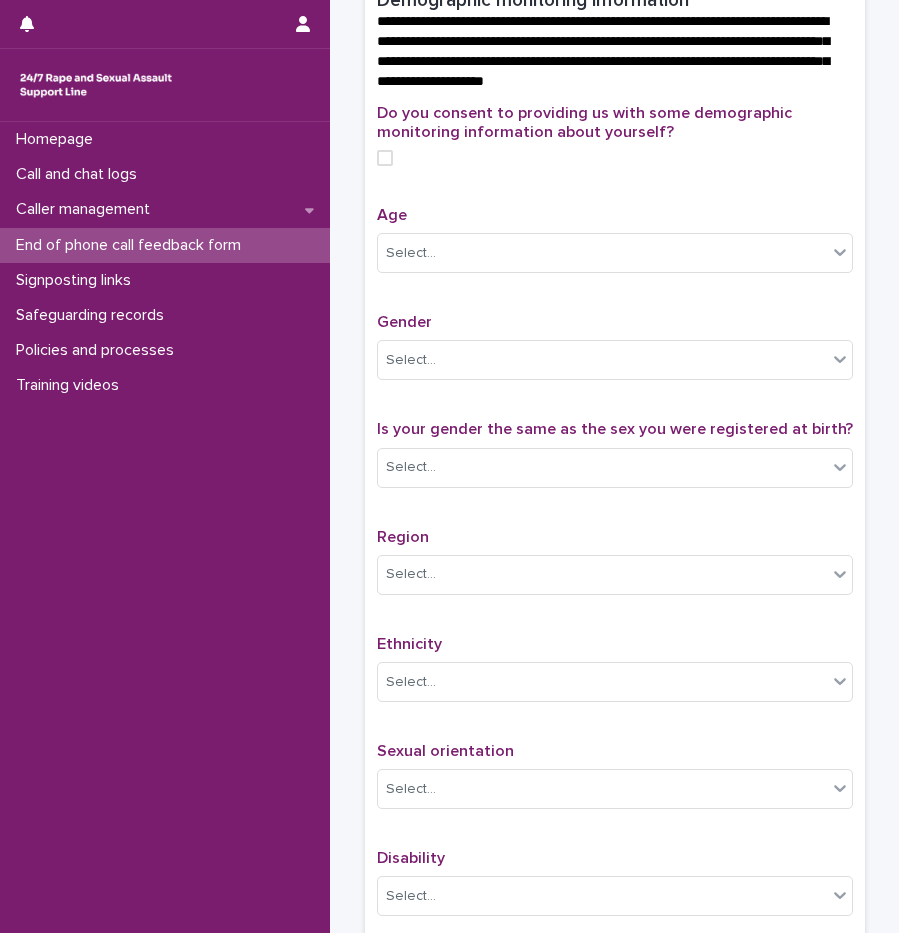 scroll, scrollTop: 891, scrollLeft: 0, axis: vertical 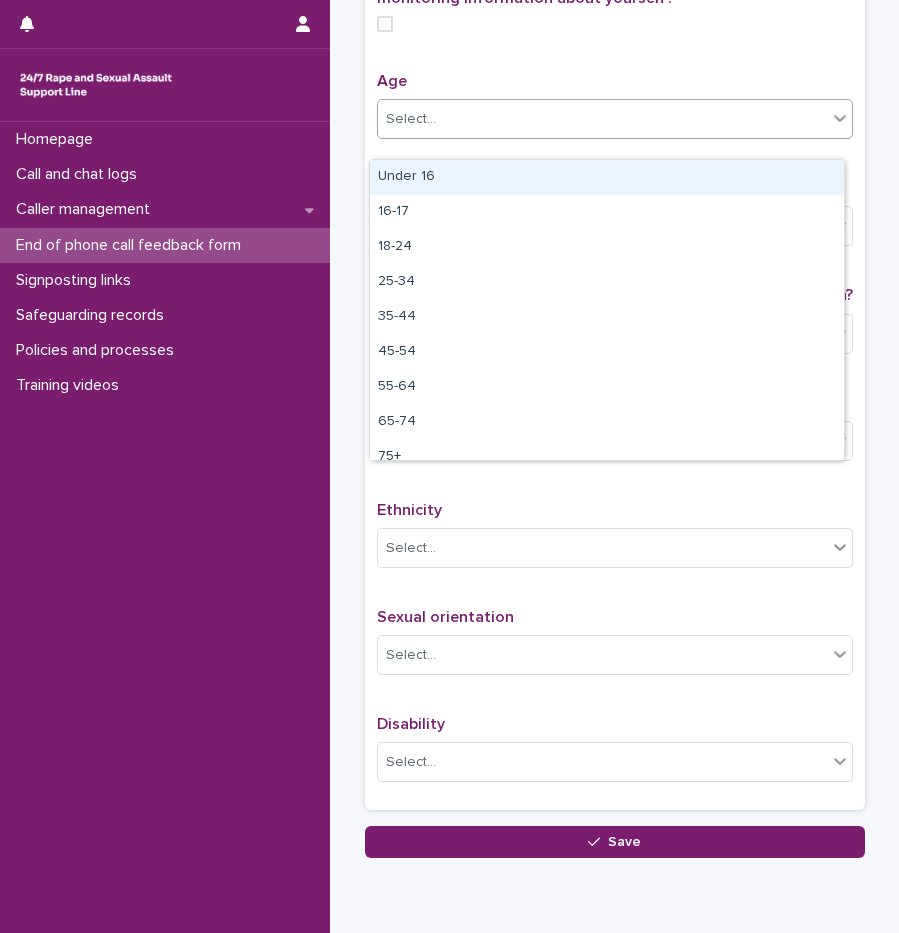 click on "Select..." at bounding box center [602, 119] 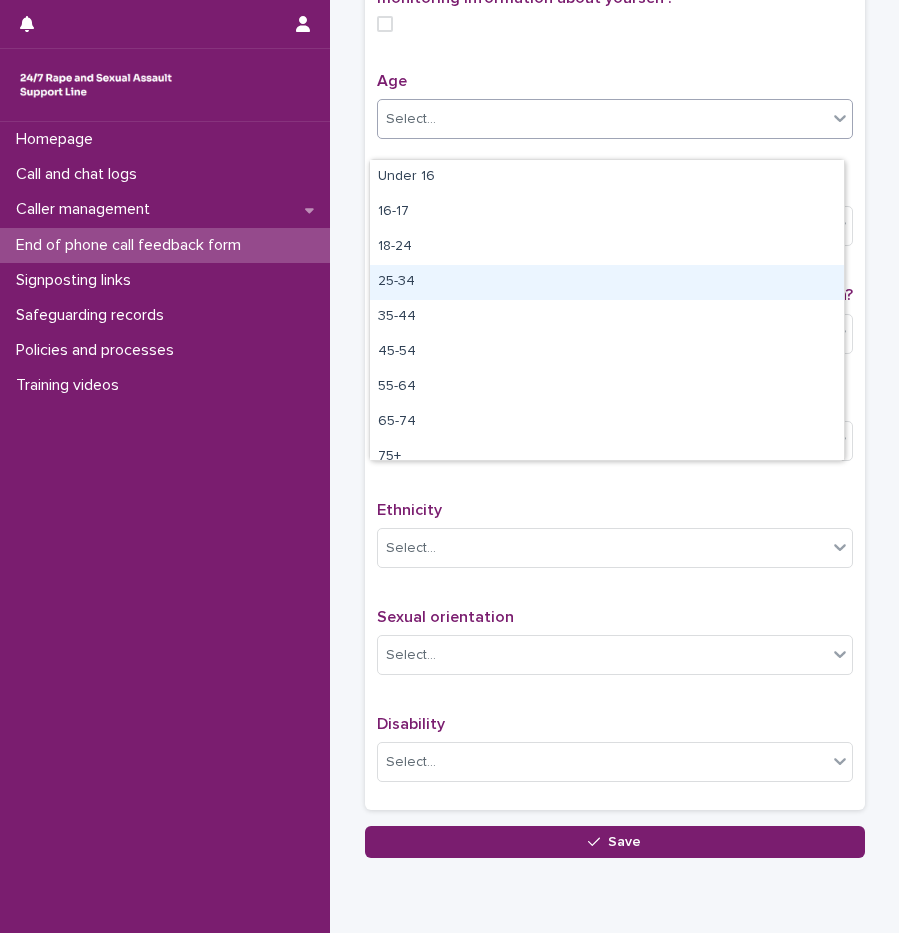 click on "25-34" at bounding box center [607, 282] 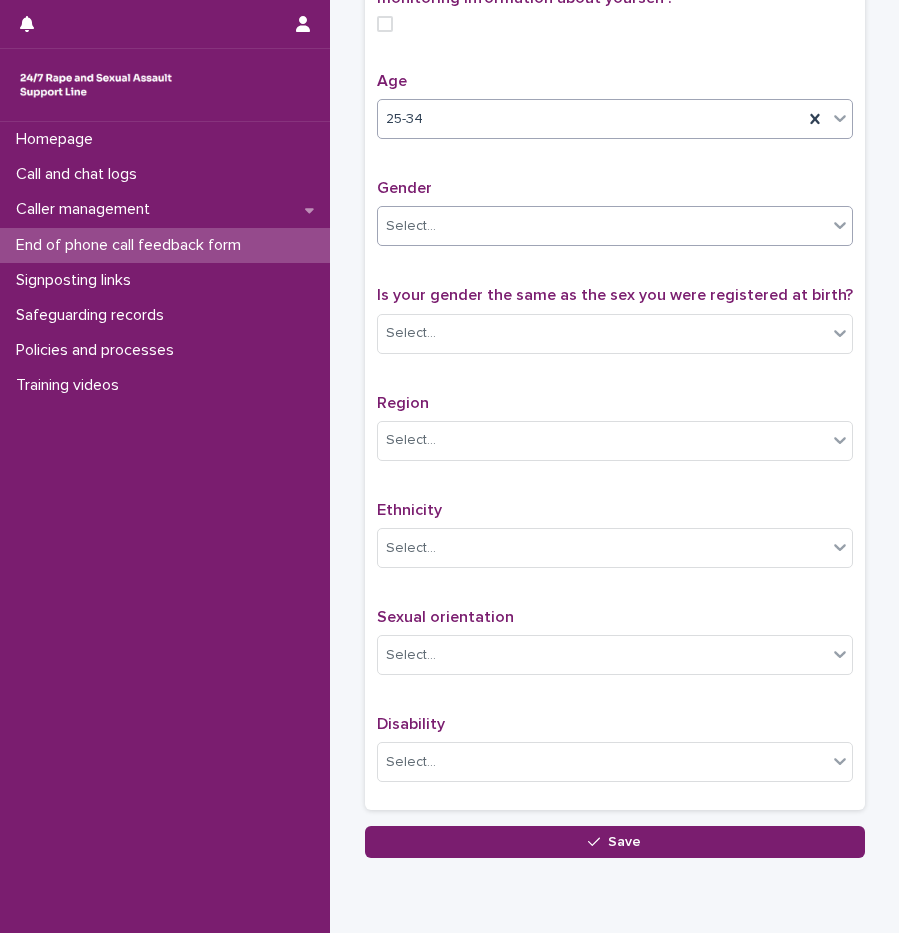 click on "Select..." at bounding box center [615, 226] 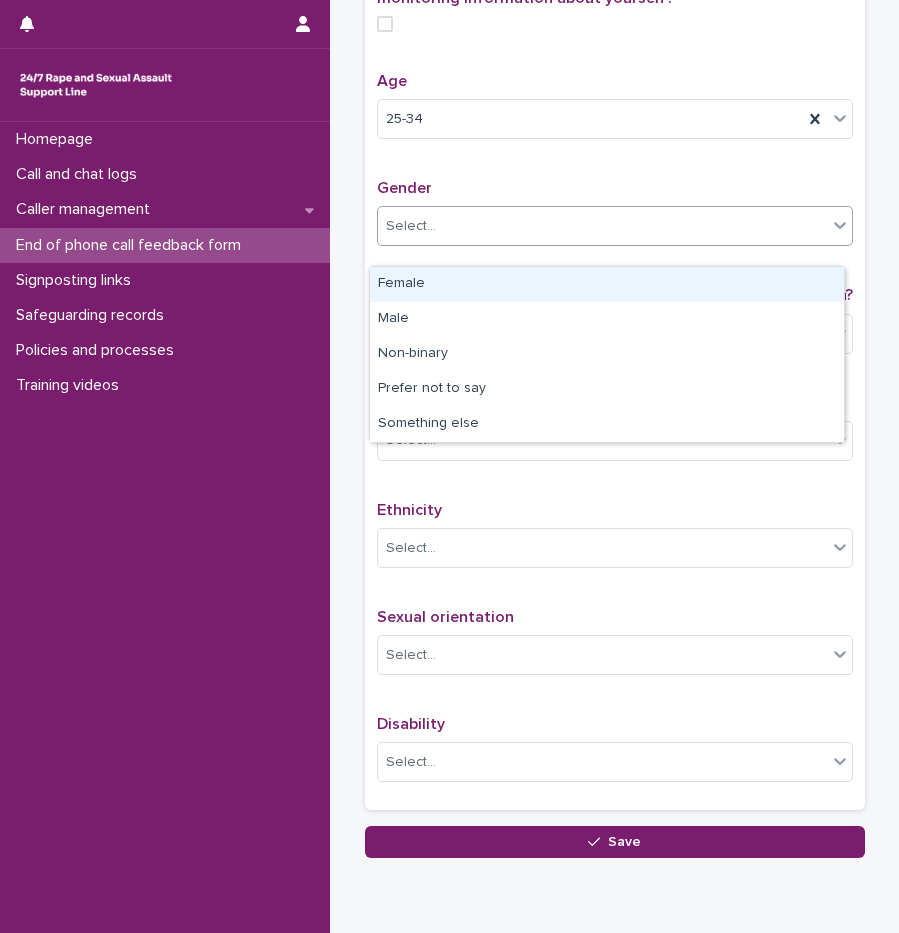click on "Female" at bounding box center (607, 284) 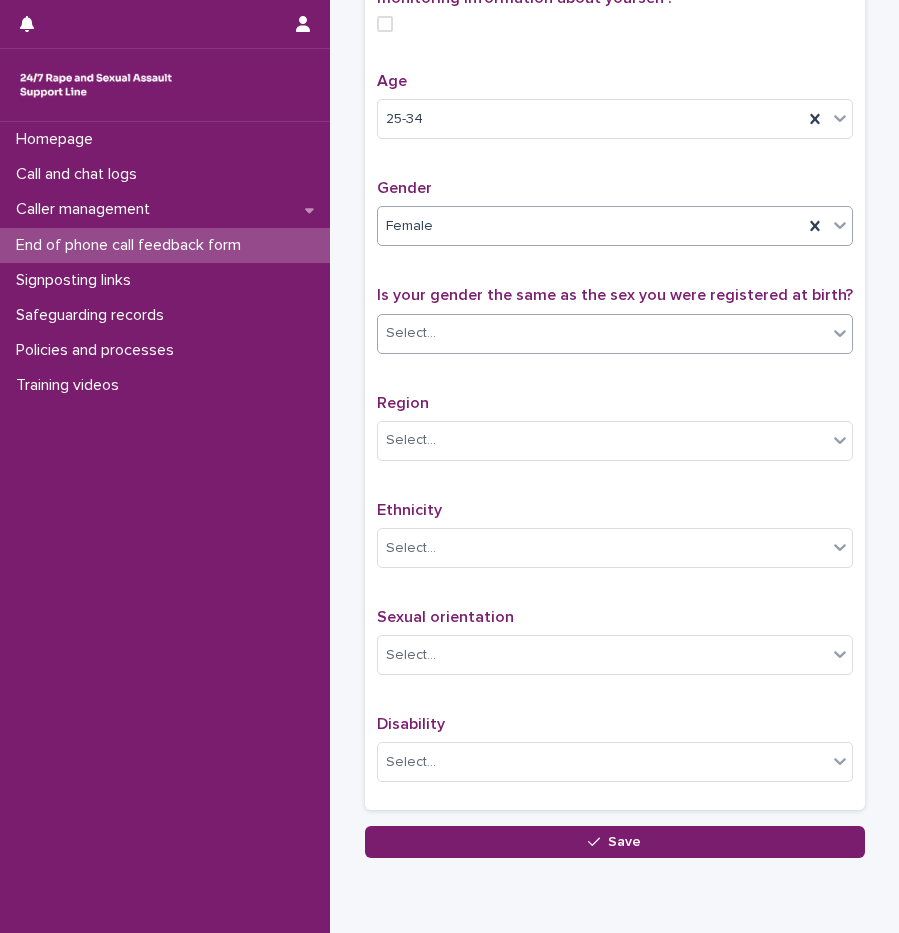 click on "Select..." at bounding box center (602, 333) 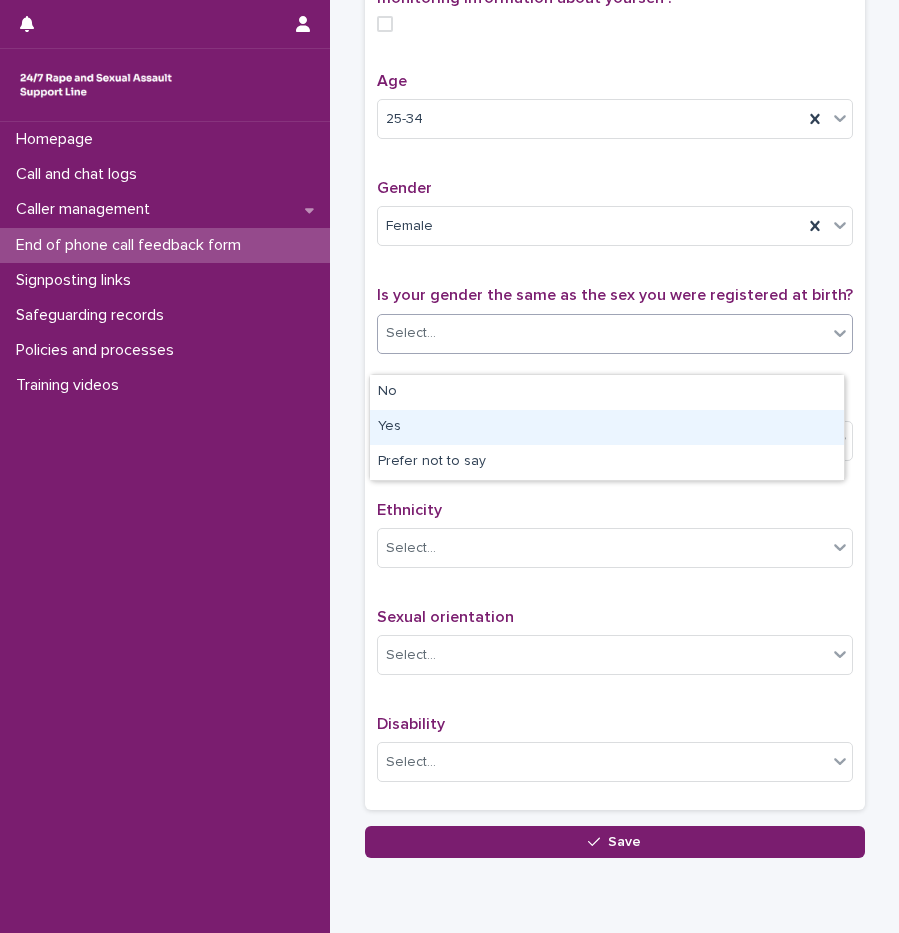 drag, startPoint x: 441, startPoint y: 446, endPoint x: 431, endPoint y: 427, distance: 21.470911 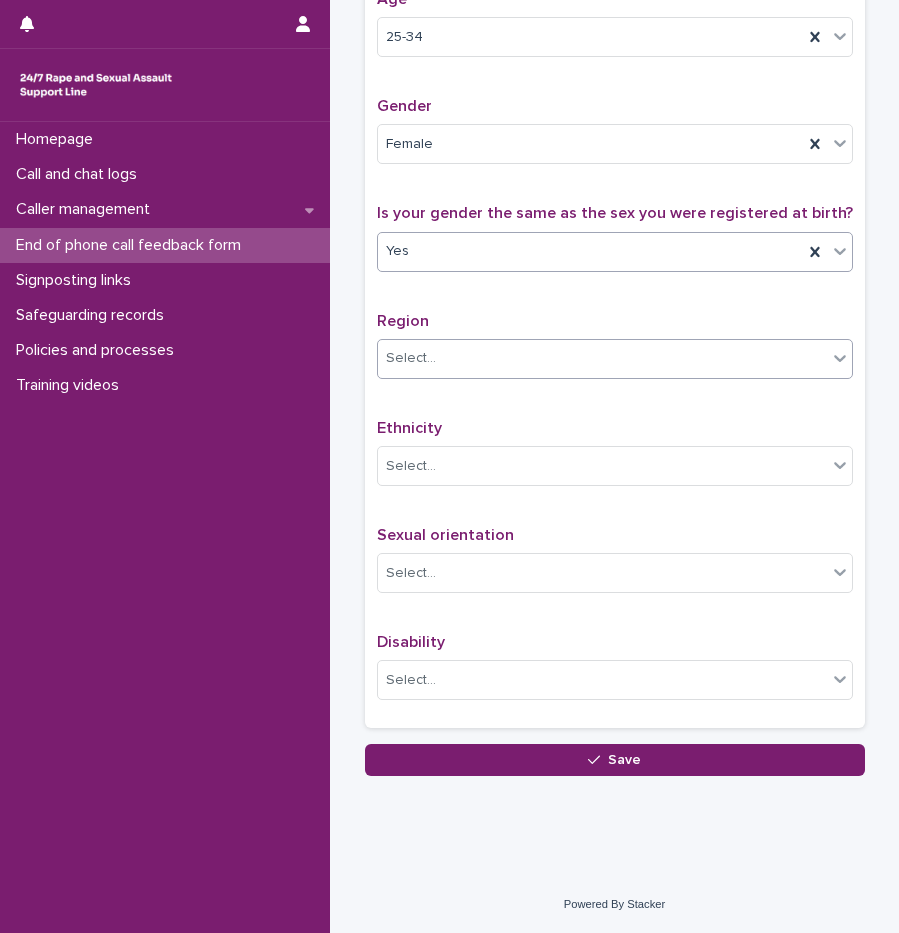 scroll, scrollTop: 1115, scrollLeft: 0, axis: vertical 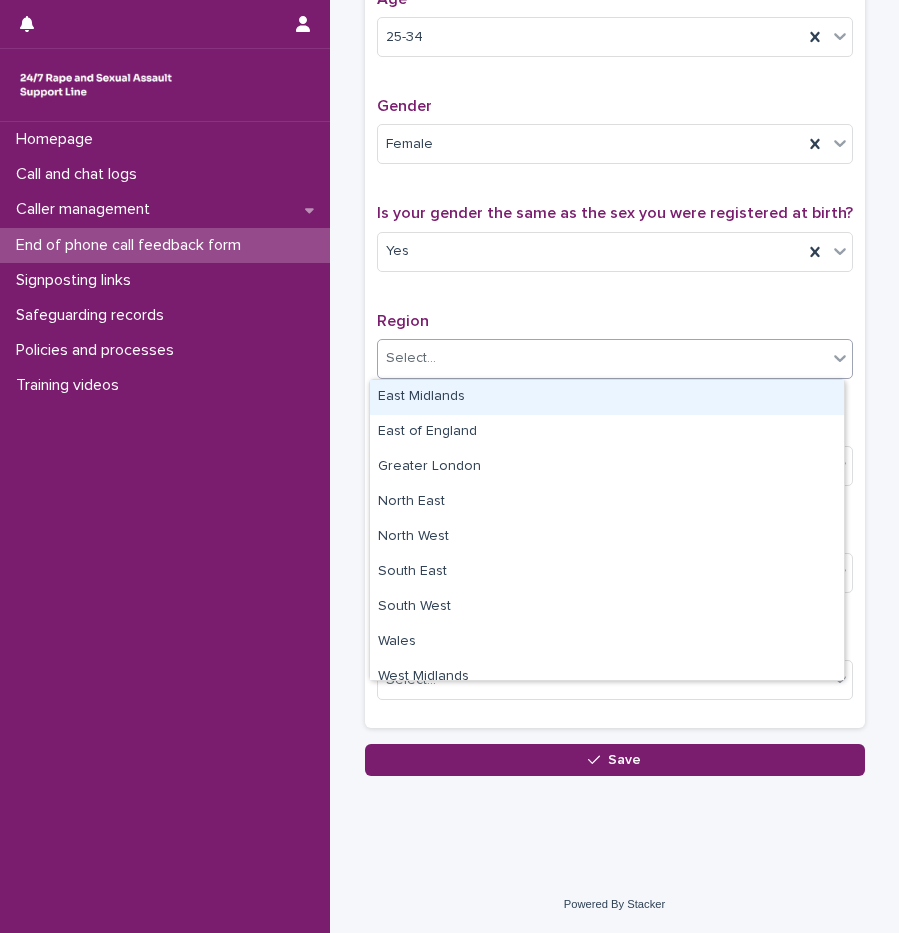 click on "Select..." at bounding box center (602, 358) 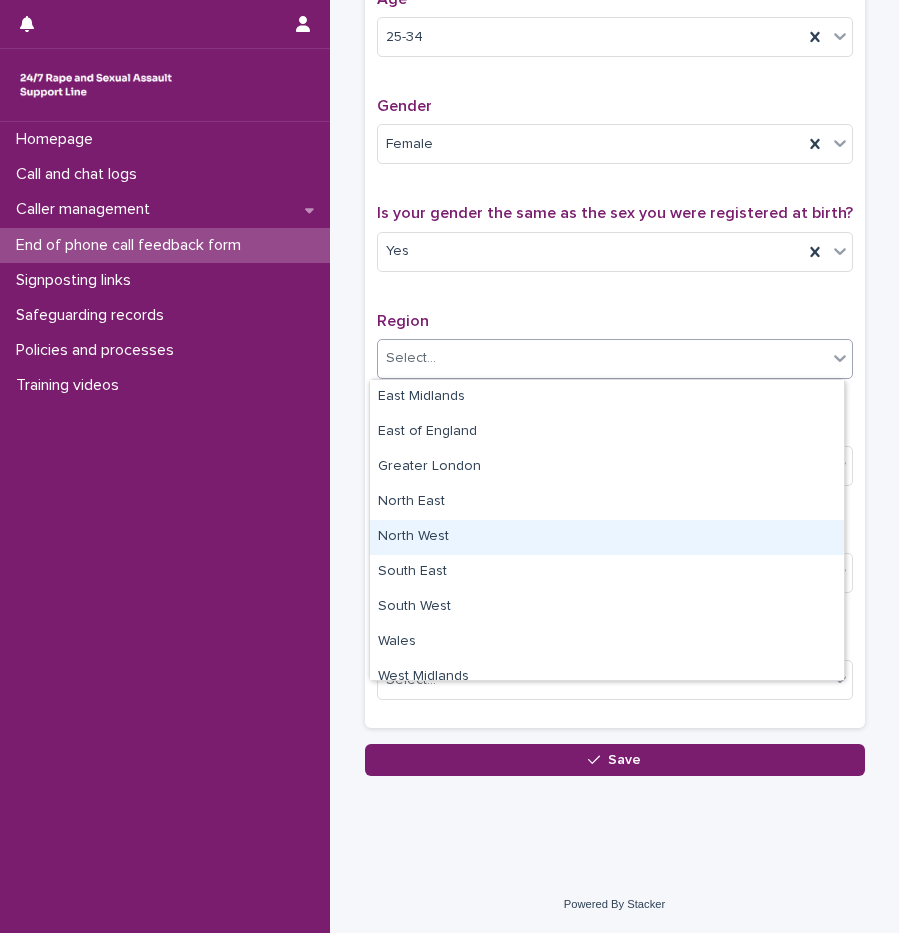 click on "North West" at bounding box center [607, 537] 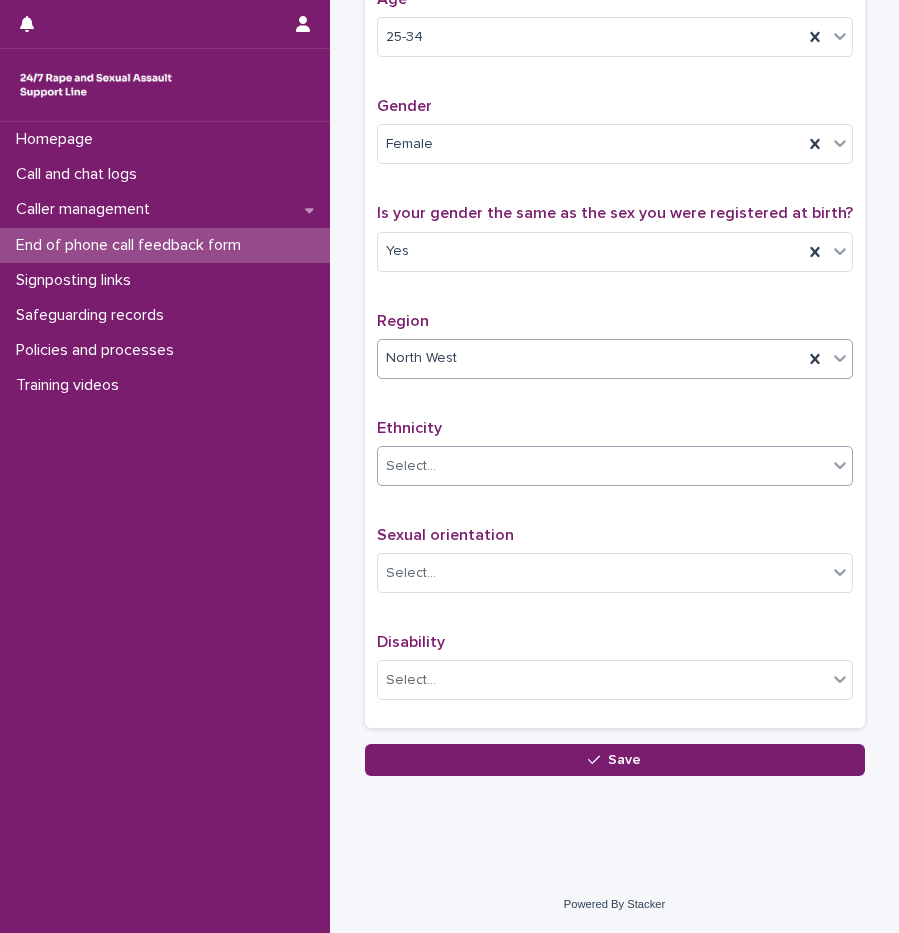 click on "Select..." at bounding box center (602, 466) 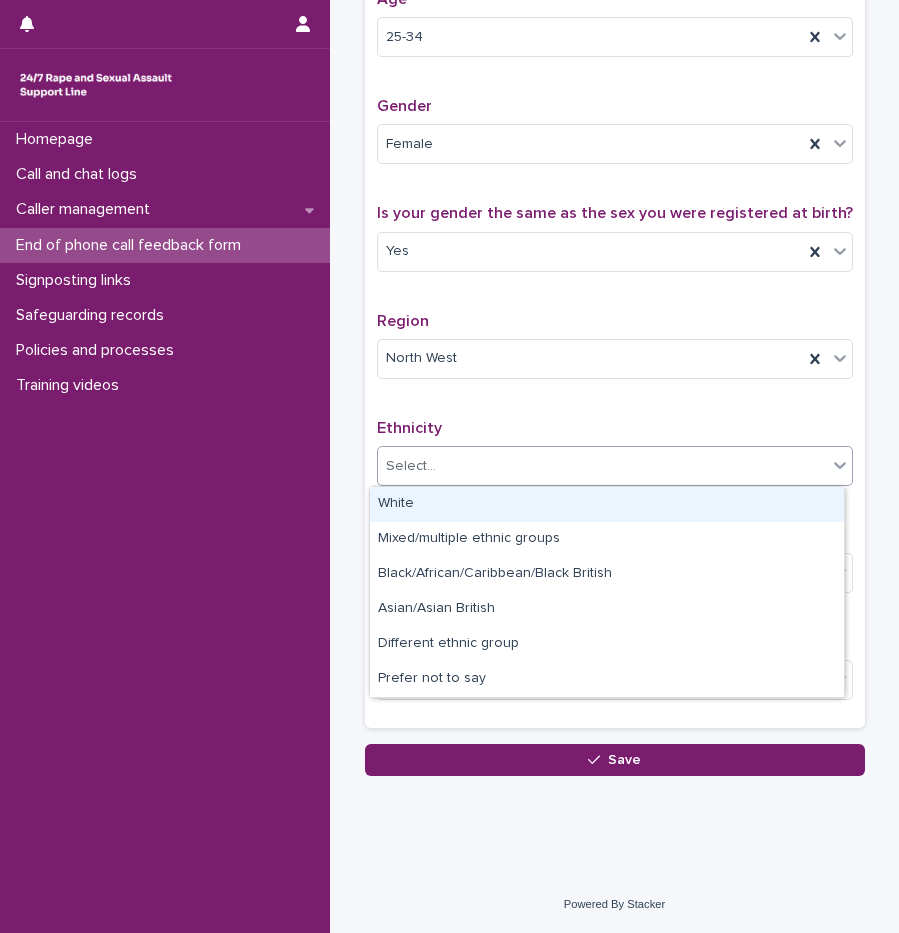 click on "White" at bounding box center [607, 504] 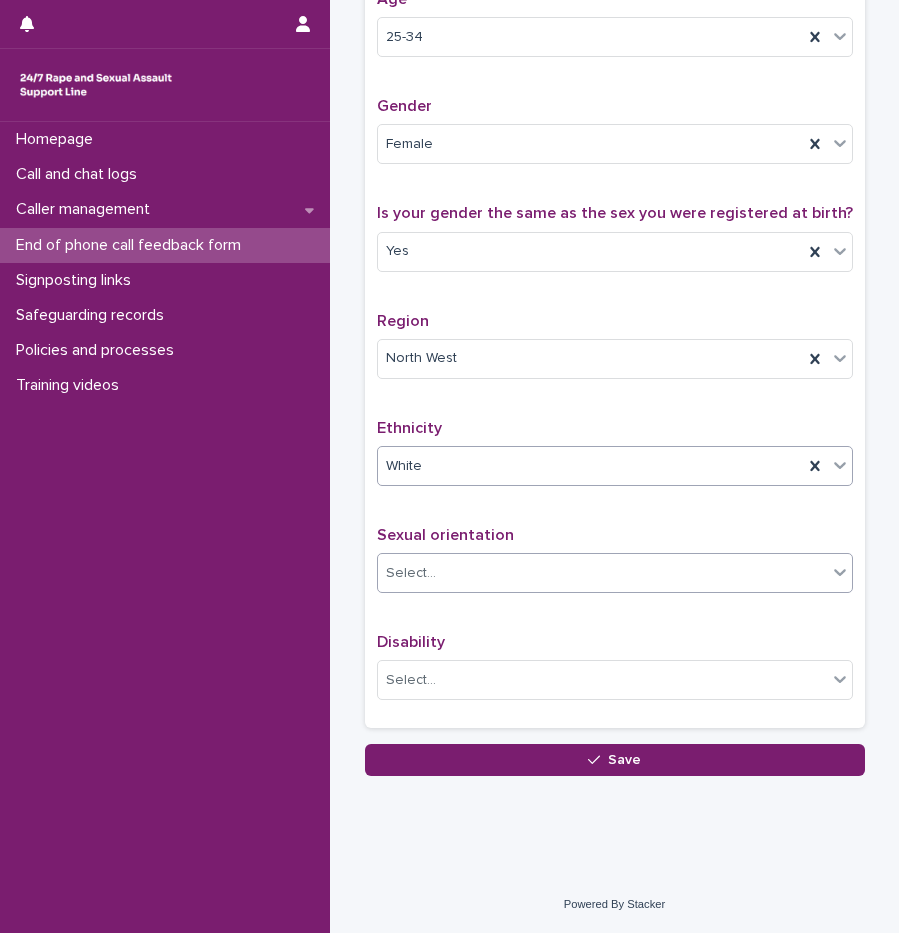 click on "Select..." at bounding box center (411, 573) 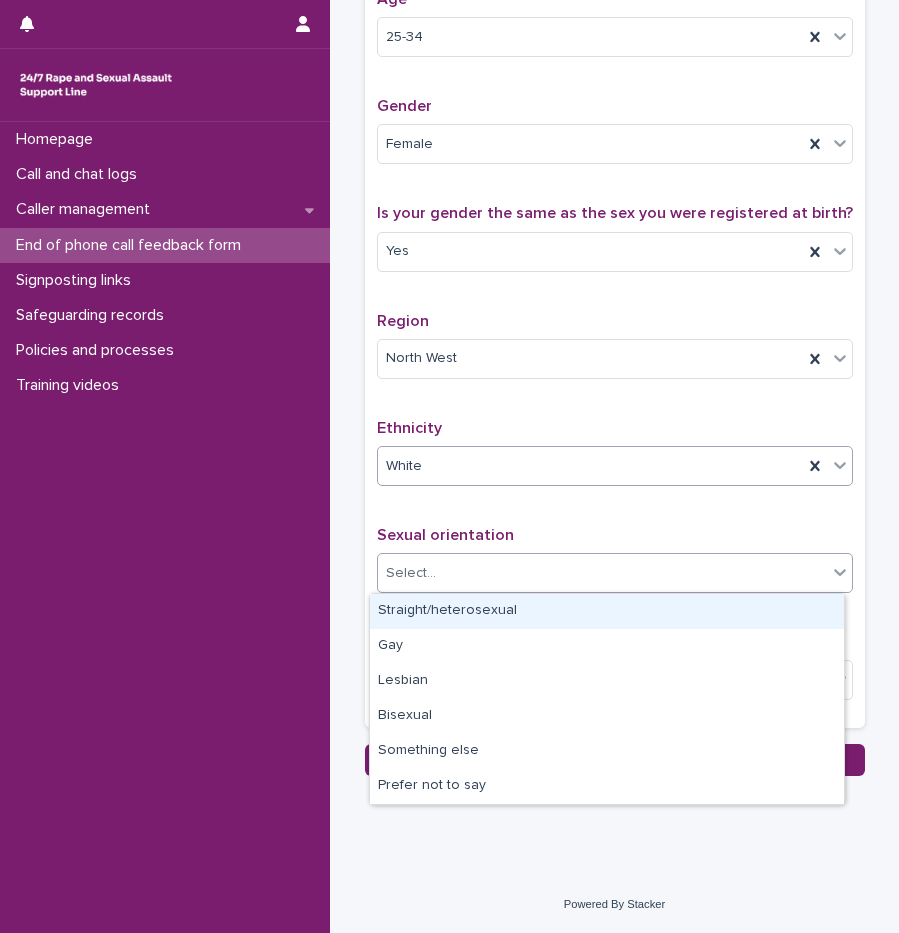 click on "White" at bounding box center [590, 466] 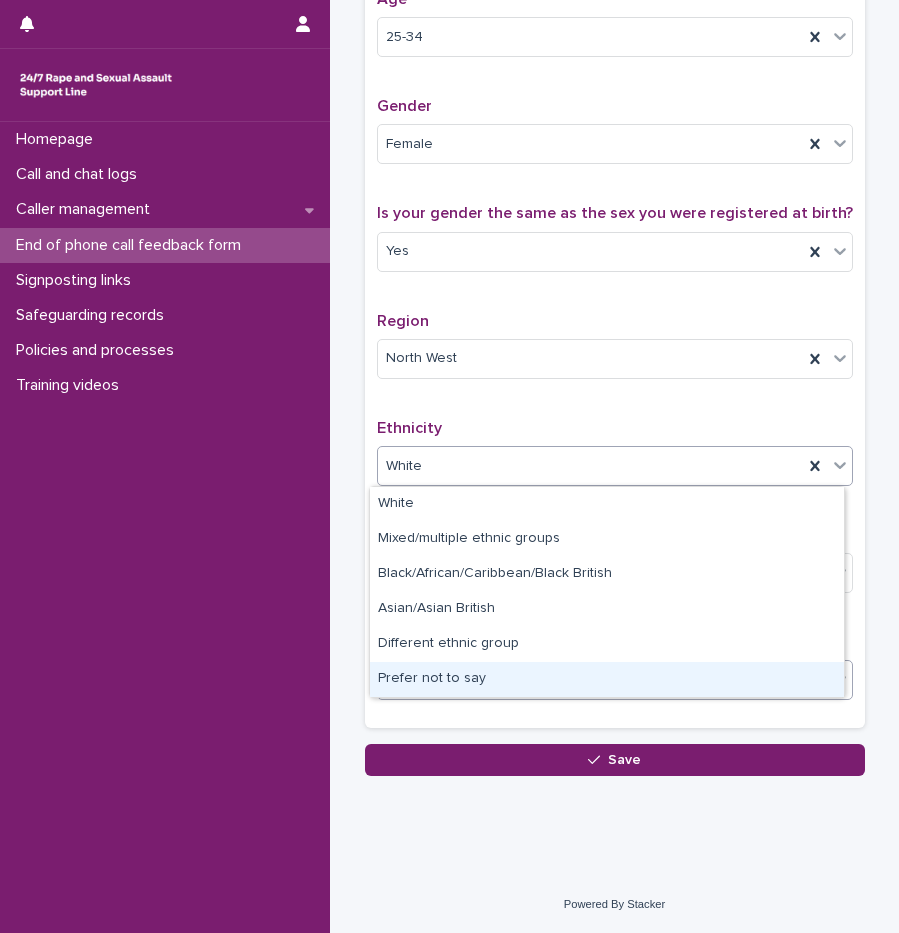 click on "Prefer not to say" at bounding box center (607, 679) 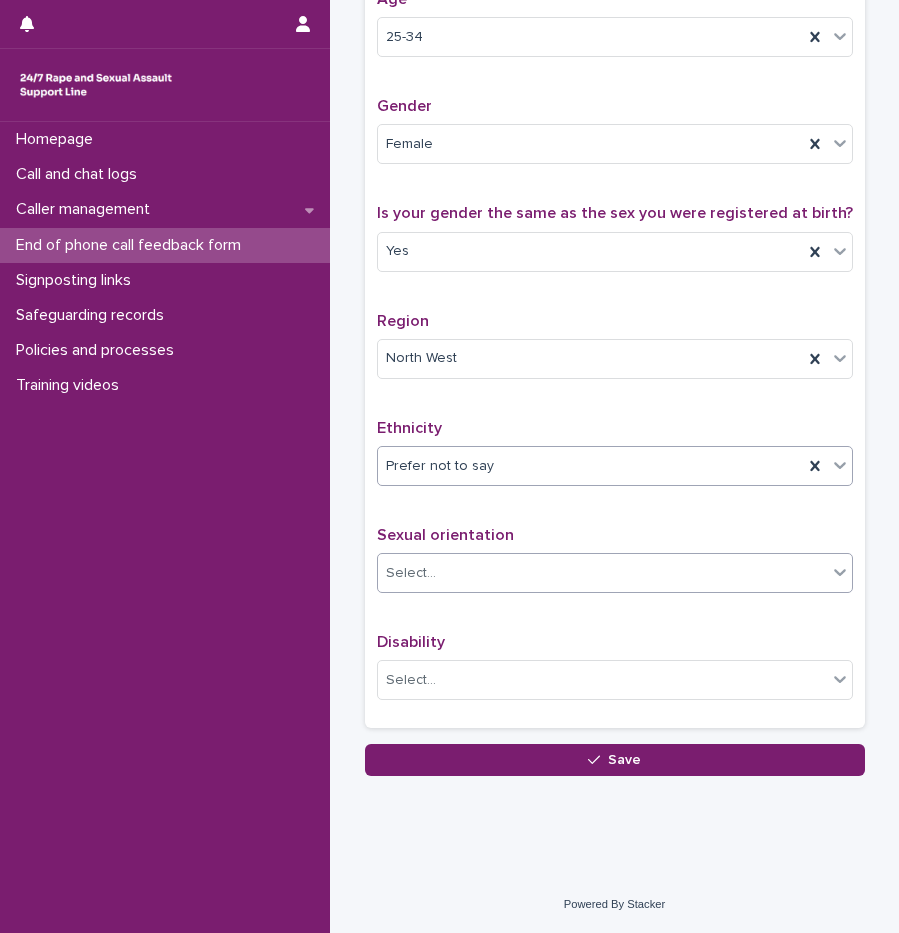 click on "Select..." at bounding box center (602, 573) 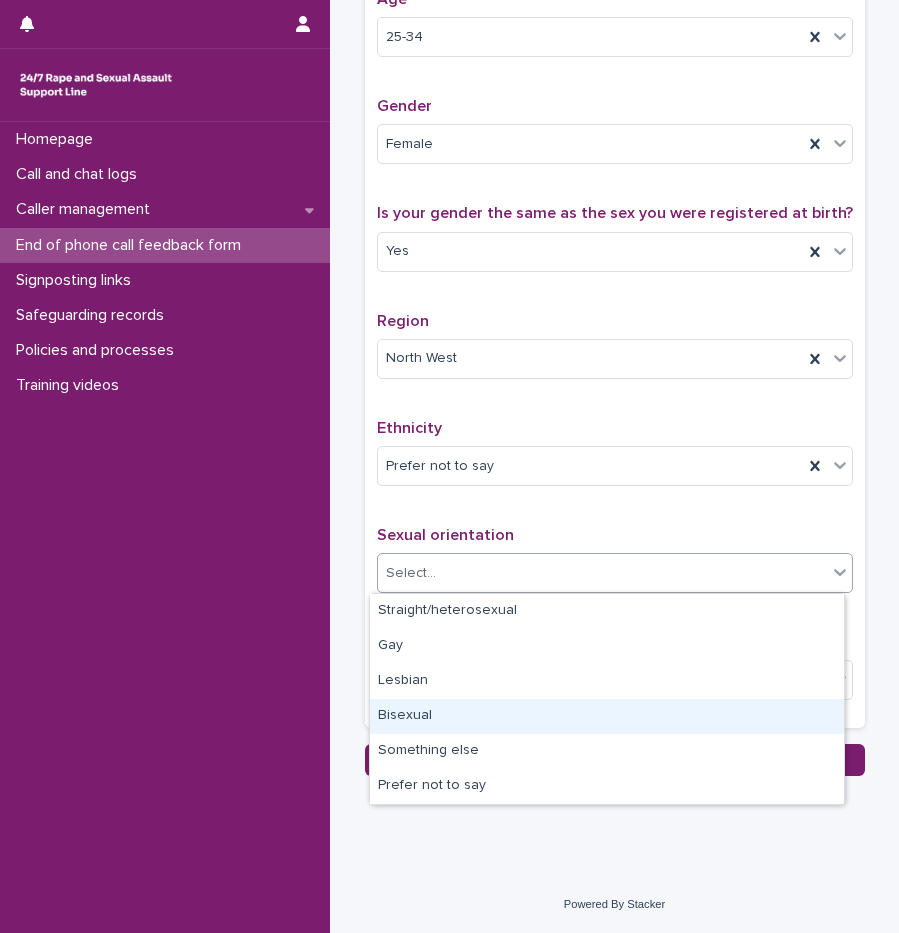 click on "Bisexual" at bounding box center [607, 716] 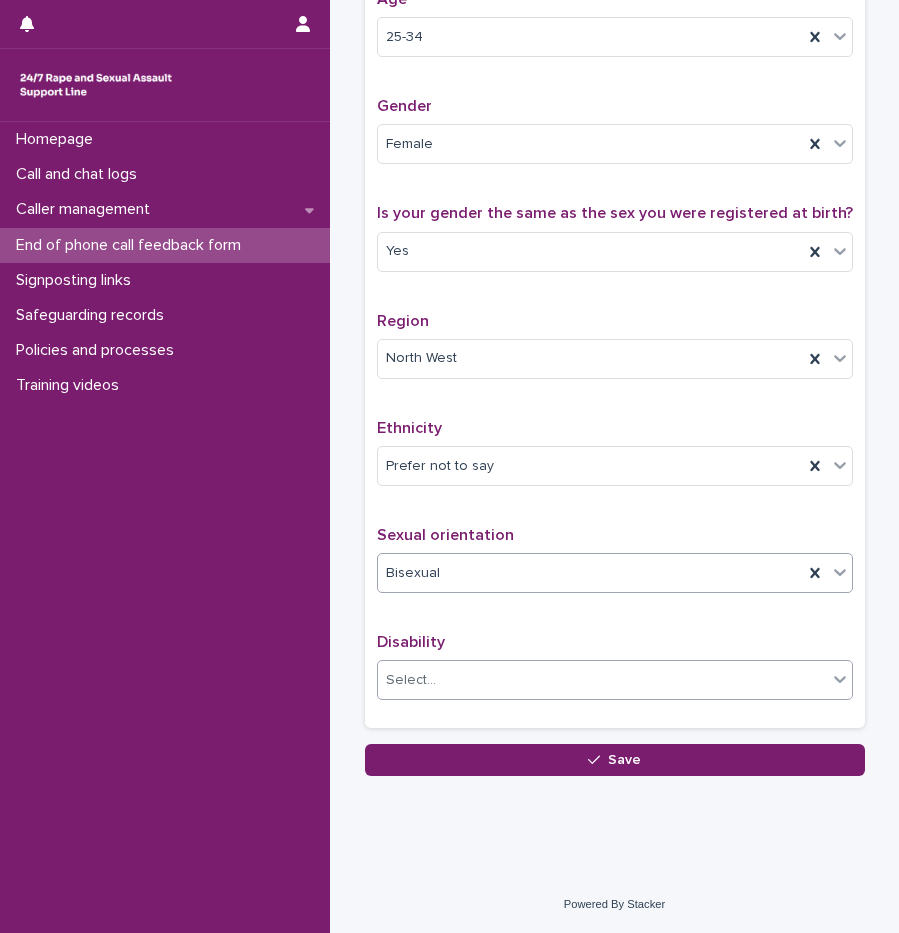 click on "Select..." at bounding box center (602, 680) 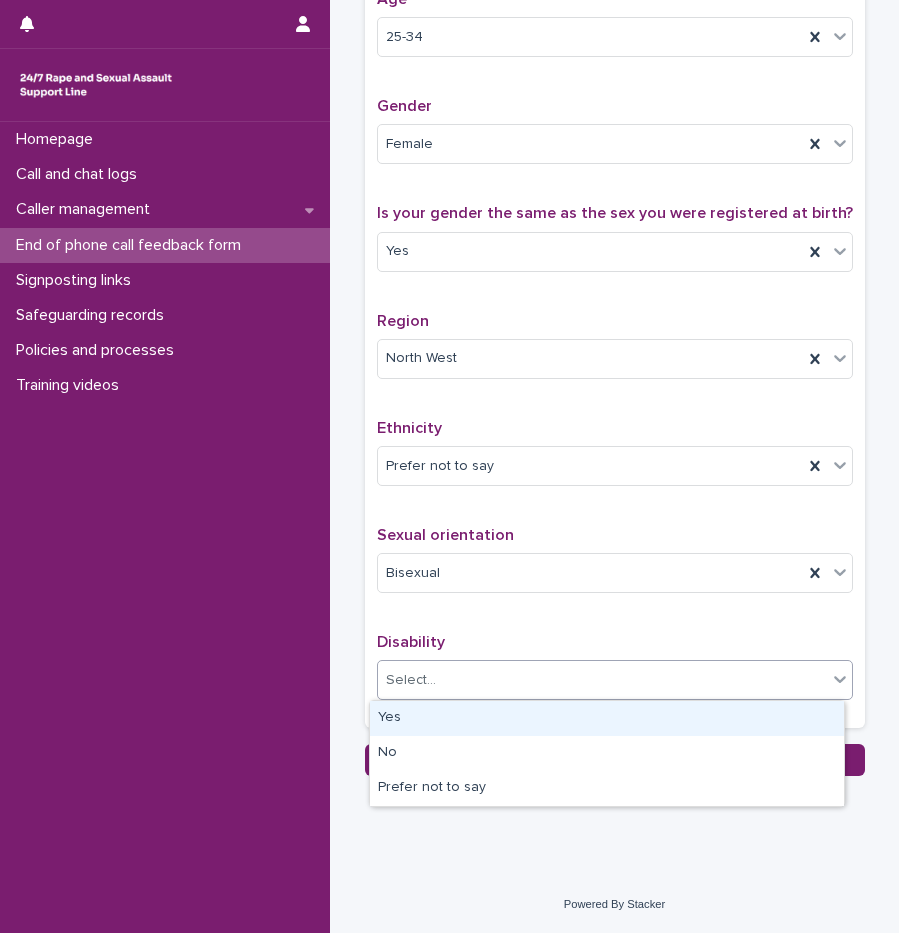 click on "Yes" at bounding box center [607, 718] 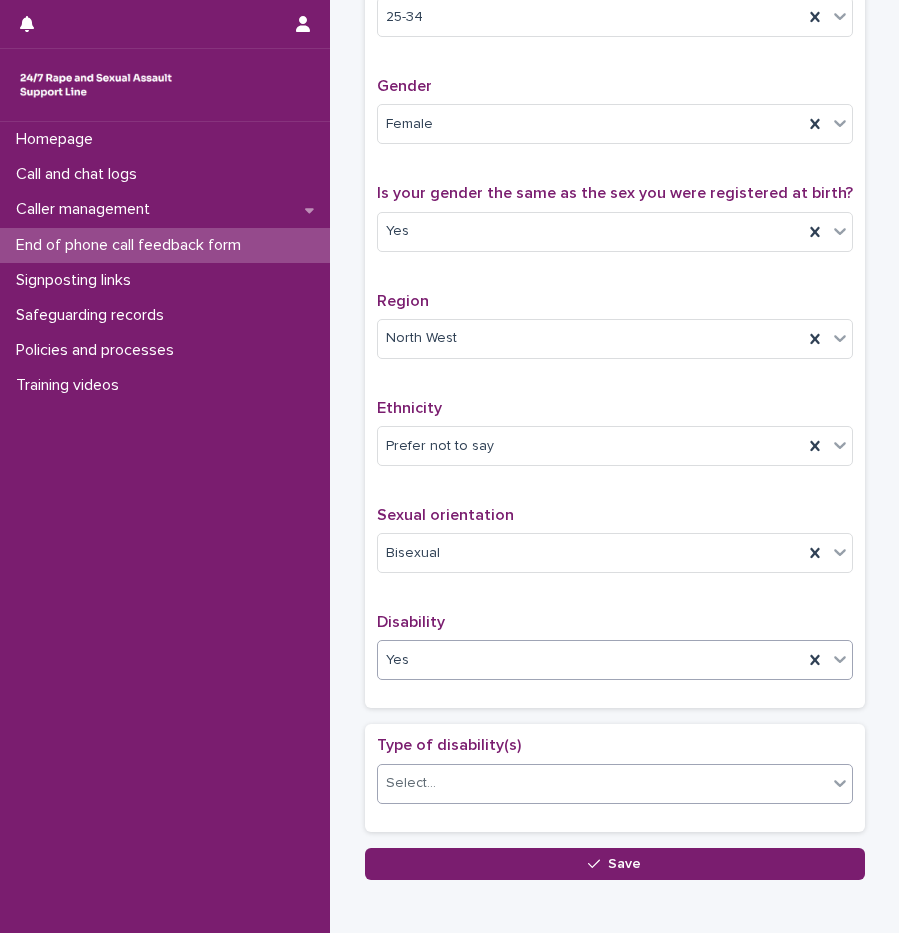 click on "Select..." at bounding box center [602, 783] 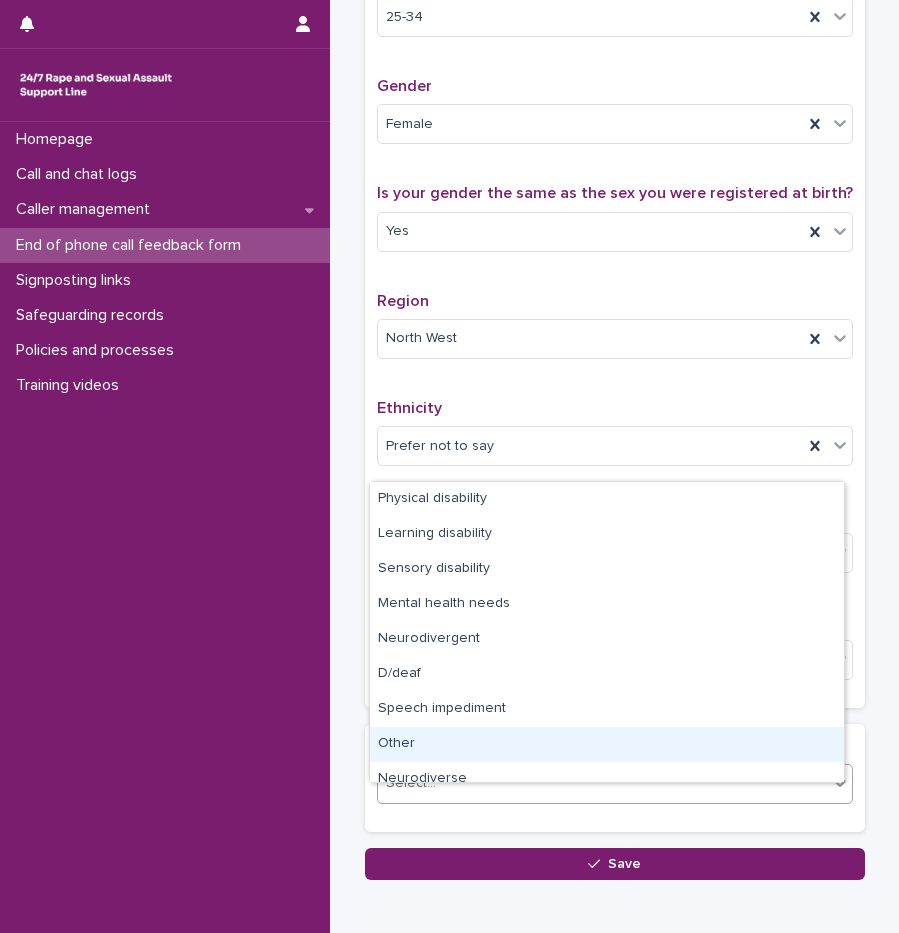 click on "Other" at bounding box center [607, 744] 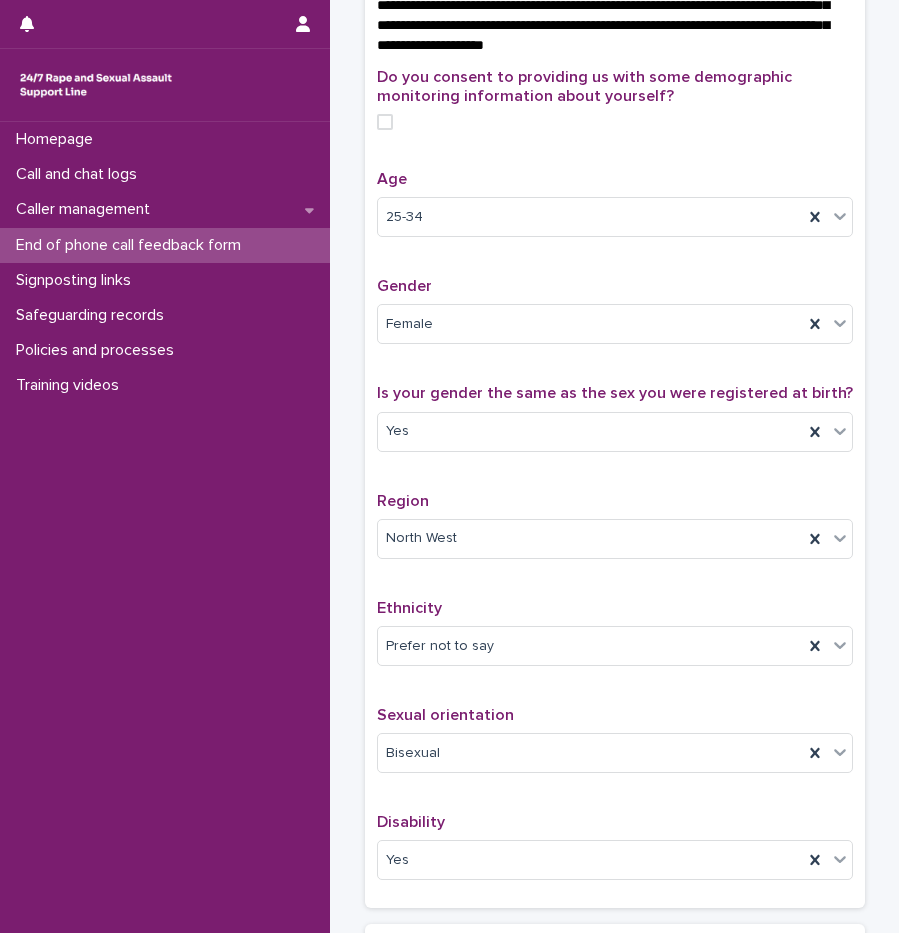 scroll, scrollTop: 1101, scrollLeft: 0, axis: vertical 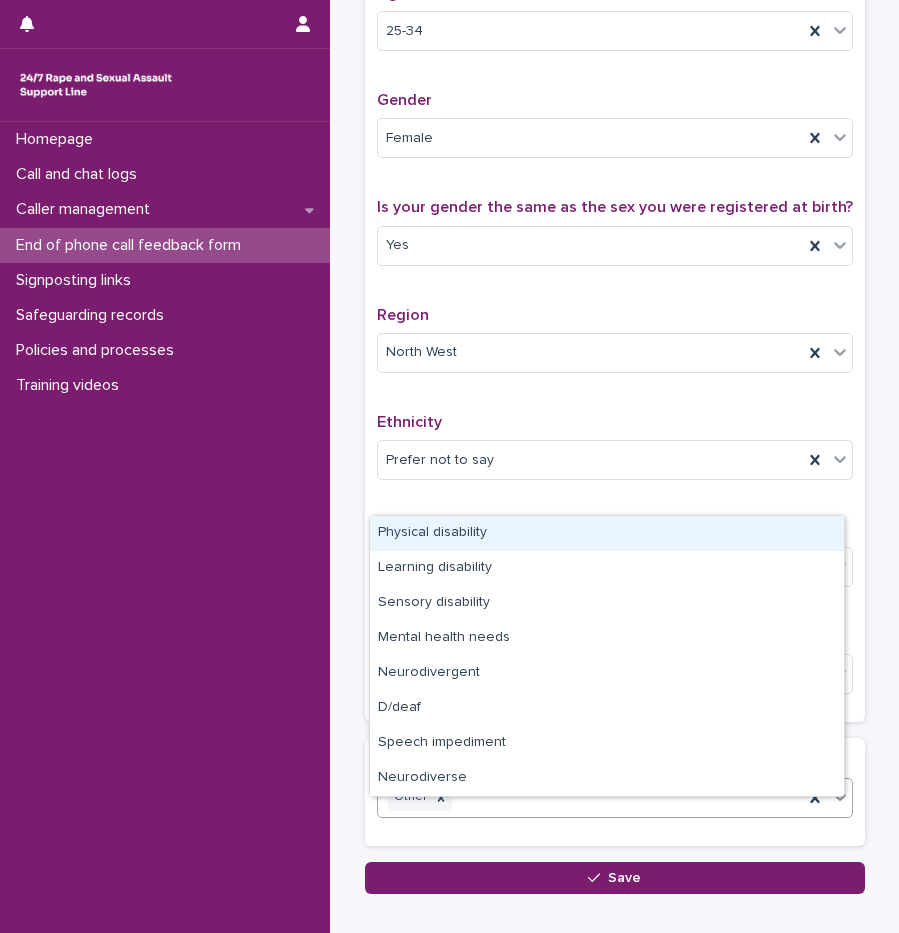 click on "Other" at bounding box center (590, 797) 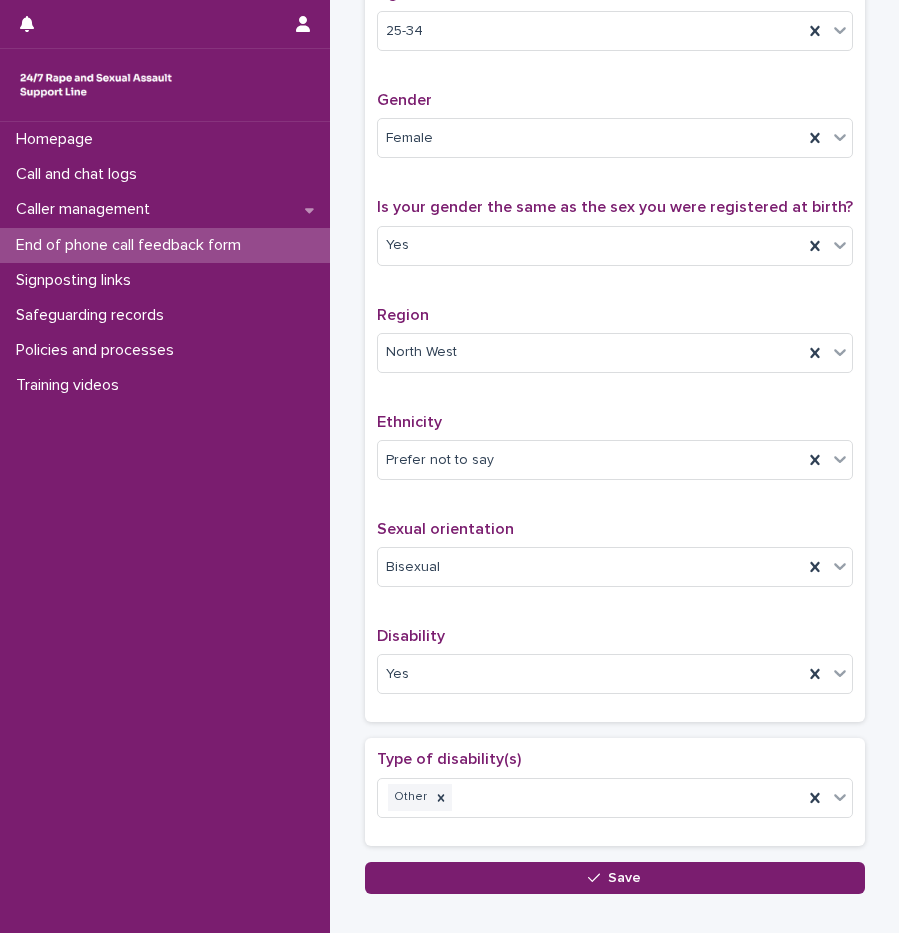 click on "Type of disability(s) Other" at bounding box center (615, 791) 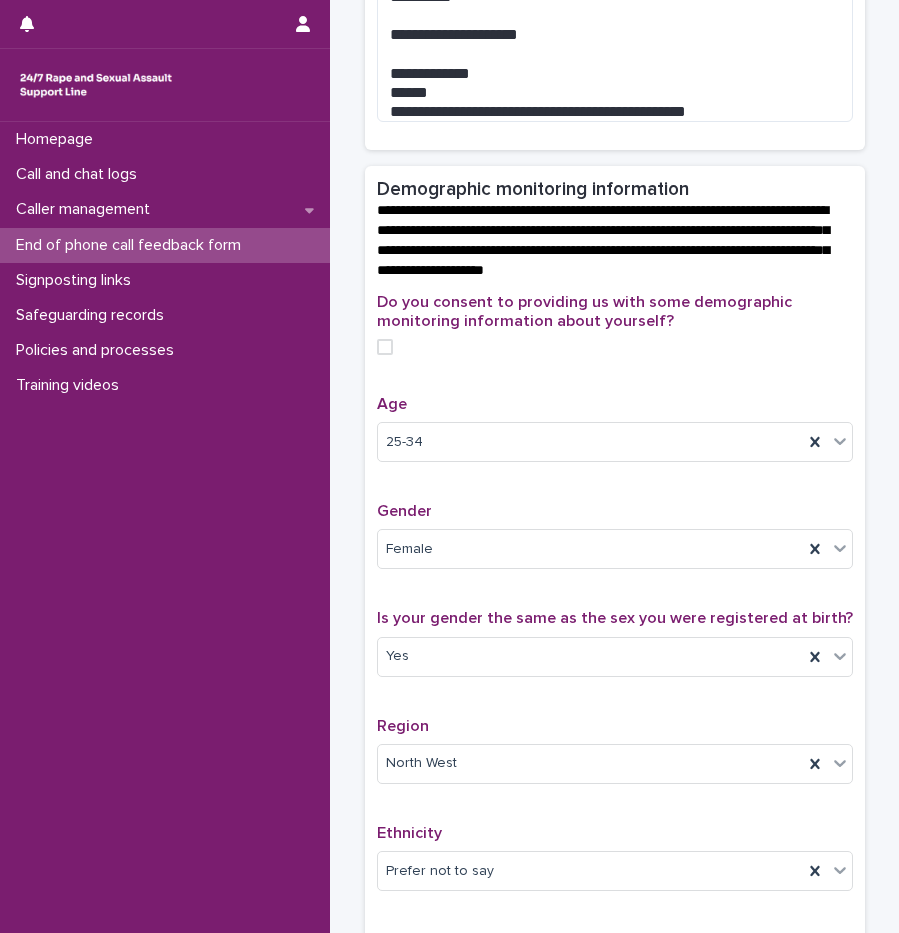 scroll, scrollTop: 455, scrollLeft: 0, axis: vertical 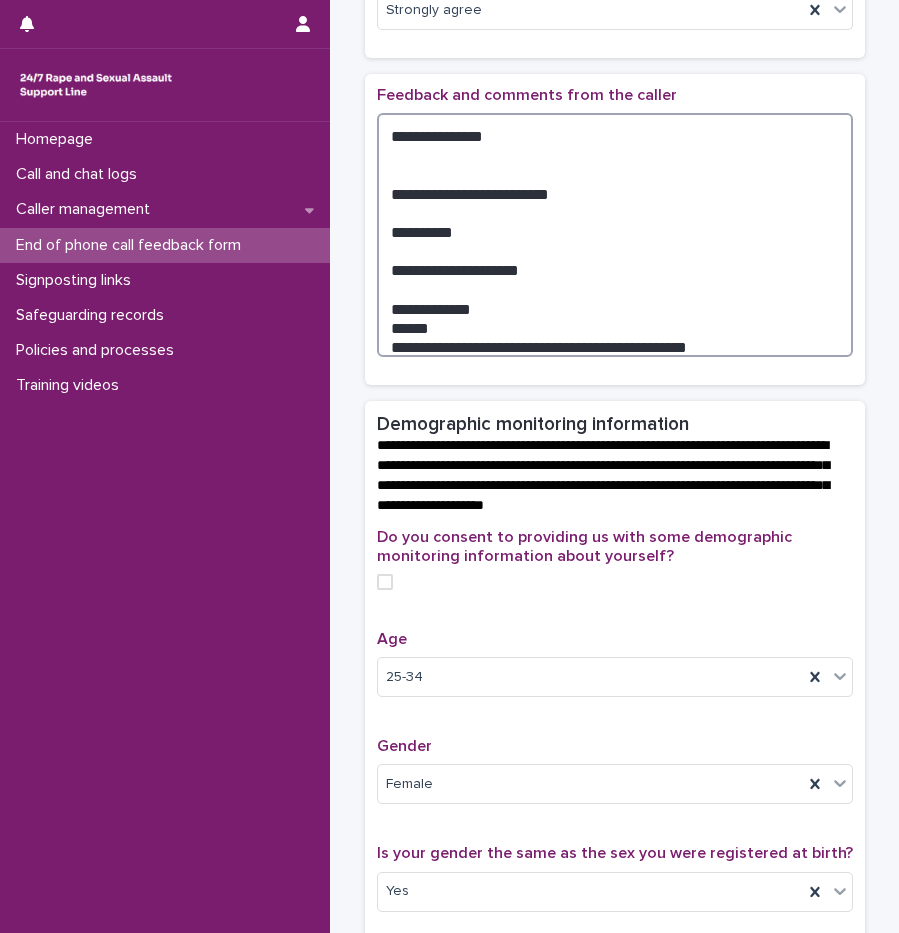 click on "**********" at bounding box center (615, 235) 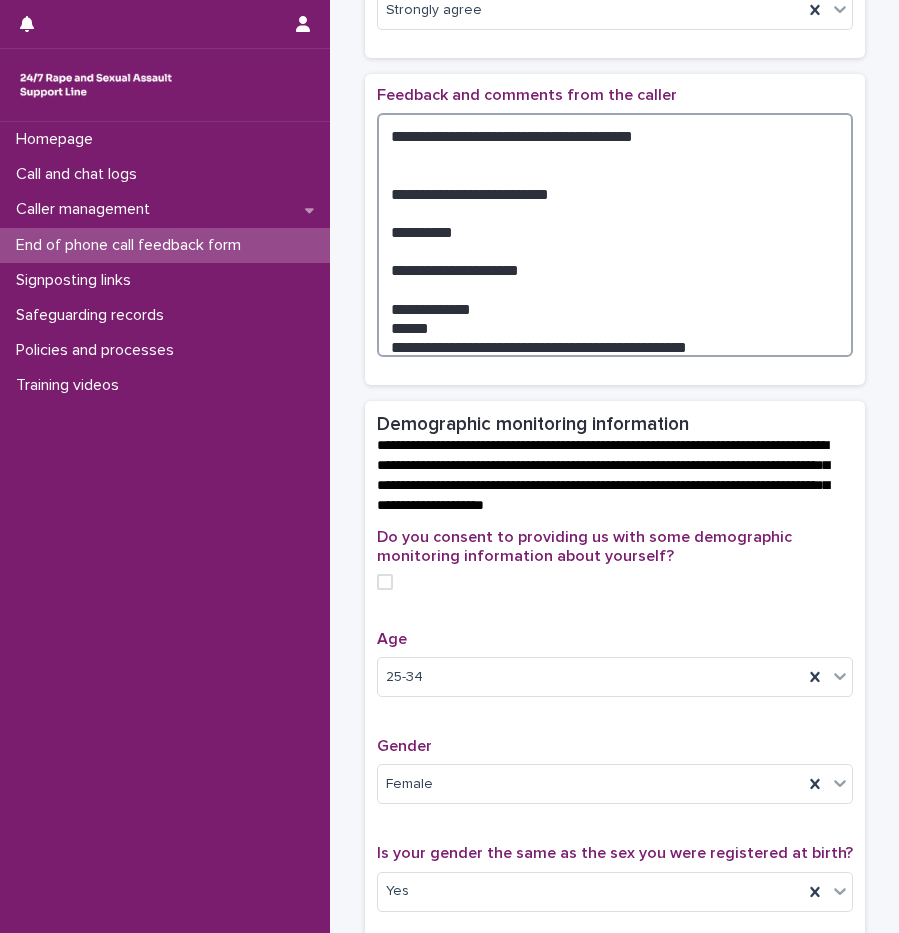 click on "**********" at bounding box center (615, 235) 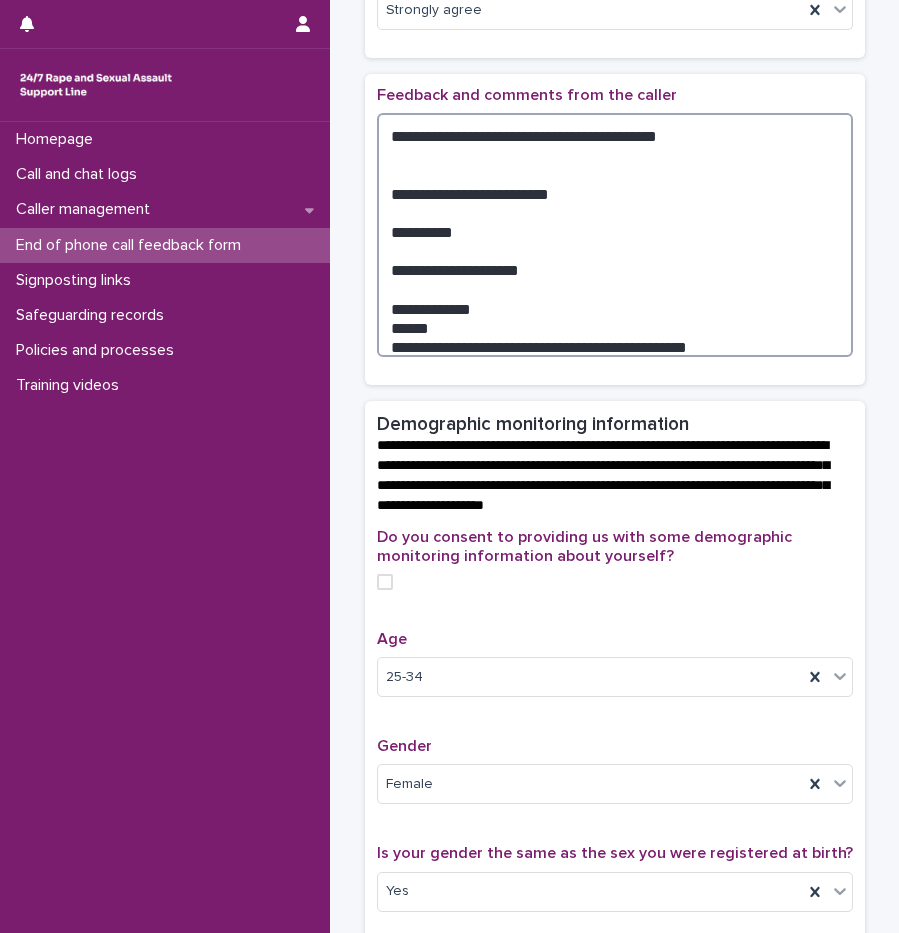 click on "**********" at bounding box center (615, 235) 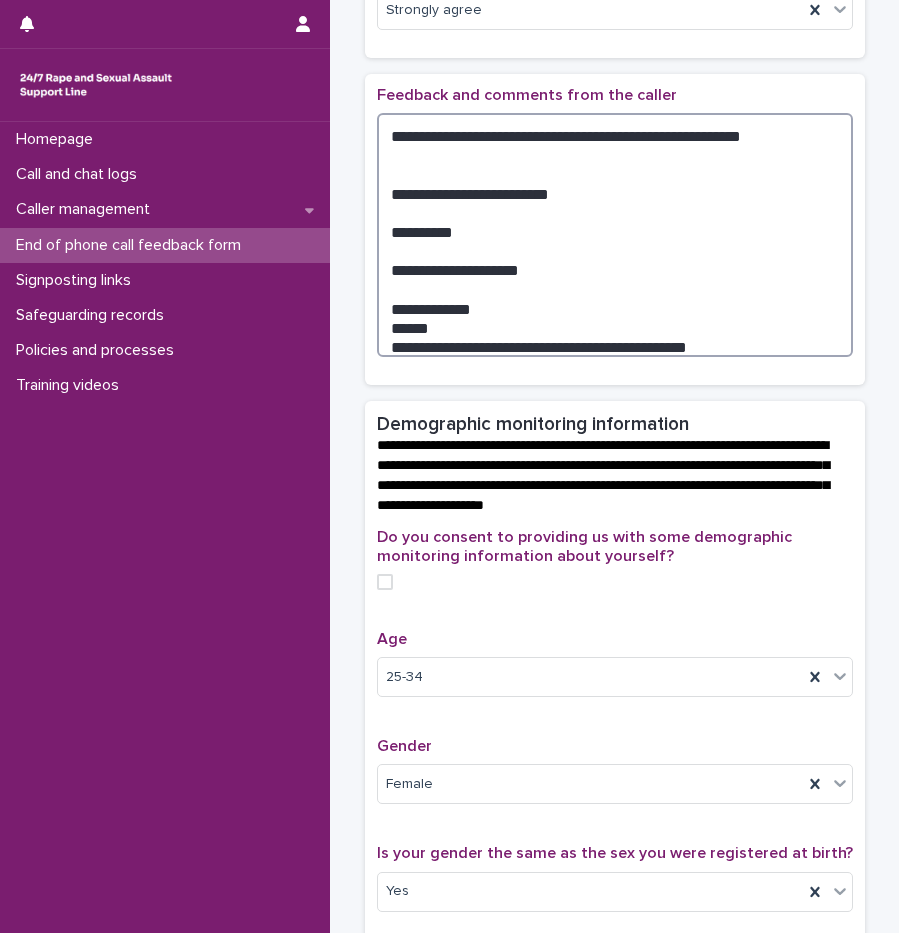 click on "**********" at bounding box center (615, 235) 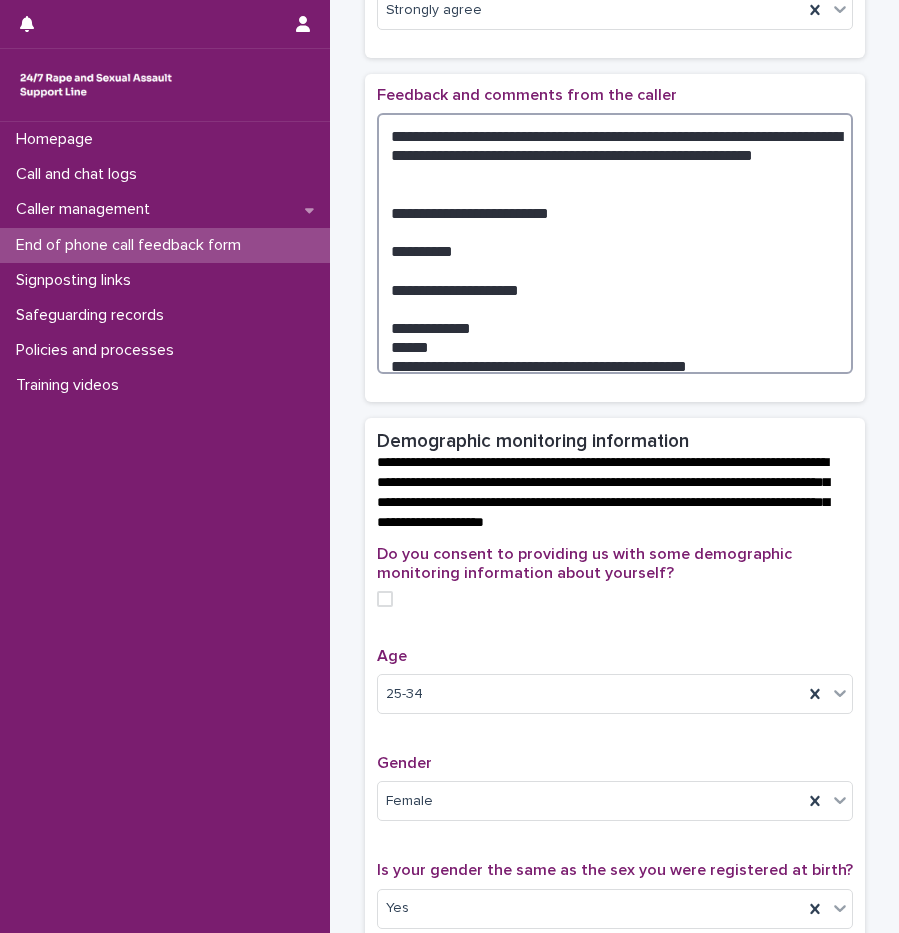 click on "**********" at bounding box center (615, 243) 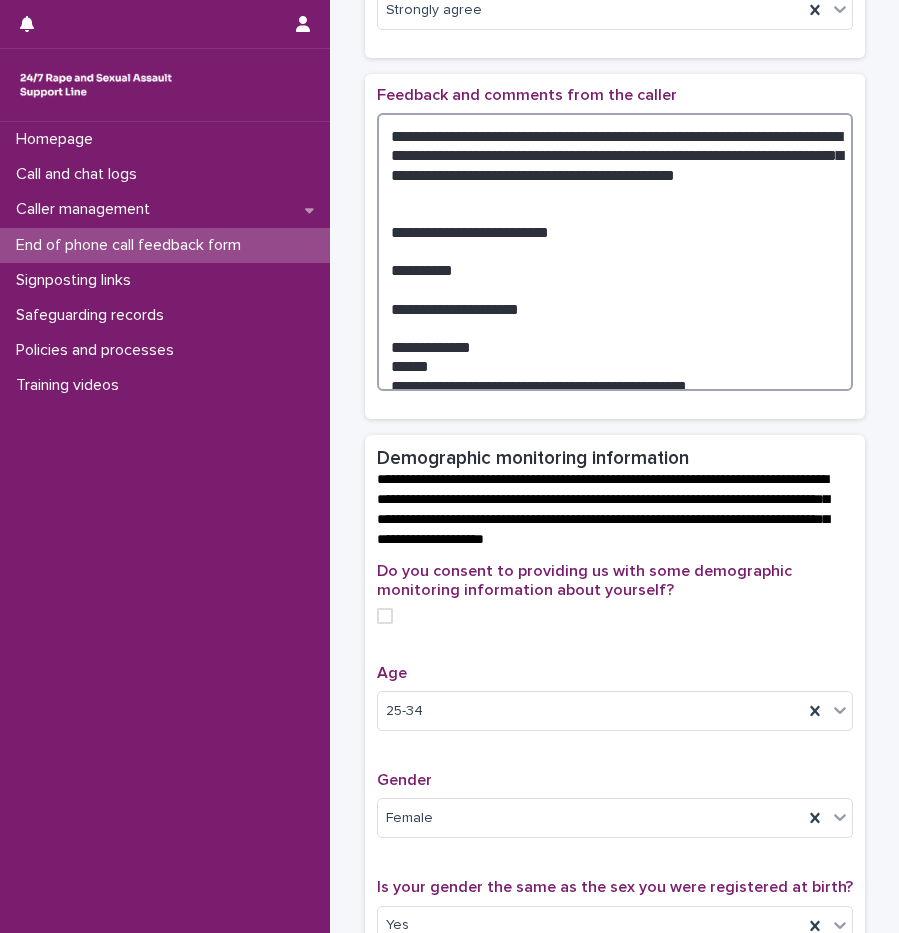 click on "**********" at bounding box center (615, 252) 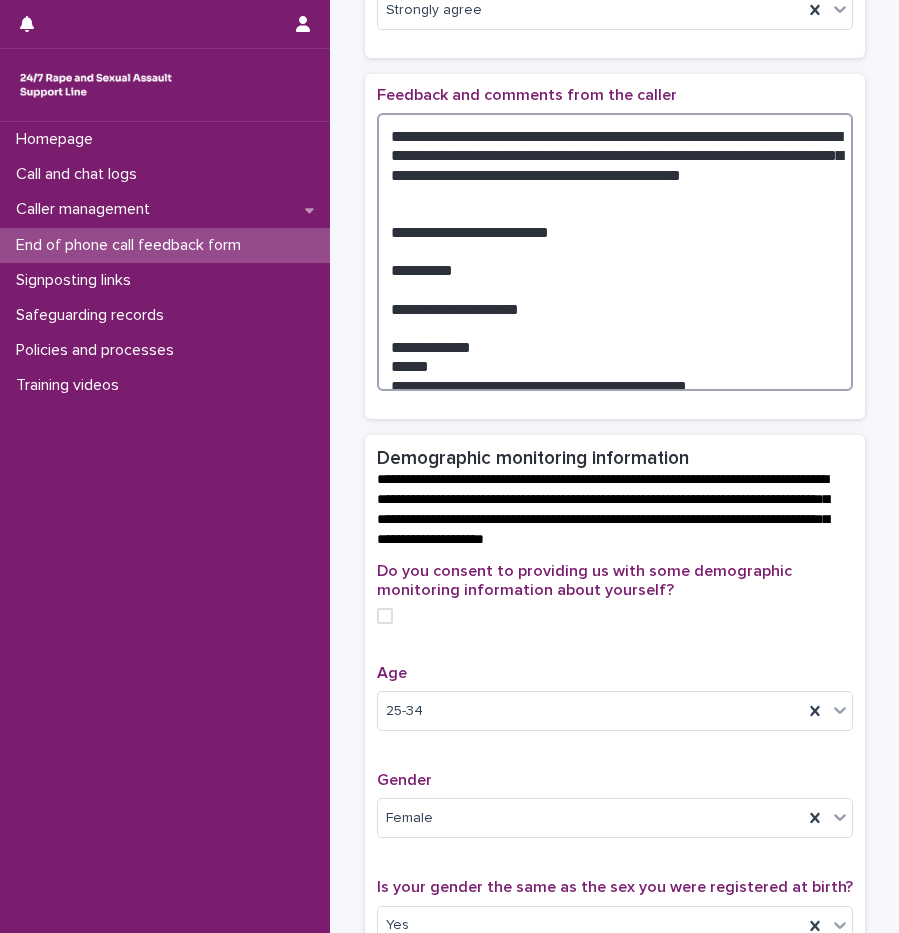 click on "**********" at bounding box center (615, 252) 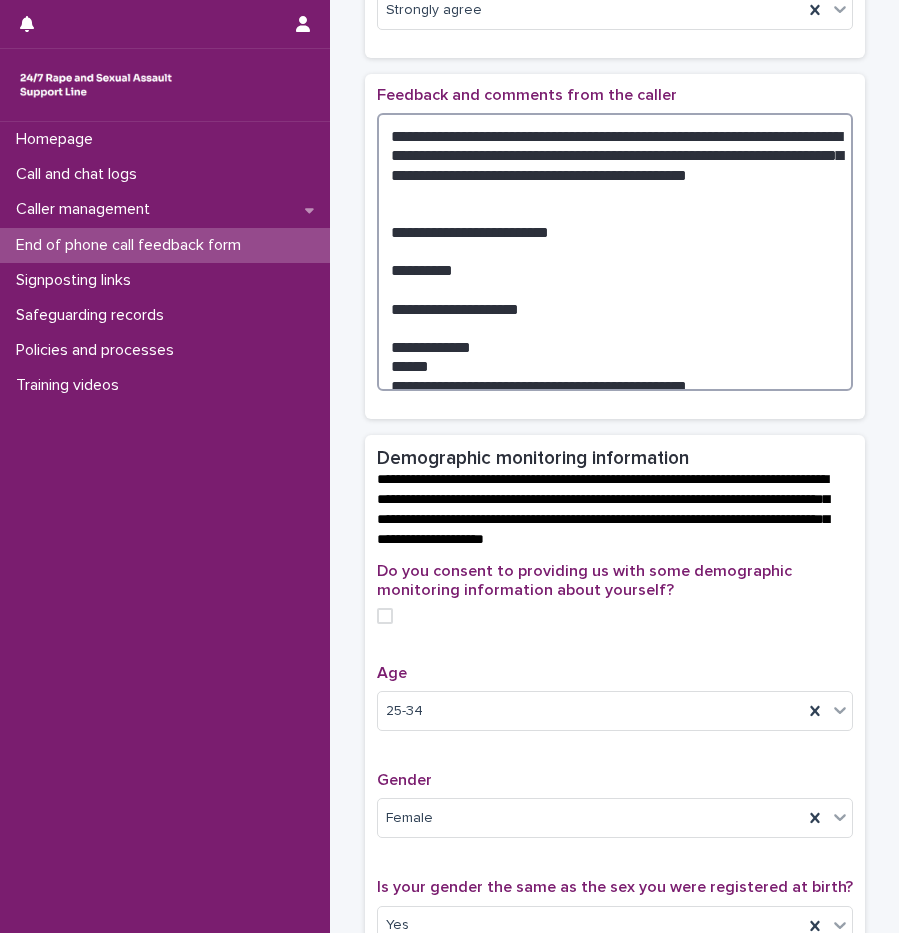 click on "**********" at bounding box center (615, 252) 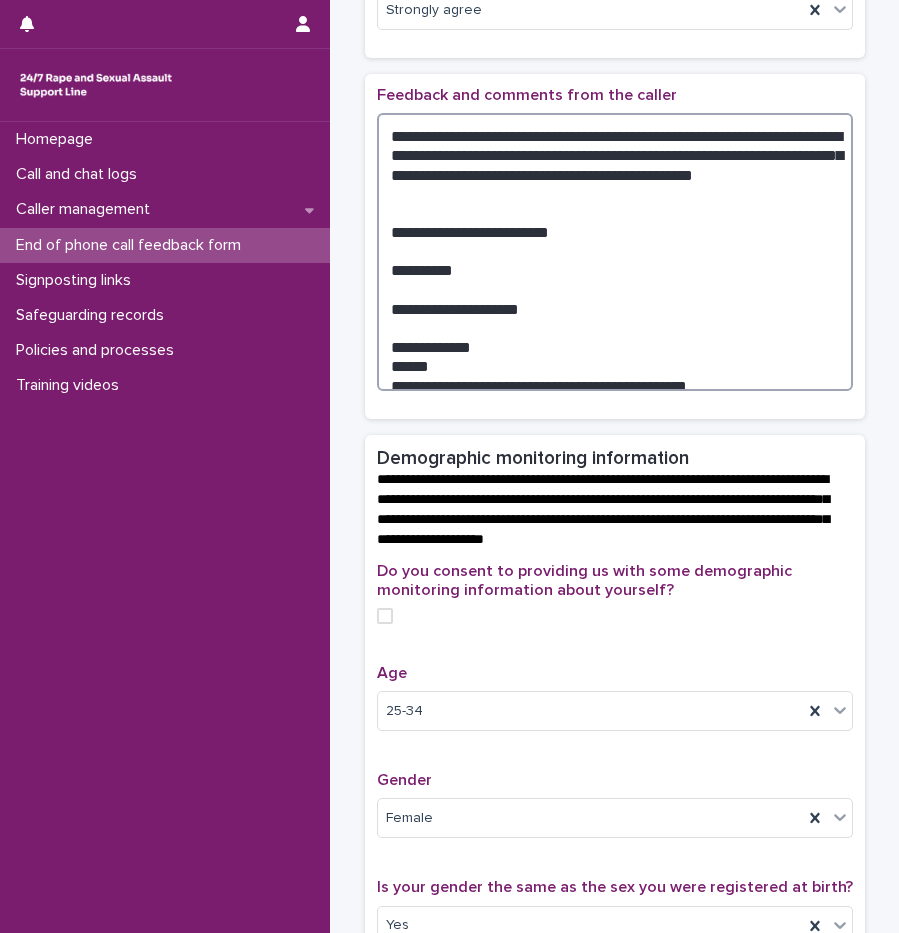 click on "**********" at bounding box center (615, 252) 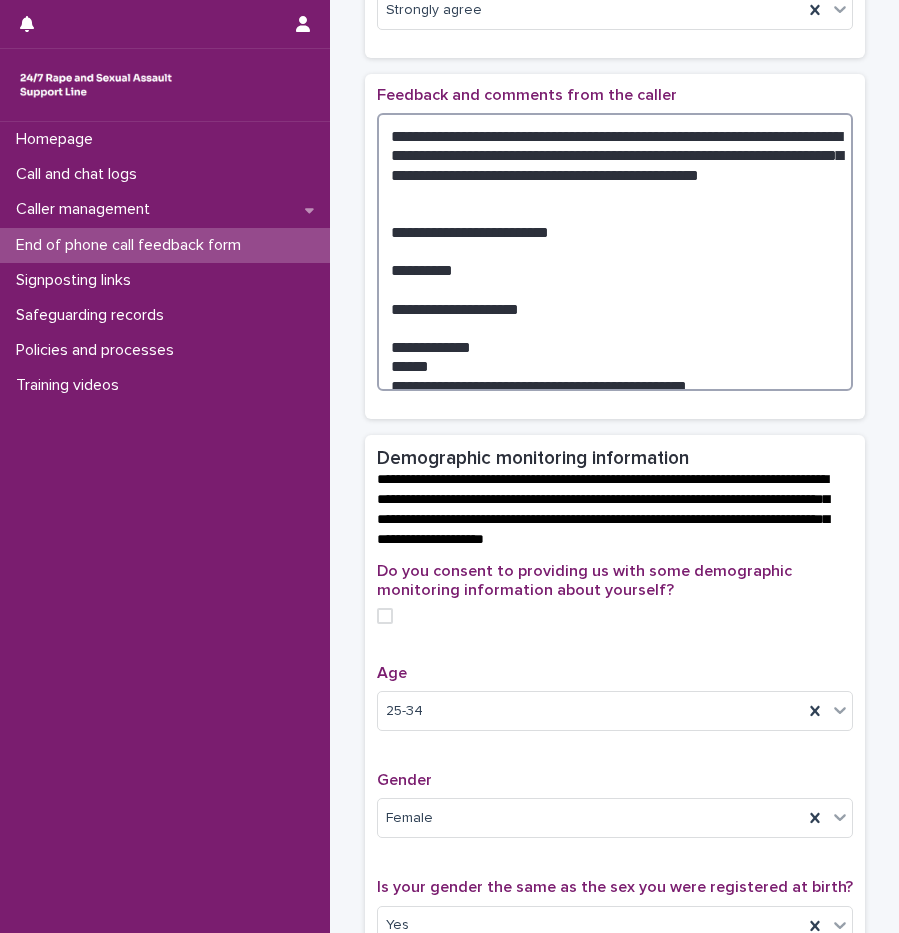 click on "**********" at bounding box center (615, 252) 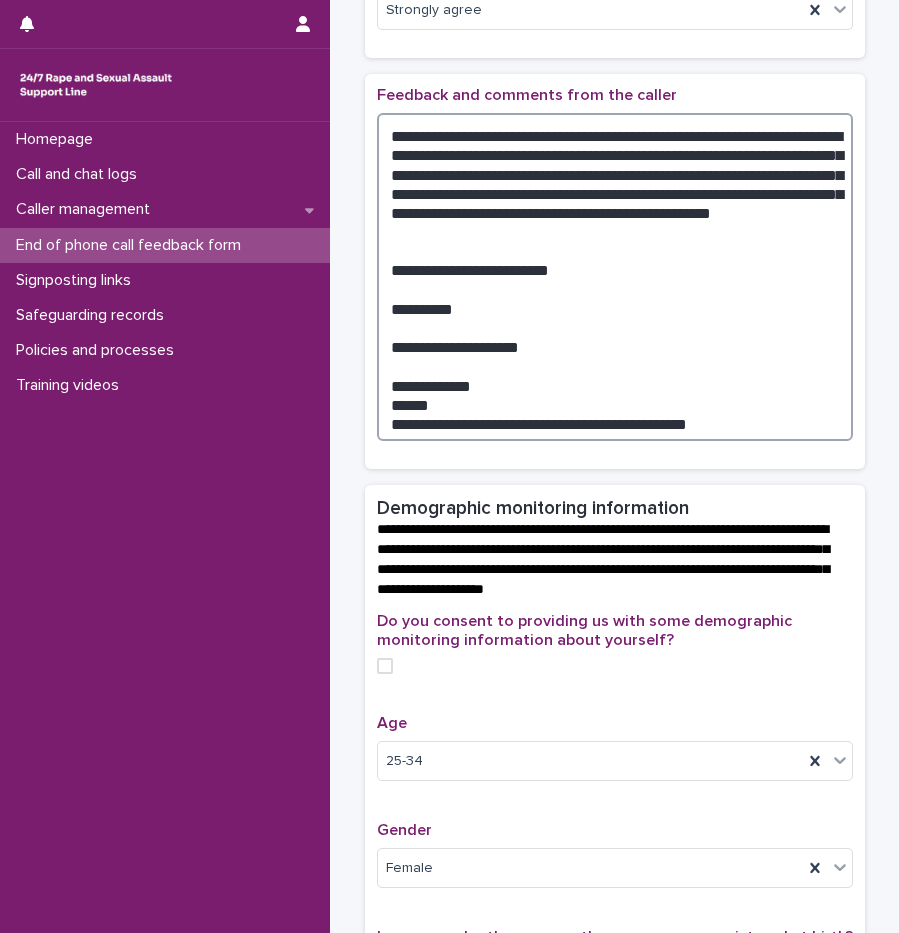 click on "**********" at bounding box center (615, 277) 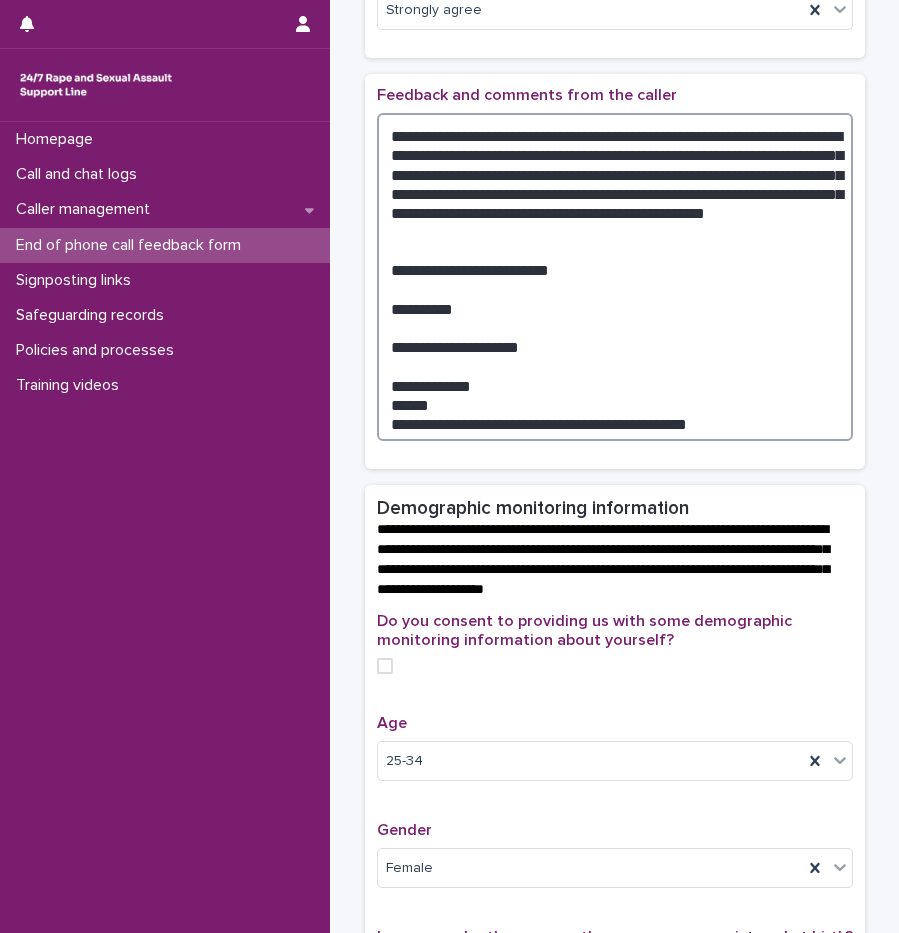 click on "**********" at bounding box center [615, 277] 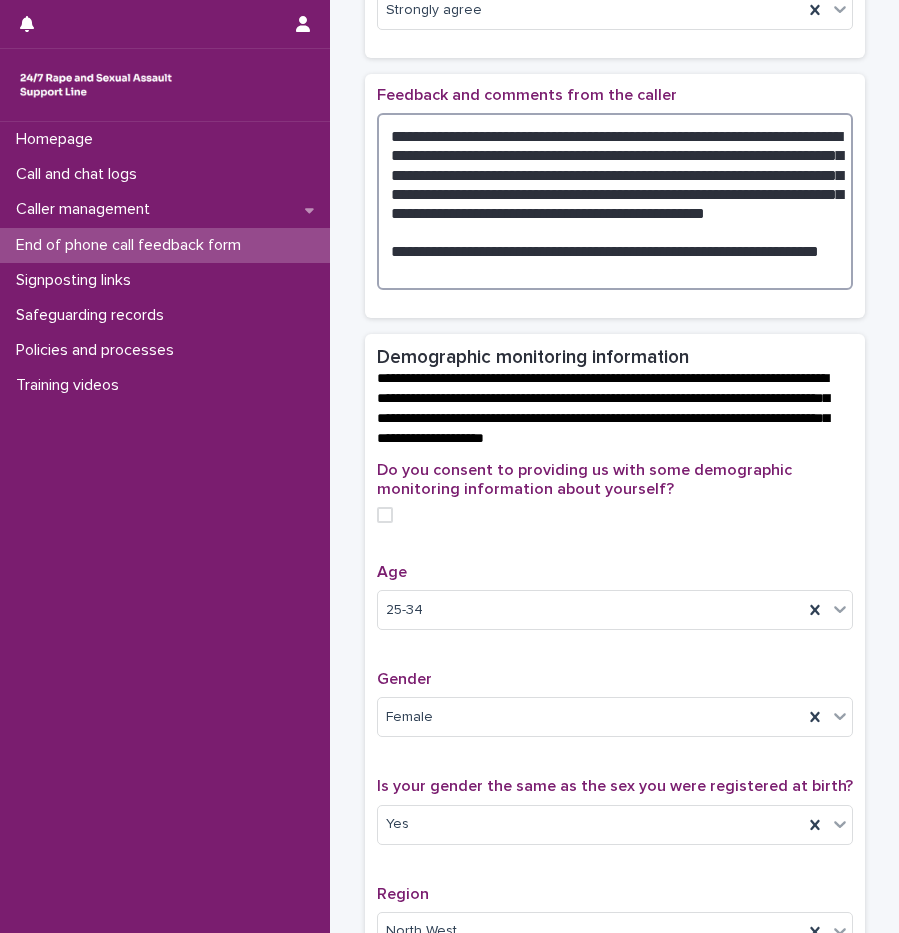 click on "**********" at bounding box center [615, 201] 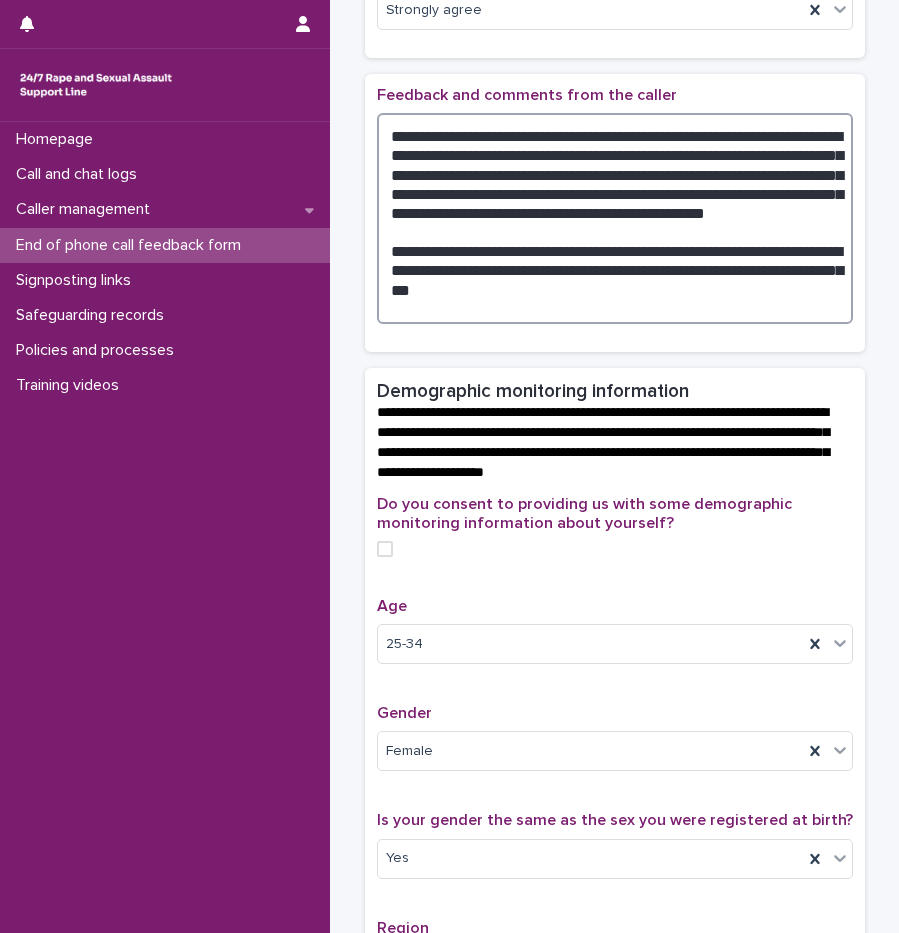 type on "**********" 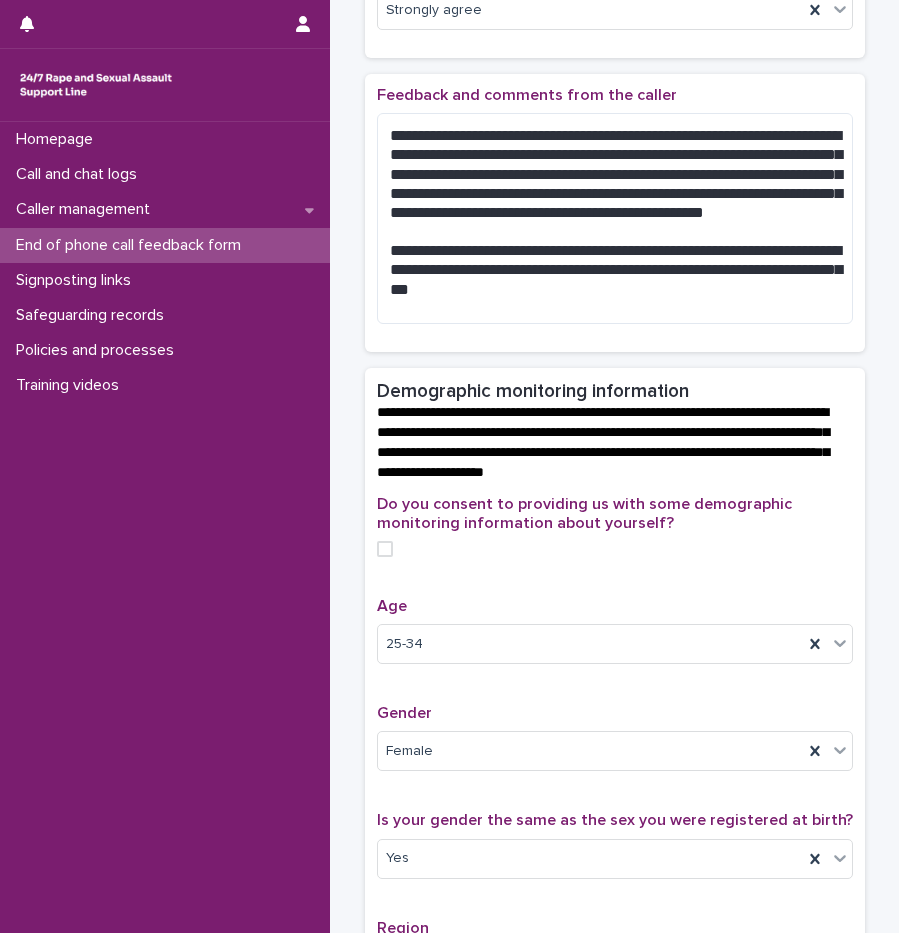 click on "Demographic monitoring information" at bounding box center (533, 391) 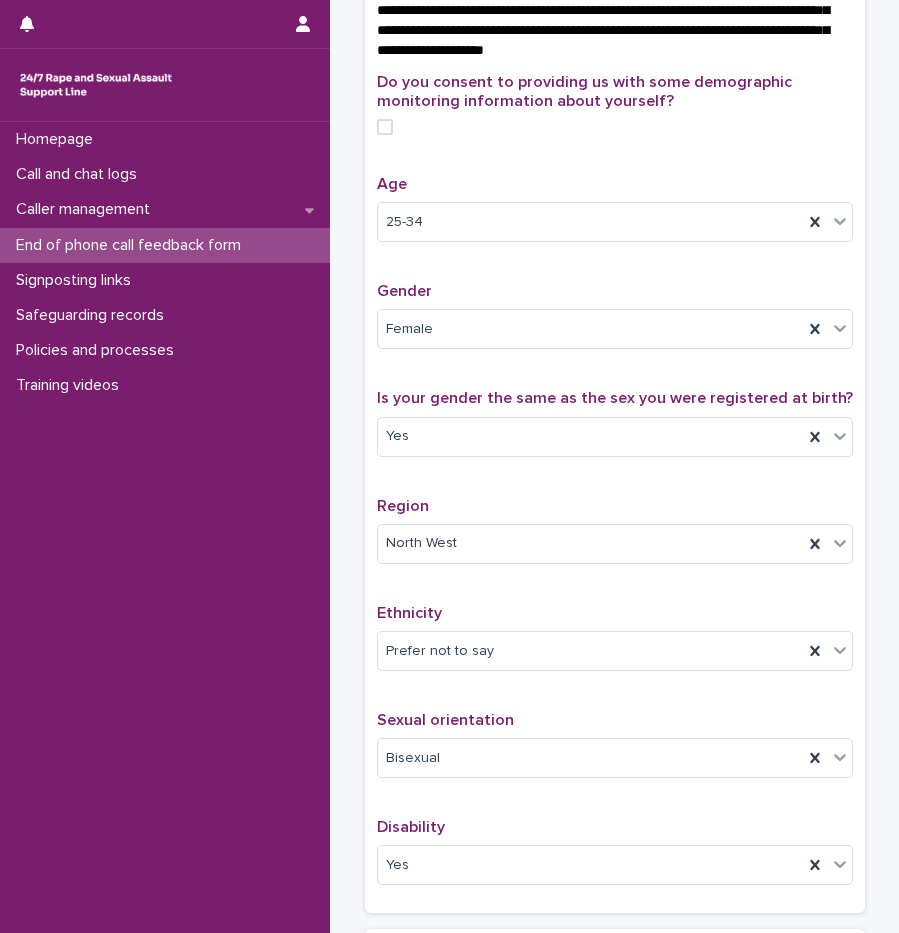 scroll, scrollTop: 879, scrollLeft: 0, axis: vertical 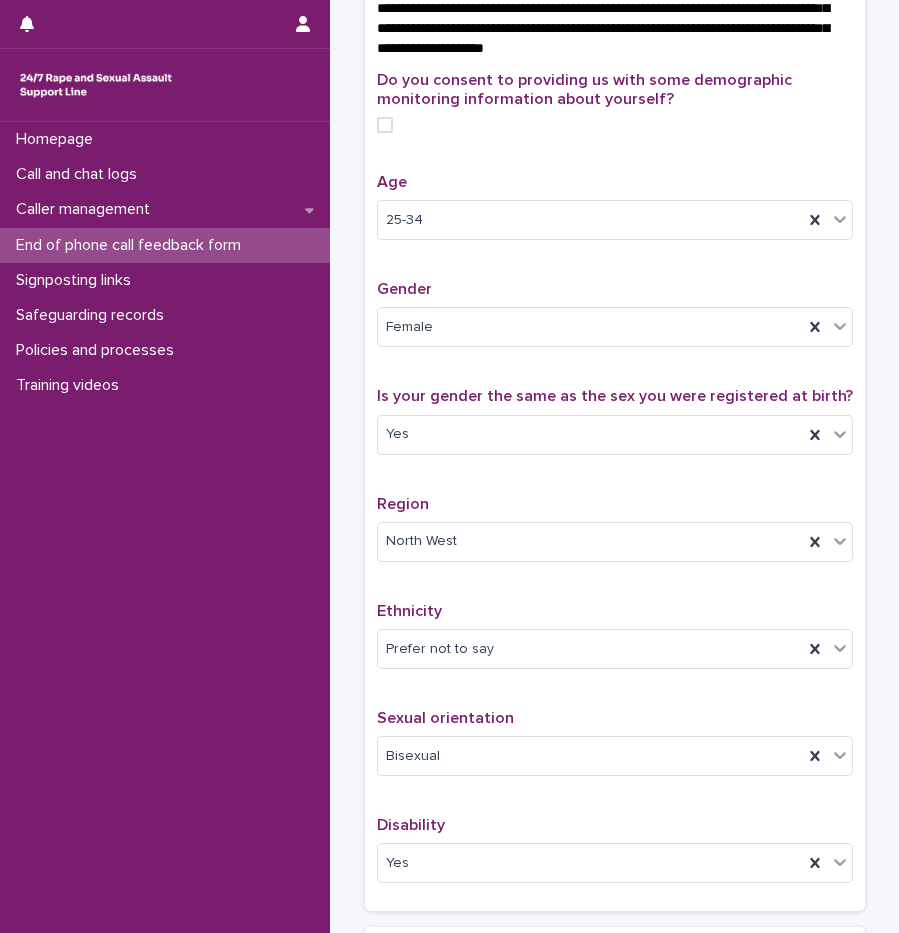click at bounding box center (385, 125) 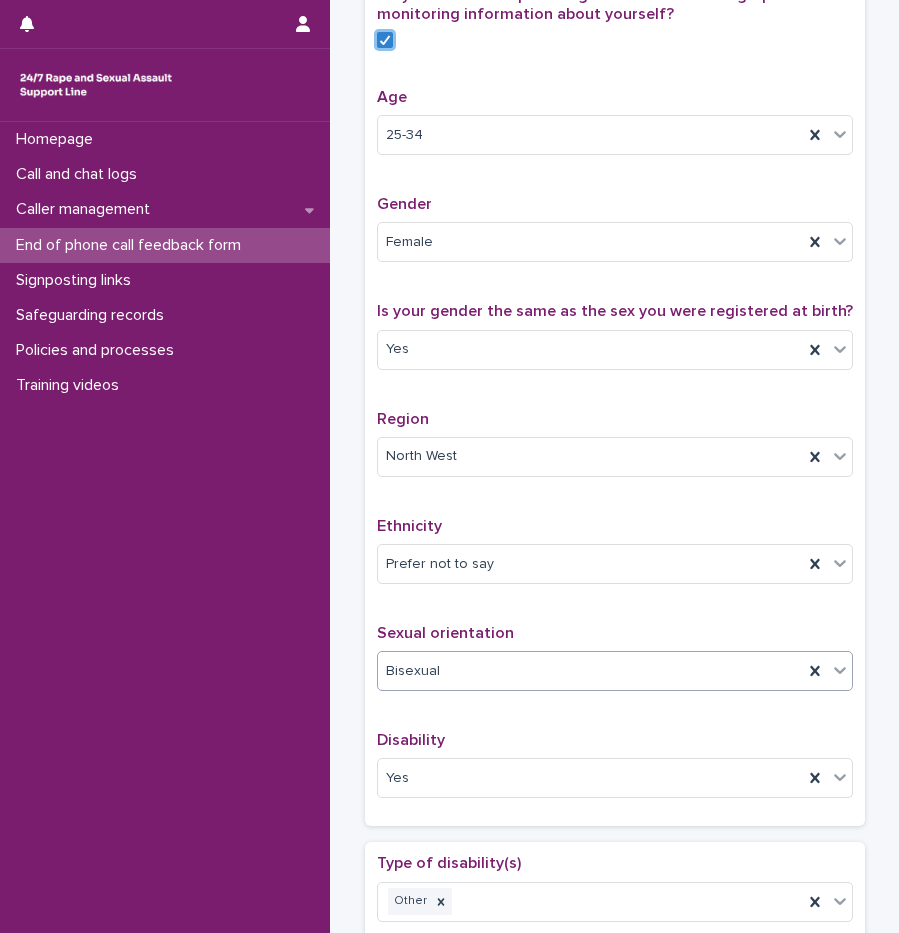 scroll, scrollTop: 1079, scrollLeft: 0, axis: vertical 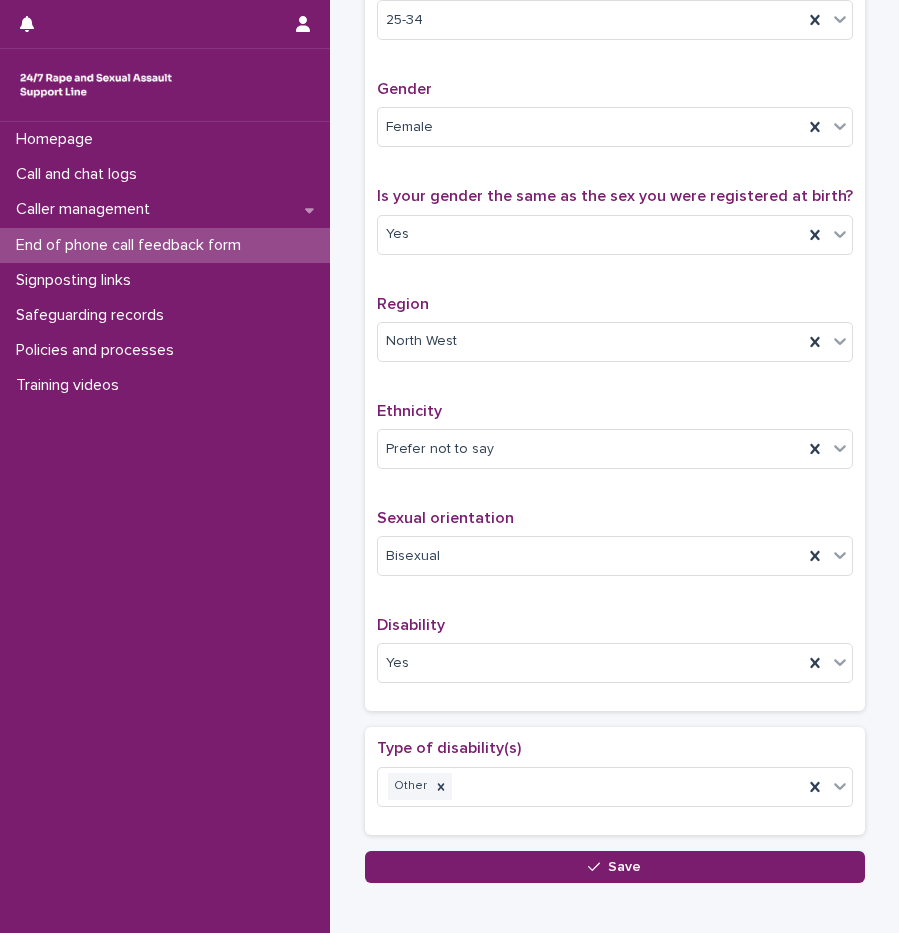 click on "Ethnicity Prefer not to say" at bounding box center (615, 443) 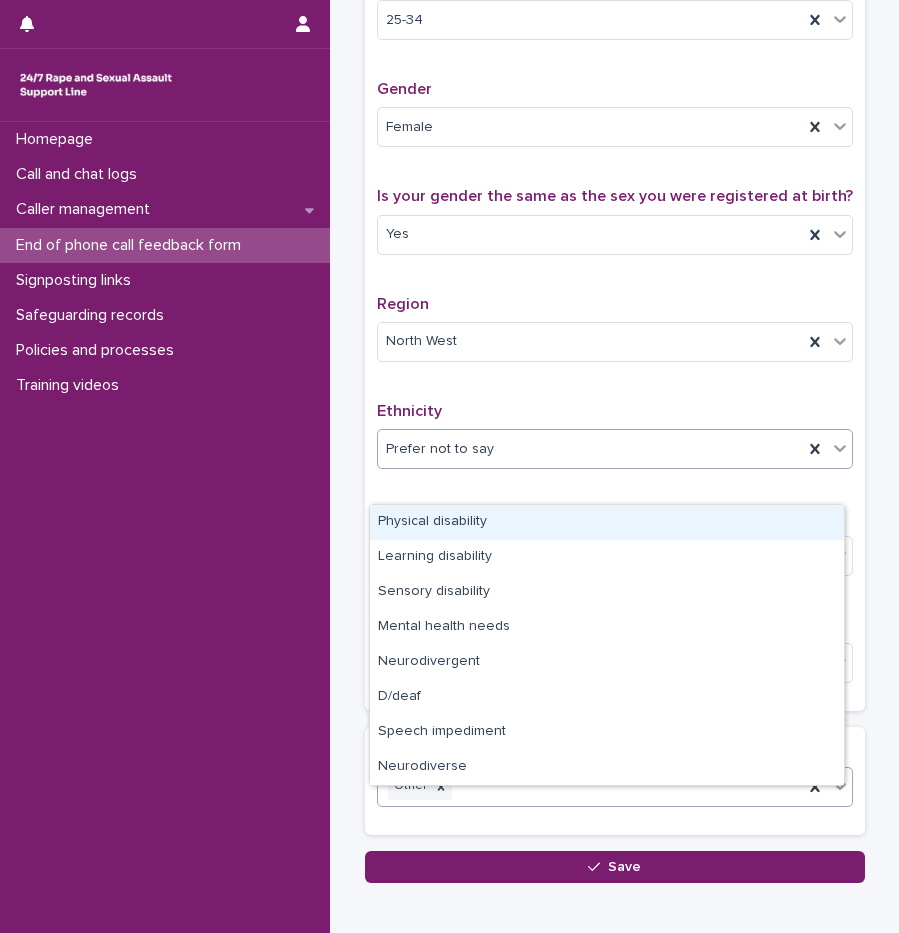 click on "Other" at bounding box center [590, 786] 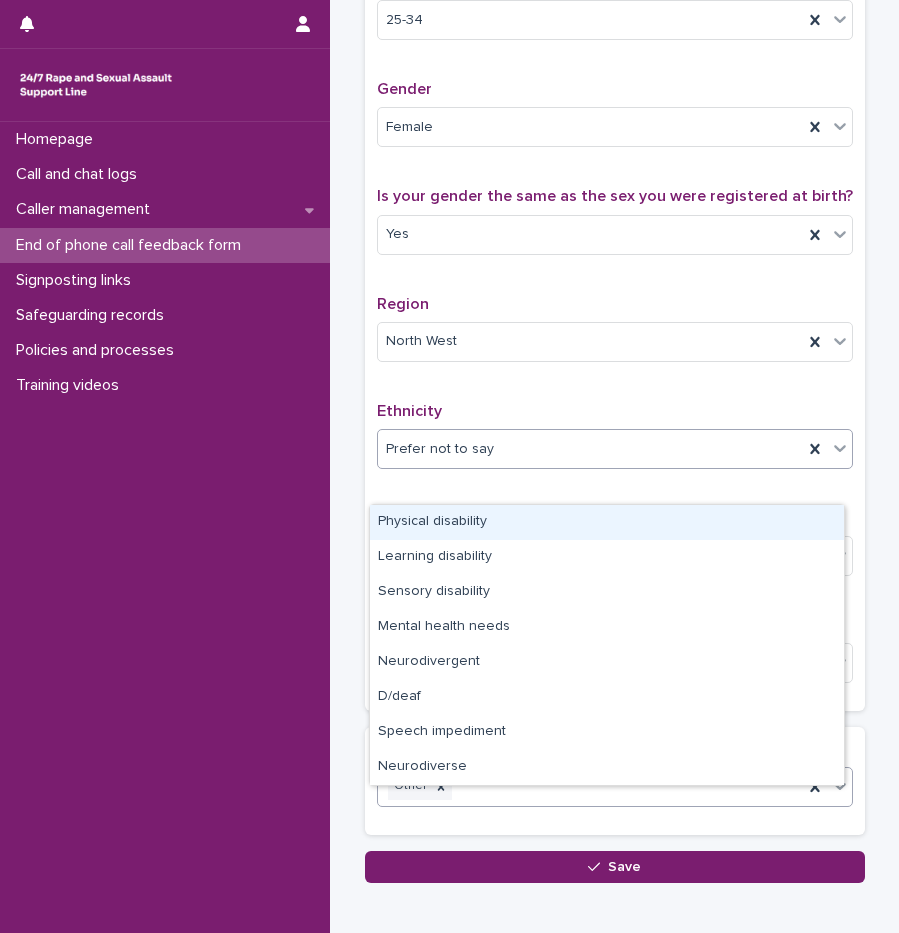 click on "Physical disability" at bounding box center [607, 522] 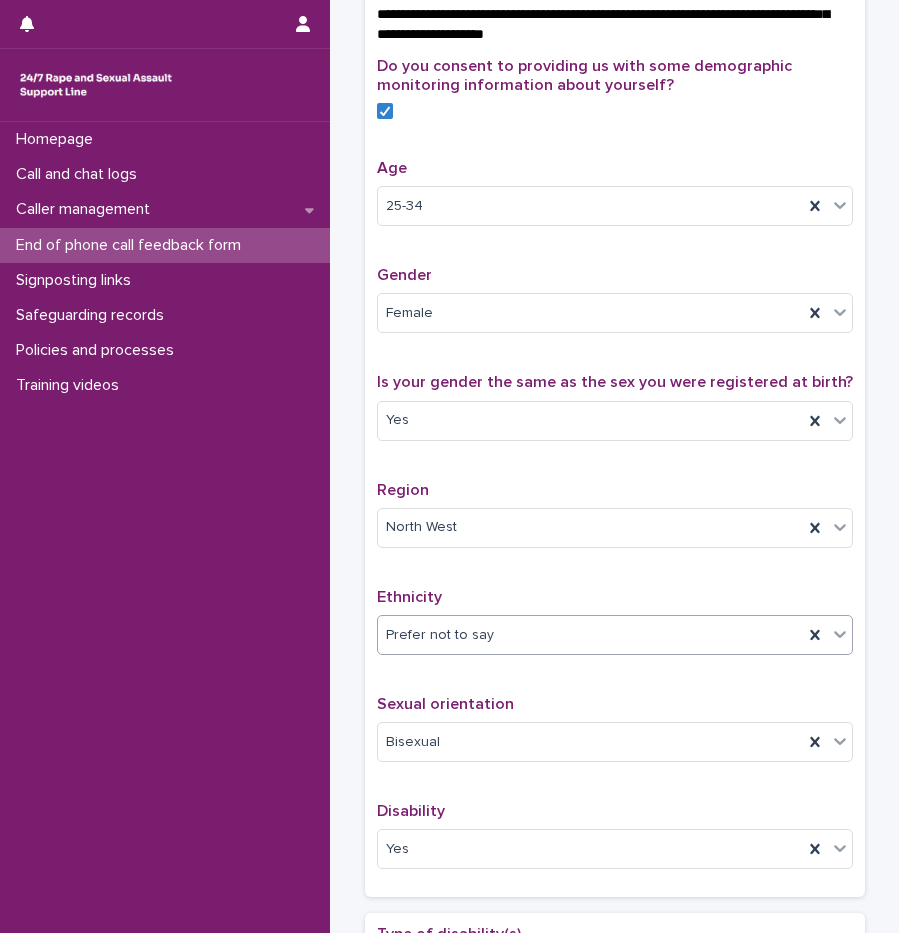 scroll, scrollTop: 879, scrollLeft: 0, axis: vertical 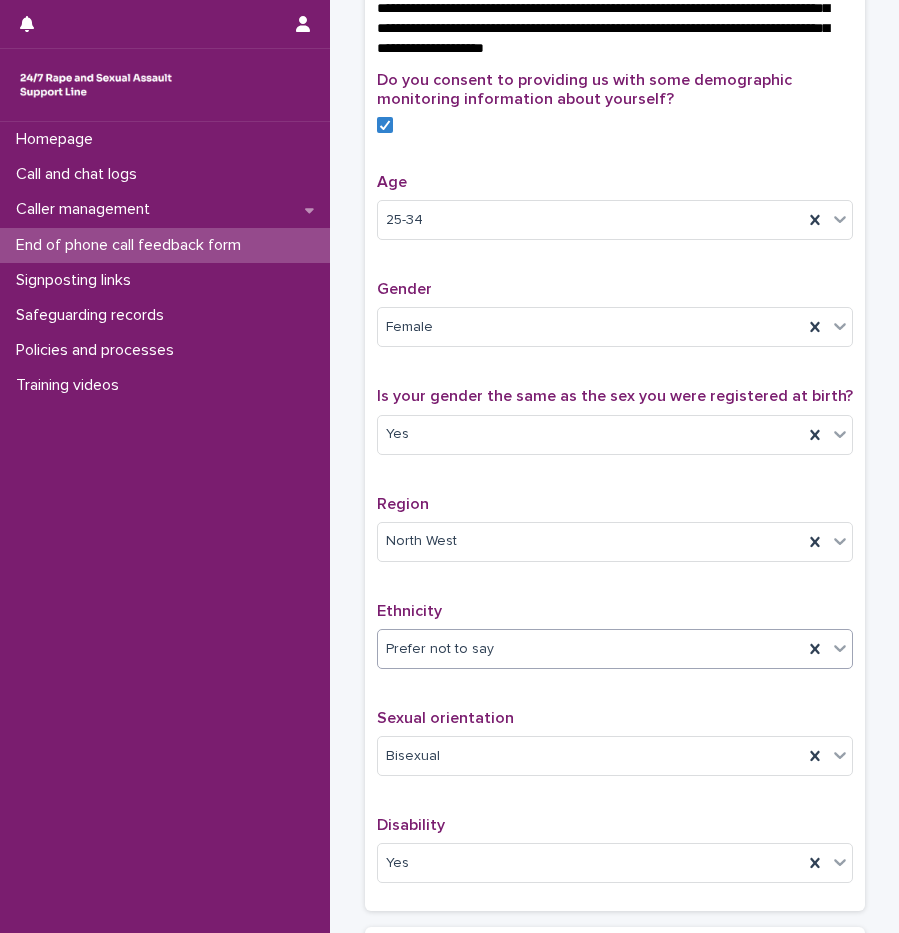 click on "Region" at bounding box center [615, 504] 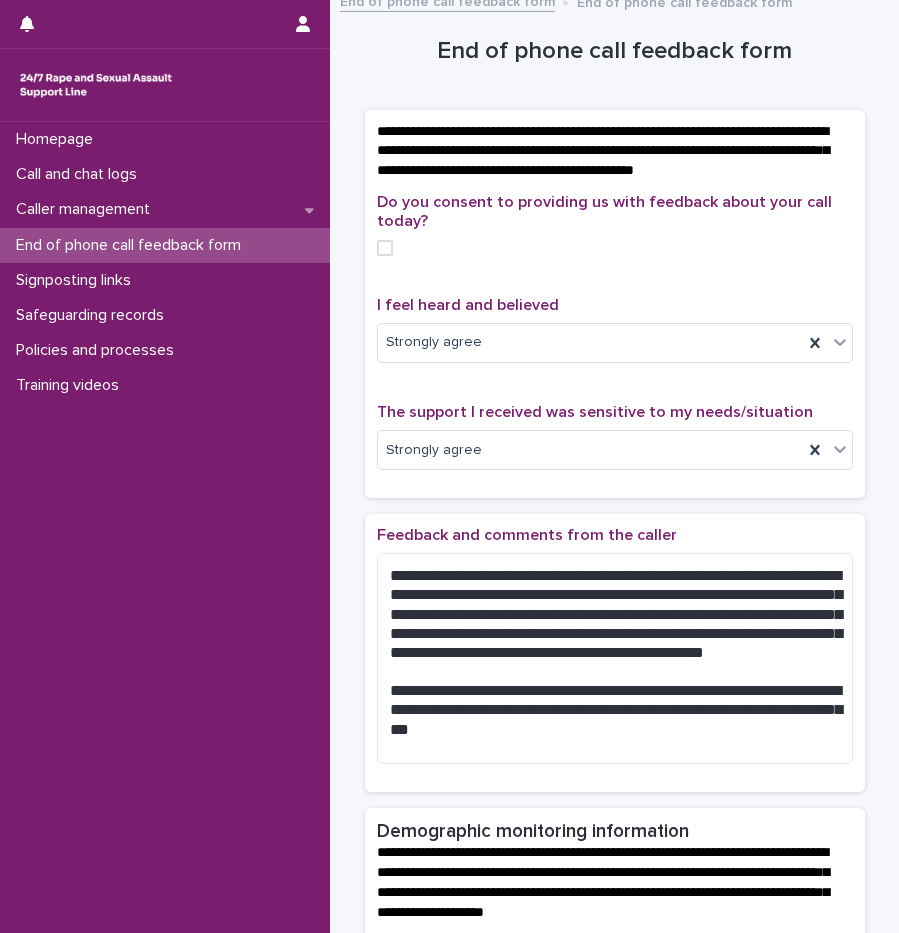scroll, scrollTop: 0, scrollLeft: 0, axis: both 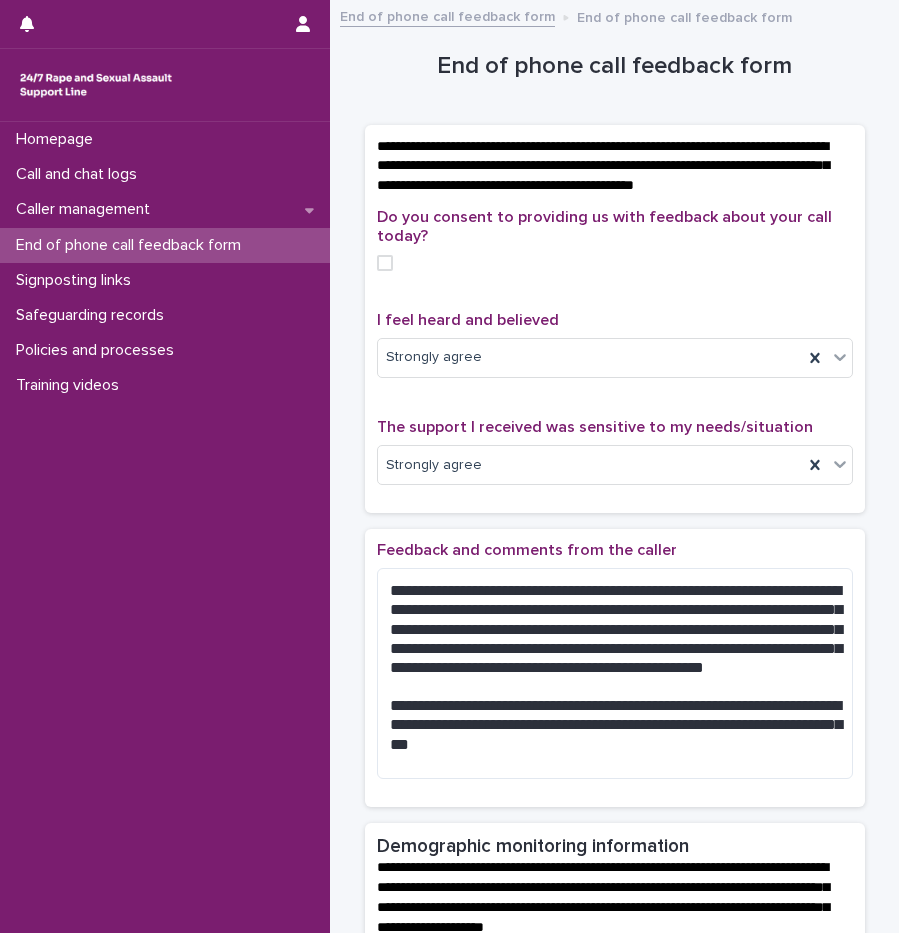 click at bounding box center [385, 263] 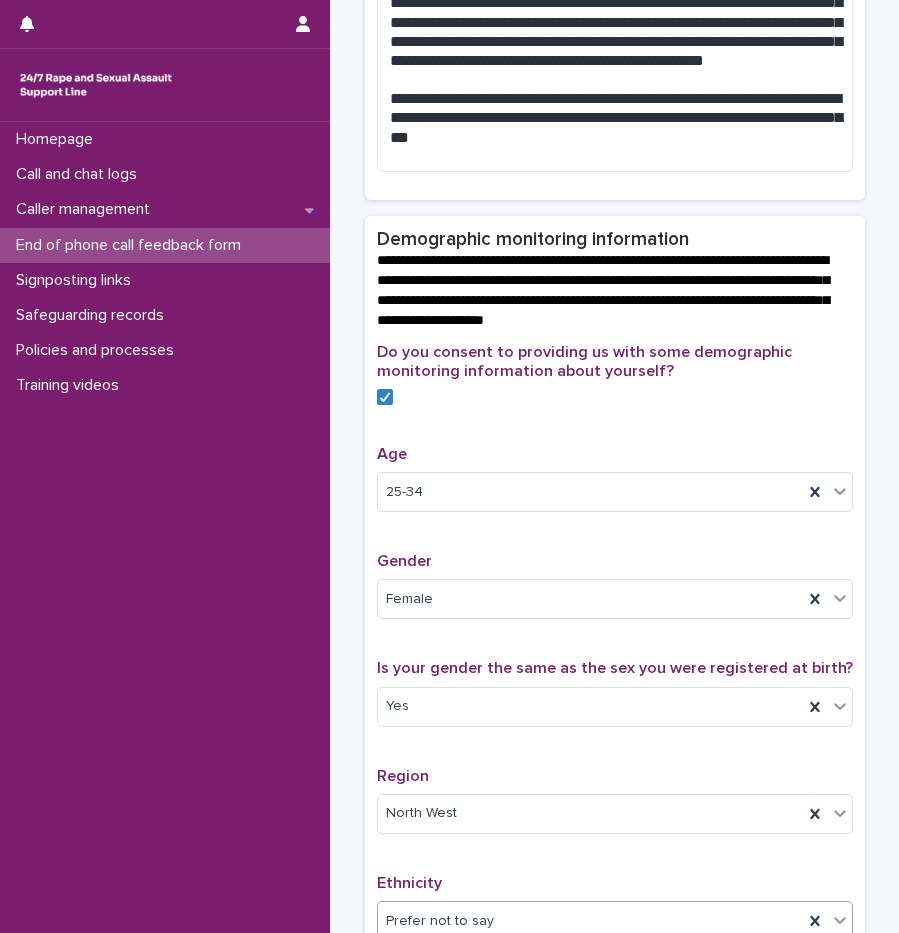 scroll, scrollTop: 1205, scrollLeft: 0, axis: vertical 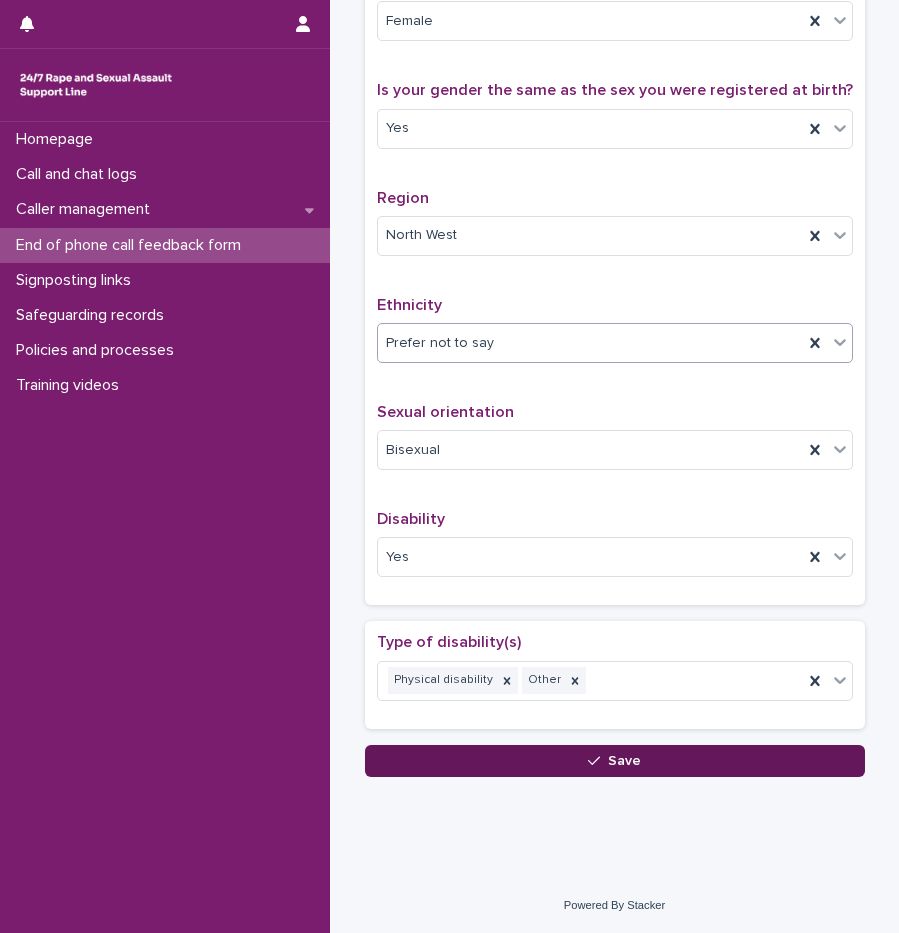 click on "Save" at bounding box center (615, 761) 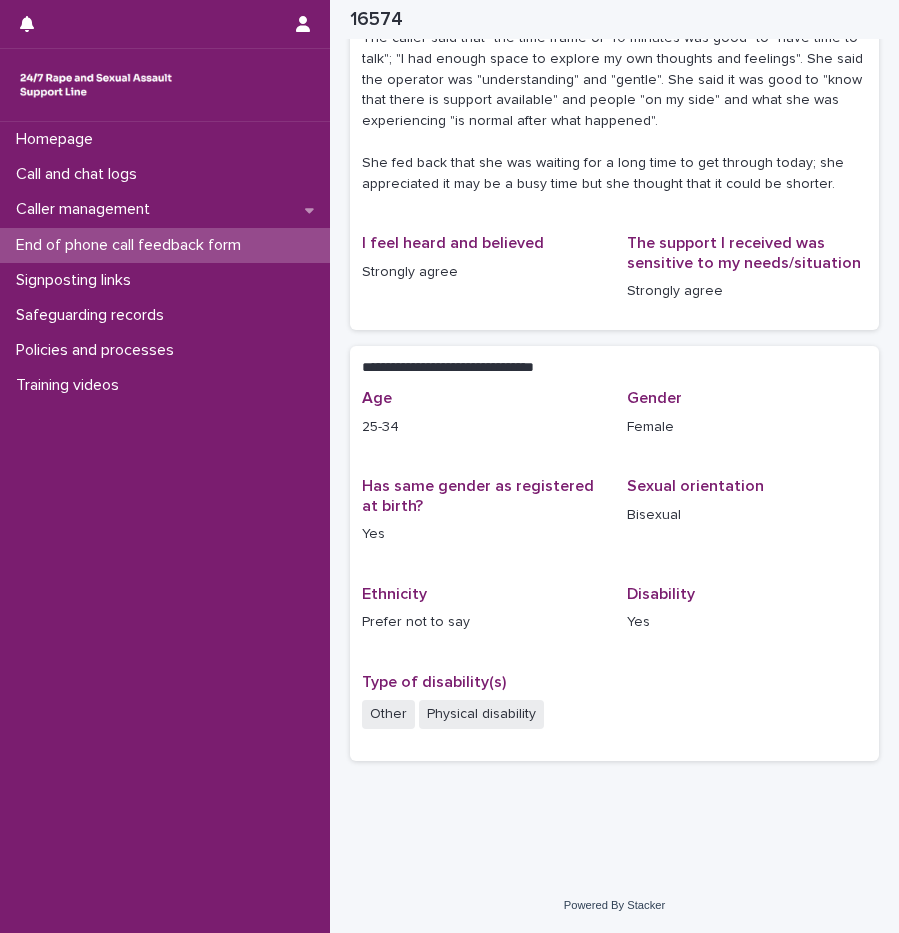 scroll, scrollTop: 235, scrollLeft: 0, axis: vertical 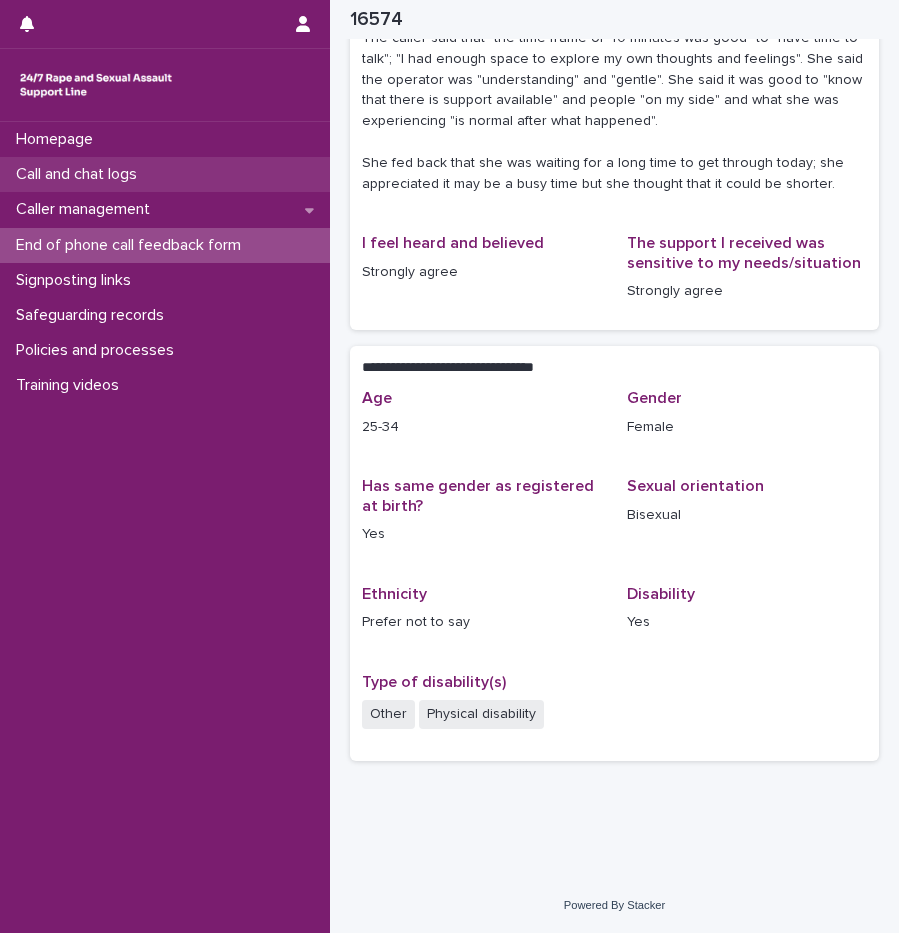 click on "Call and chat logs" at bounding box center [80, 174] 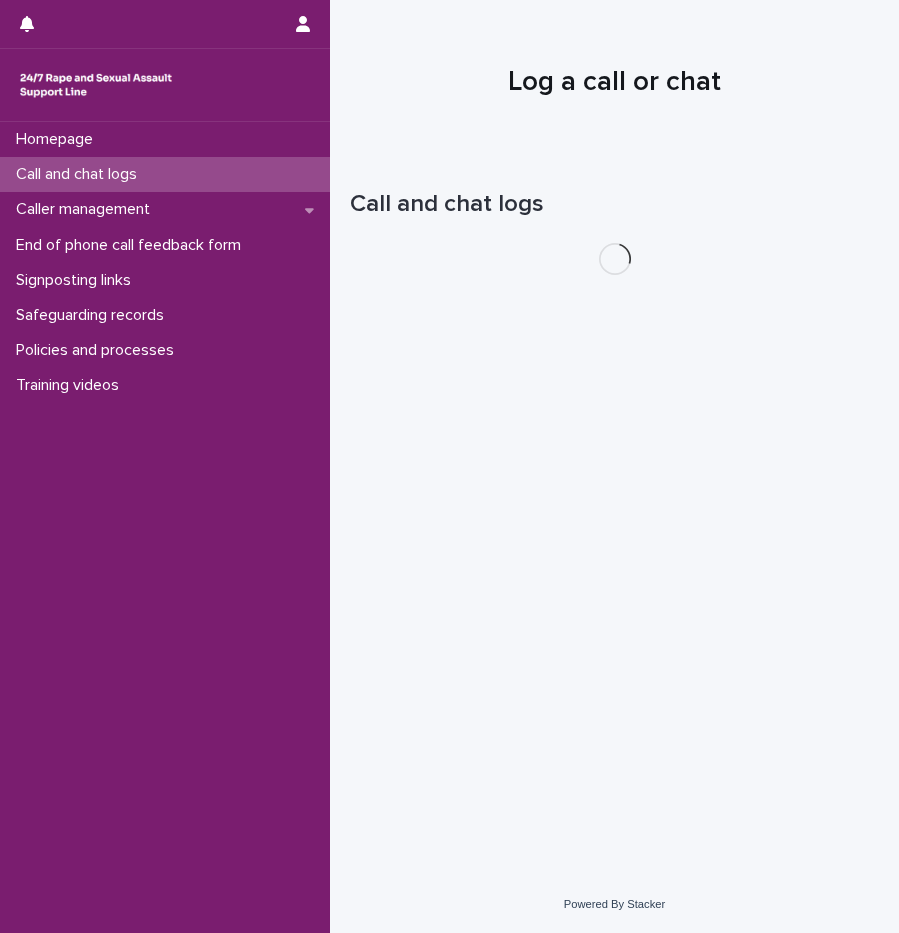 scroll, scrollTop: 0, scrollLeft: 0, axis: both 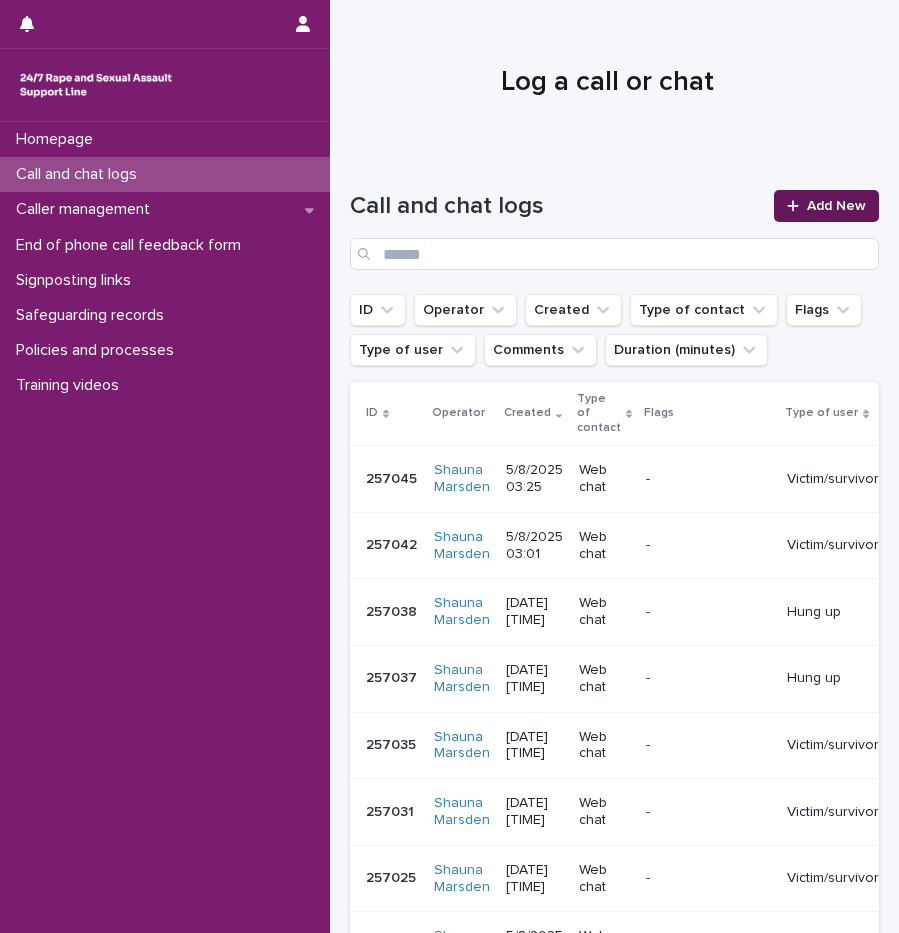 click at bounding box center (797, 206) 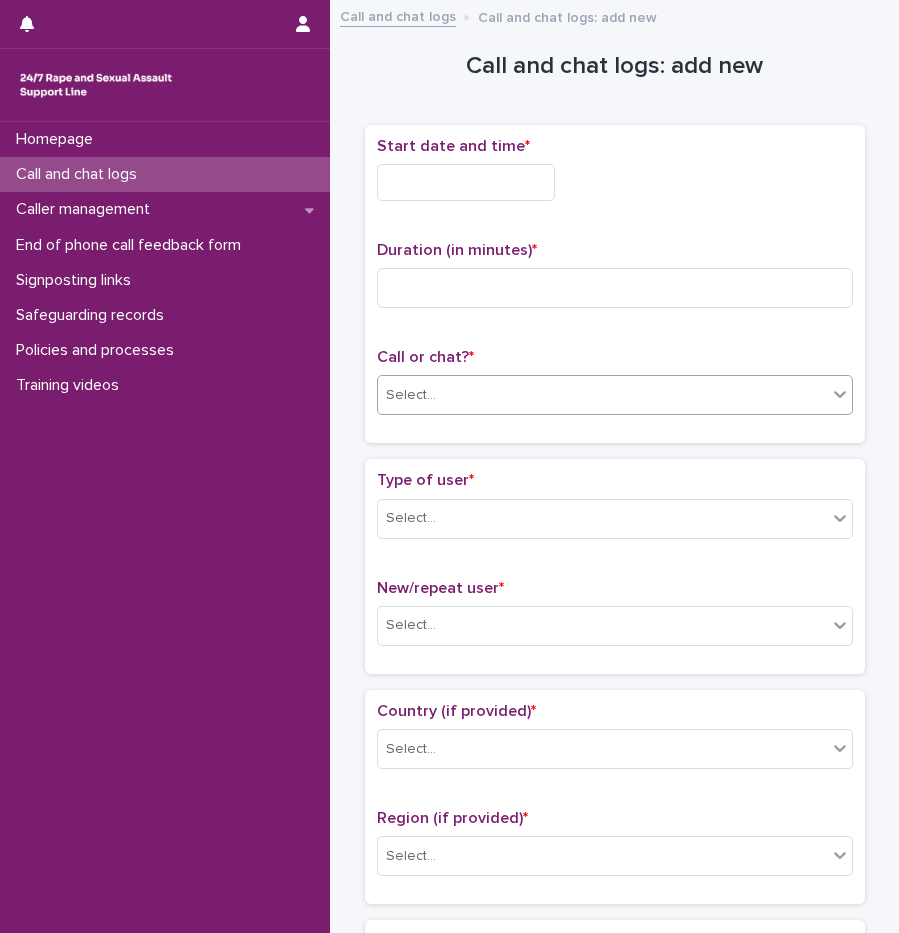 click on "Select..." at bounding box center [602, 395] 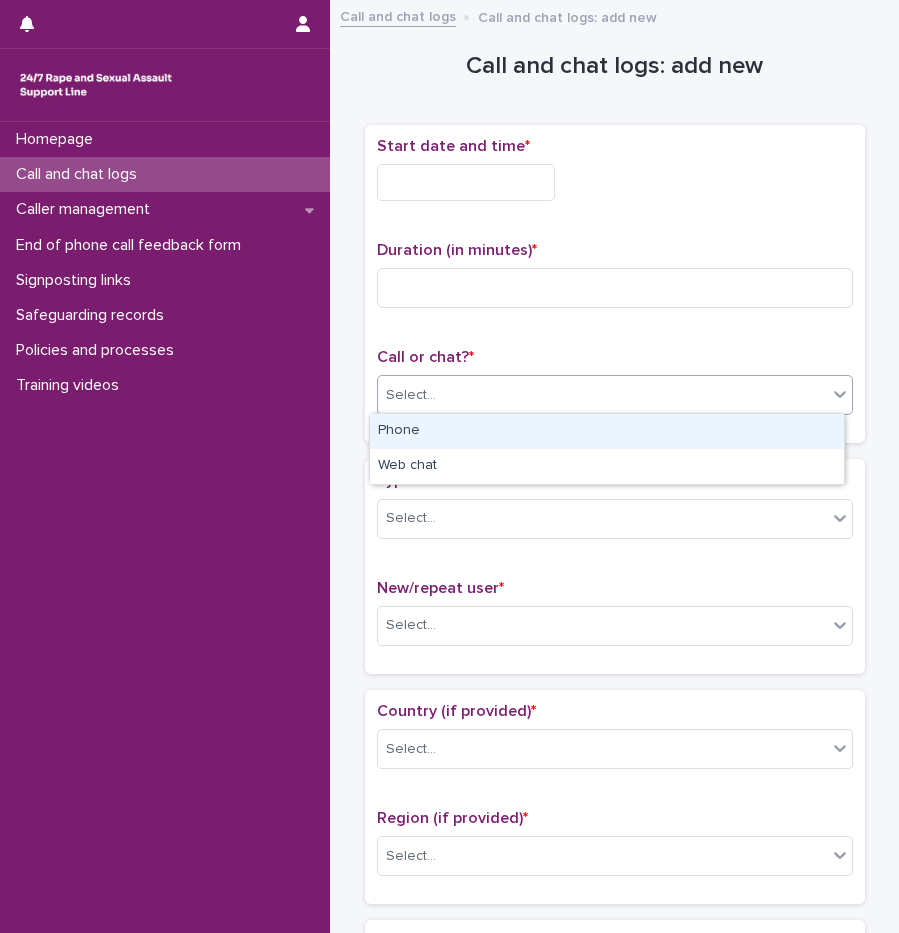 drag, startPoint x: 438, startPoint y: 449, endPoint x: 436, endPoint y: 435, distance: 14.142136 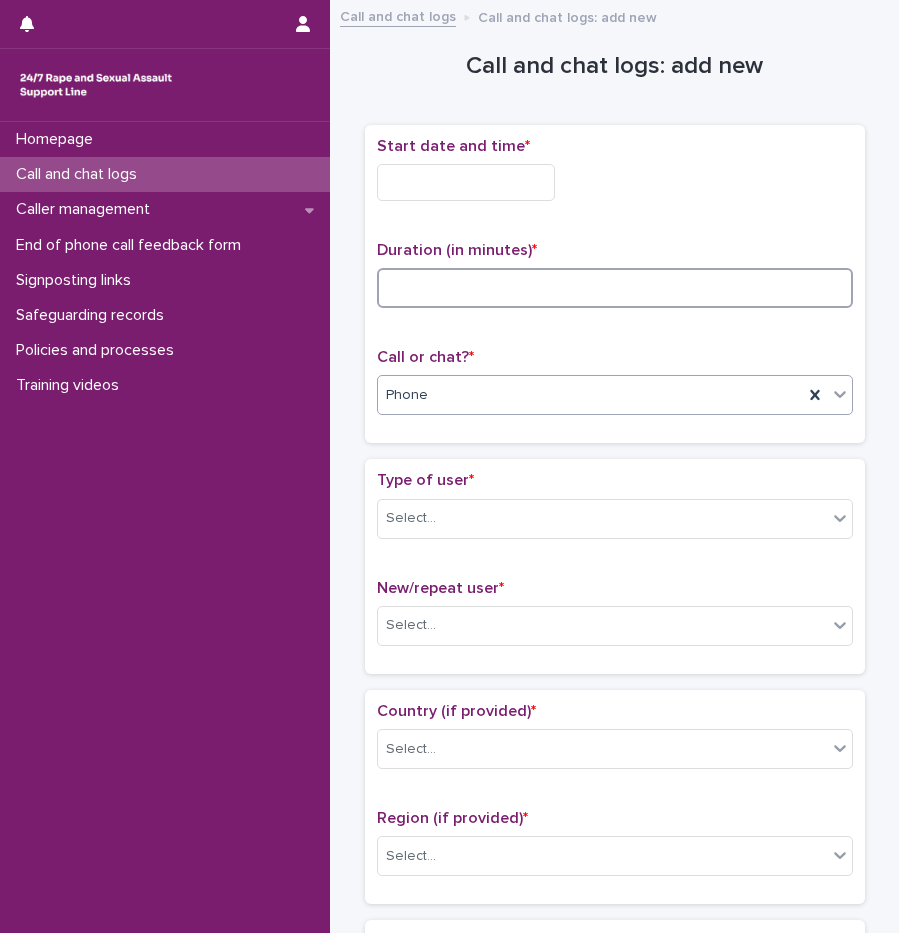 click at bounding box center (615, 288) 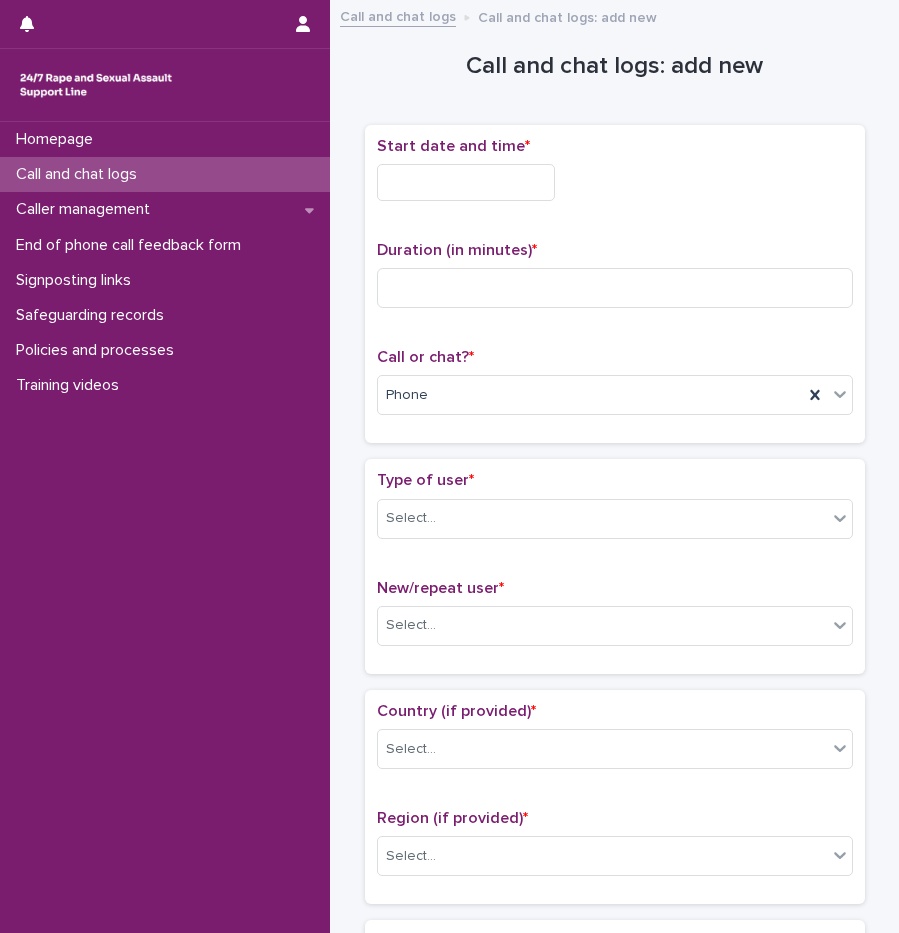 click at bounding box center [466, 182] 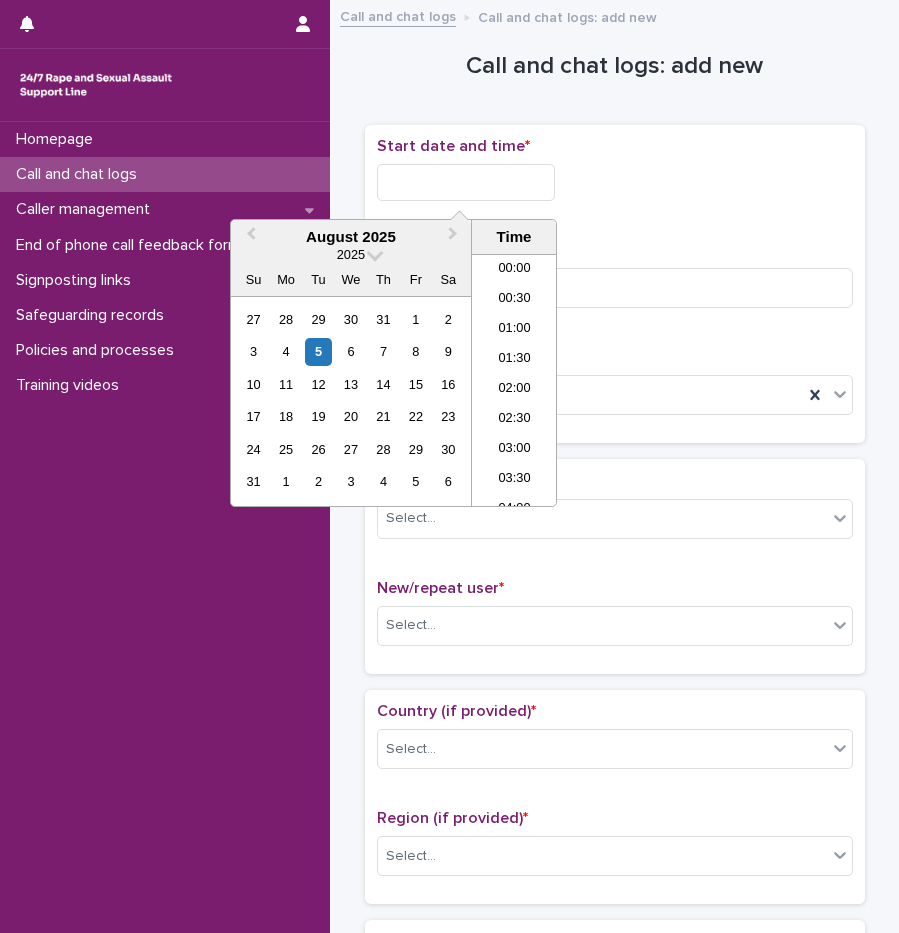scroll, scrollTop: 1120, scrollLeft: 0, axis: vertical 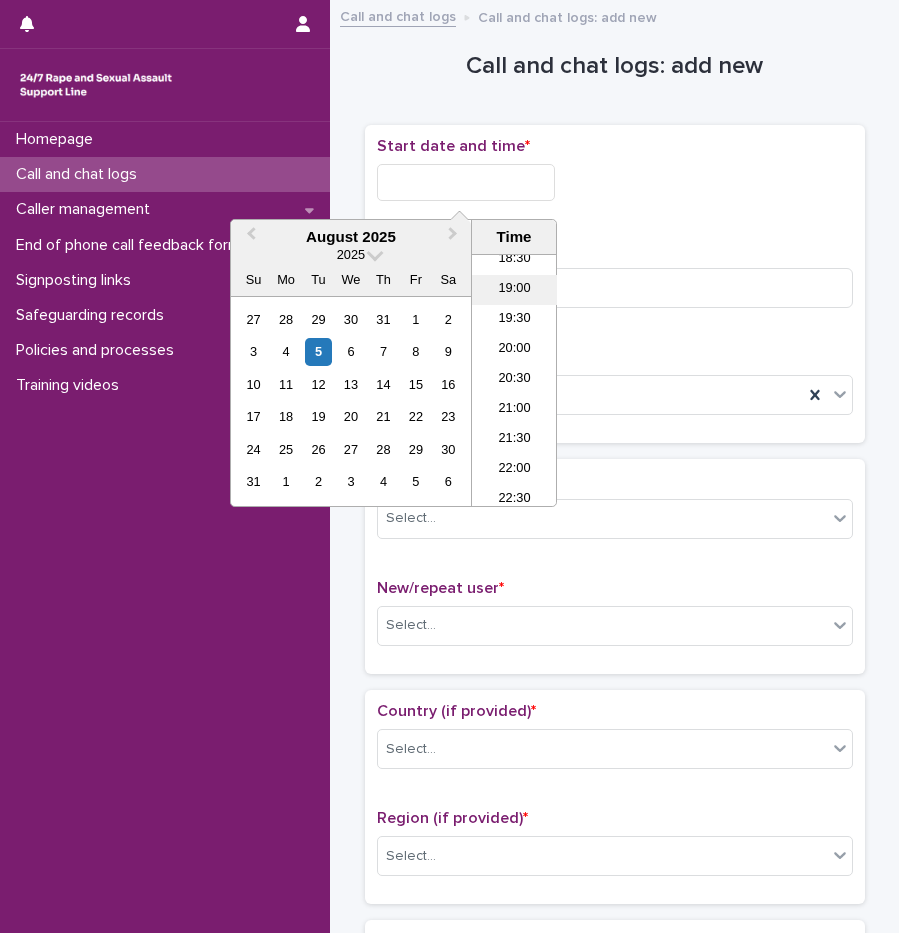 click on "19:00" at bounding box center (514, 290) 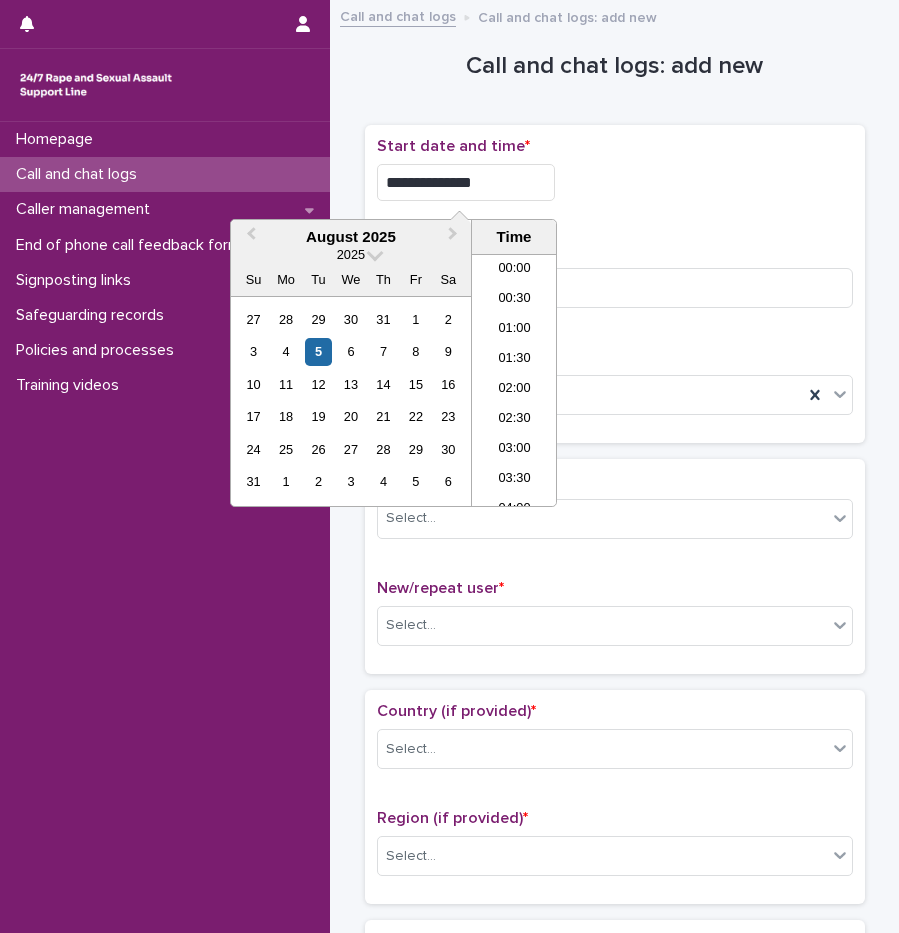 click on "**********" at bounding box center [466, 182] 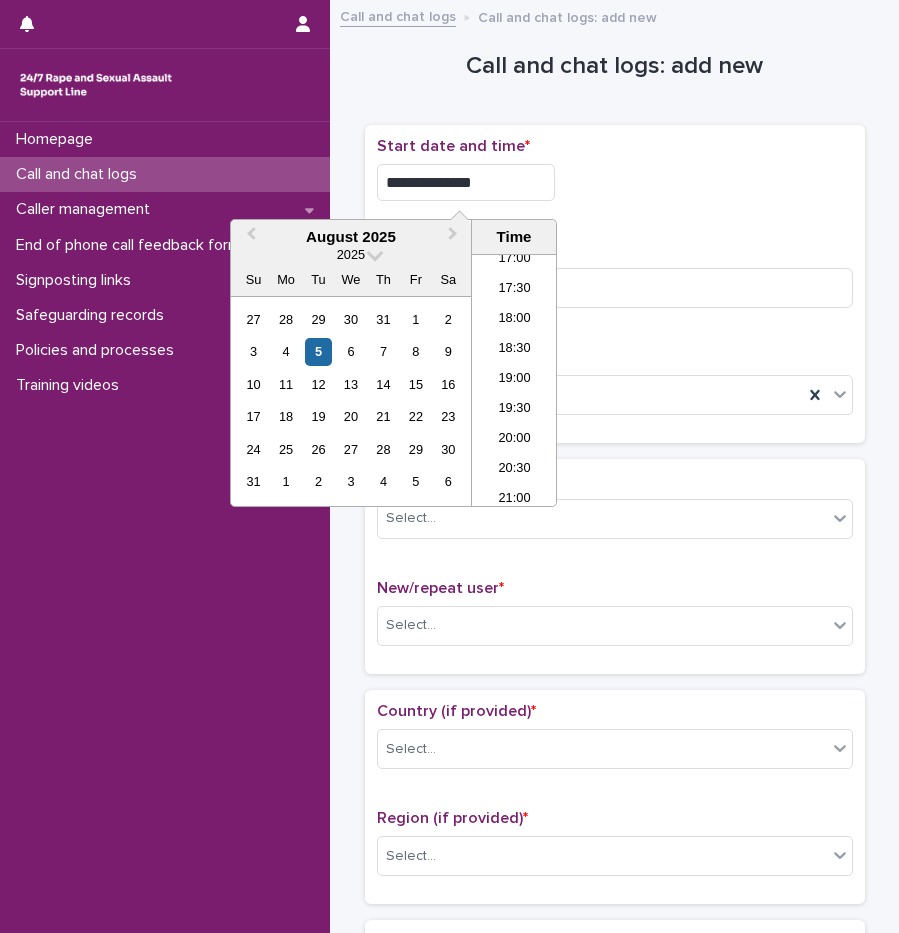 type on "**********" 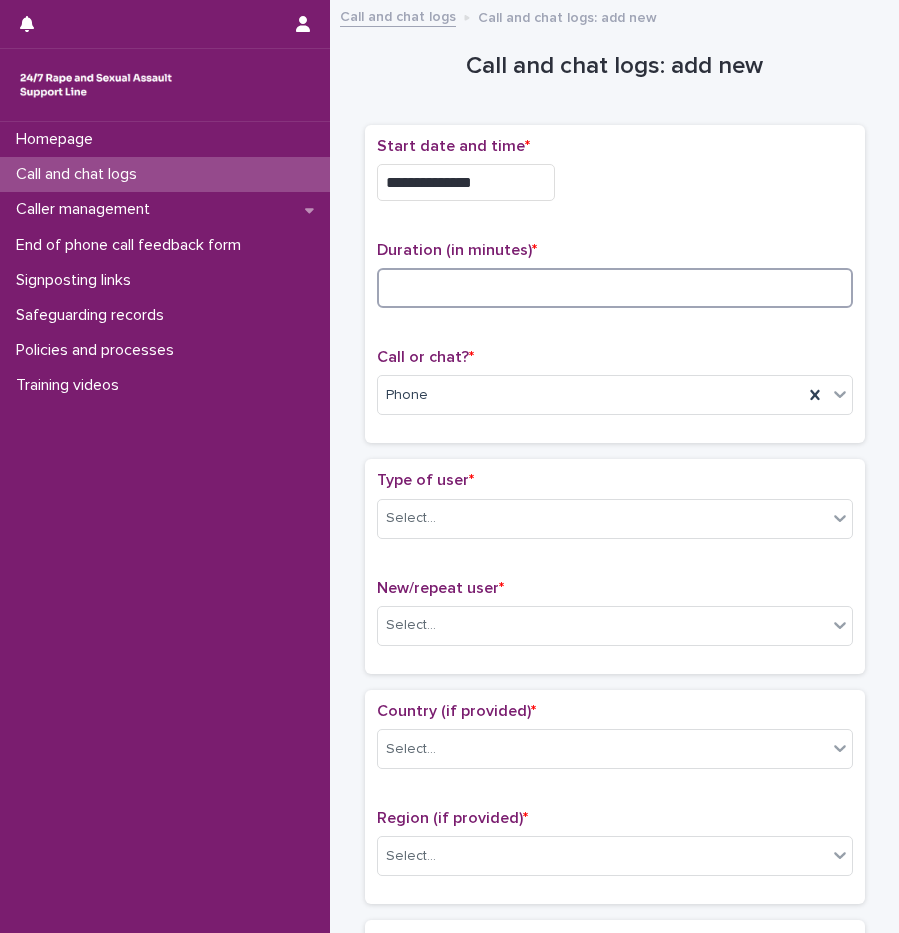 click at bounding box center (615, 288) 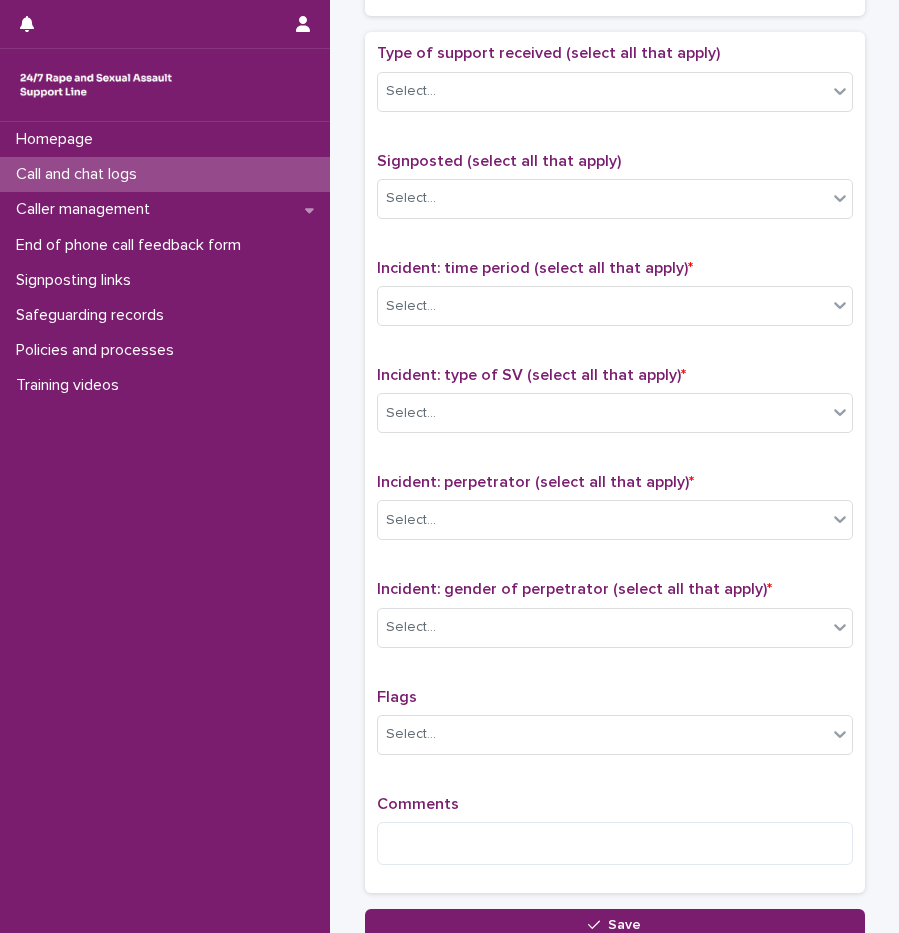 scroll, scrollTop: 1280, scrollLeft: 0, axis: vertical 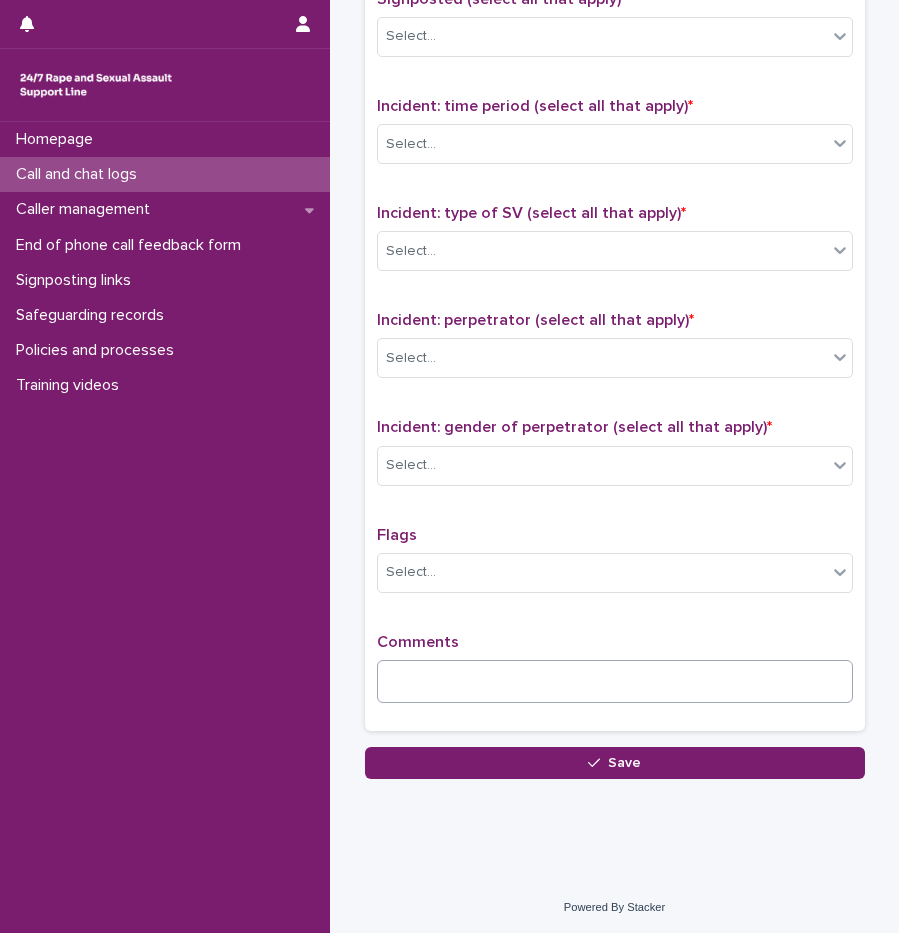 type on "**" 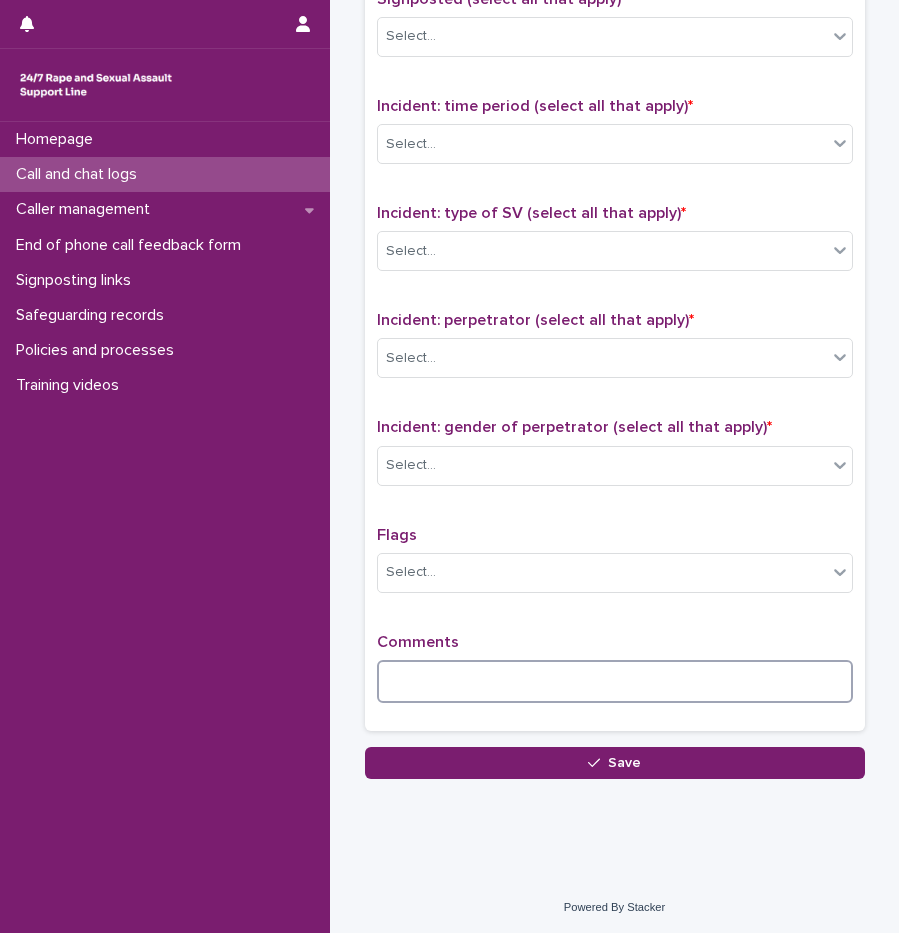 click at bounding box center [615, 681] 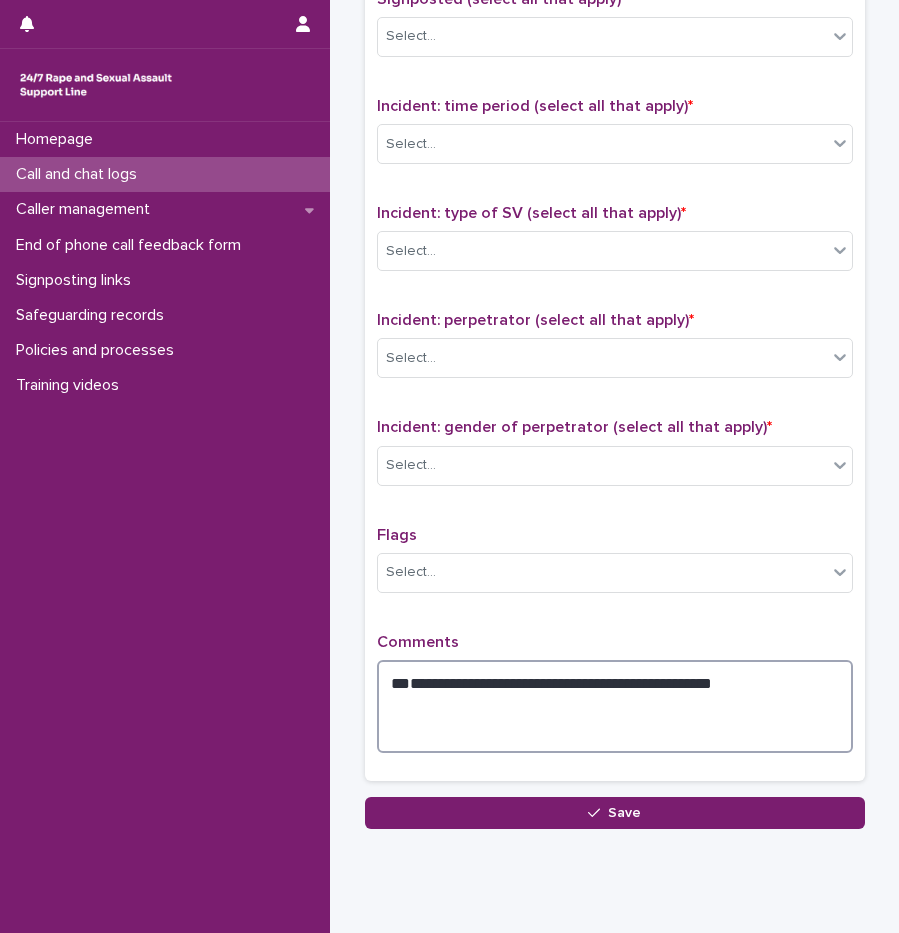 click on "**********" at bounding box center (615, 706) 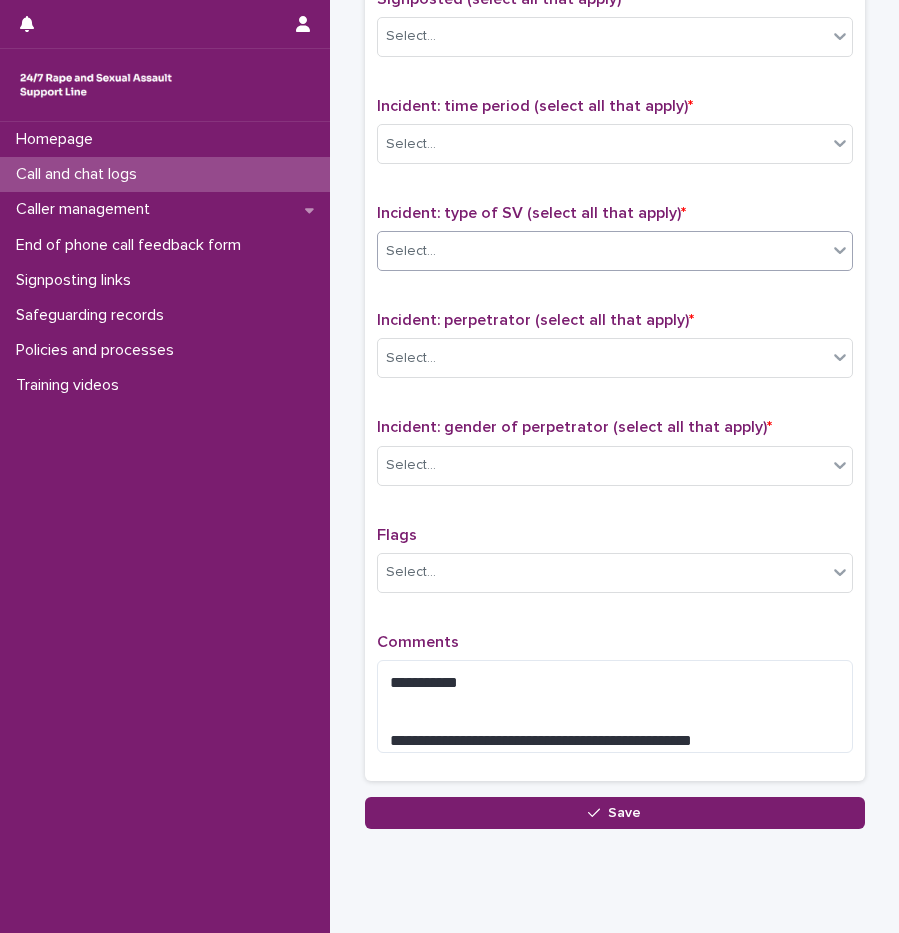click on "Select..." at bounding box center (602, 251) 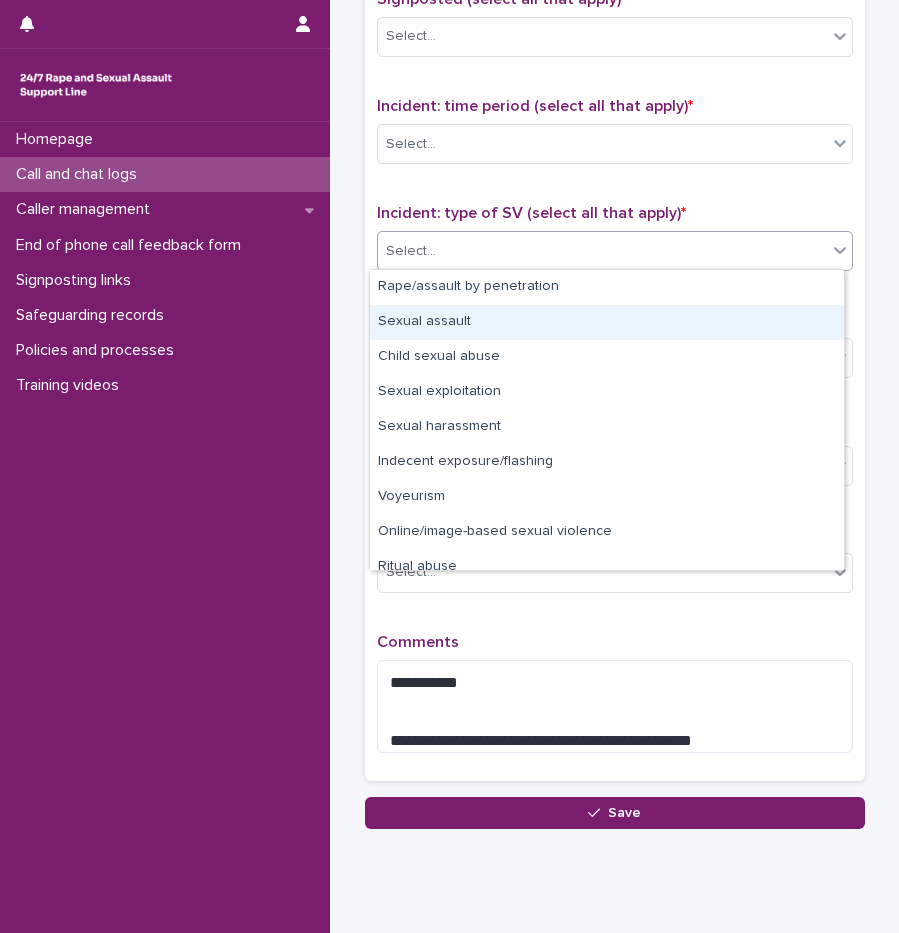 click on "Sexual assault" at bounding box center [607, 322] 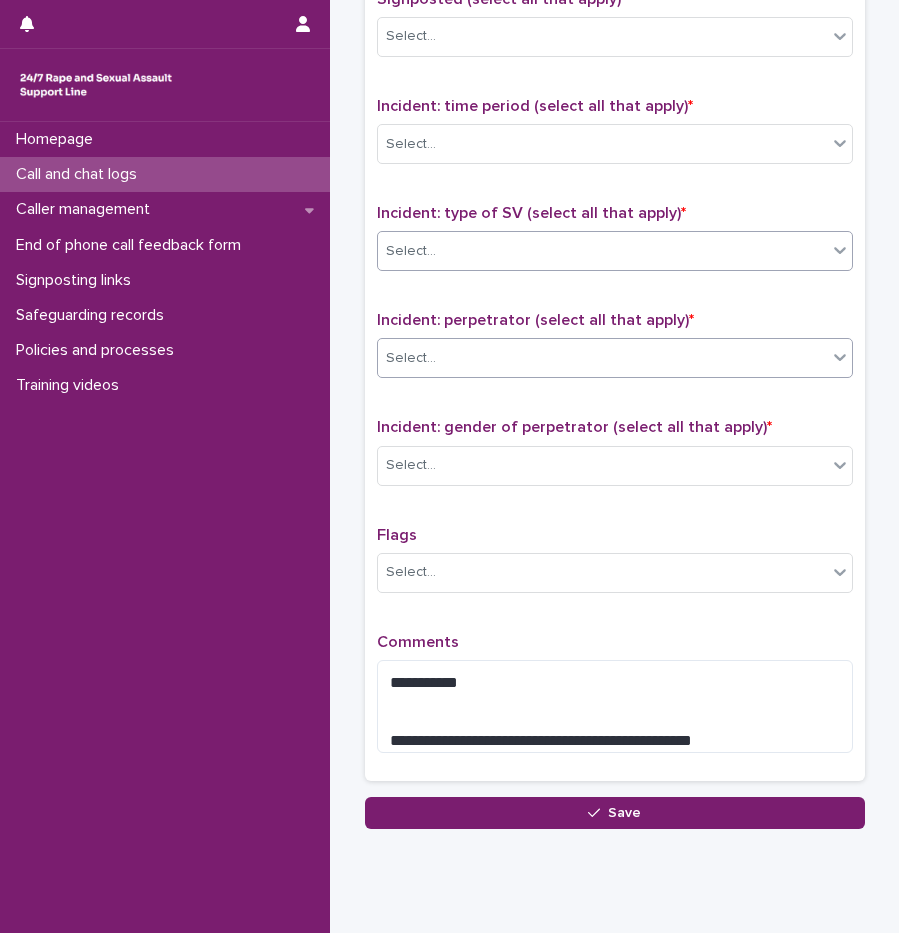 click on "Incident: perpetrator (select all that apply) * Select..." at bounding box center [615, 352] 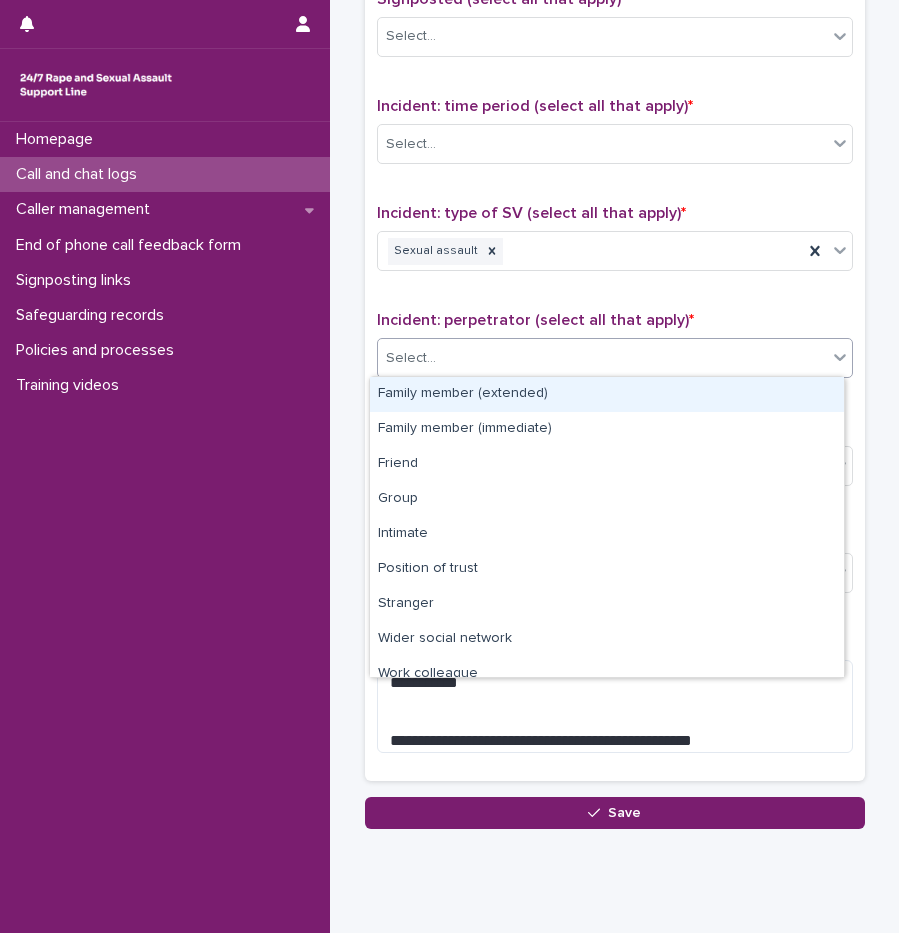 click on "Select..." at bounding box center [602, 358] 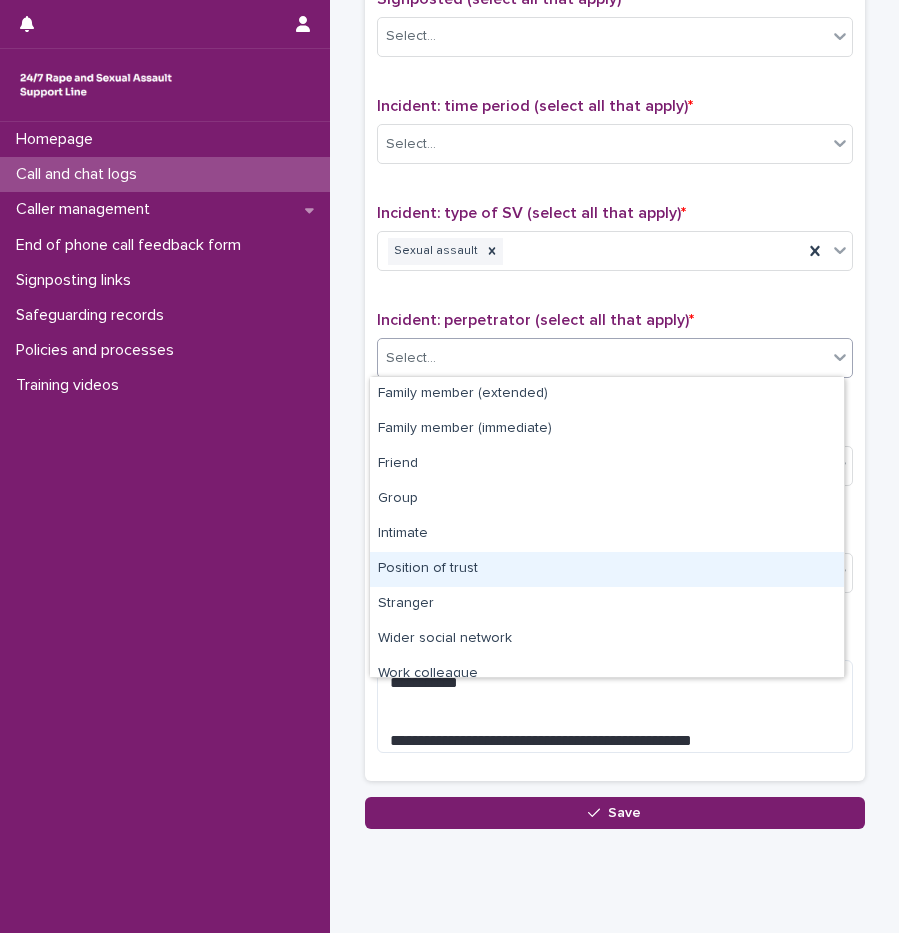 click on "Position of trust" at bounding box center [607, 569] 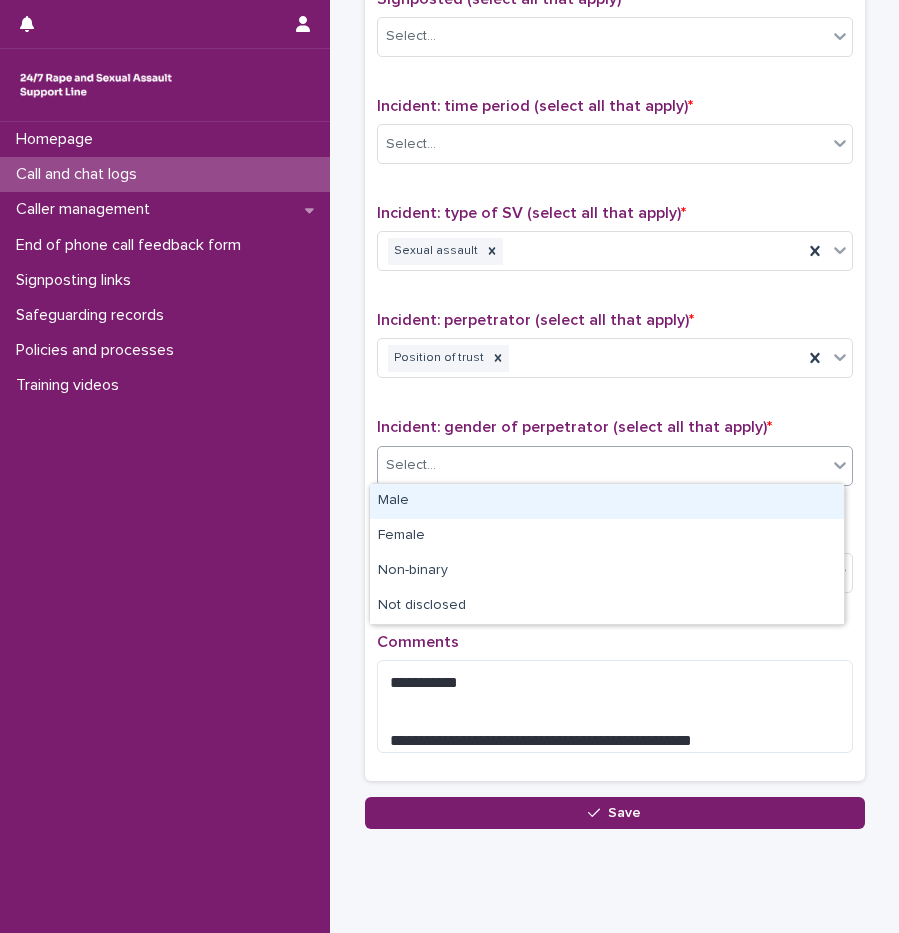 click on "Select..." at bounding box center [602, 465] 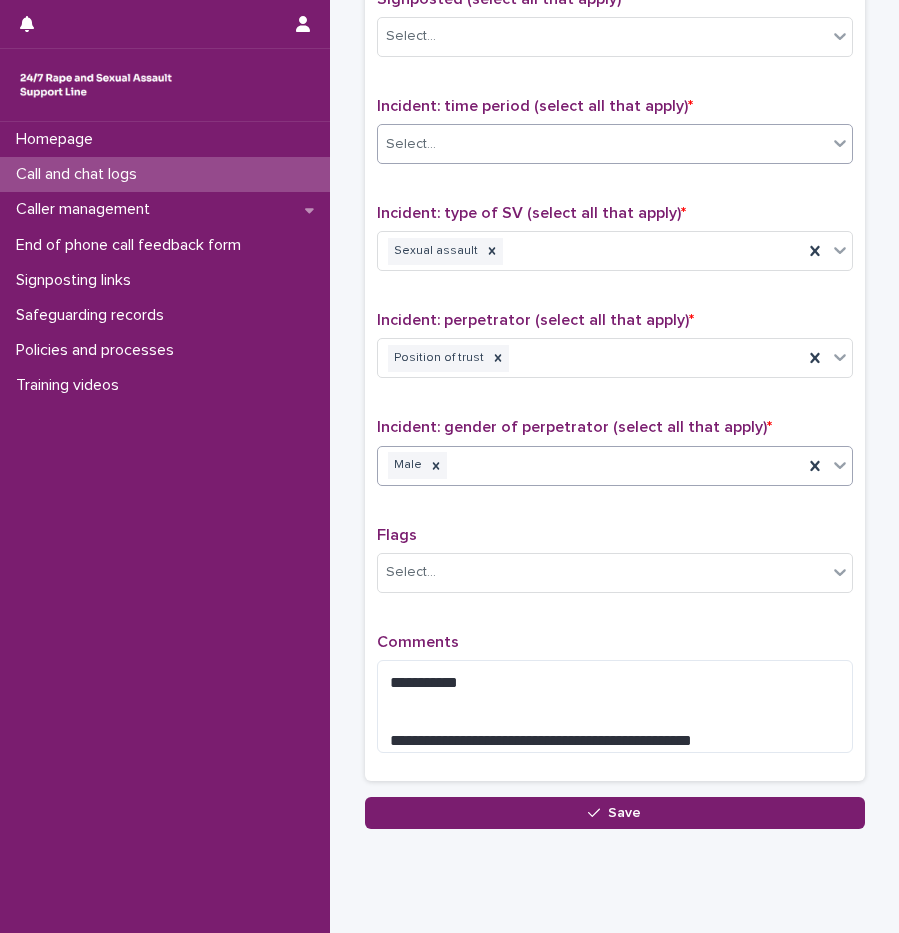 click on "Select..." at bounding box center (602, 144) 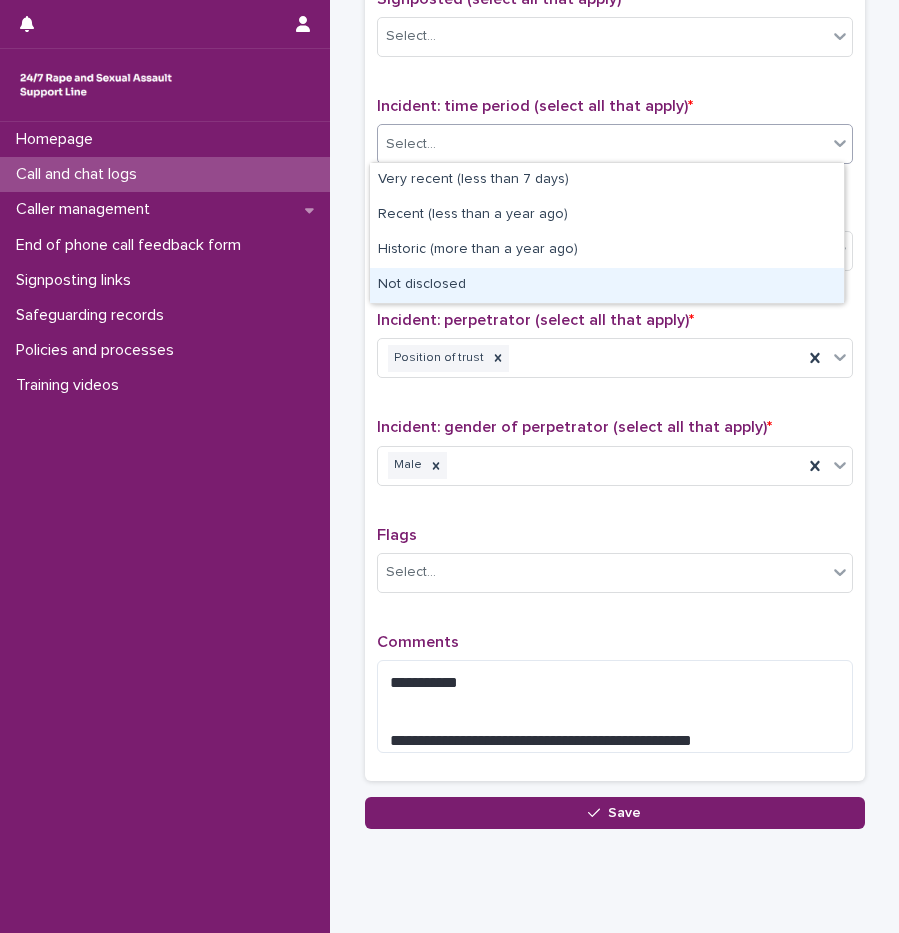click on "Not disclosed" at bounding box center [607, 285] 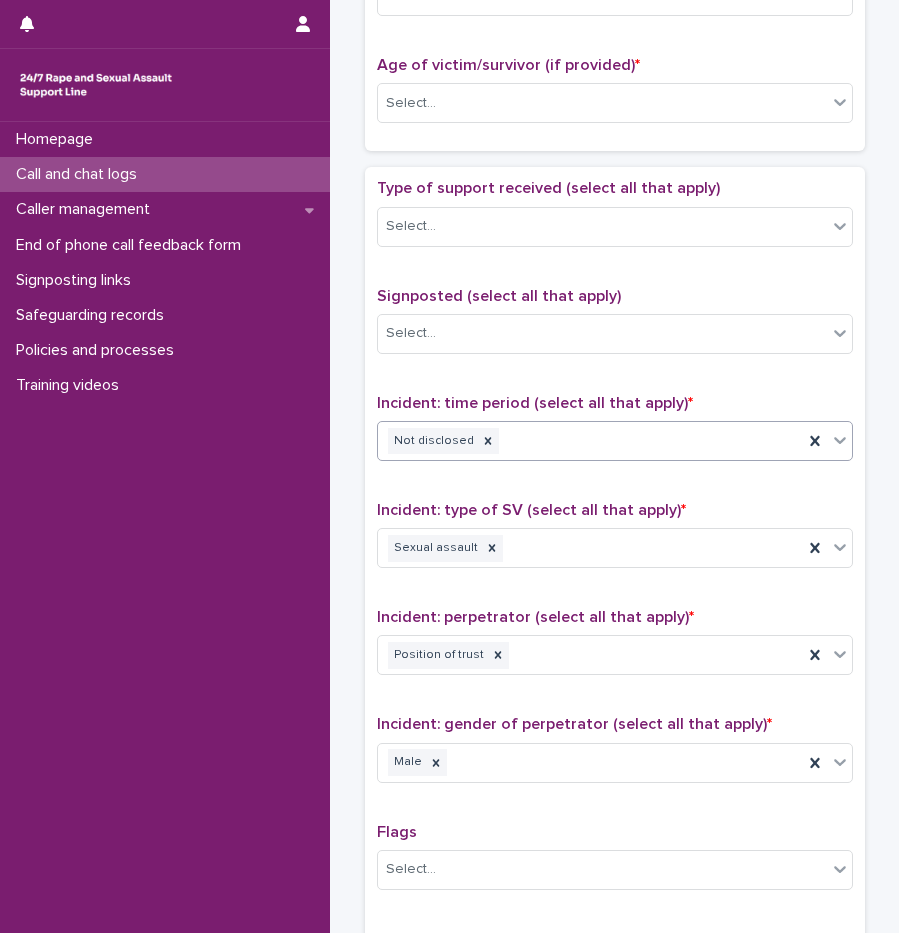 scroll, scrollTop: 980, scrollLeft: 0, axis: vertical 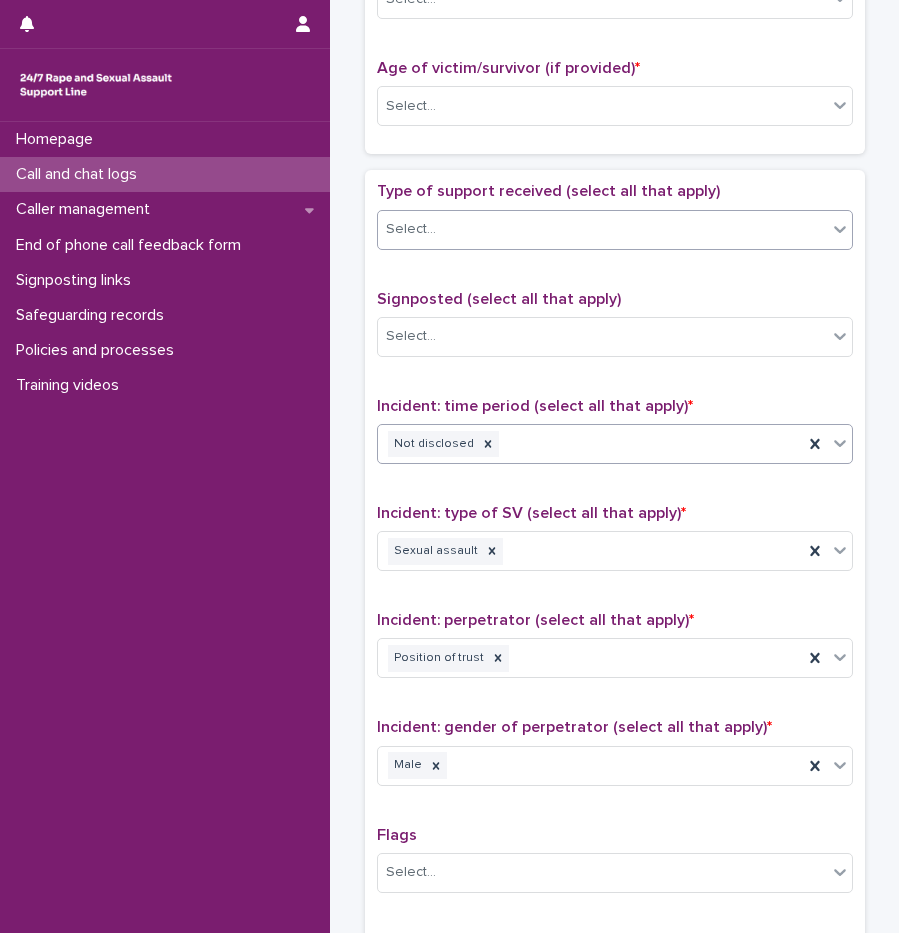 click on "Select..." at bounding box center (411, 229) 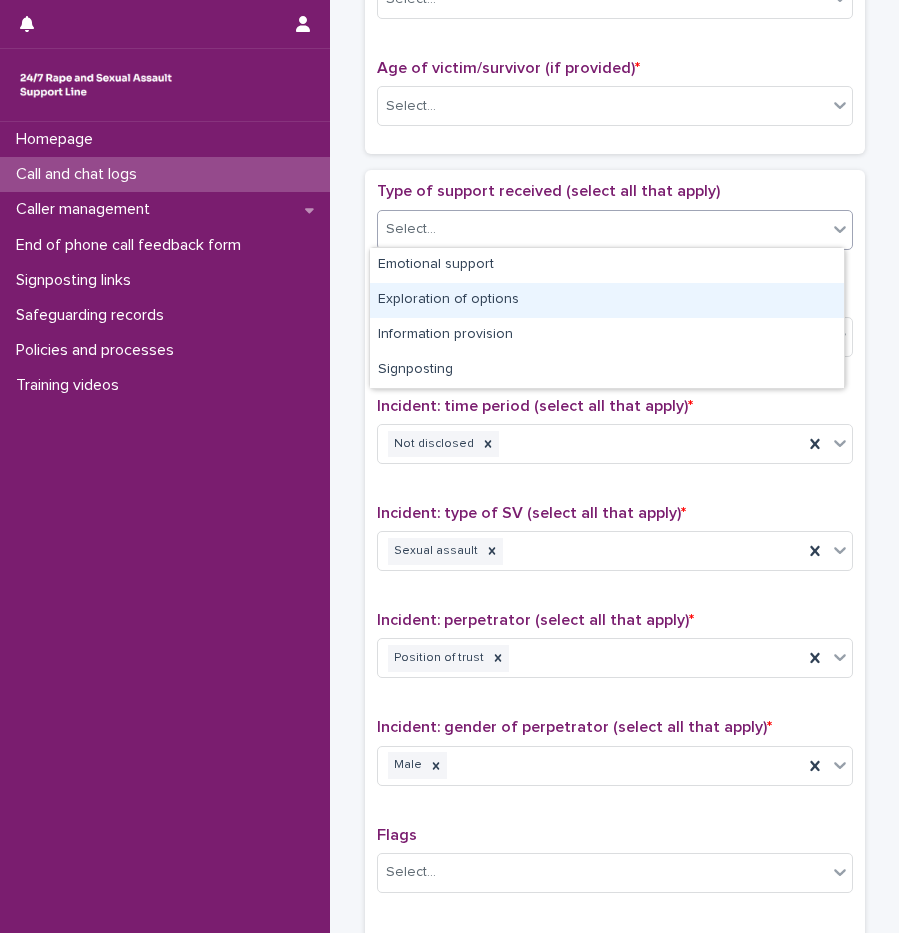 click on "Exploration of options" at bounding box center (607, 300) 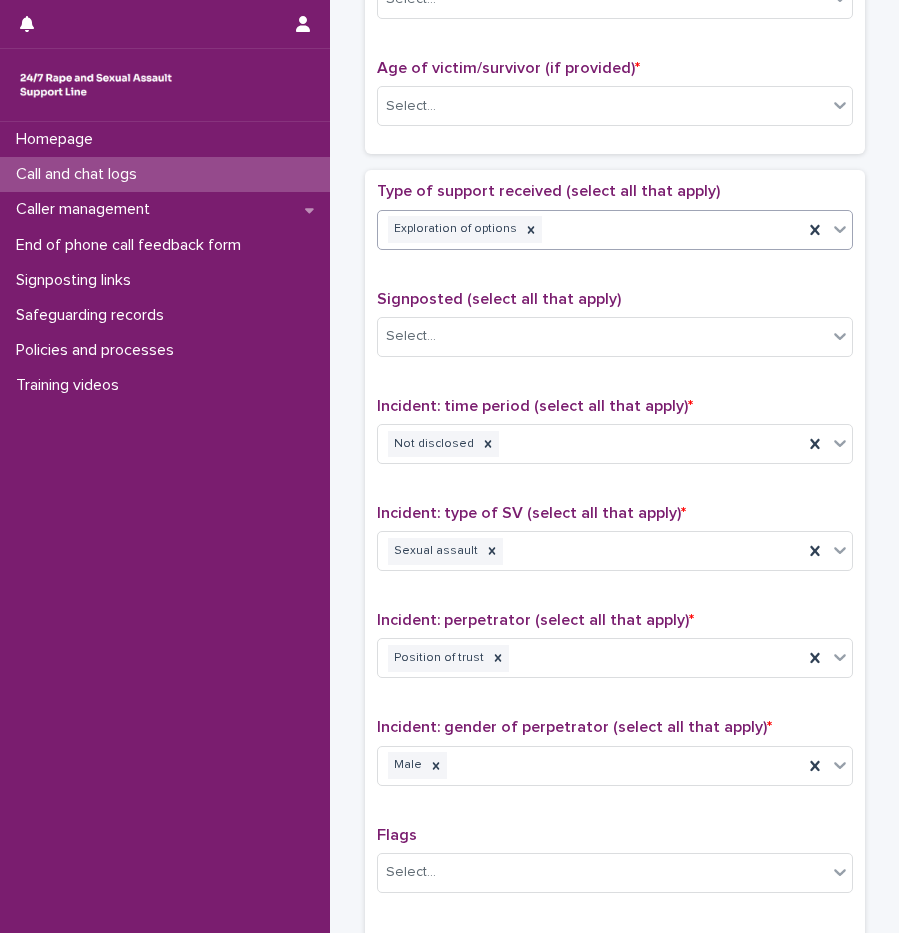 click on "Exploration of options" at bounding box center (590, 229) 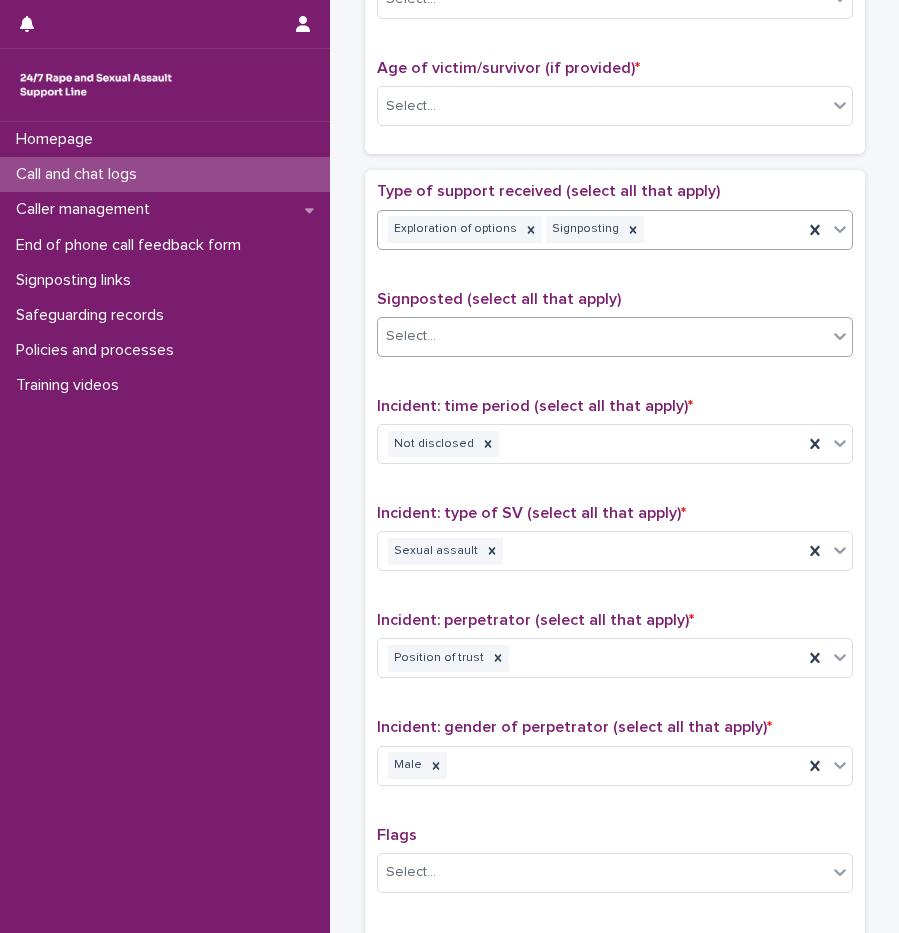 click on "Select..." at bounding box center [602, 336] 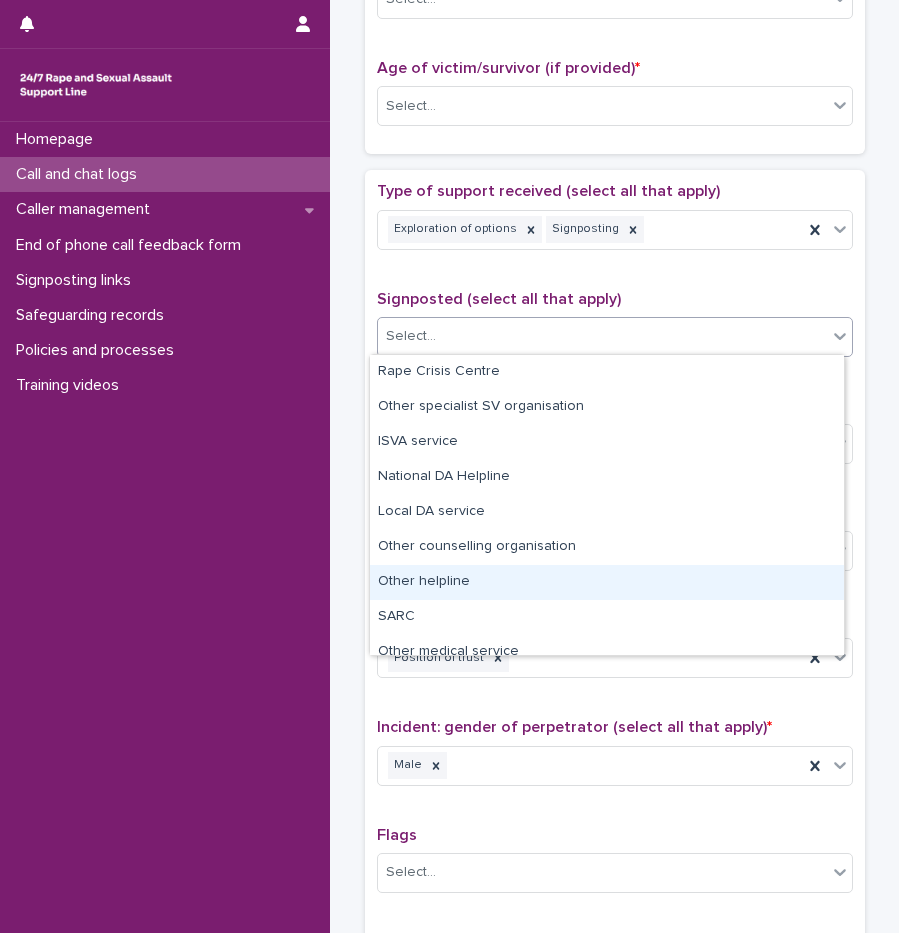 click on "Other helpline" at bounding box center (607, 582) 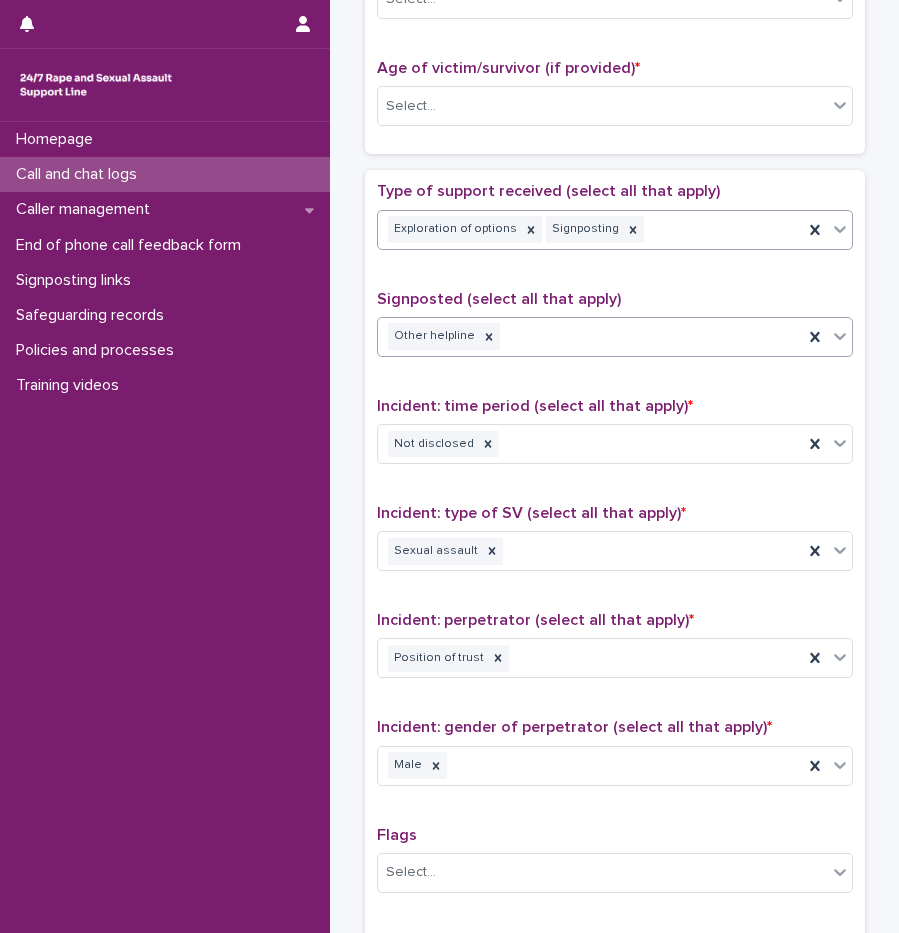 click on "Exploration of options Signposting" at bounding box center [590, 229] 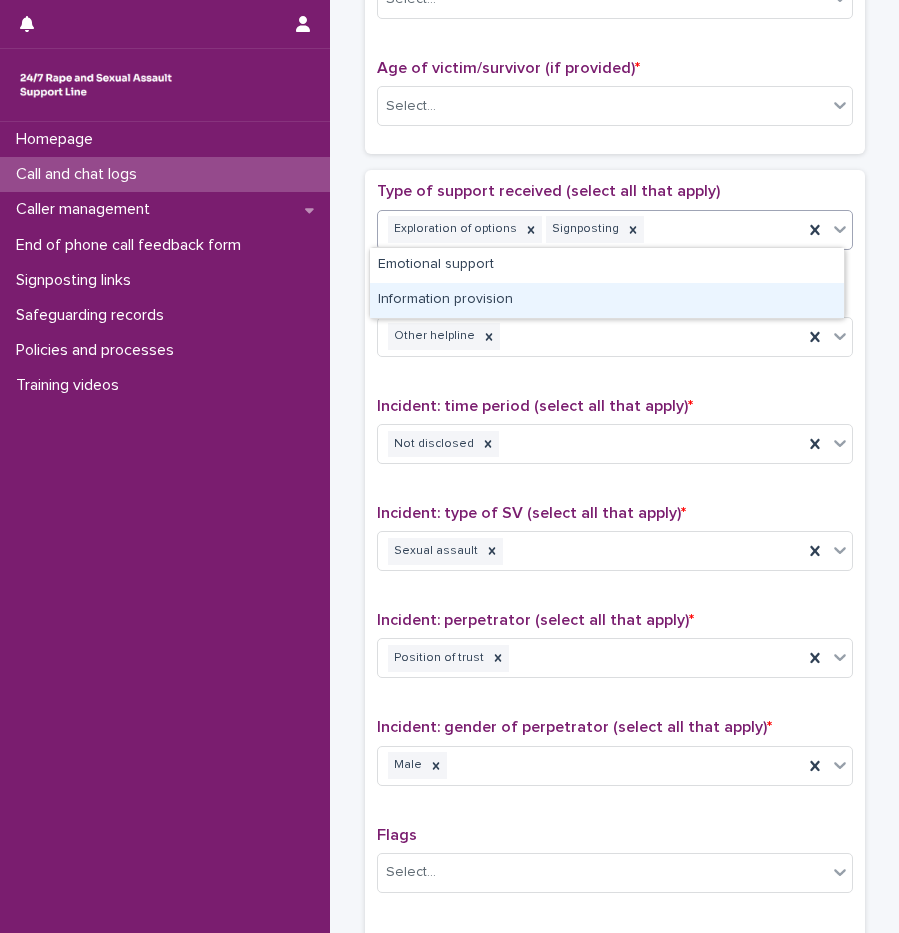 click on "Information provision" at bounding box center (607, 300) 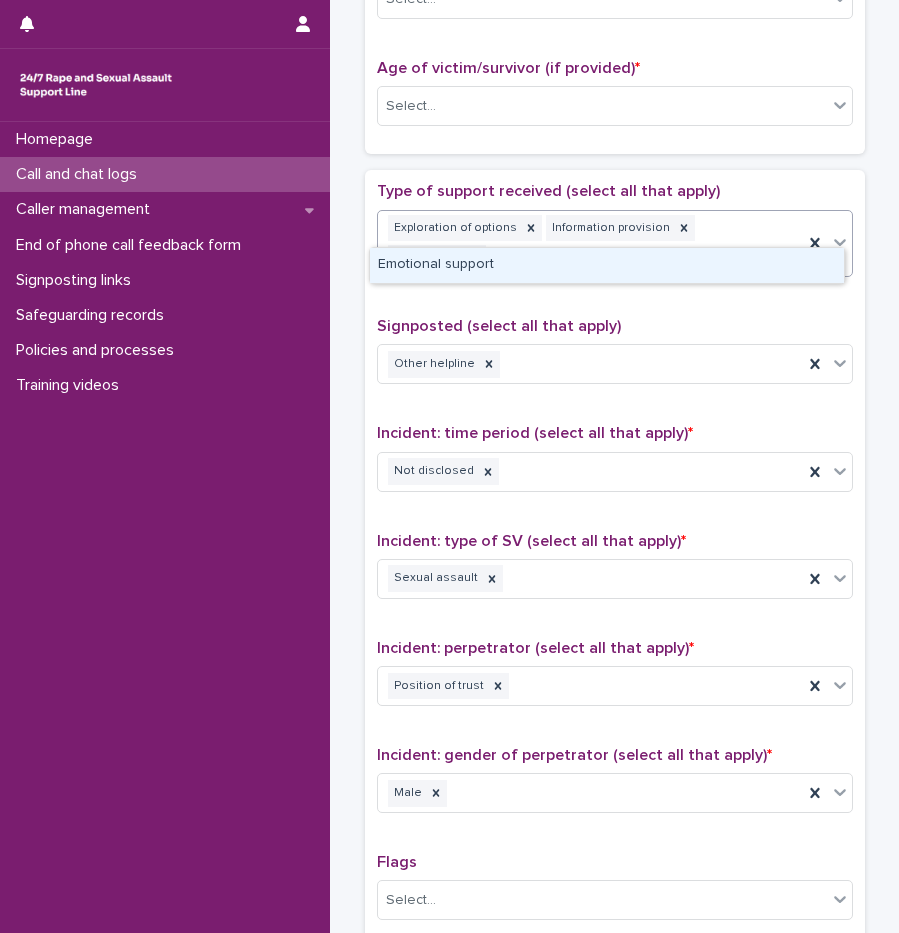 click on "Exploration of options Information provision Signposting" at bounding box center [590, 244] 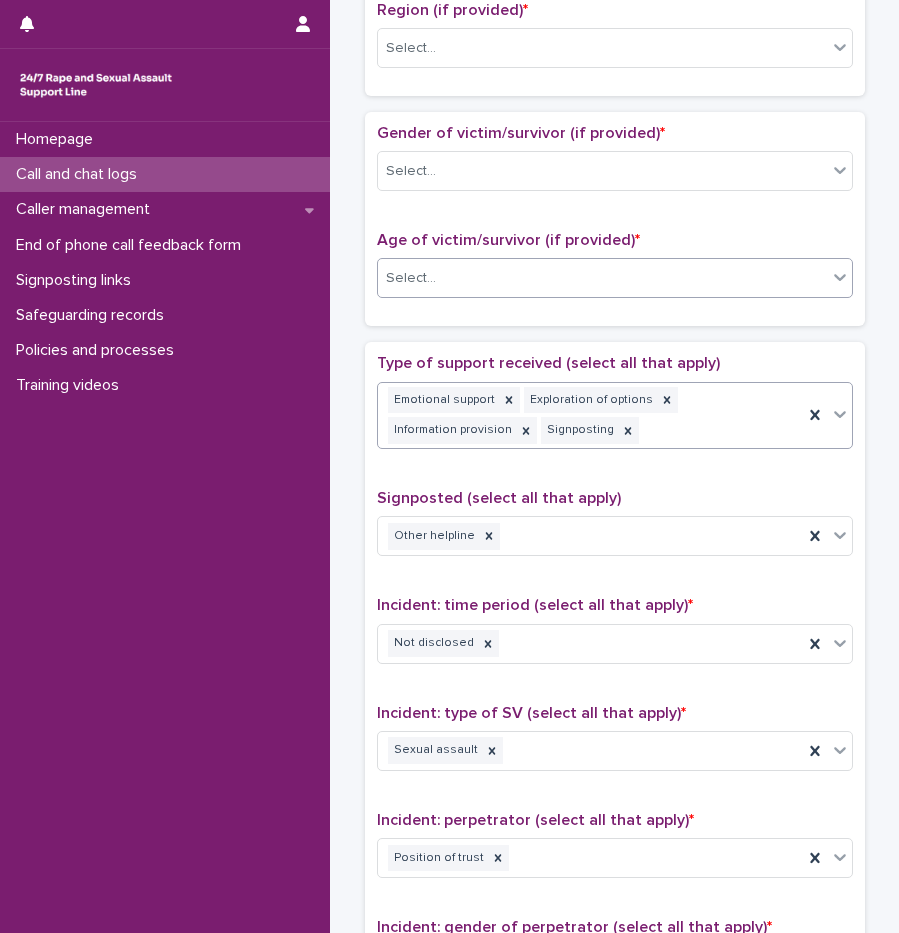 scroll, scrollTop: 794, scrollLeft: 0, axis: vertical 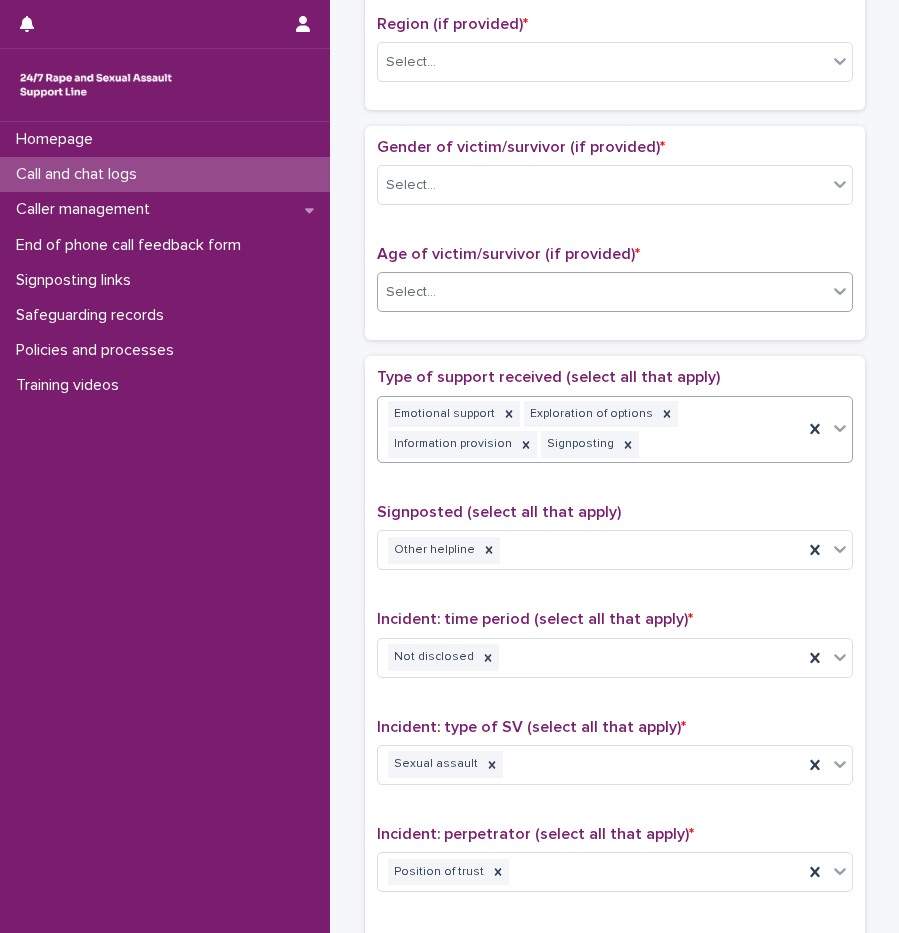 click on "Select..." at bounding box center [602, 292] 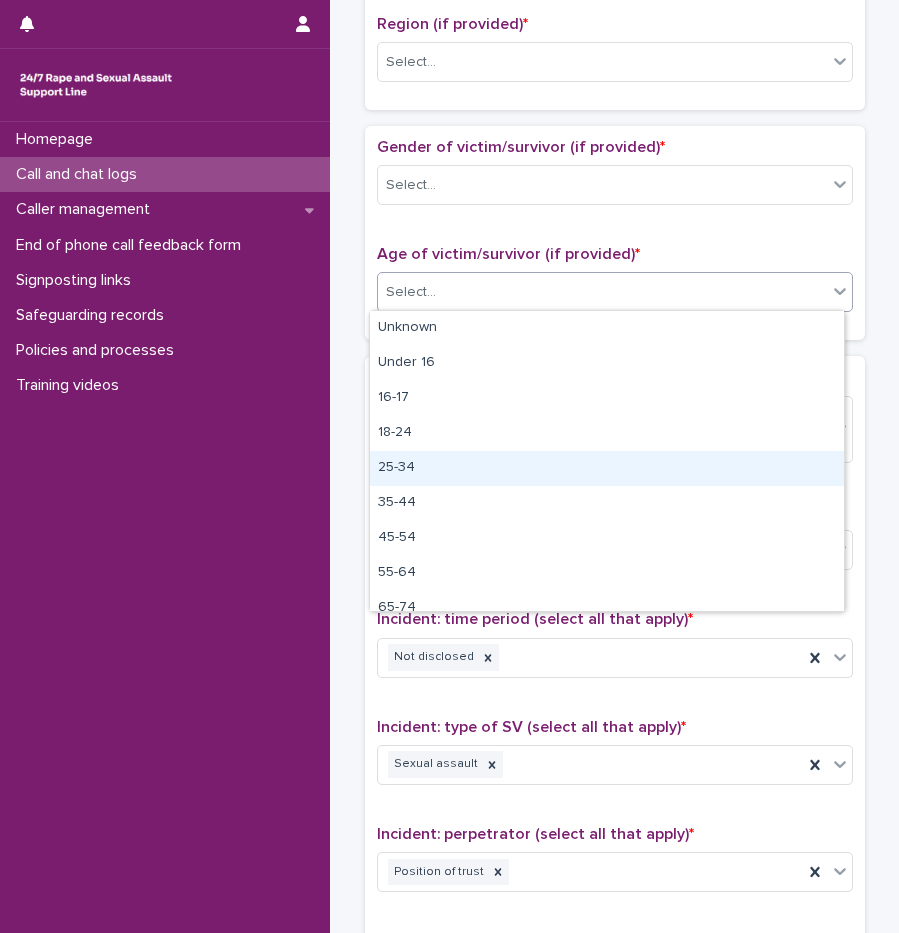 drag, startPoint x: 430, startPoint y: 477, endPoint x: 458, endPoint y: 353, distance: 127.12199 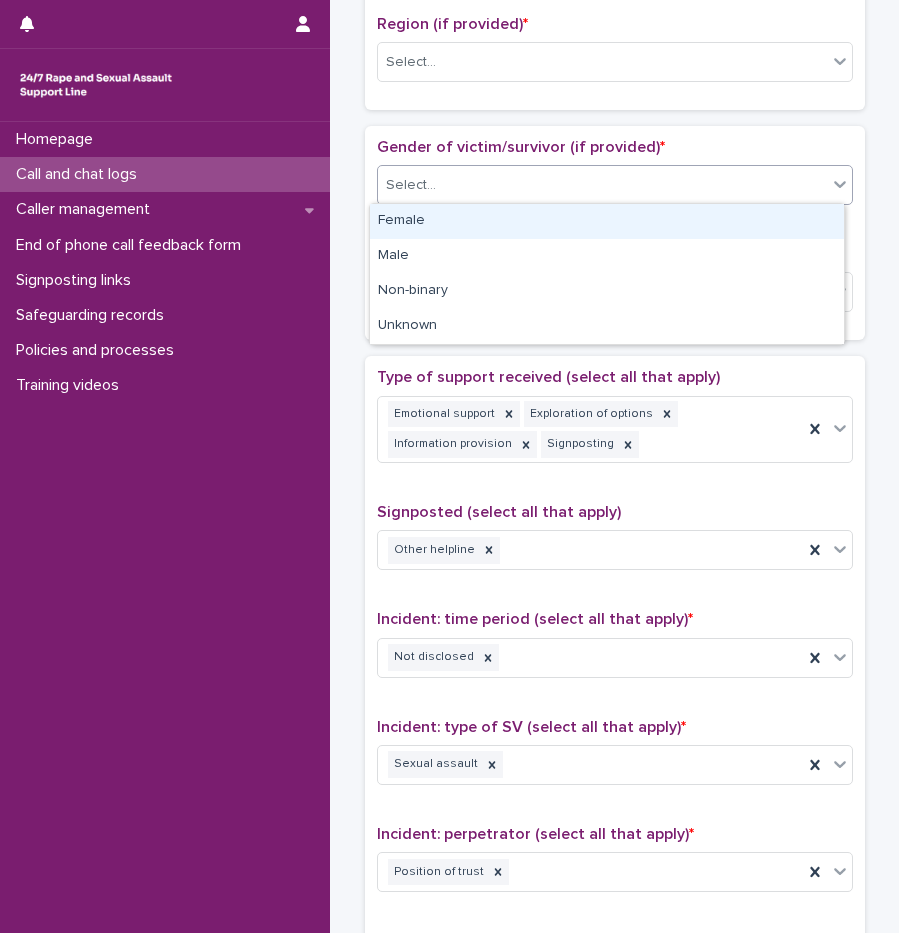 click on "Select..." at bounding box center [602, 185] 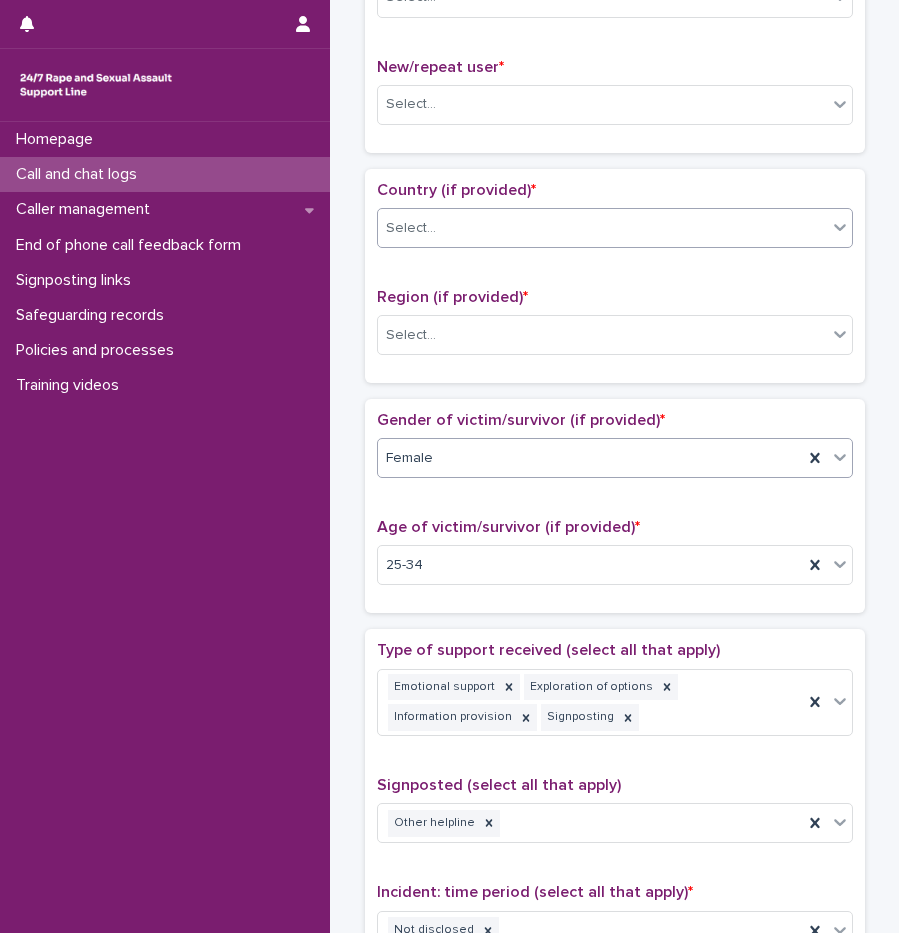 scroll, scrollTop: 494, scrollLeft: 0, axis: vertical 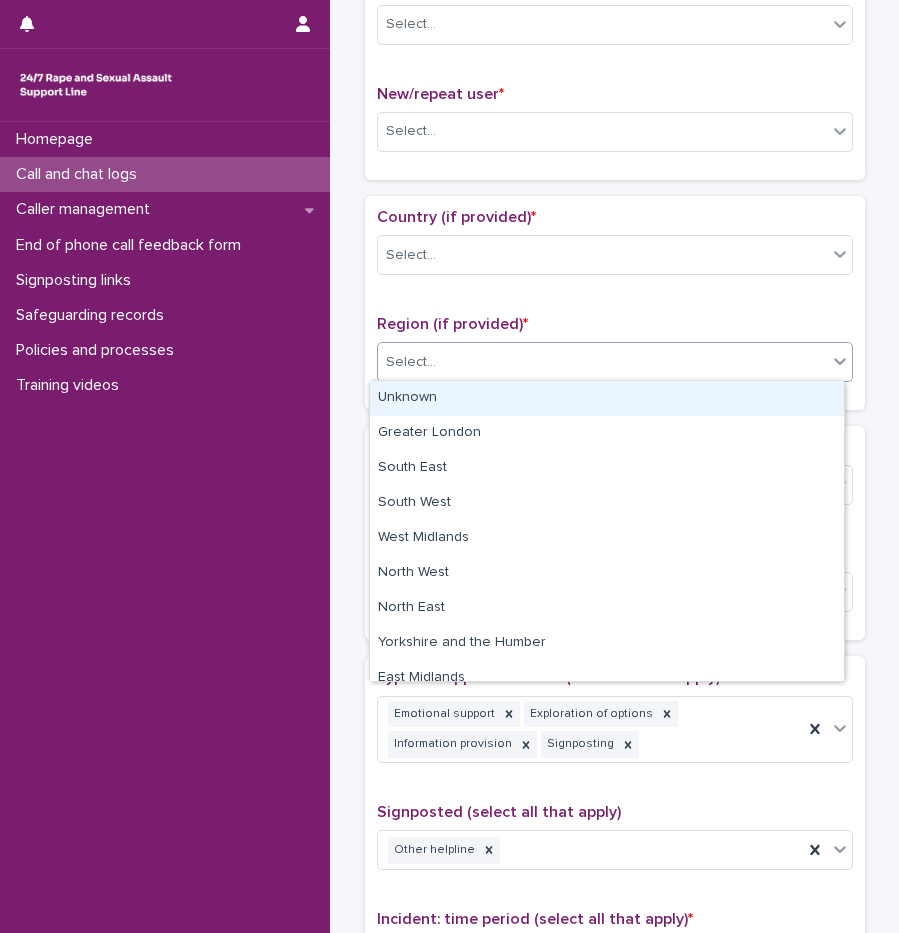 click on "Select..." at bounding box center (602, 362) 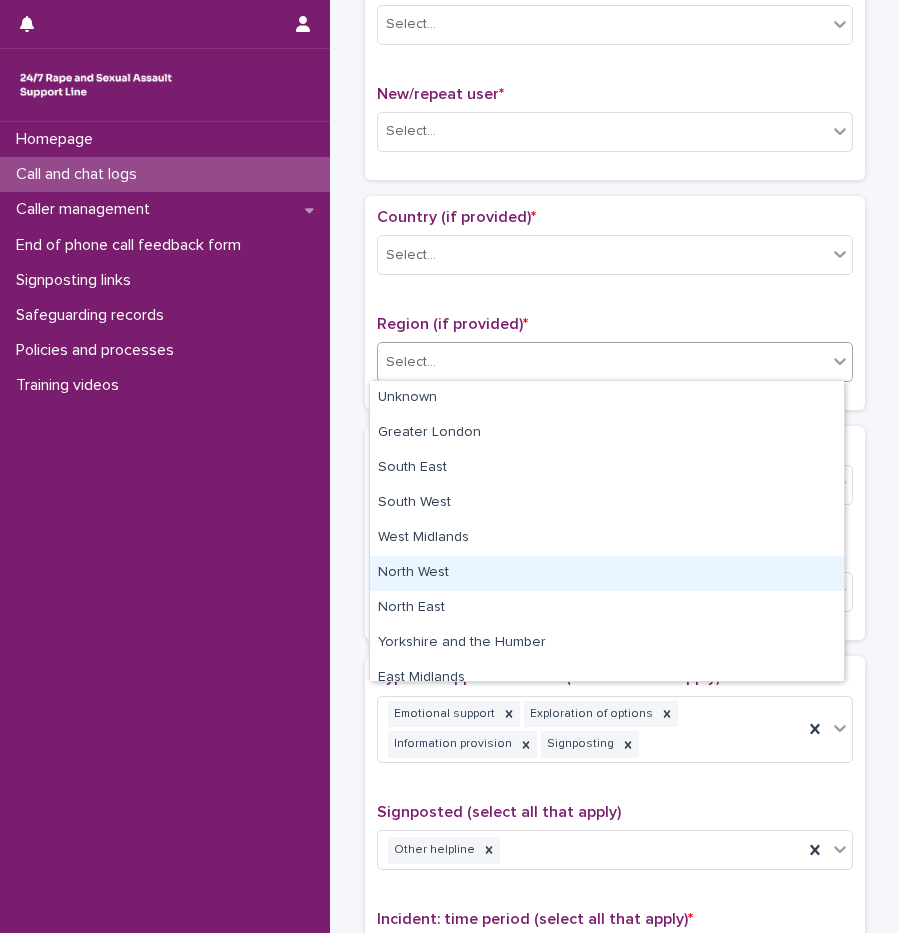 click on "North West" at bounding box center [607, 573] 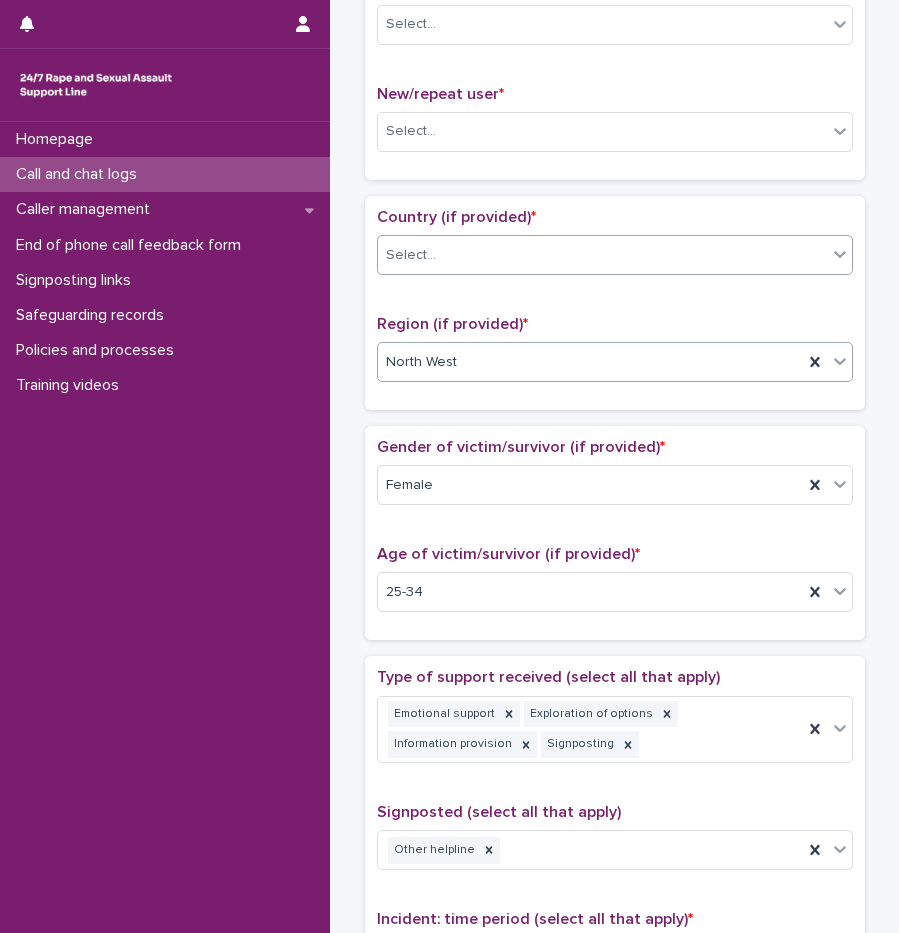 click on "Select..." at bounding box center [602, 255] 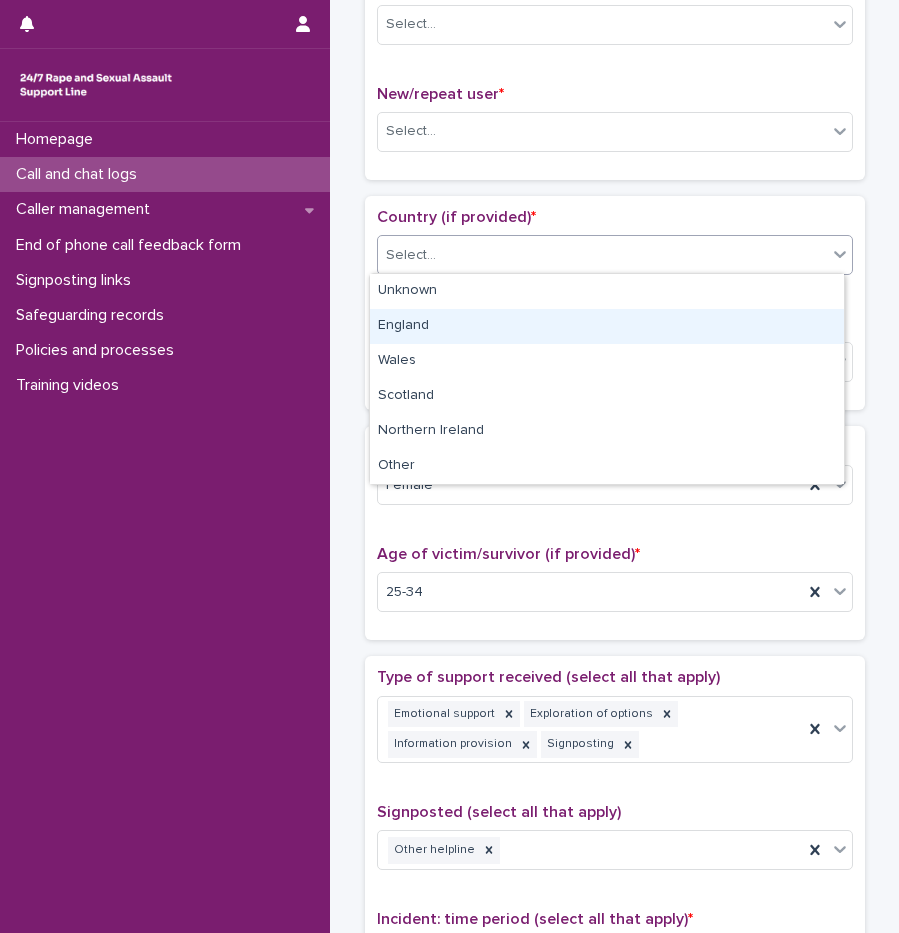 click on "England" at bounding box center [607, 326] 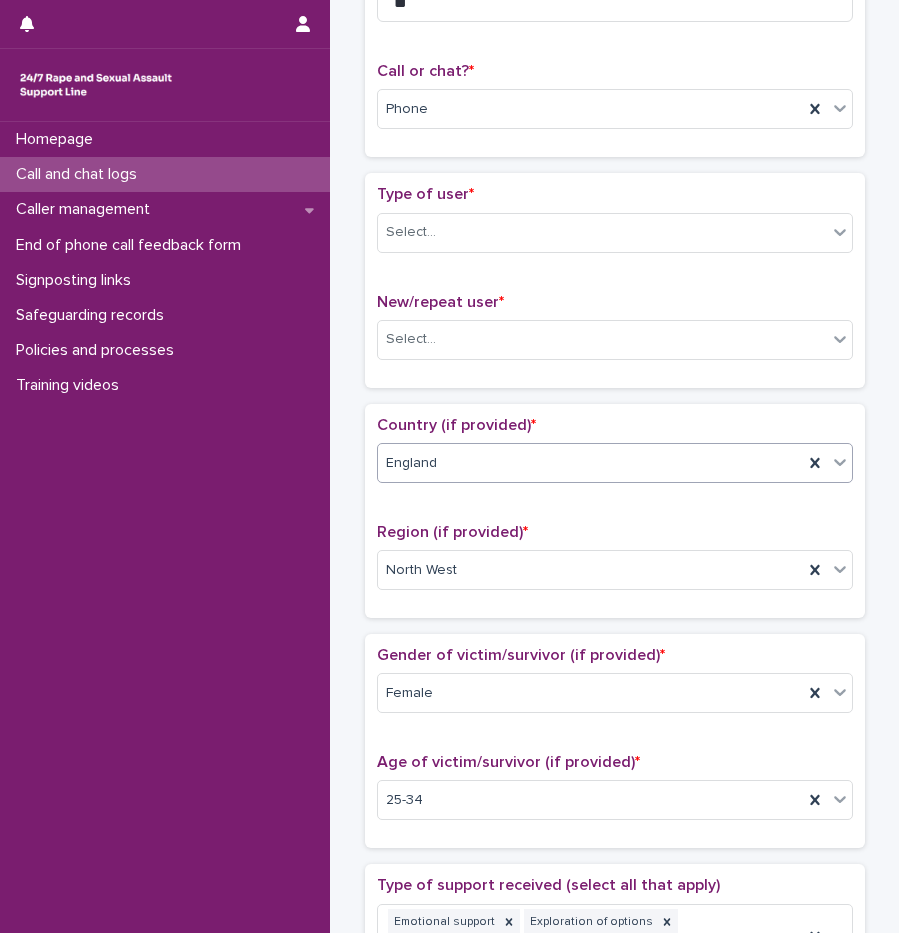 scroll, scrollTop: 194, scrollLeft: 0, axis: vertical 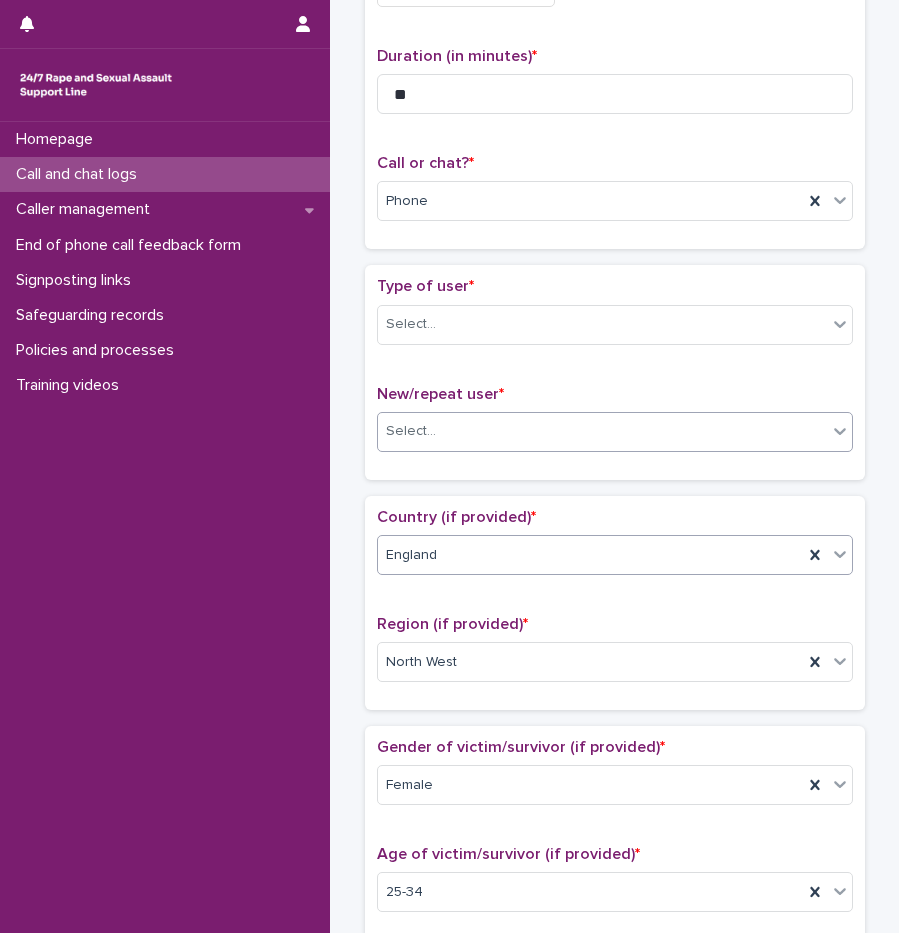 click on "Select..." at bounding box center (411, 431) 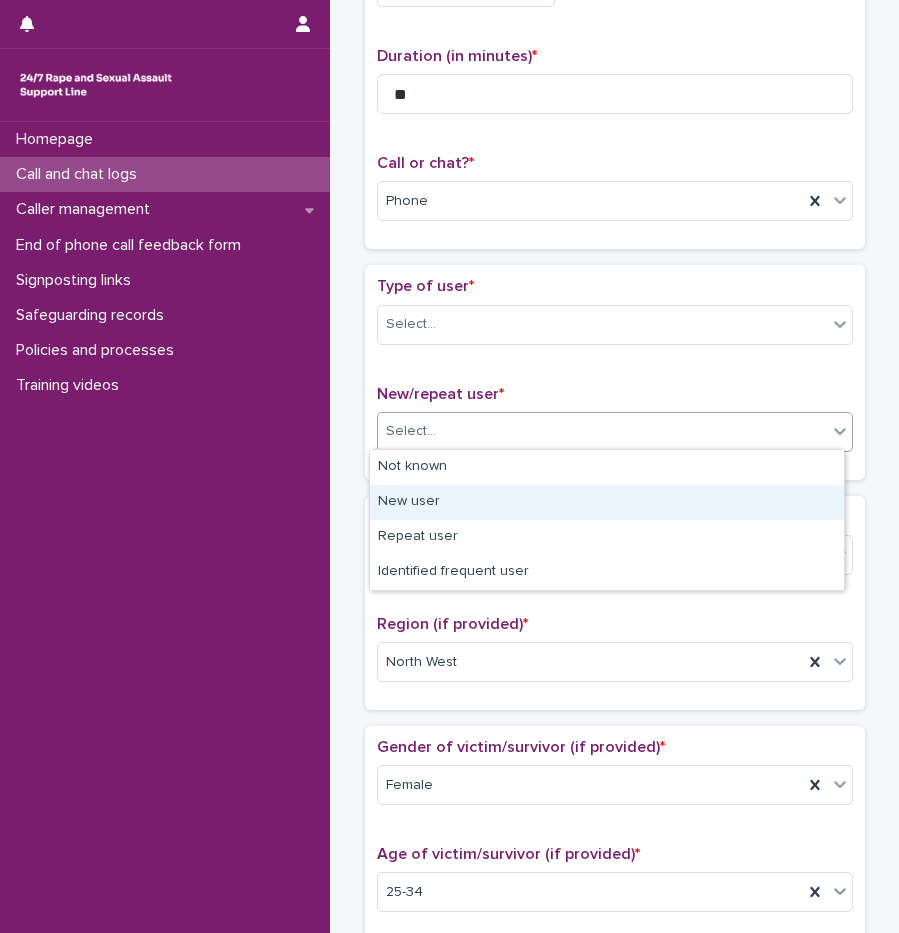 click on "New user" at bounding box center [607, 502] 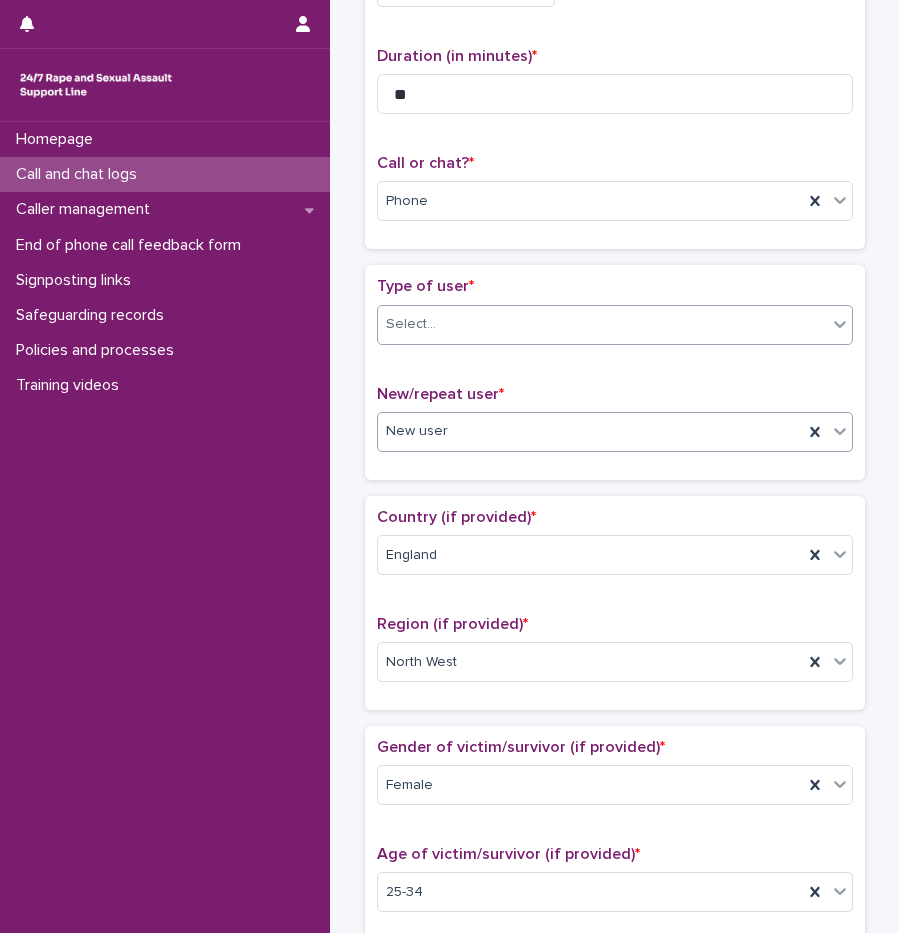 click at bounding box center (439, 324) 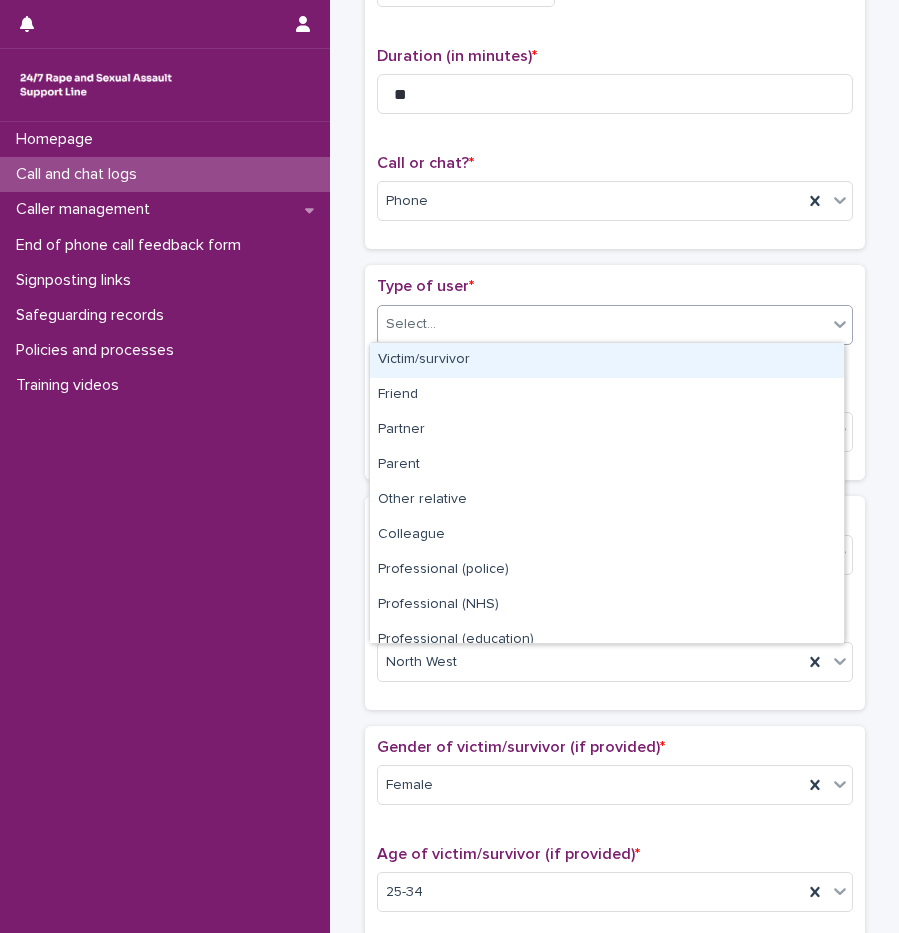 click on "Victim/survivor" at bounding box center (607, 360) 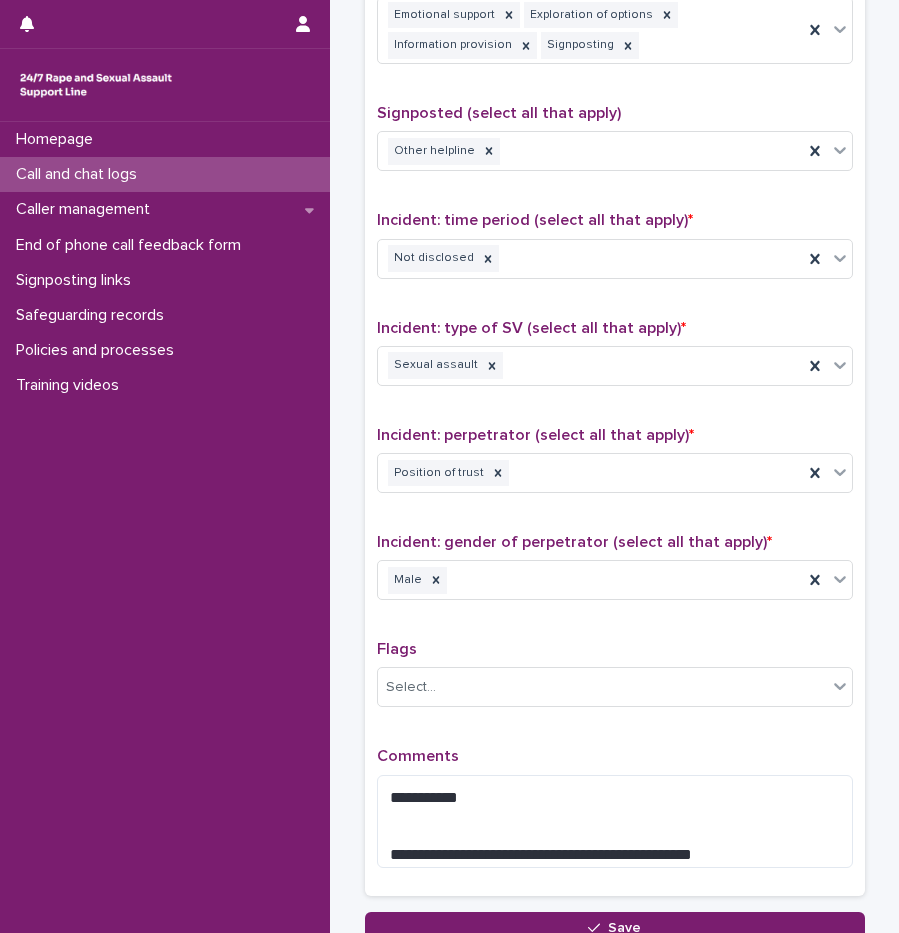 scroll, scrollTop: 1358, scrollLeft: 0, axis: vertical 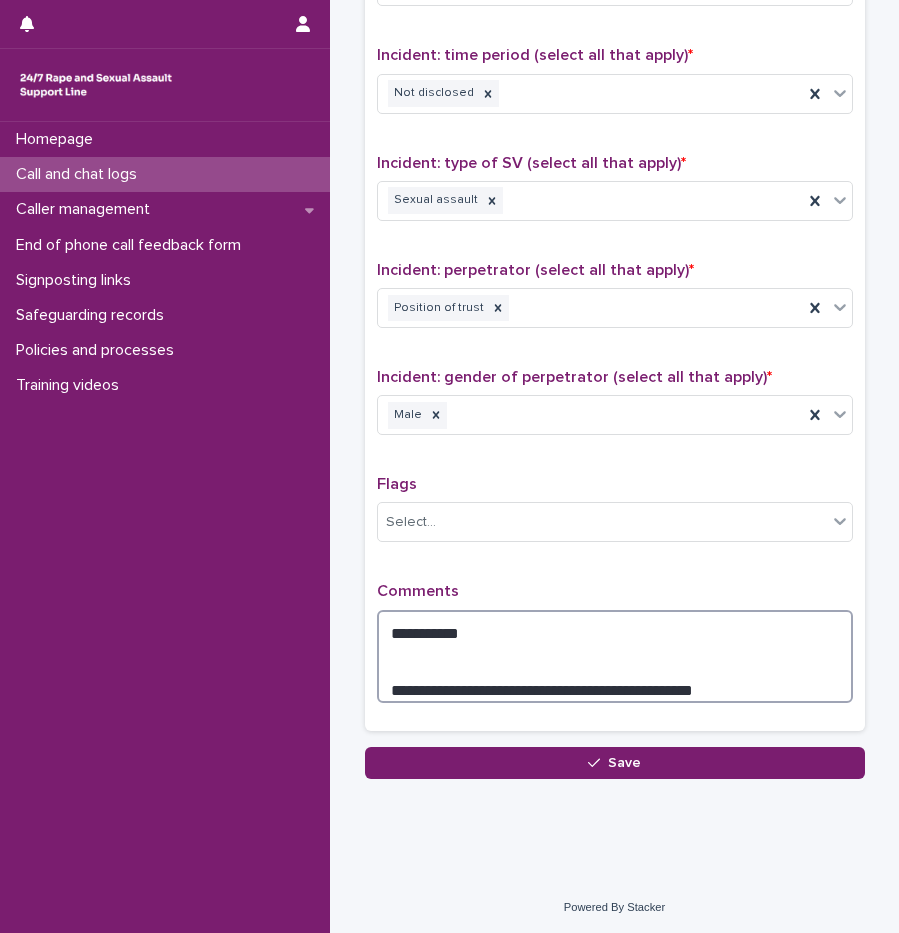 click on "**********" at bounding box center [615, 656] 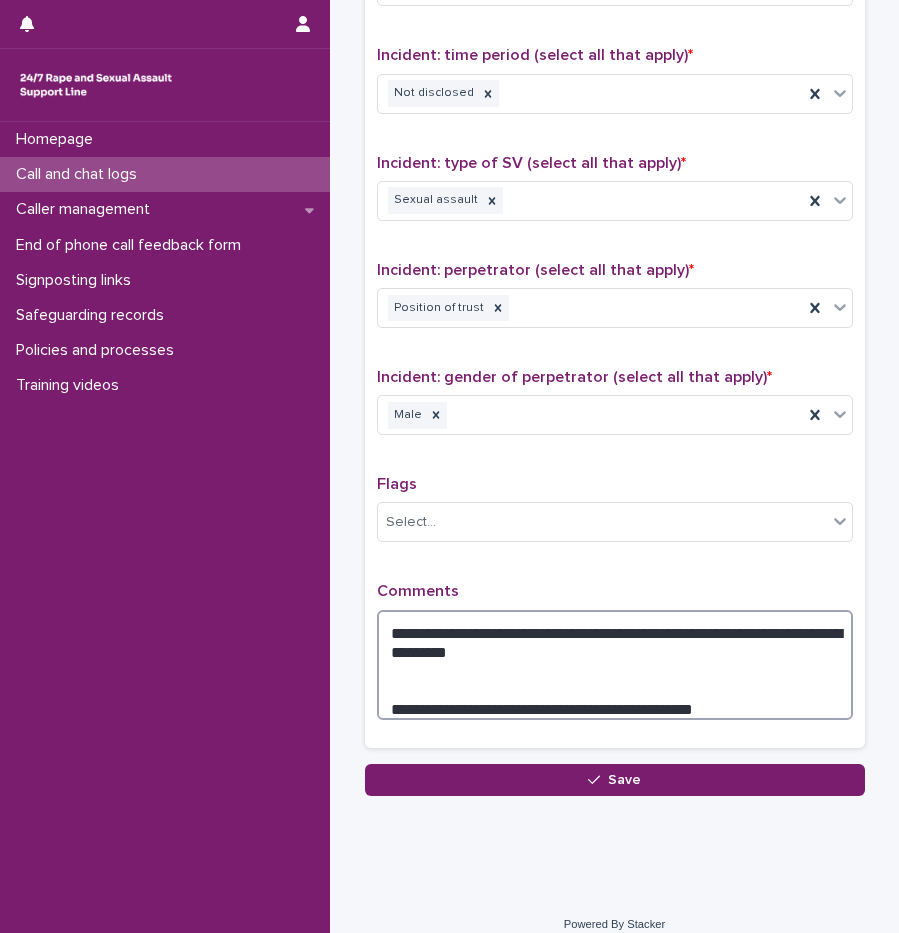 drag, startPoint x: 709, startPoint y: 628, endPoint x: 445, endPoint y: 646, distance: 264.6129 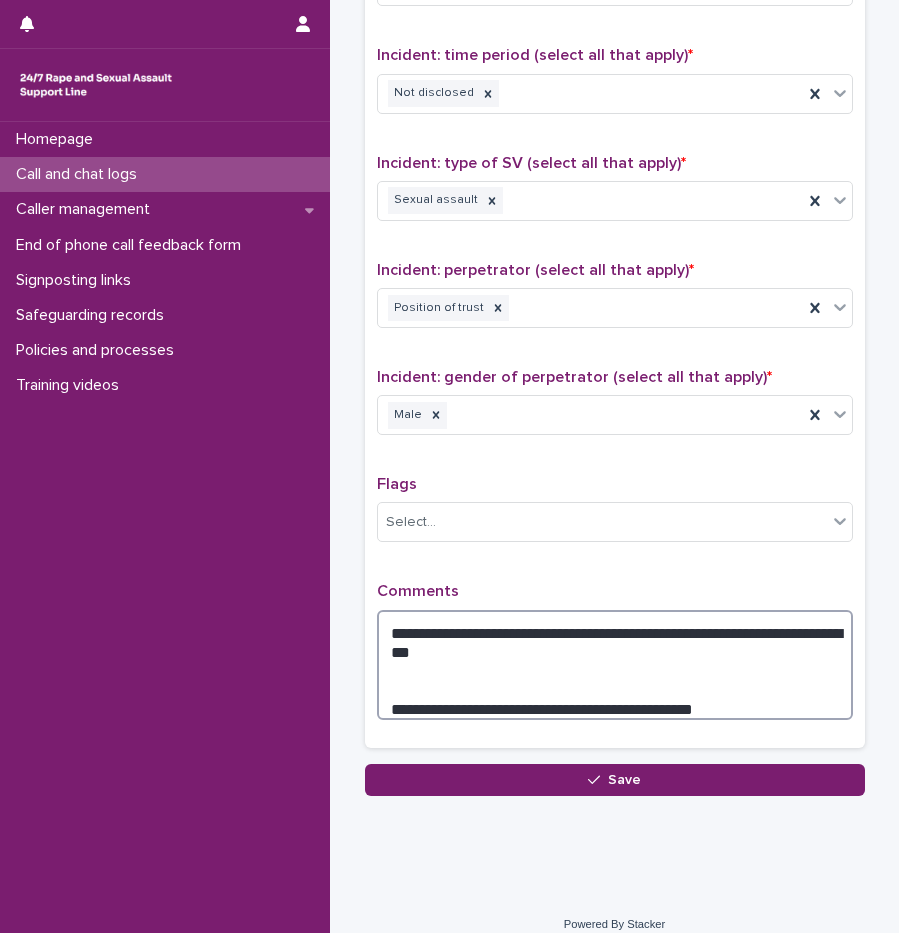click on "**********" at bounding box center [615, 665] 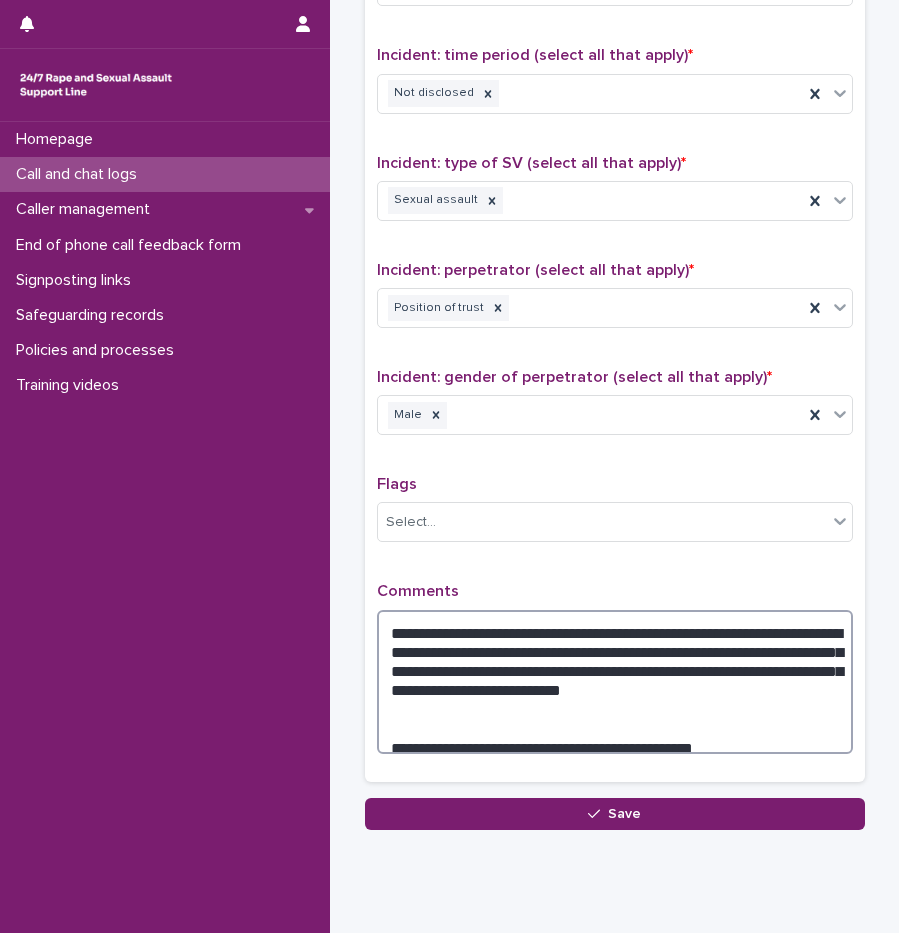 click on "**********" at bounding box center [615, 682] 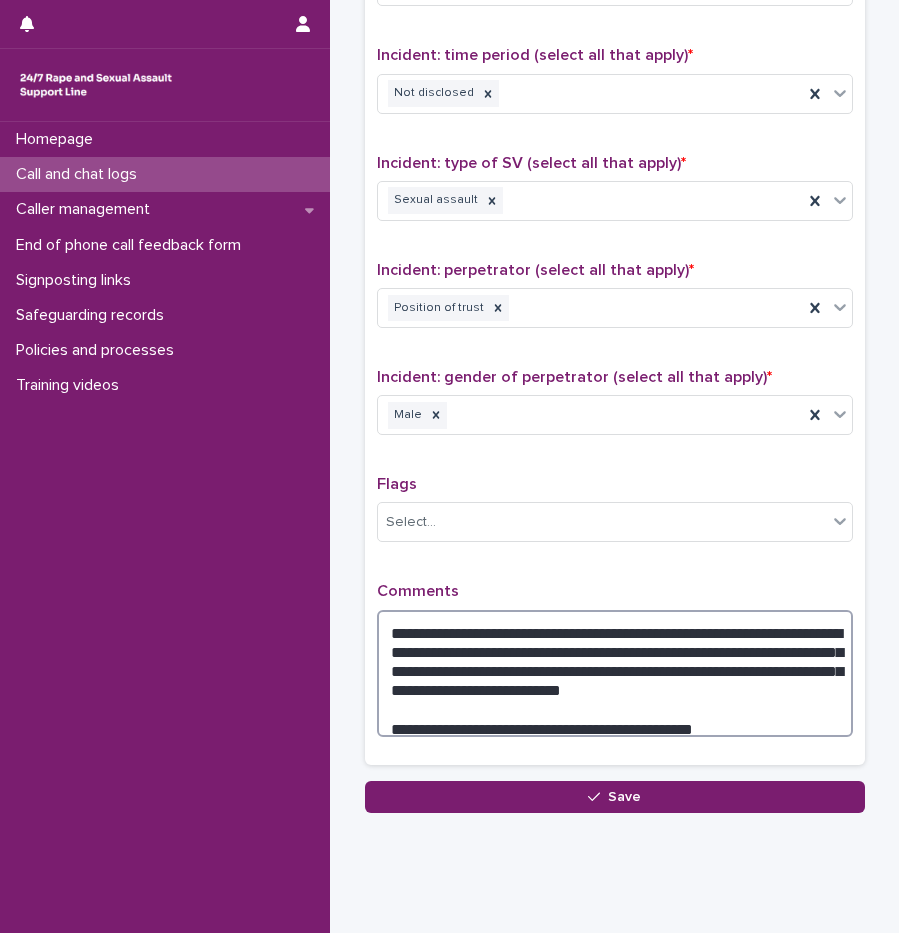 type on "**********" 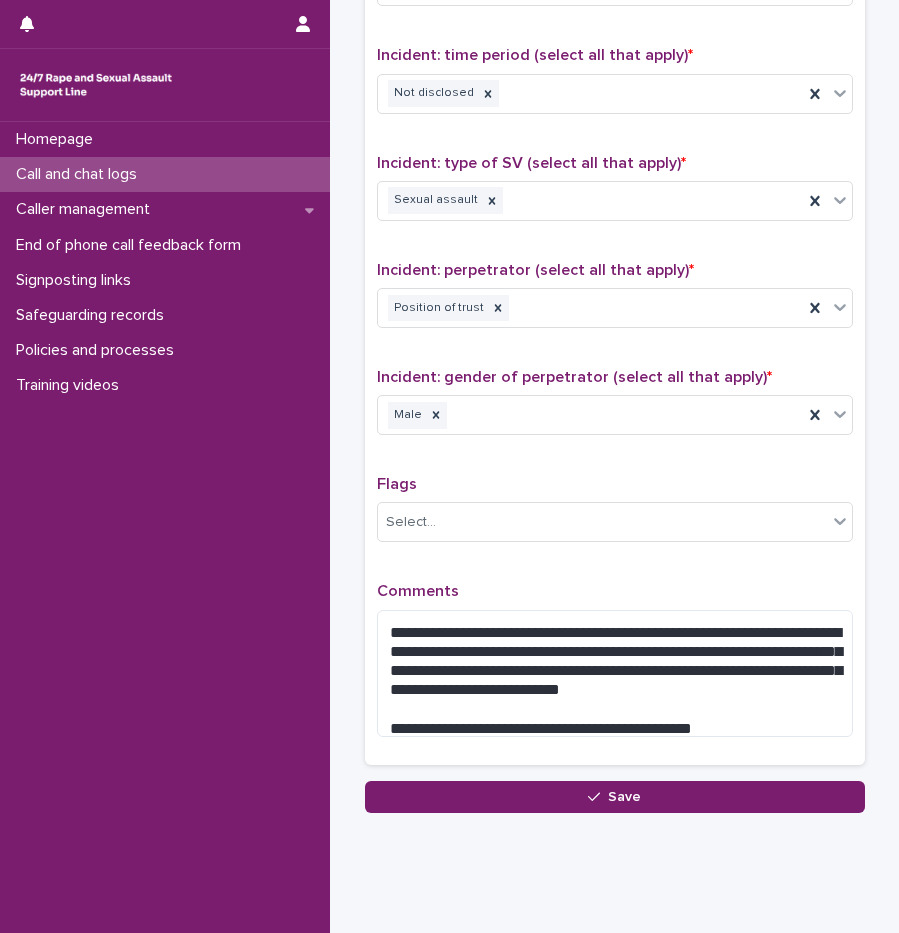 click on "Comments" at bounding box center [615, 591] 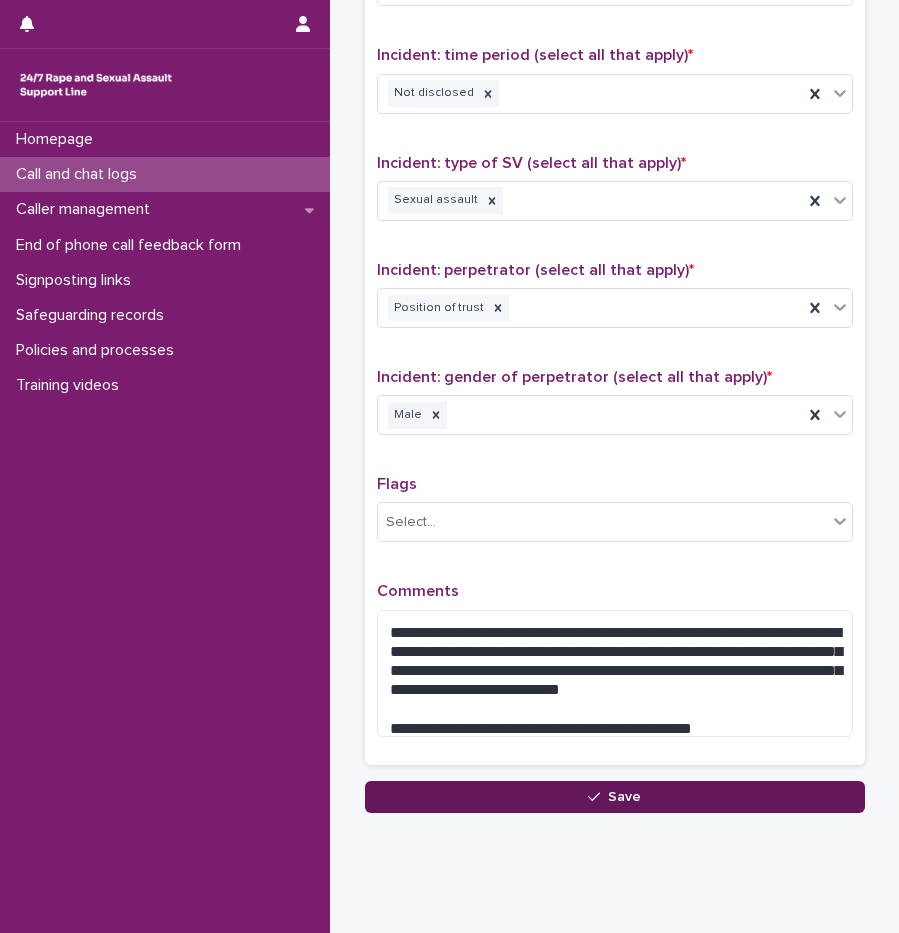 click on "Save" at bounding box center (615, 797) 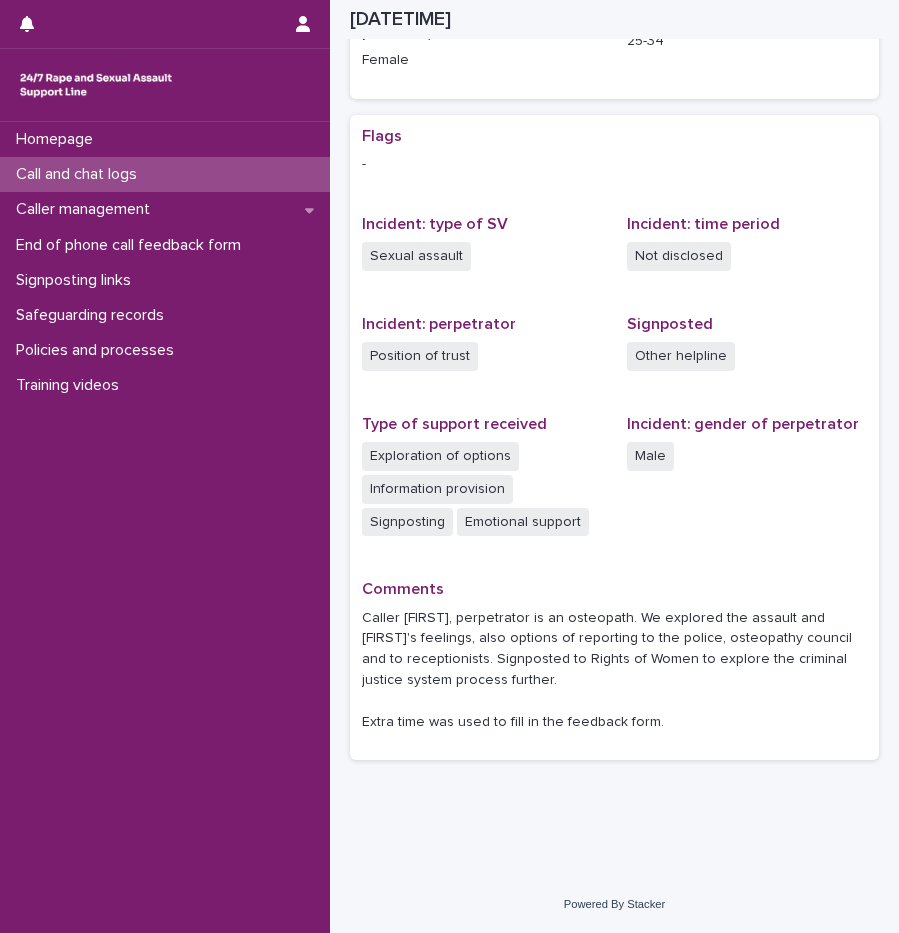 scroll, scrollTop: 496, scrollLeft: 0, axis: vertical 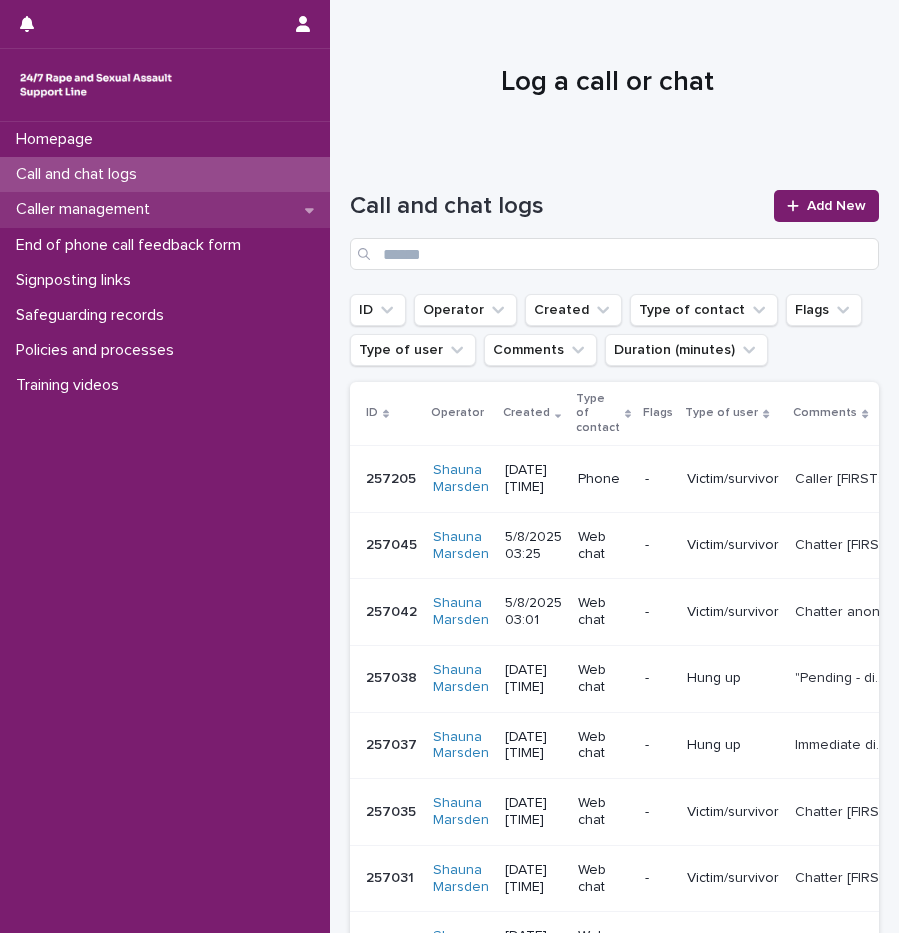 click on "Caller management" at bounding box center (87, 209) 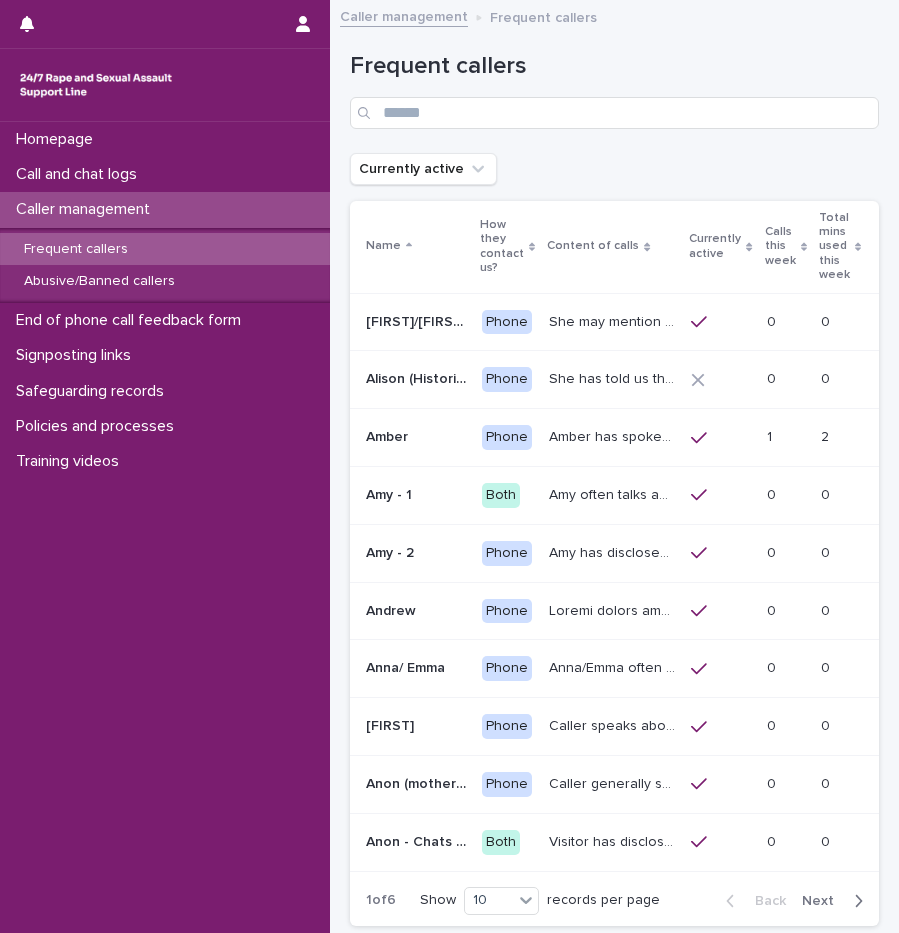 click on "Calls this week" at bounding box center [780, 246] 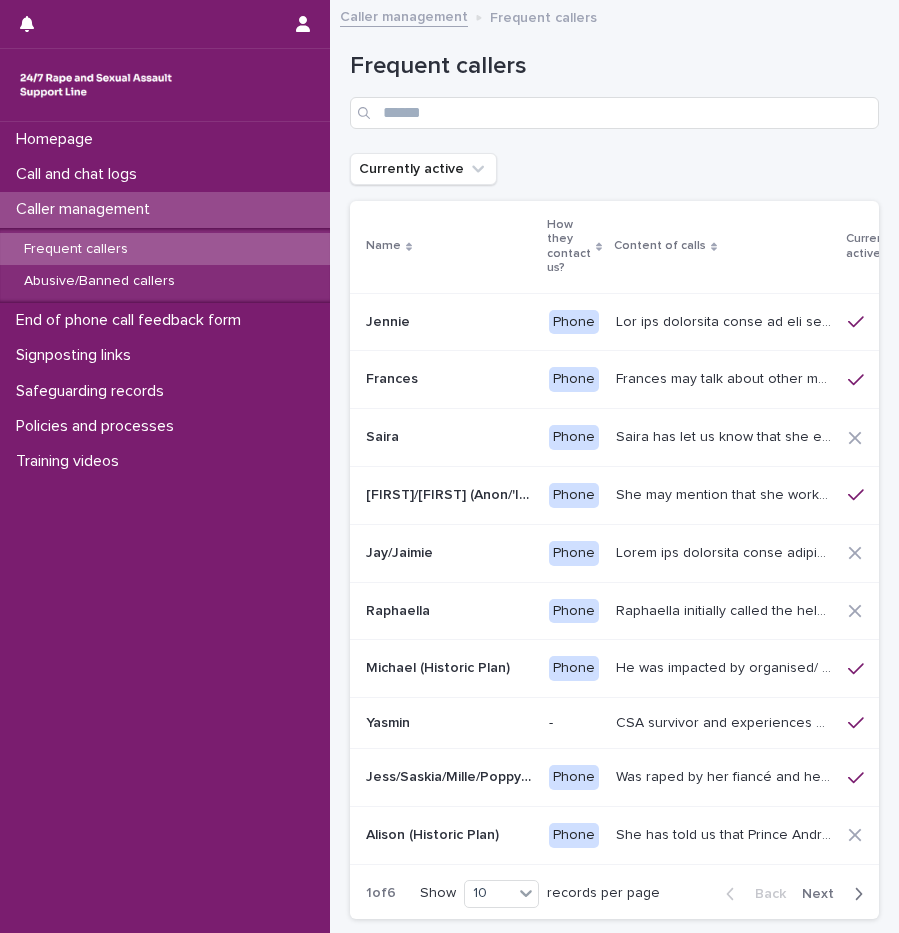 scroll, scrollTop: 0, scrollLeft: 135, axis: horizontal 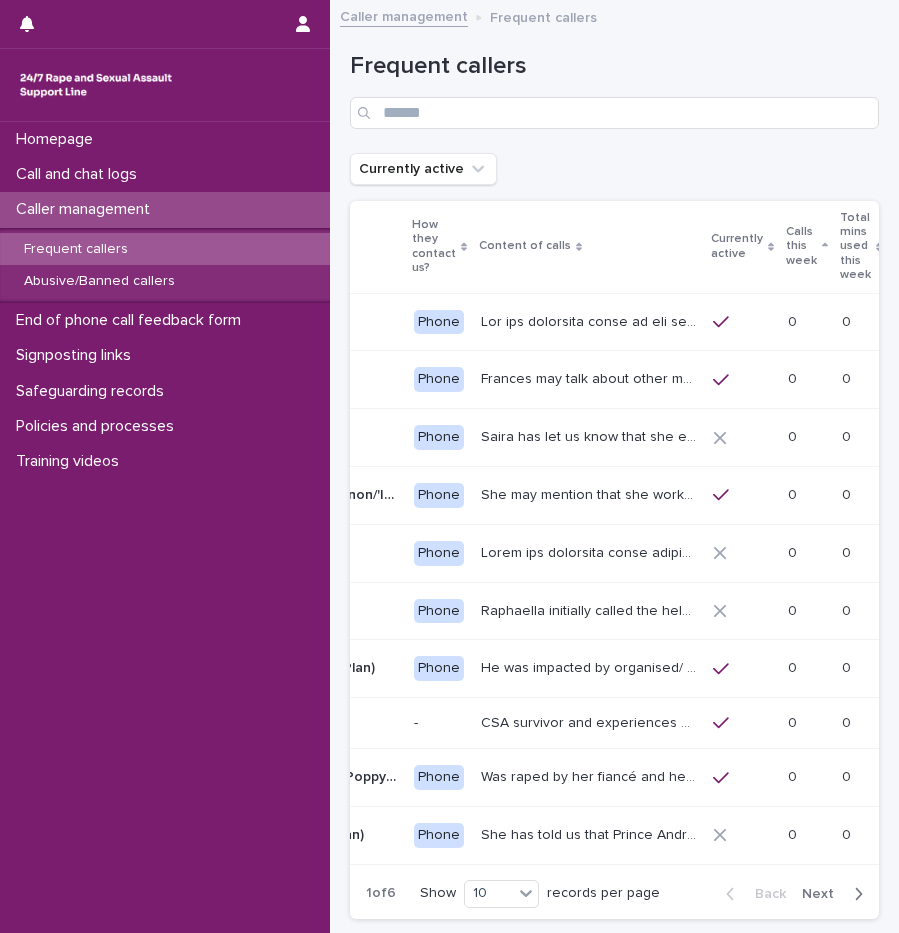 click on "Calls this week" at bounding box center [801, 246] 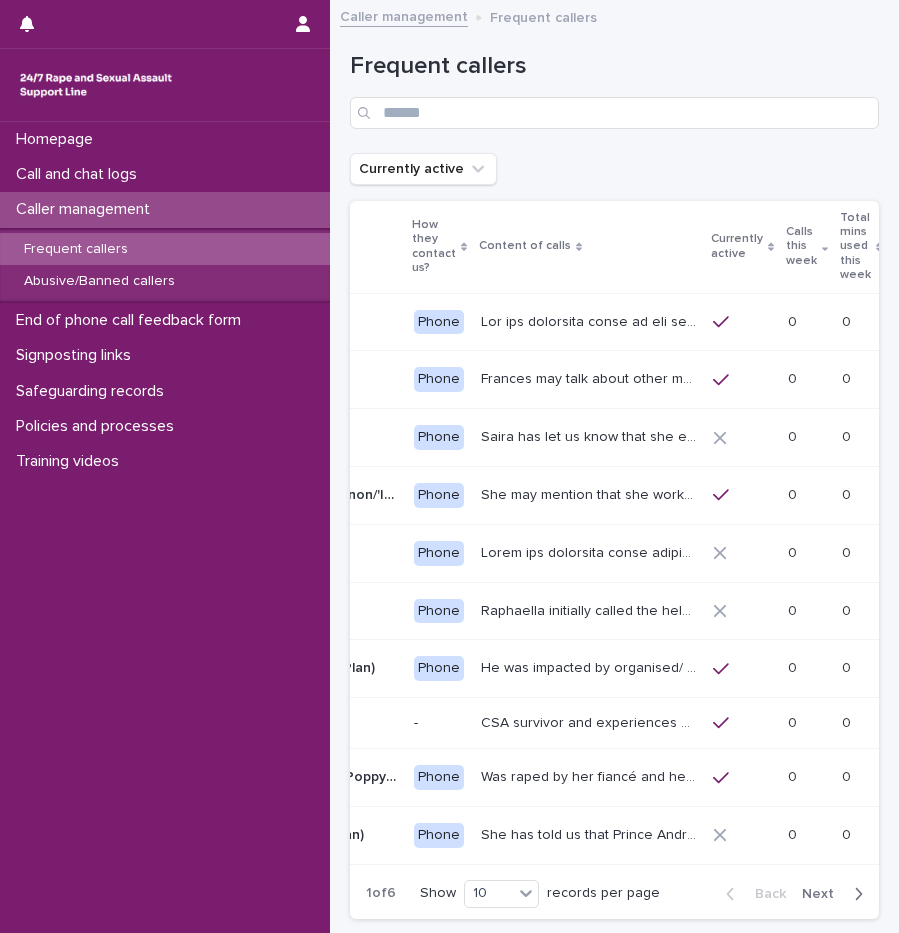 scroll, scrollTop: 0, scrollLeft: 0, axis: both 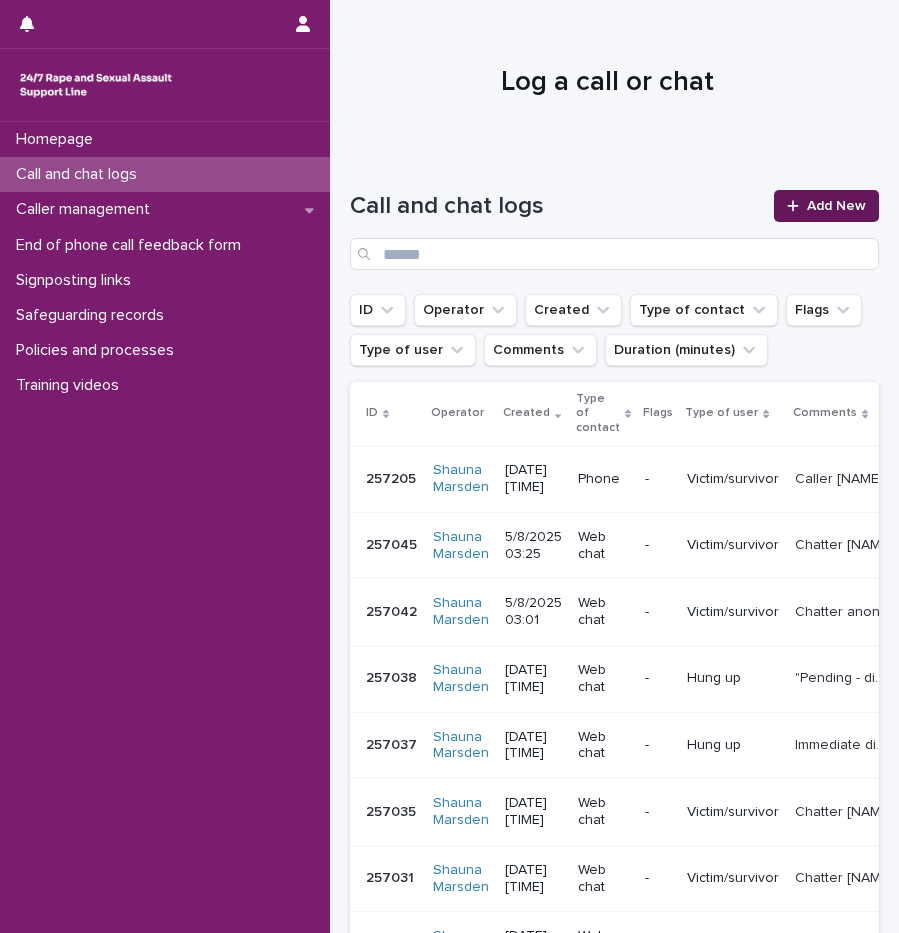 click on "Add New" at bounding box center [836, 206] 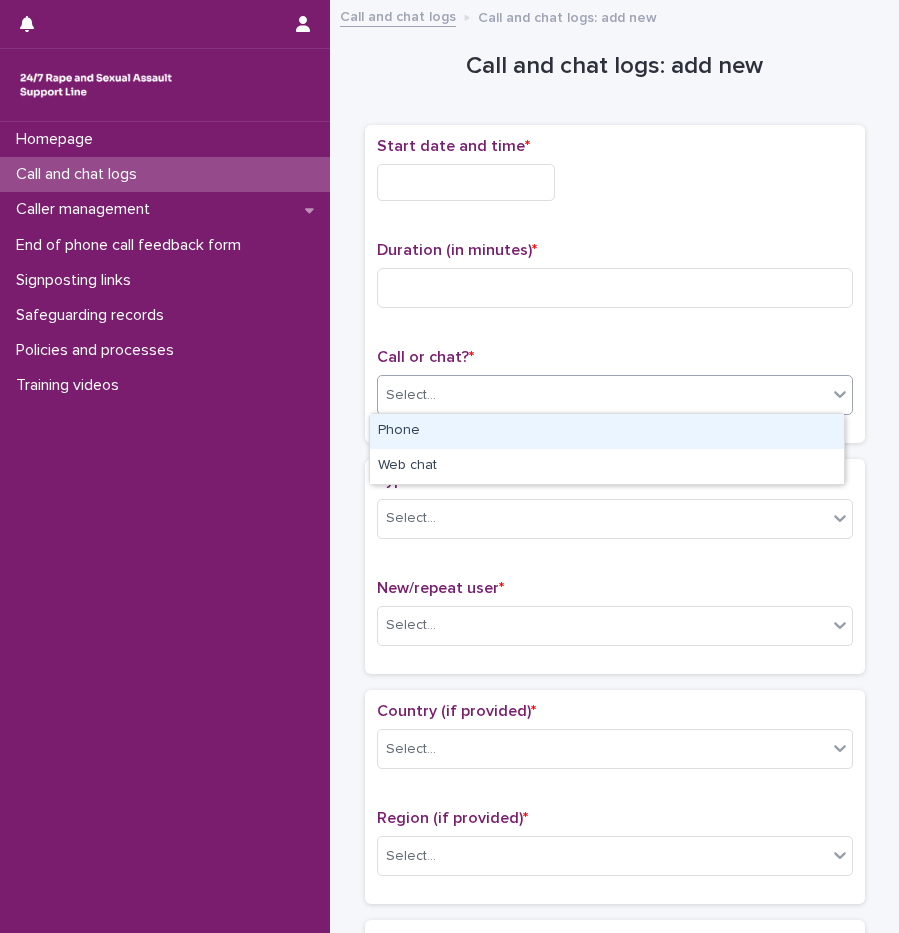 click on "Select..." at bounding box center (602, 395) 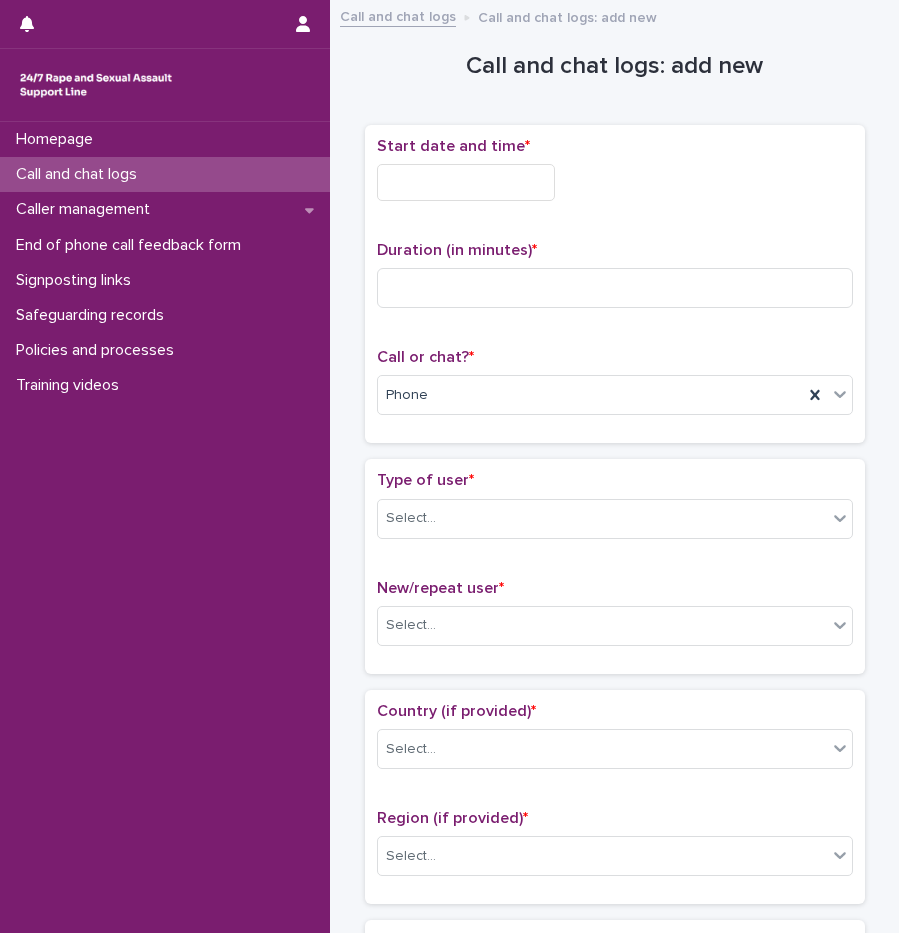 drag, startPoint x: 429, startPoint y: 425, endPoint x: 450, endPoint y: 195, distance: 230.95671 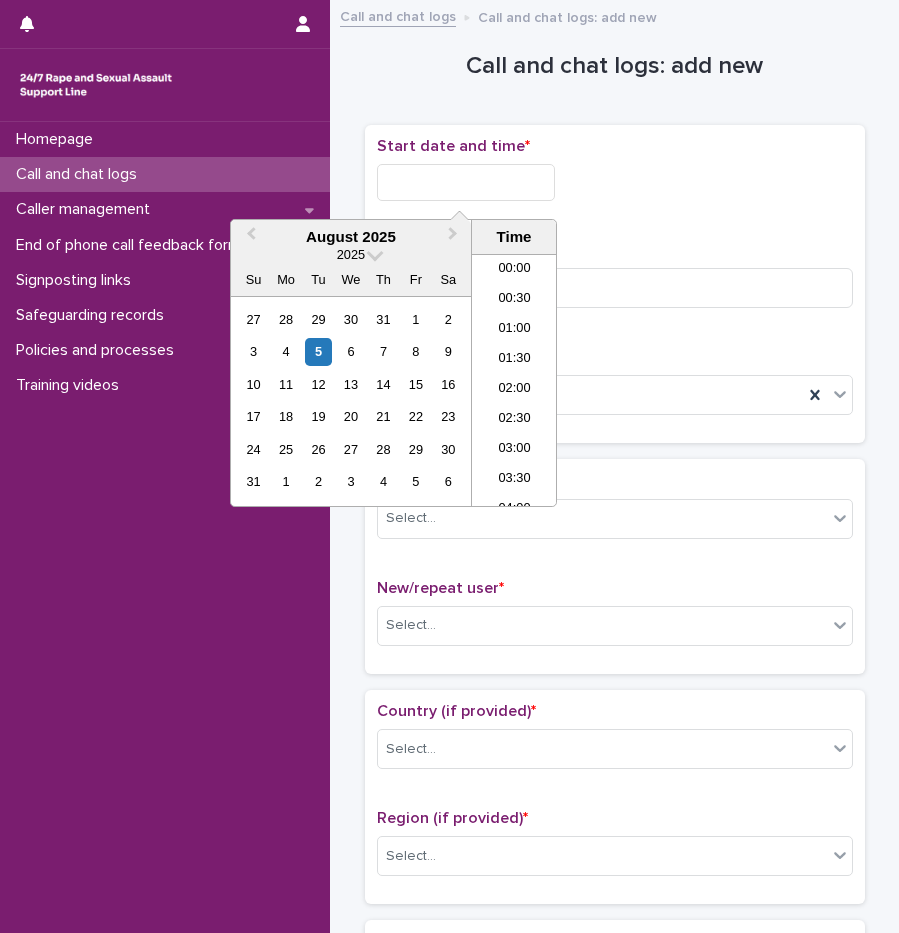 scroll, scrollTop: 1120, scrollLeft: 0, axis: vertical 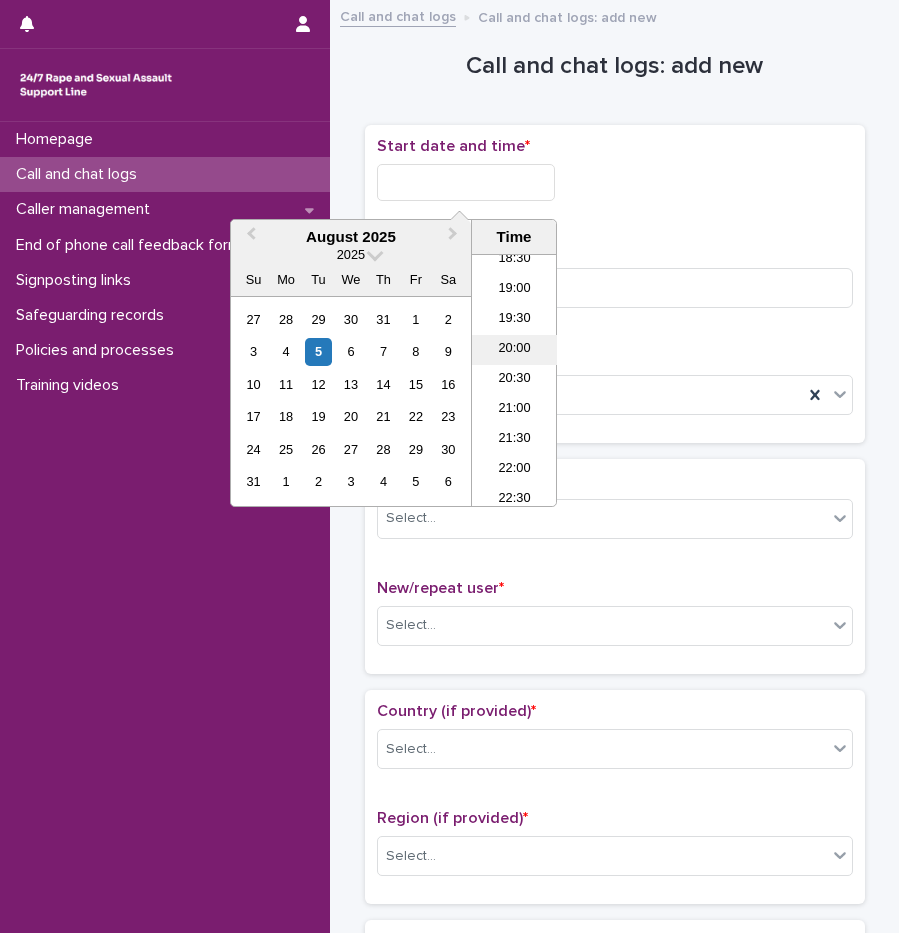 click on "20:00" at bounding box center [514, 350] 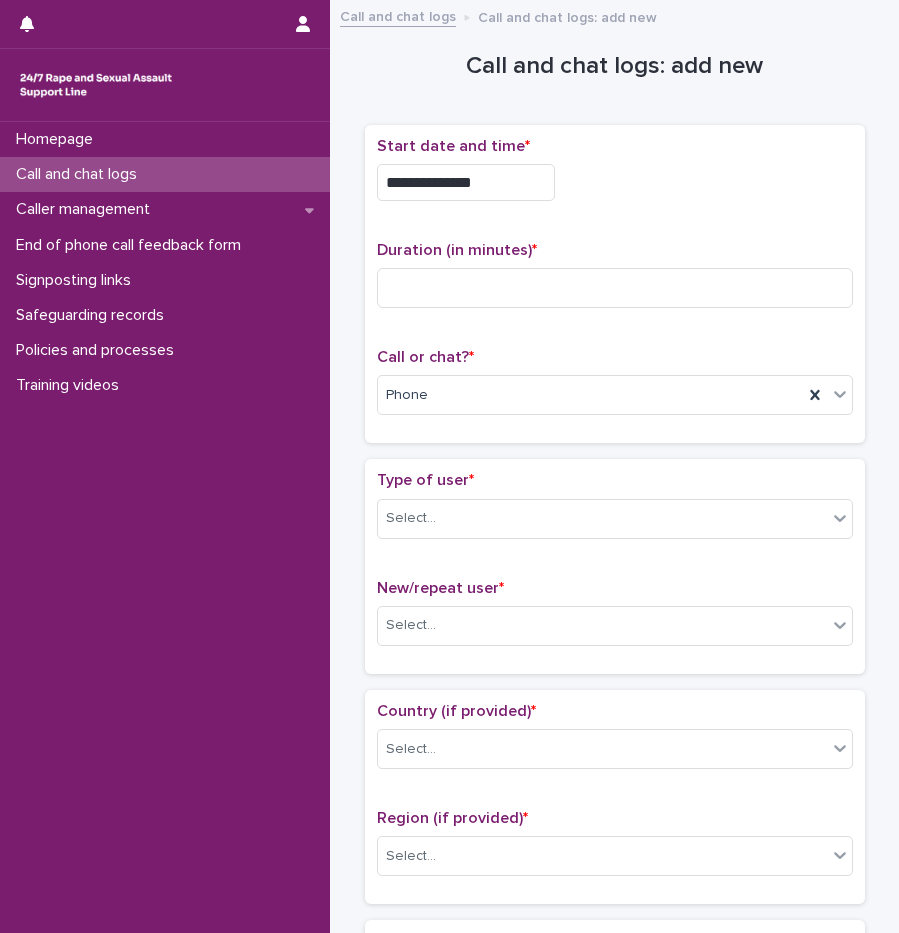 click on "**********" at bounding box center (466, 182) 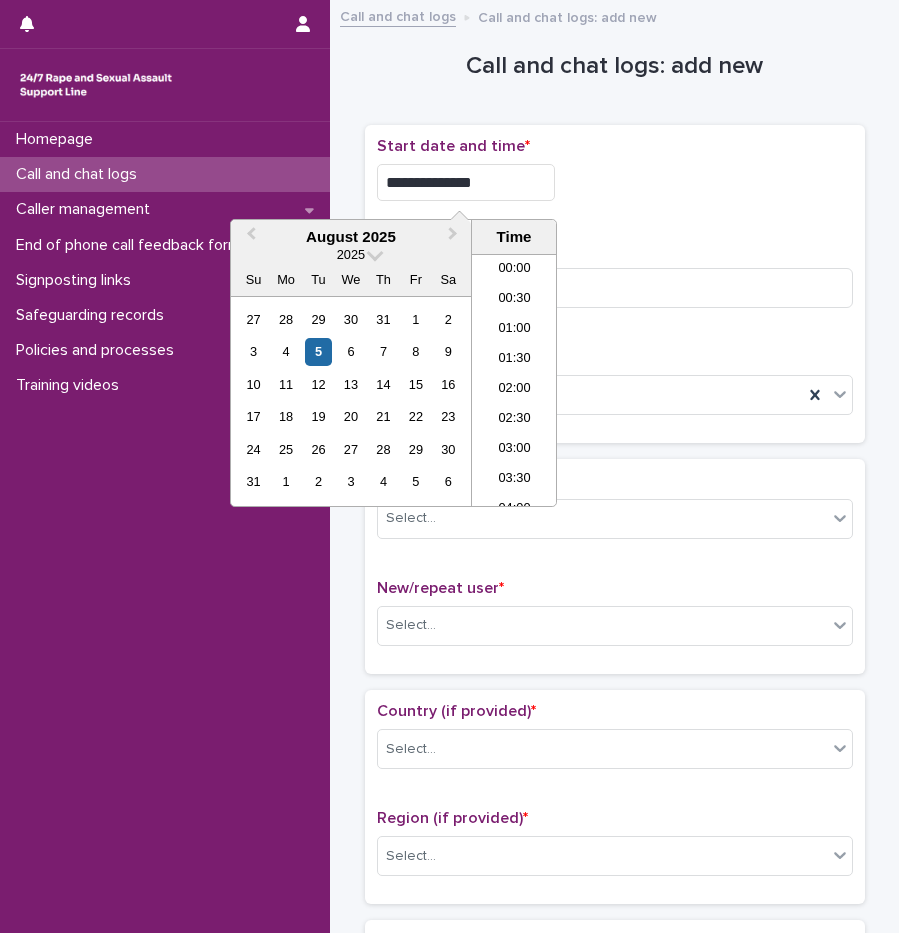 scroll, scrollTop: 1090, scrollLeft: 0, axis: vertical 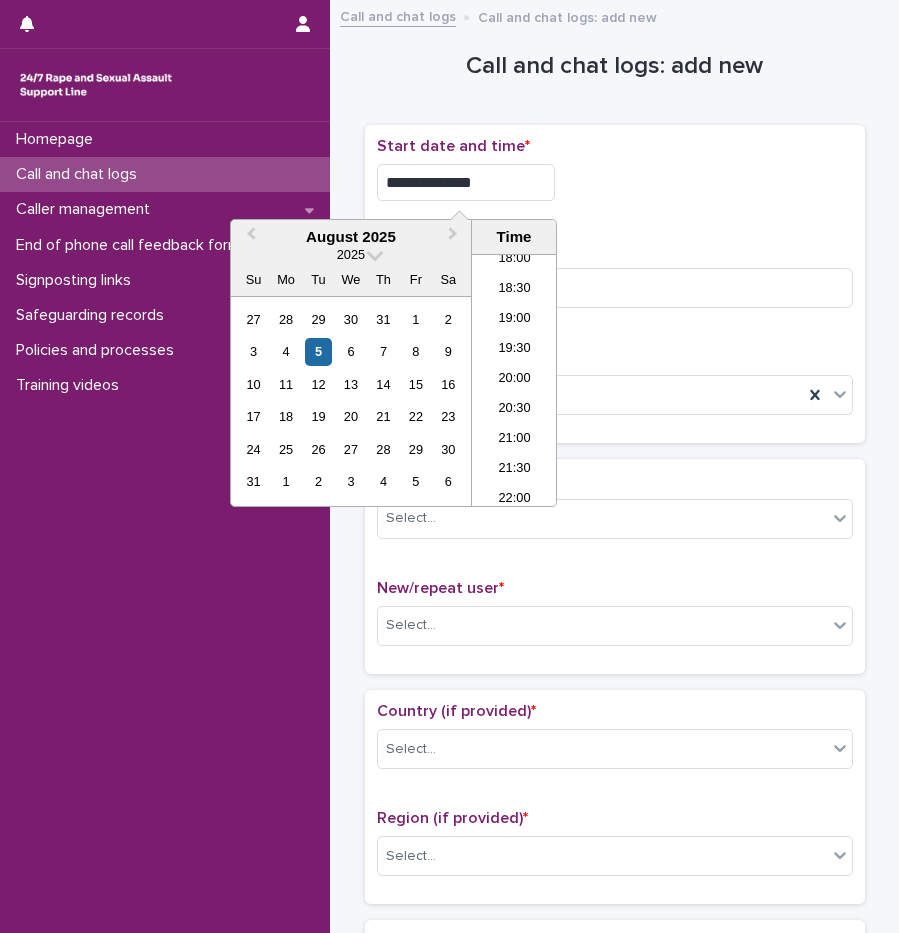 type on "**********" 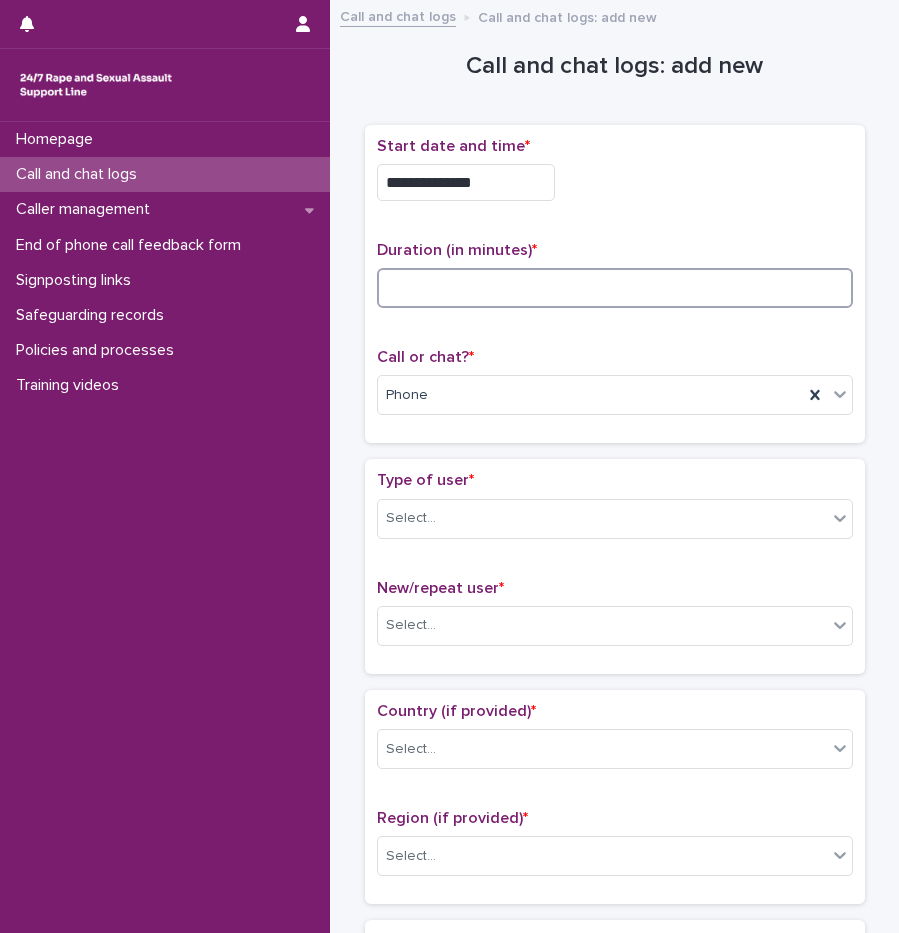 click at bounding box center [615, 288] 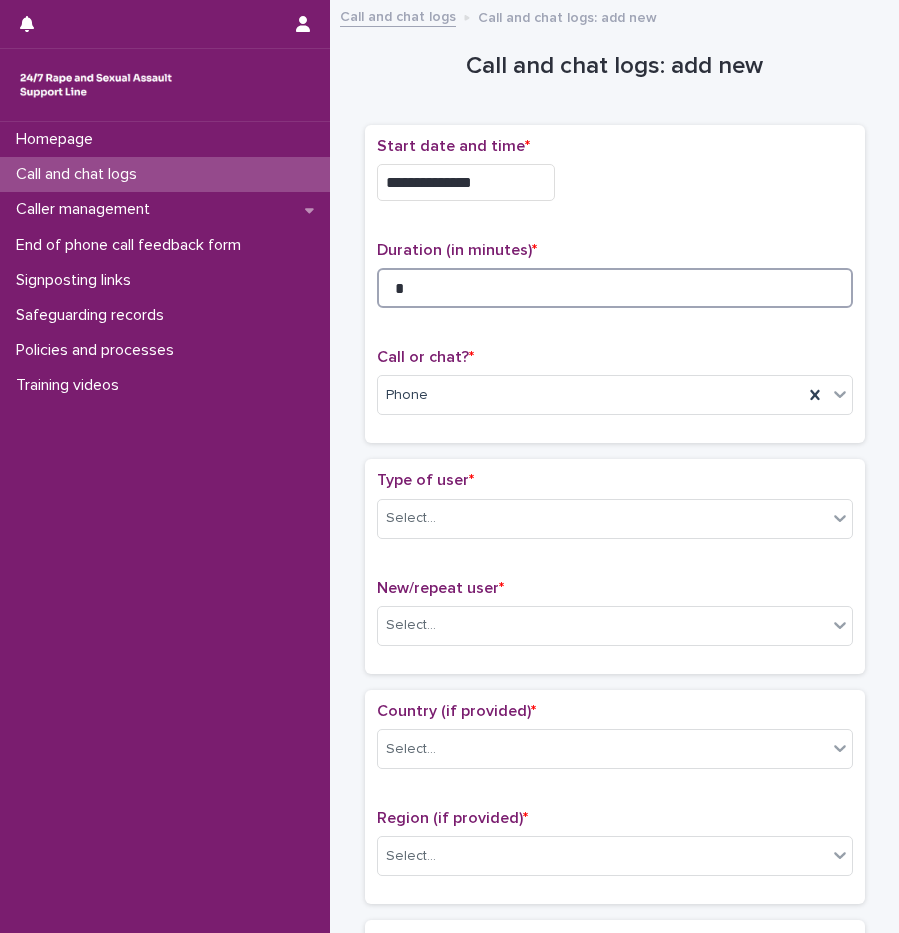 type on "*" 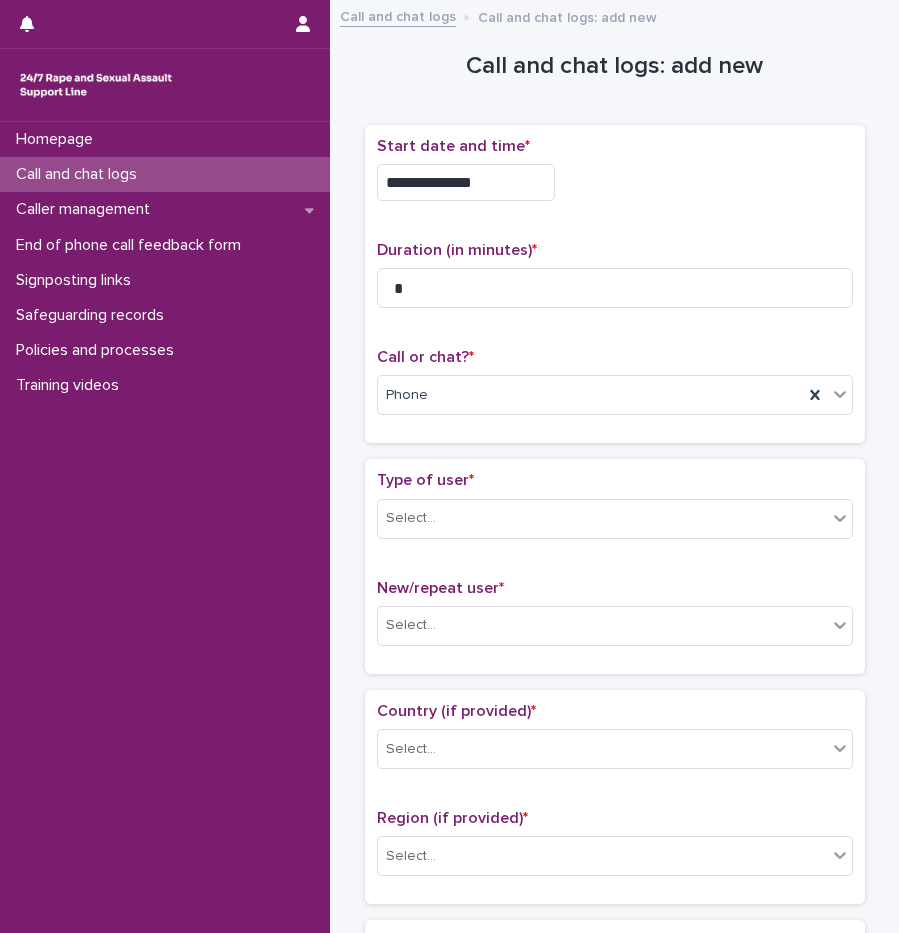 click on "Type of user * Select..." at bounding box center [615, 512] 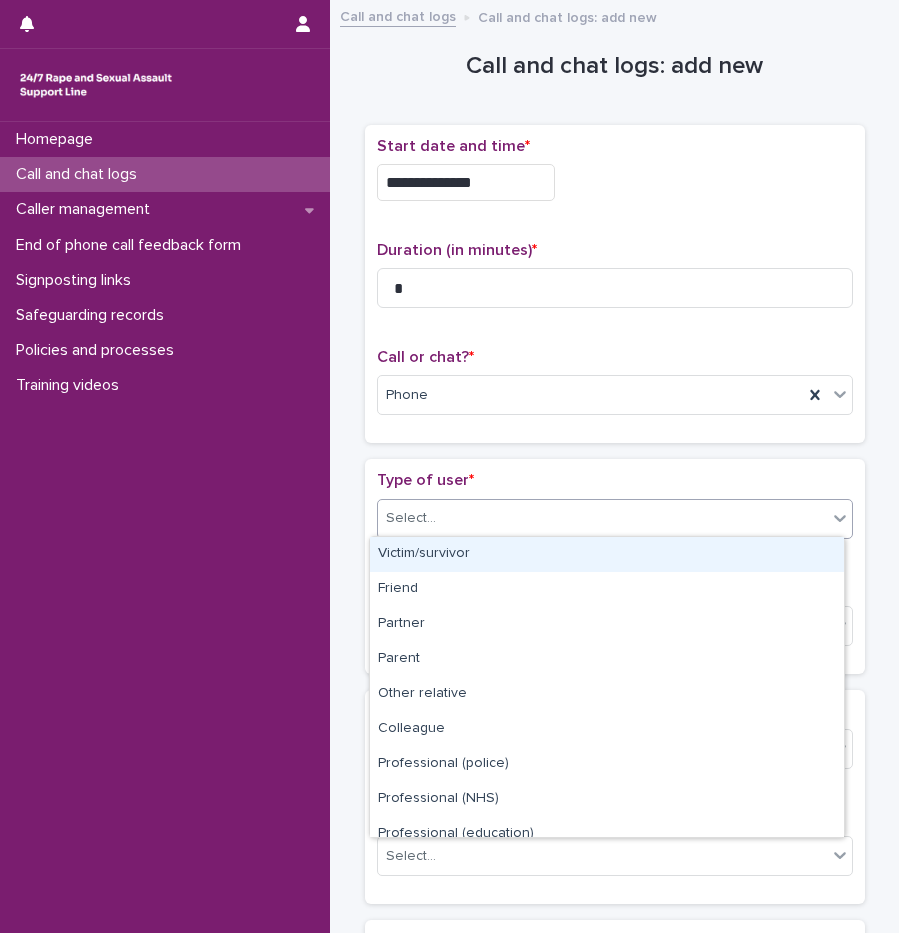 click on "Select..." at bounding box center [615, 519] 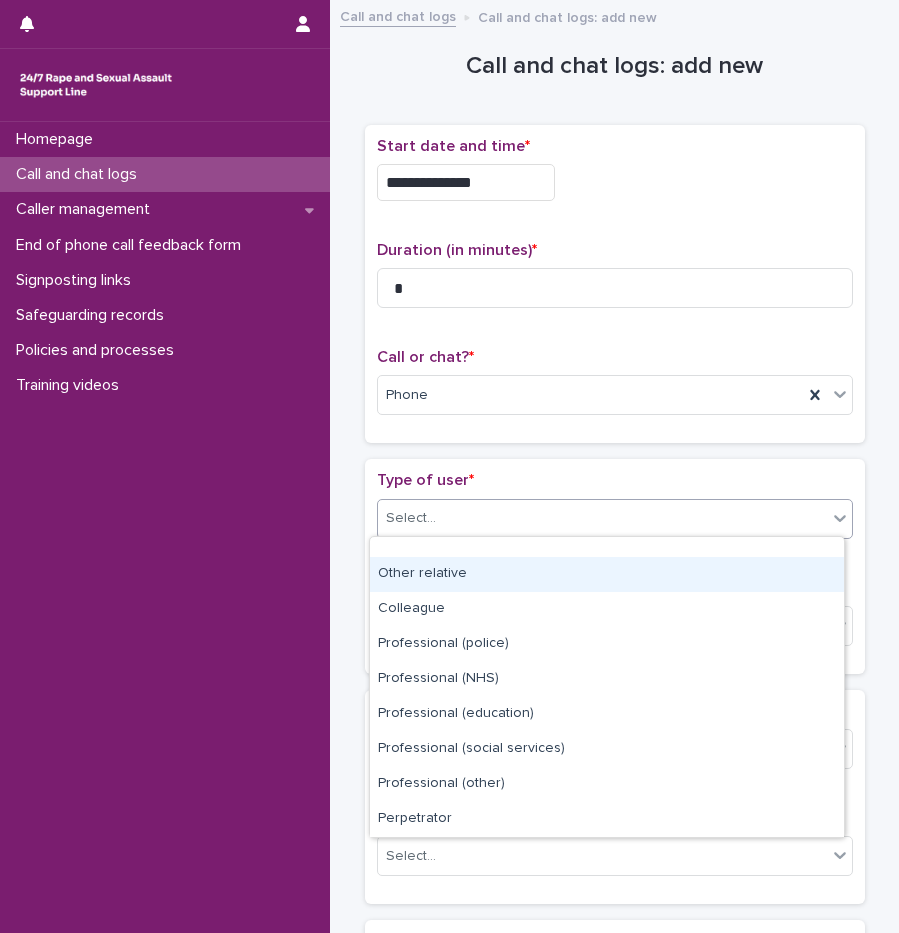 scroll, scrollTop: 225, scrollLeft: 0, axis: vertical 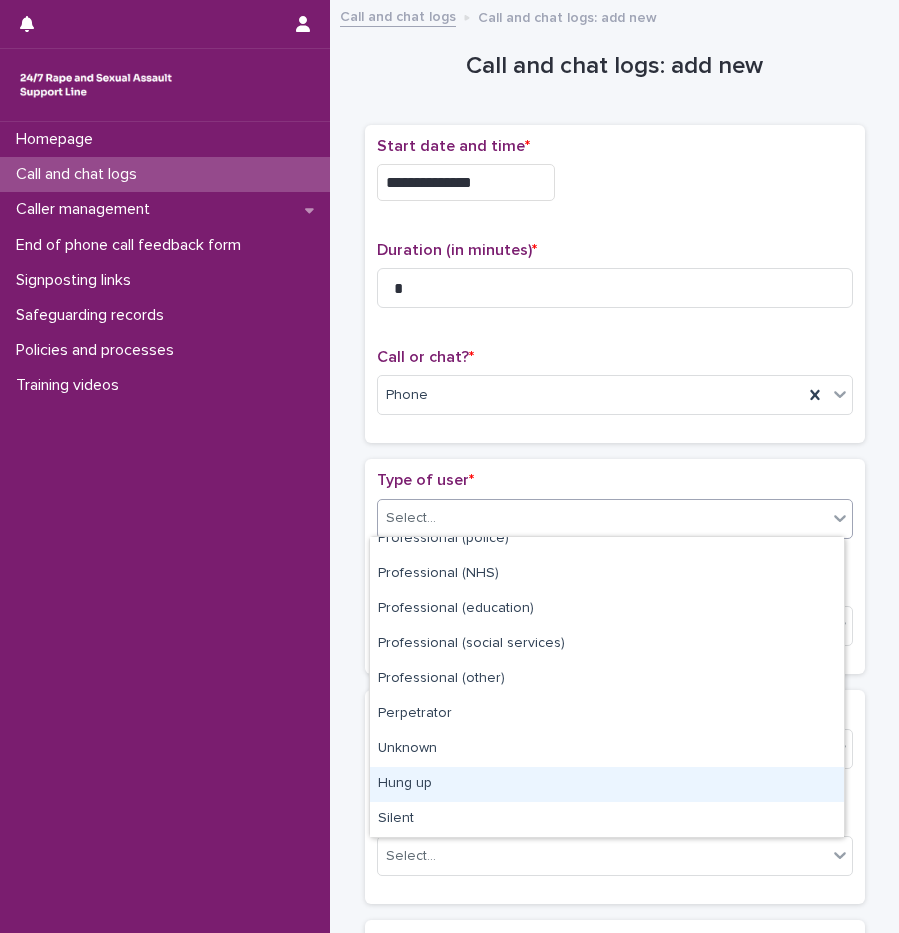 click on "Hung up" at bounding box center (607, 784) 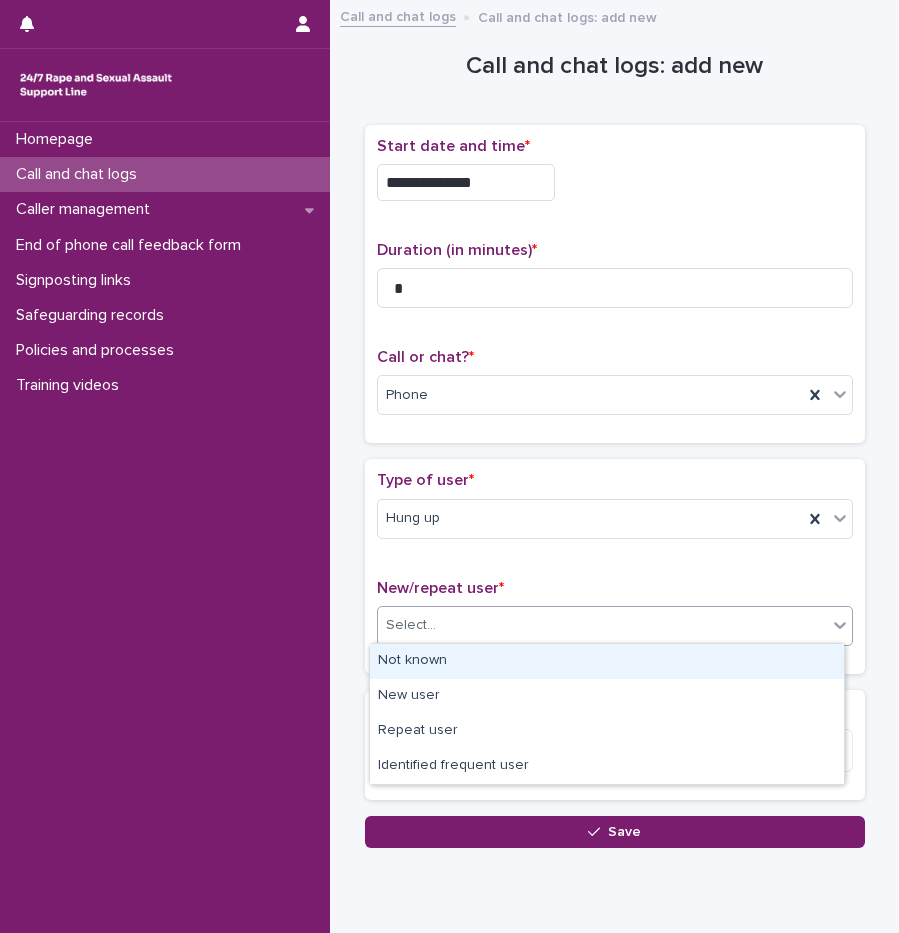 click on "Select..." at bounding box center [602, 625] 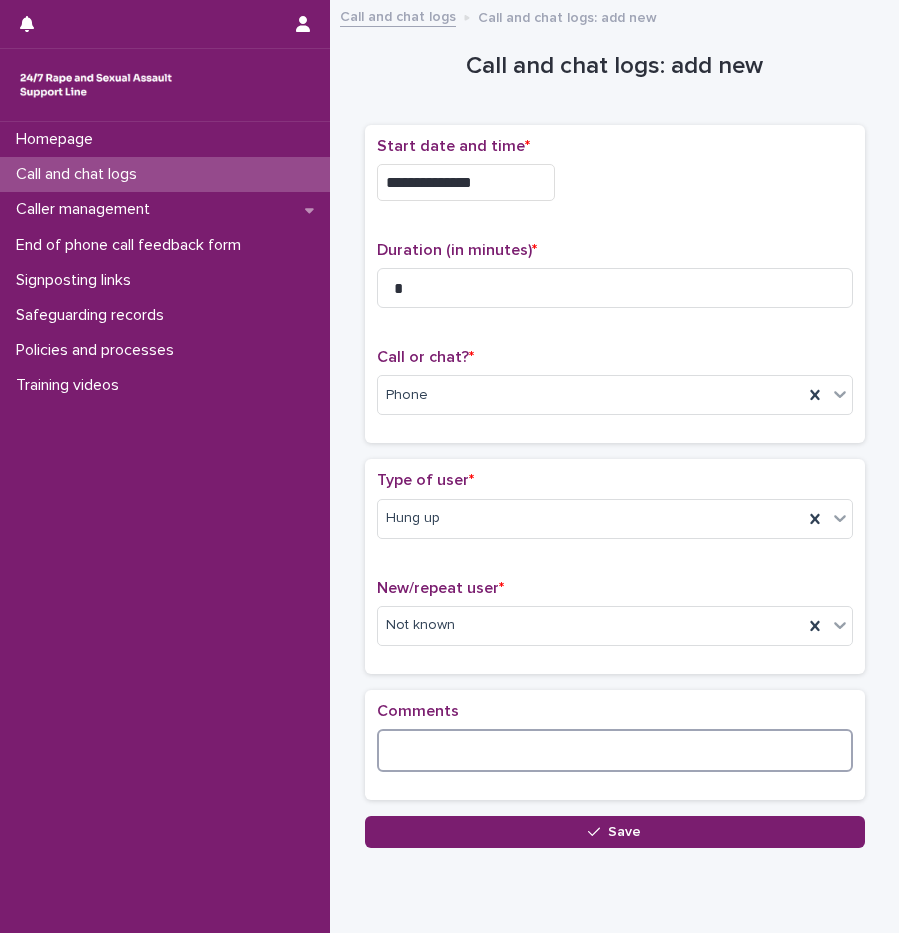 click at bounding box center (615, 750) 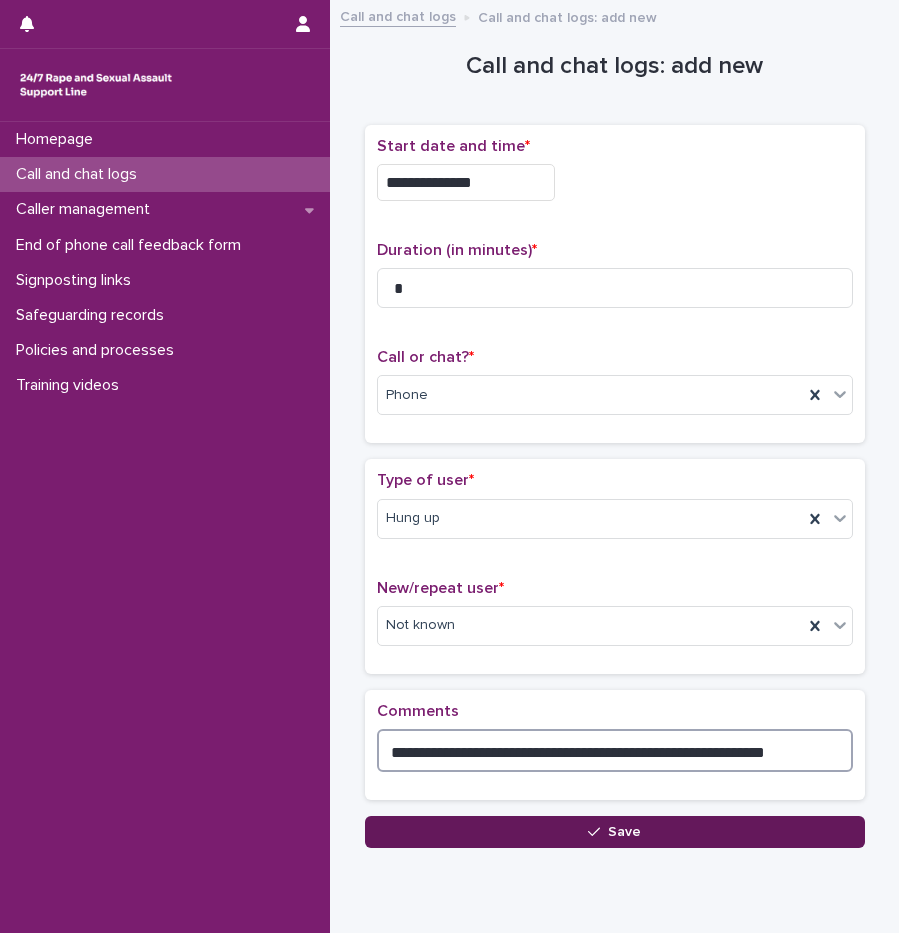 type on "**********" 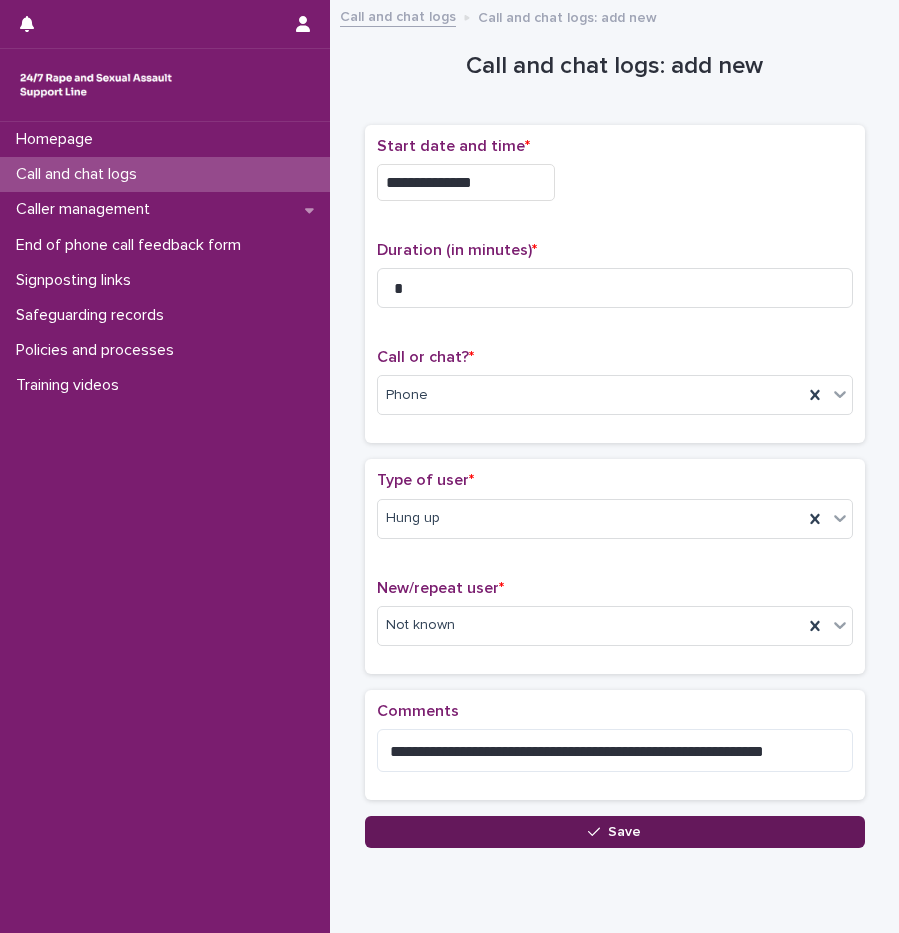 click on "Save" at bounding box center [615, 832] 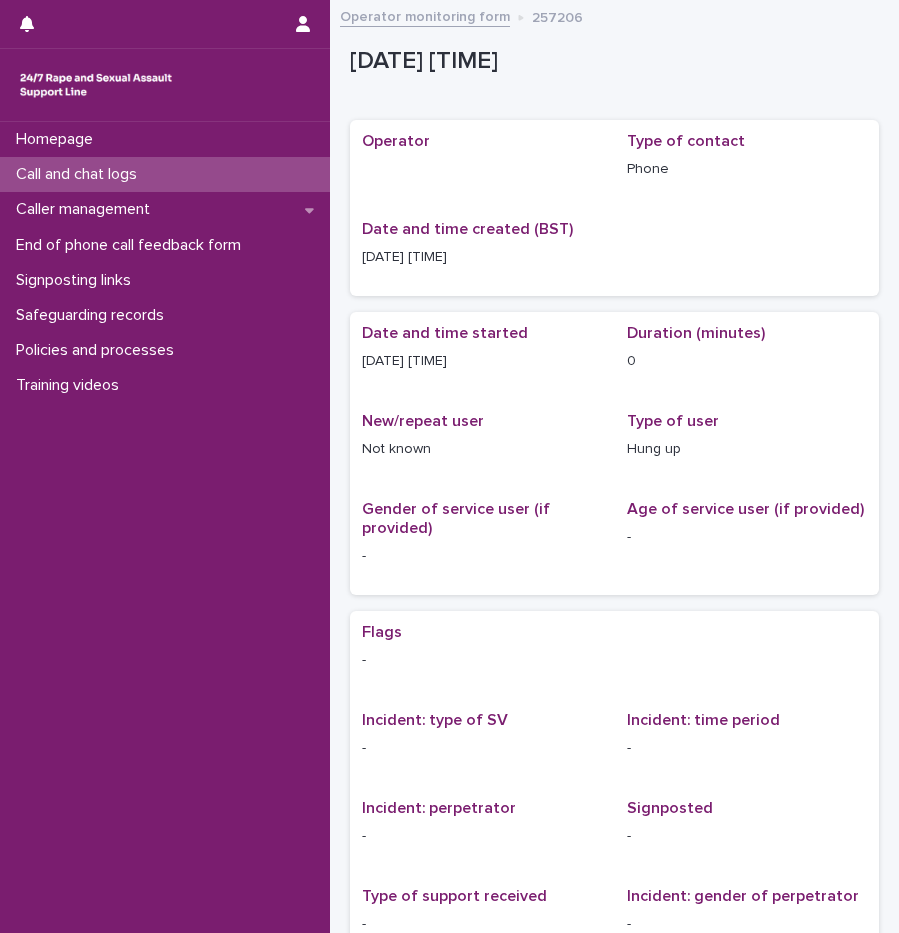 click on "Call and chat logs" at bounding box center [165, 174] 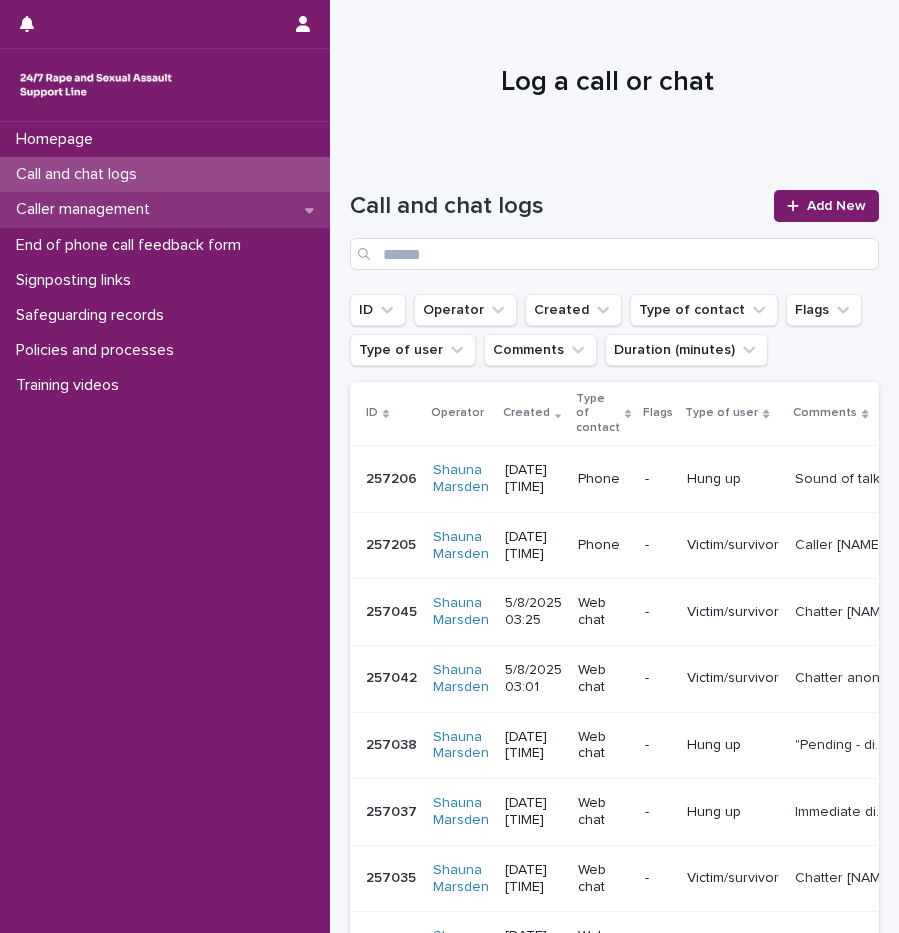 click on "Caller management" at bounding box center (87, 209) 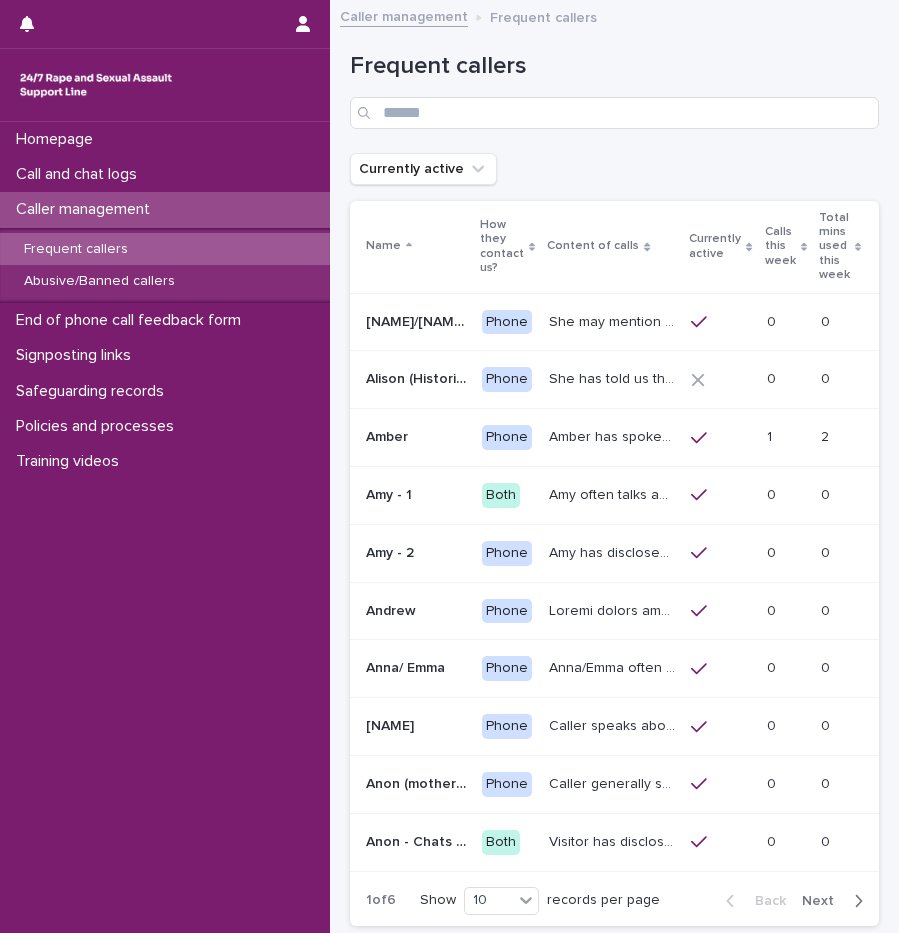 click on "Calls this week" at bounding box center [780, 246] 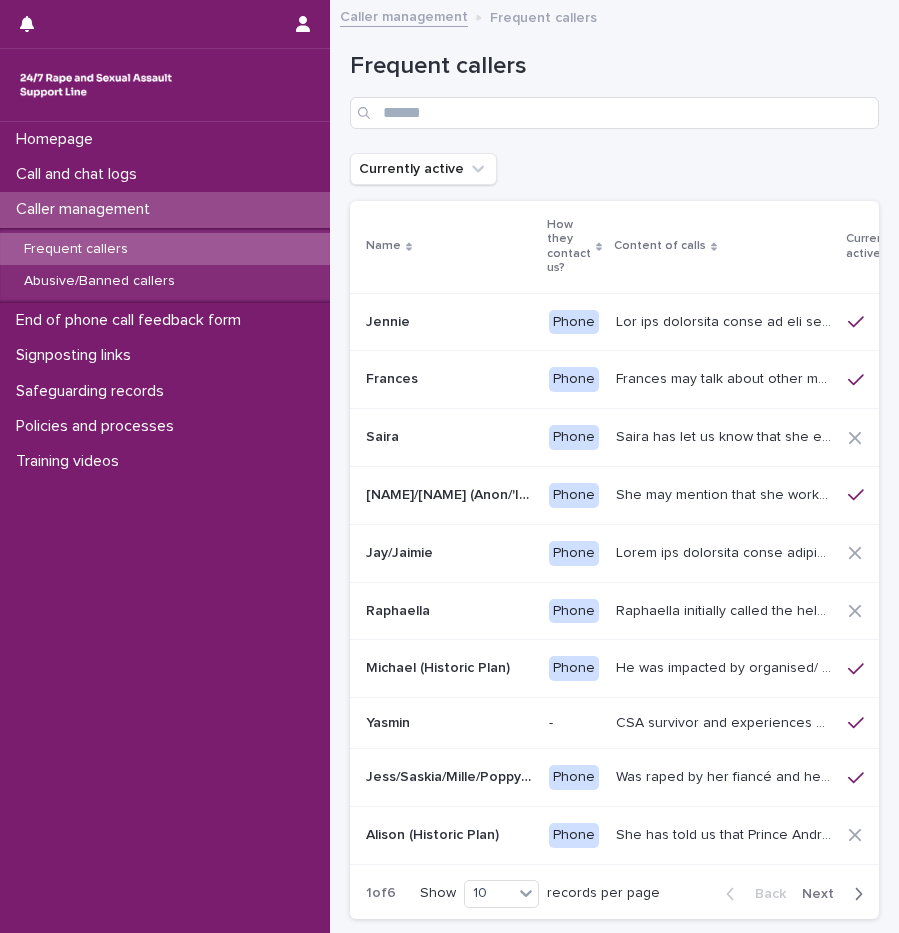 scroll, scrollTop: 0, scrollLeft: 135, axis: horizontal 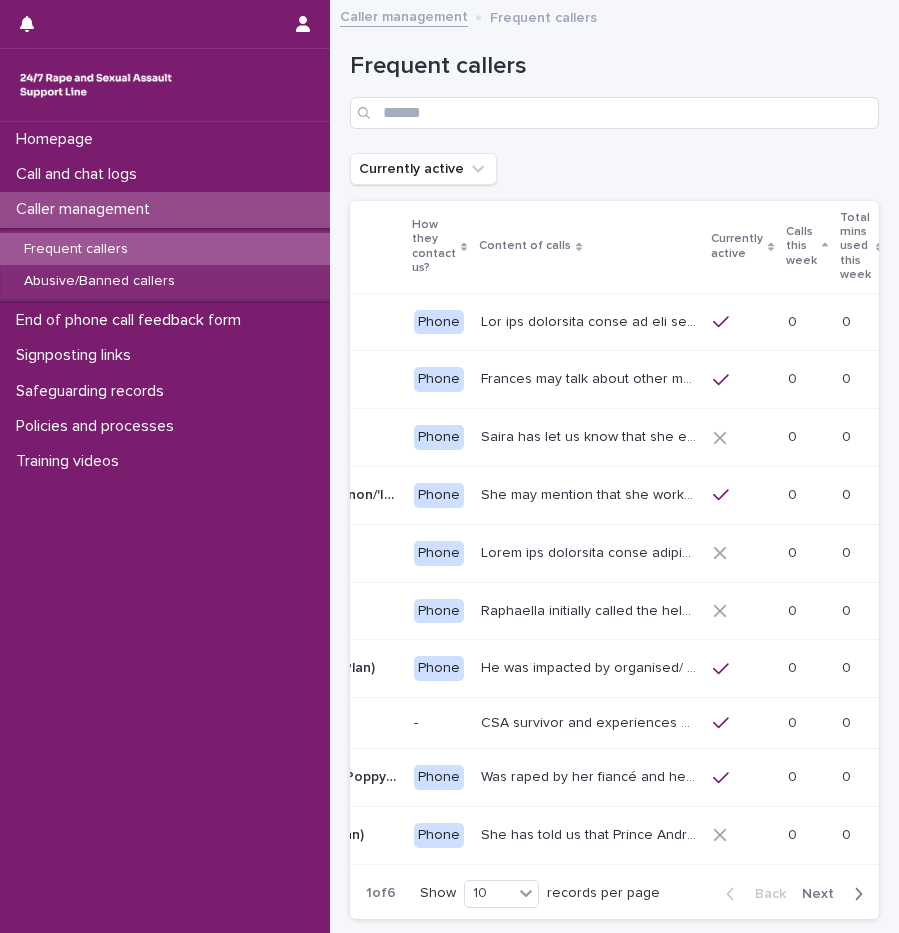click on "Calls this week" at bounding box center [807, 246] 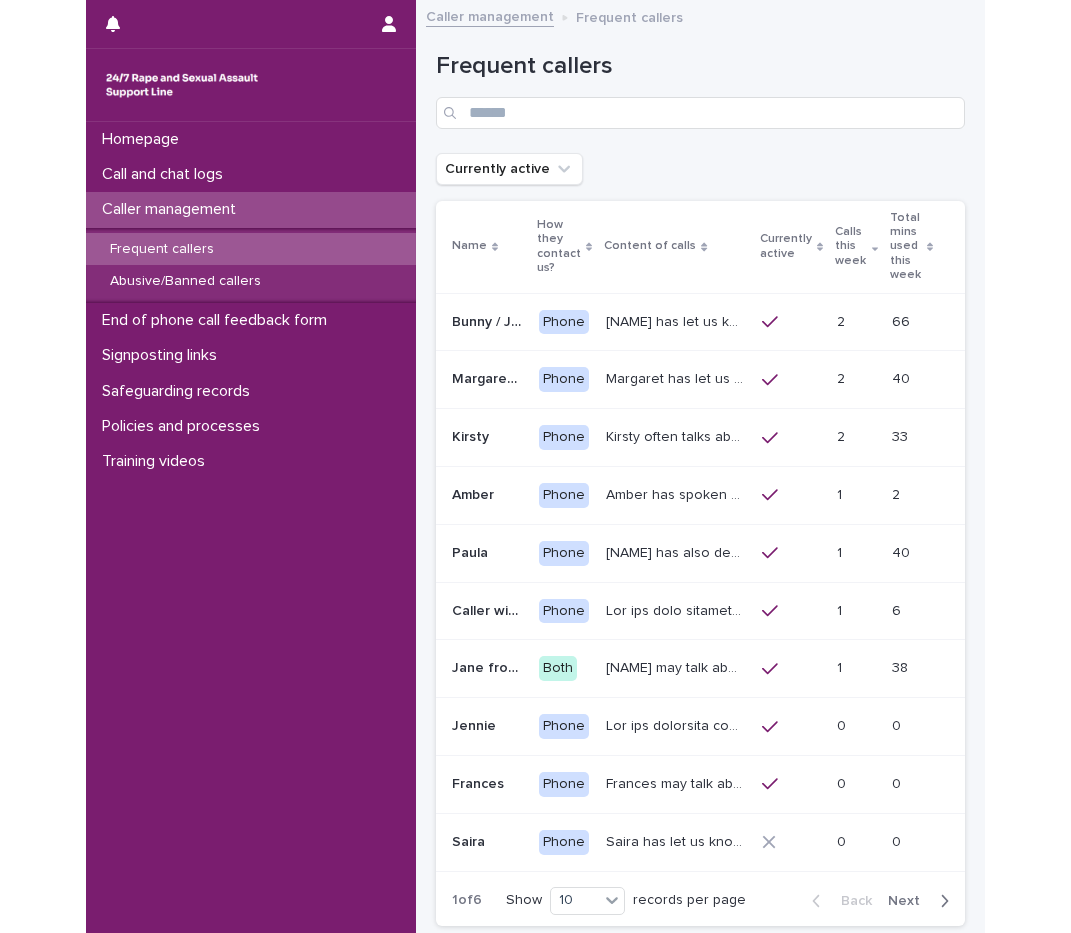 scroll, scrollTop: 0, scrollLeft: 0, axis: both 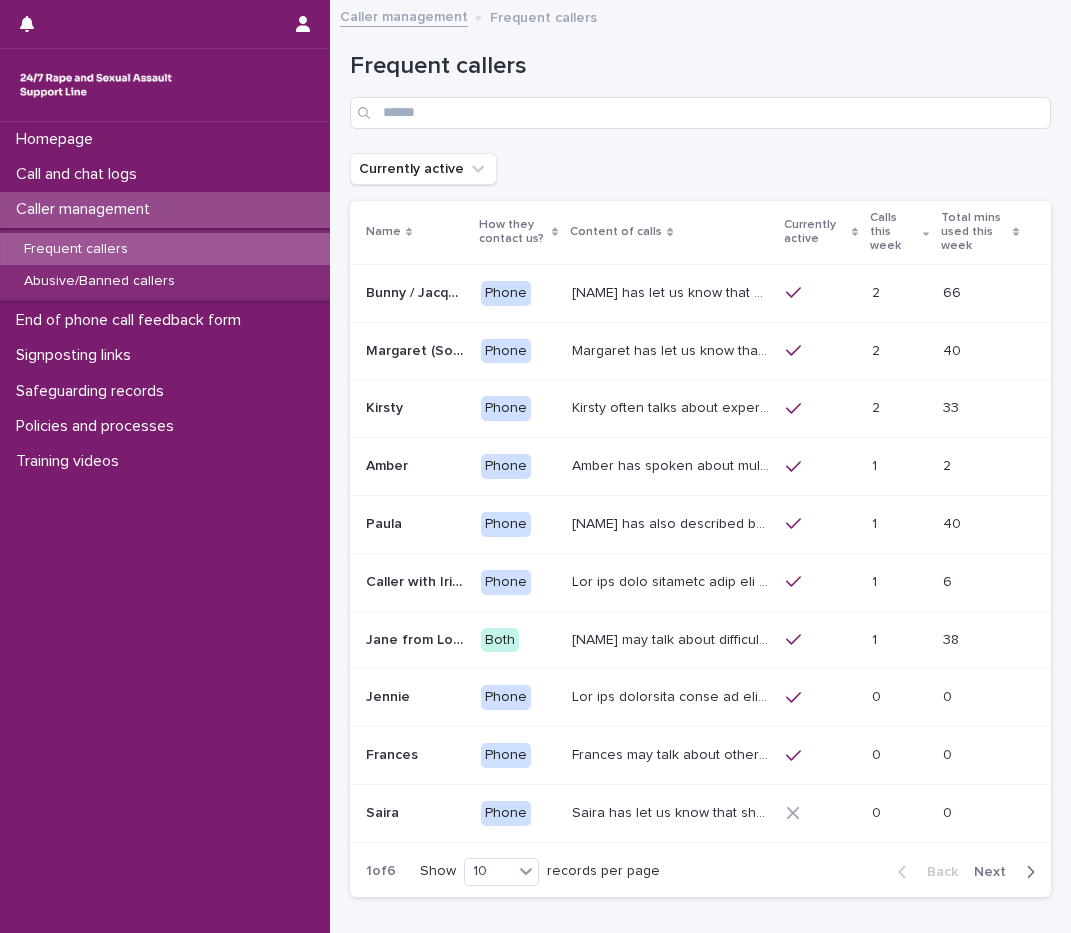 click at bounding box center (670, 582) 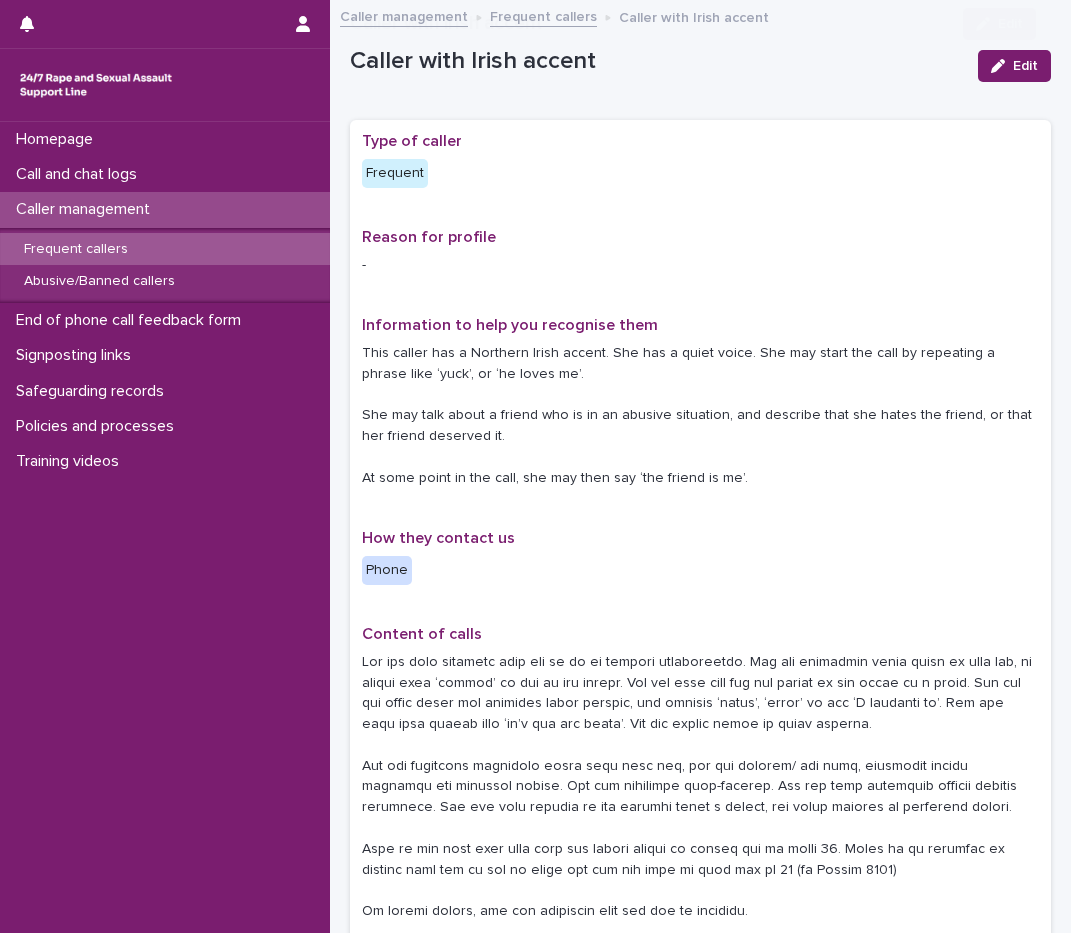 scroll, scrollTop: 816, scrollLeft: 0, axis: vertical 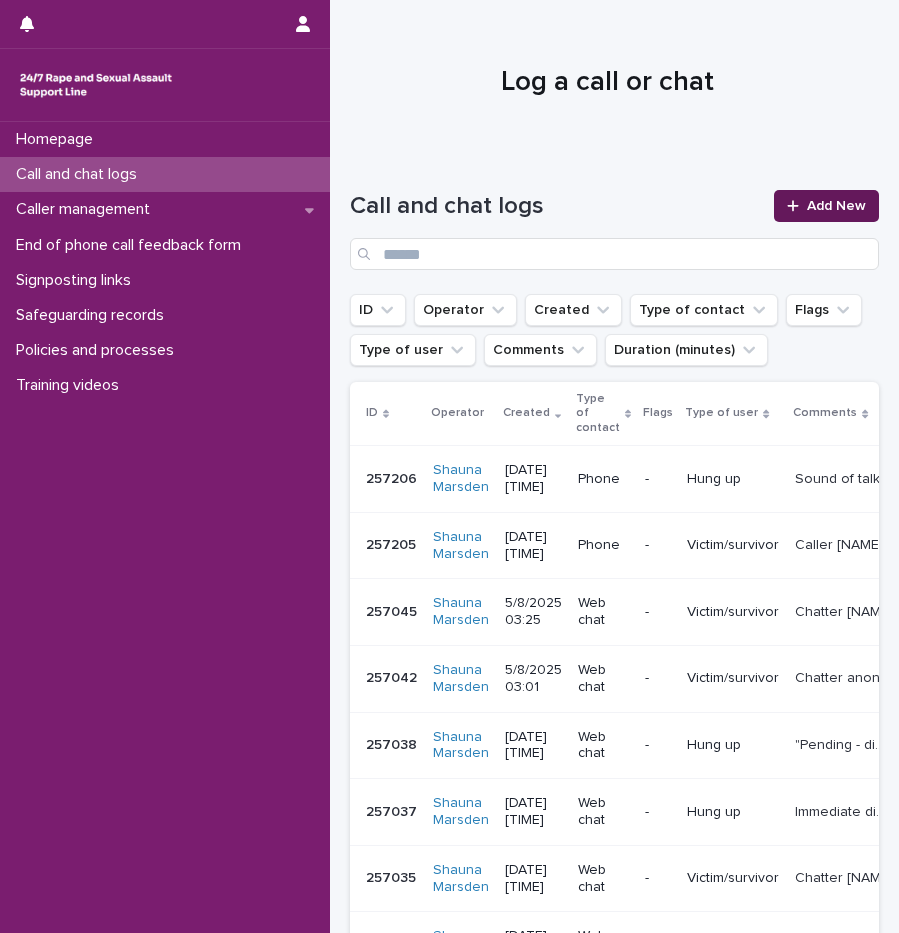 click on "Add New" at bounding box center [826, 206] 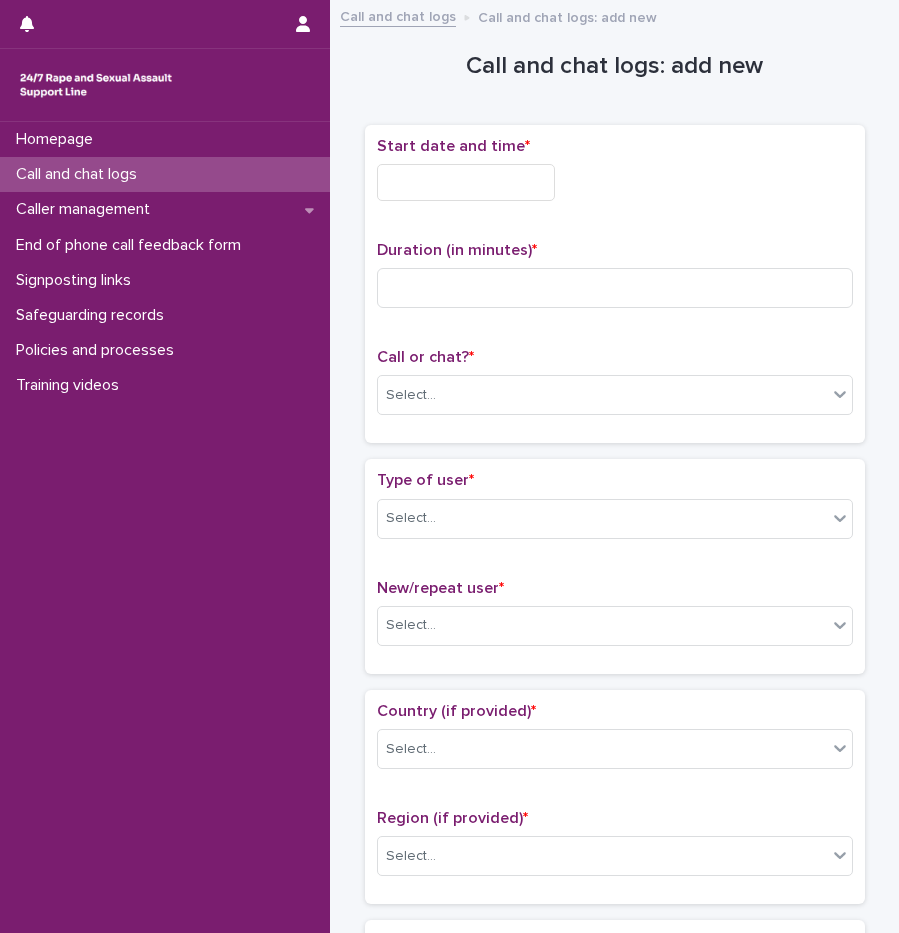 click on "Call or chat? * Select..." at bounding box center [615, 389] 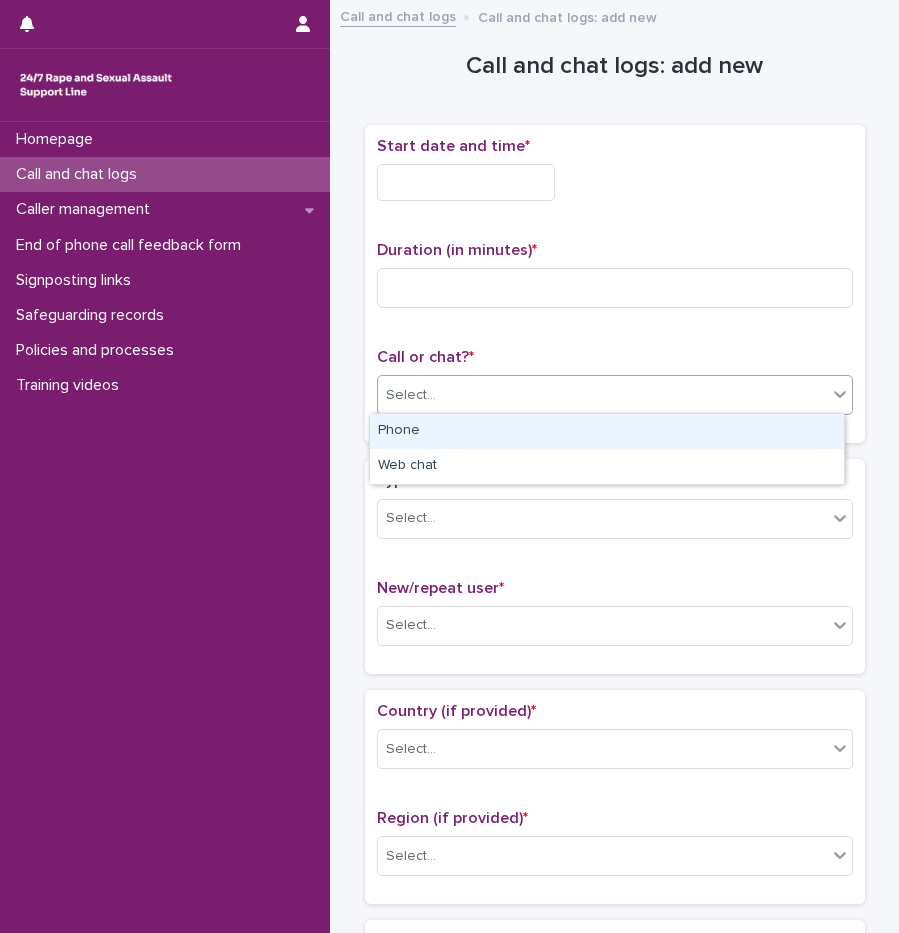 click on "Select..." at bounding box center (602, 395) 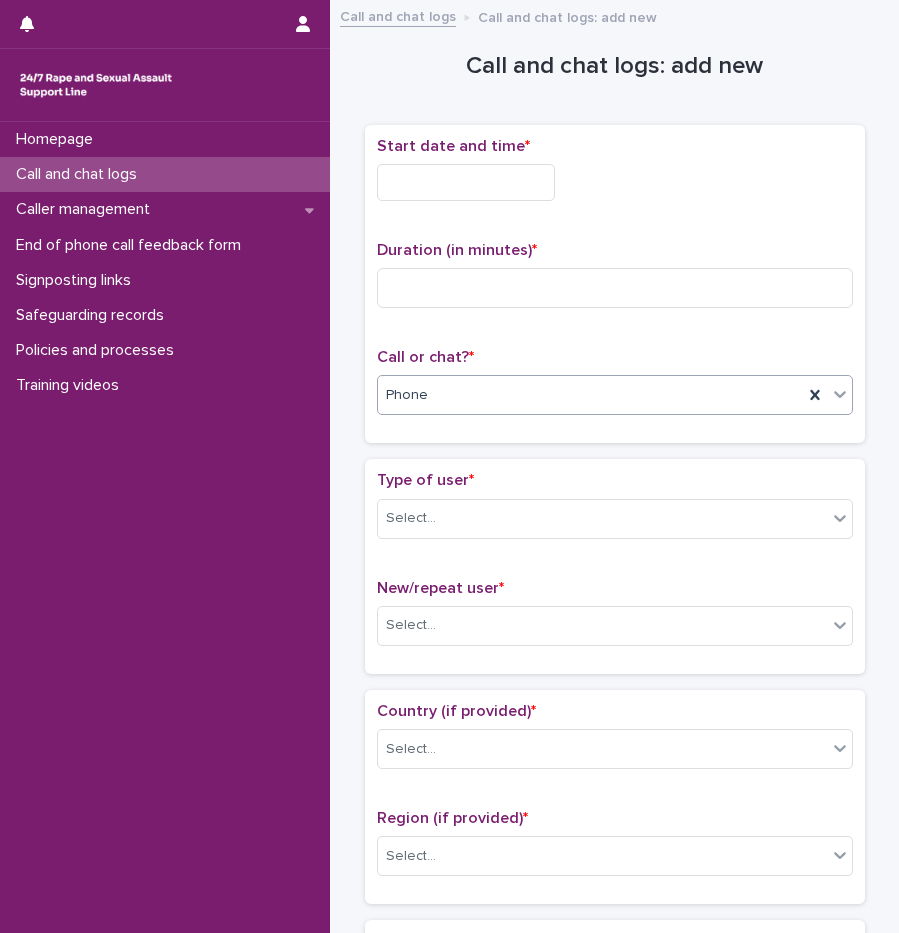 click at bounding box center [466, 182] 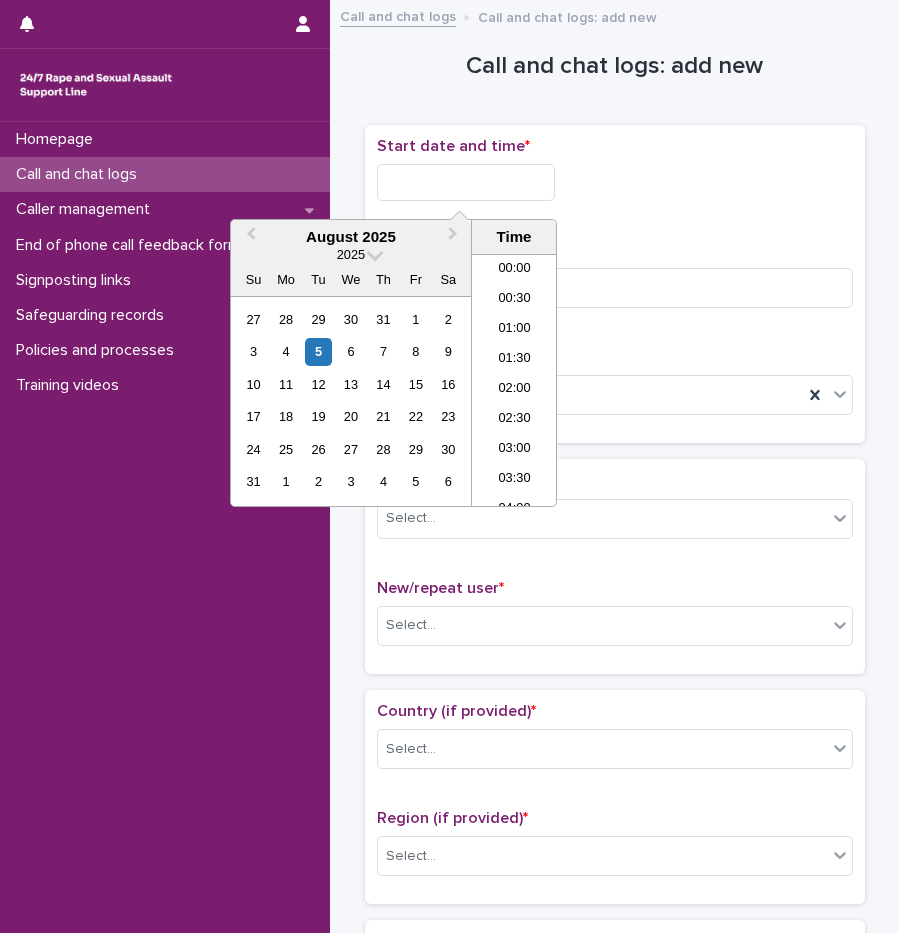 scroll, scrollTop: 1150, scrollLeft: 0, axis: vertical 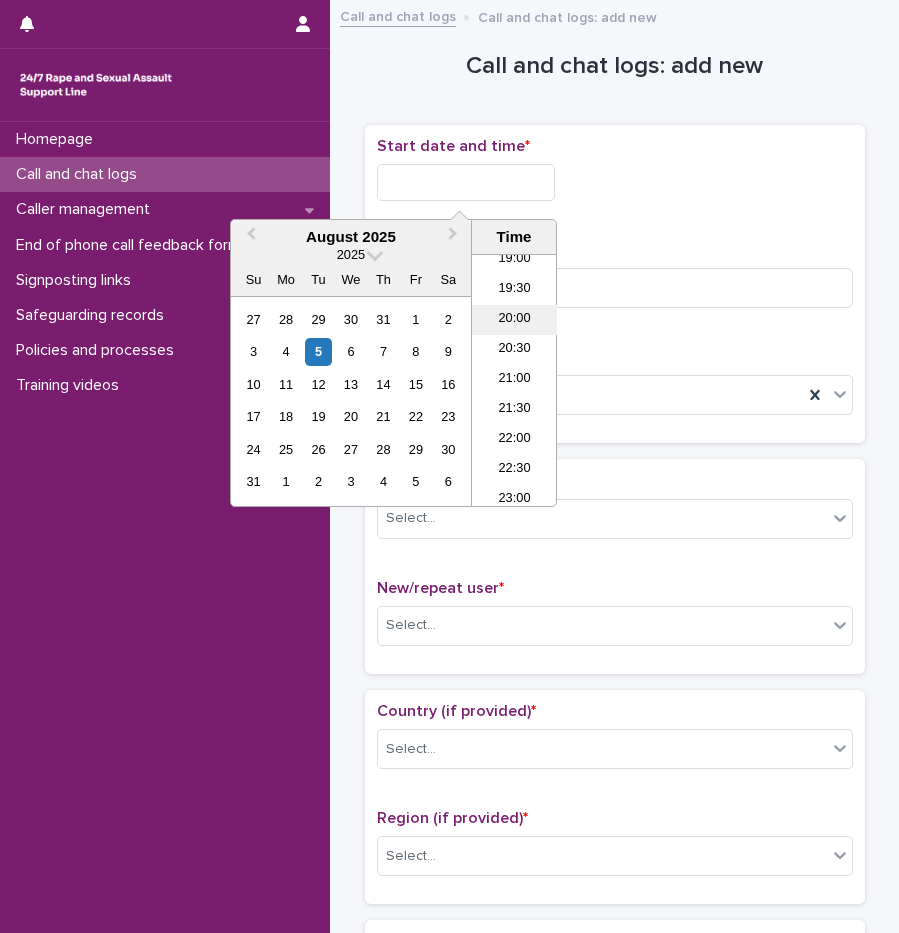 click on "20:00" at bounding box center (514, 320) 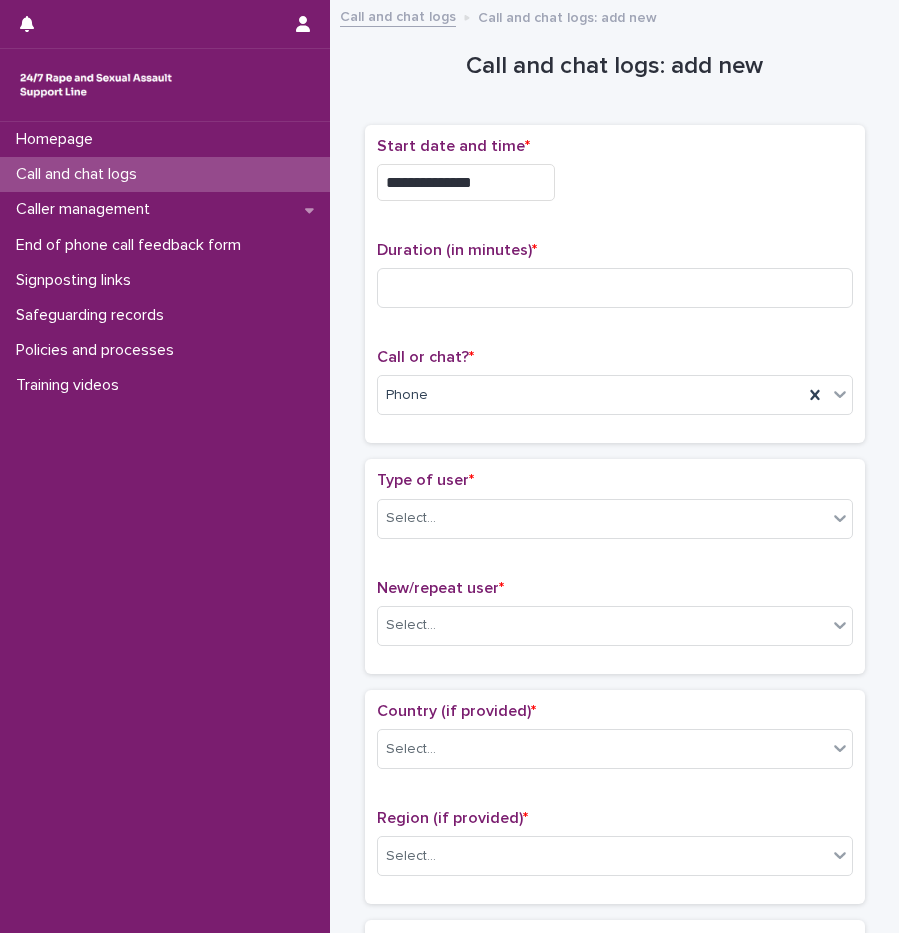 click on "**********" at bounding box center [466, 182] 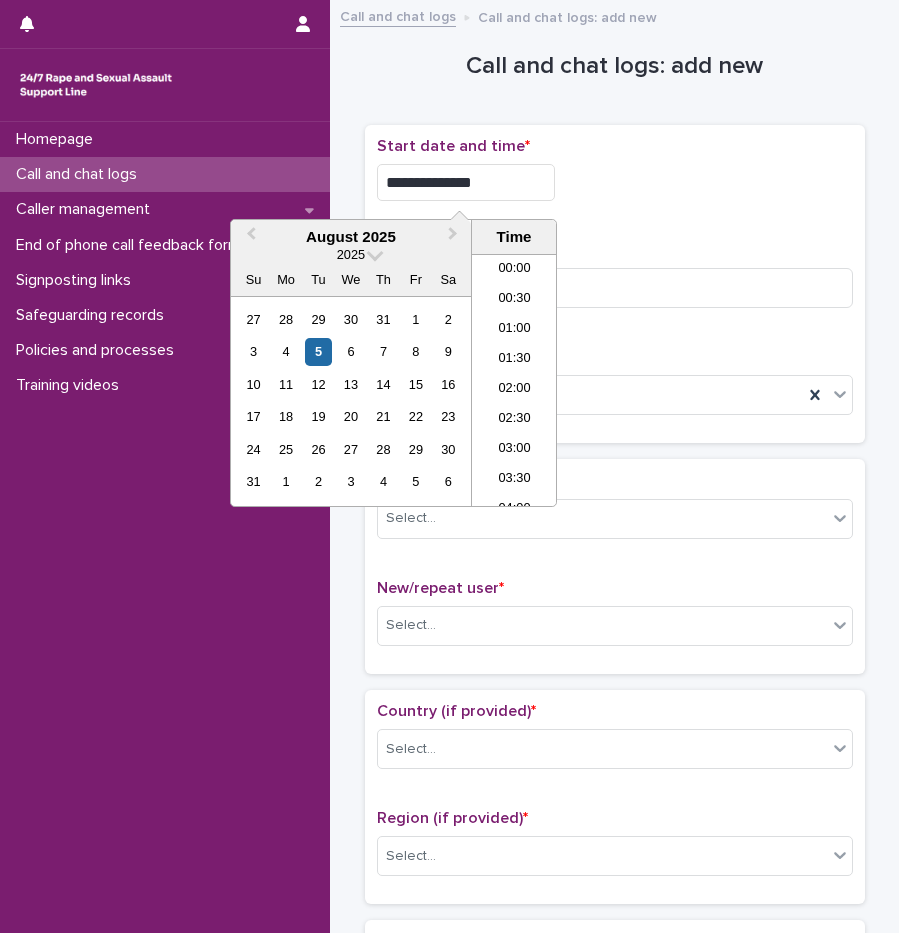 scroll, scrollTop: 1090, scrollLeft: 0, axis: vertical 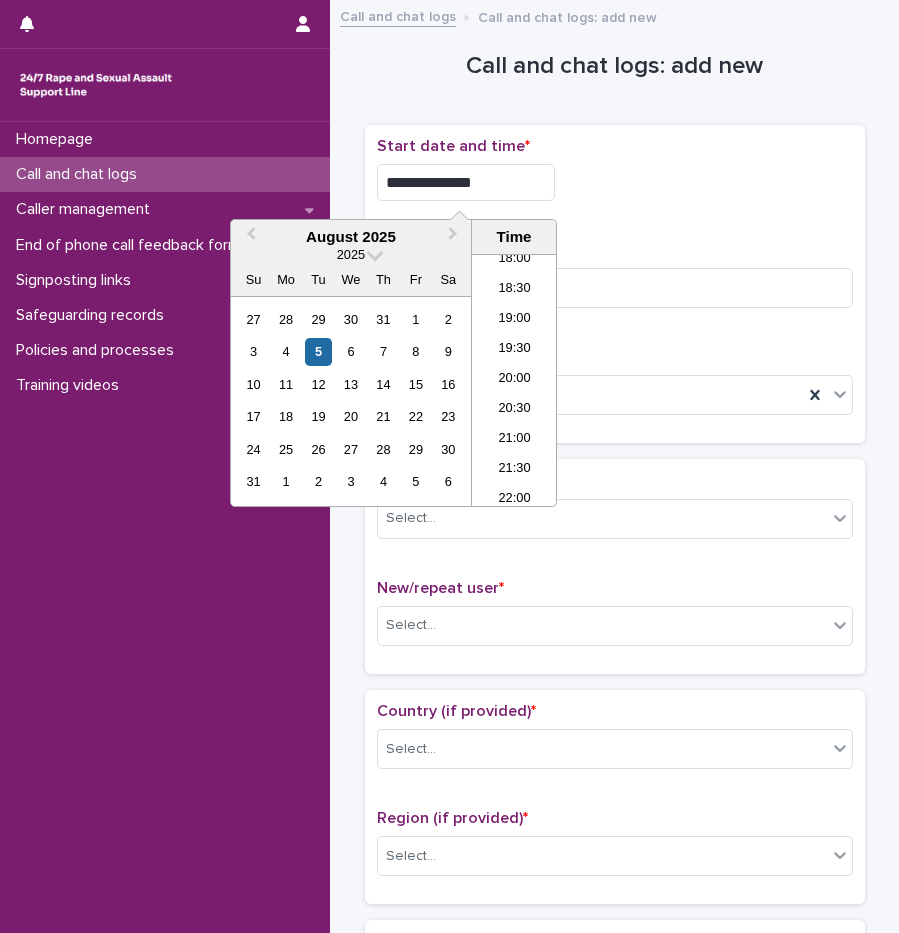 type on "**********" 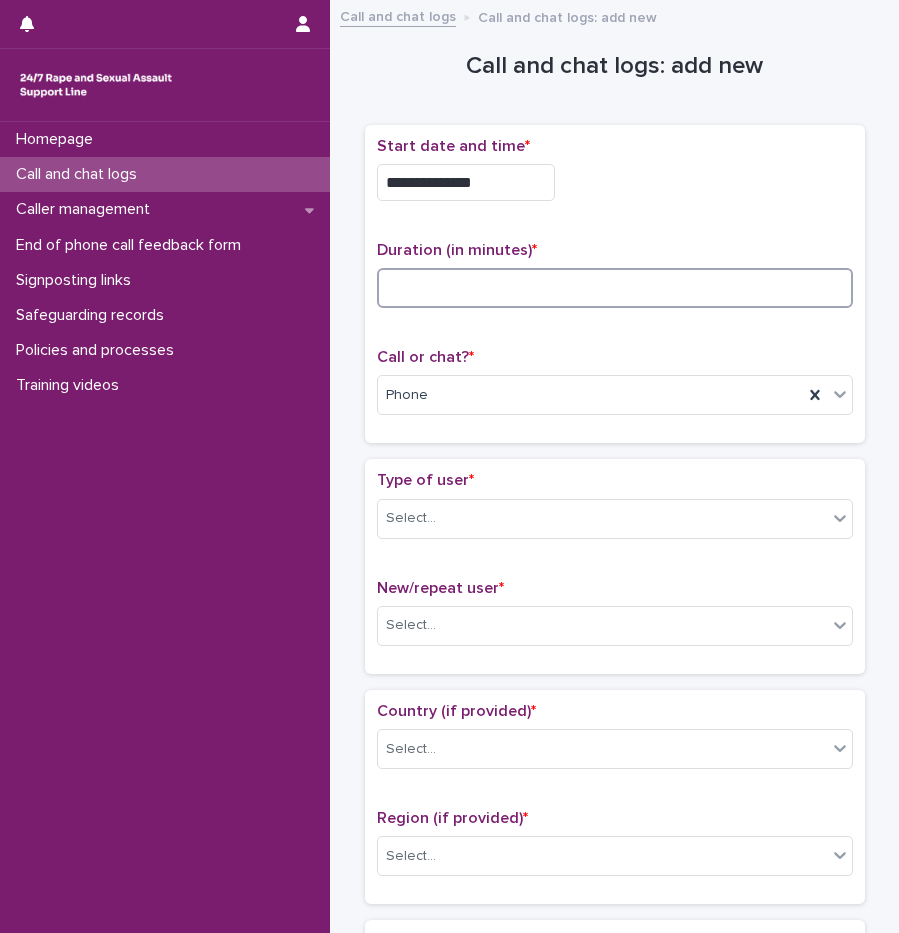 click at bounding box center [615, 288] 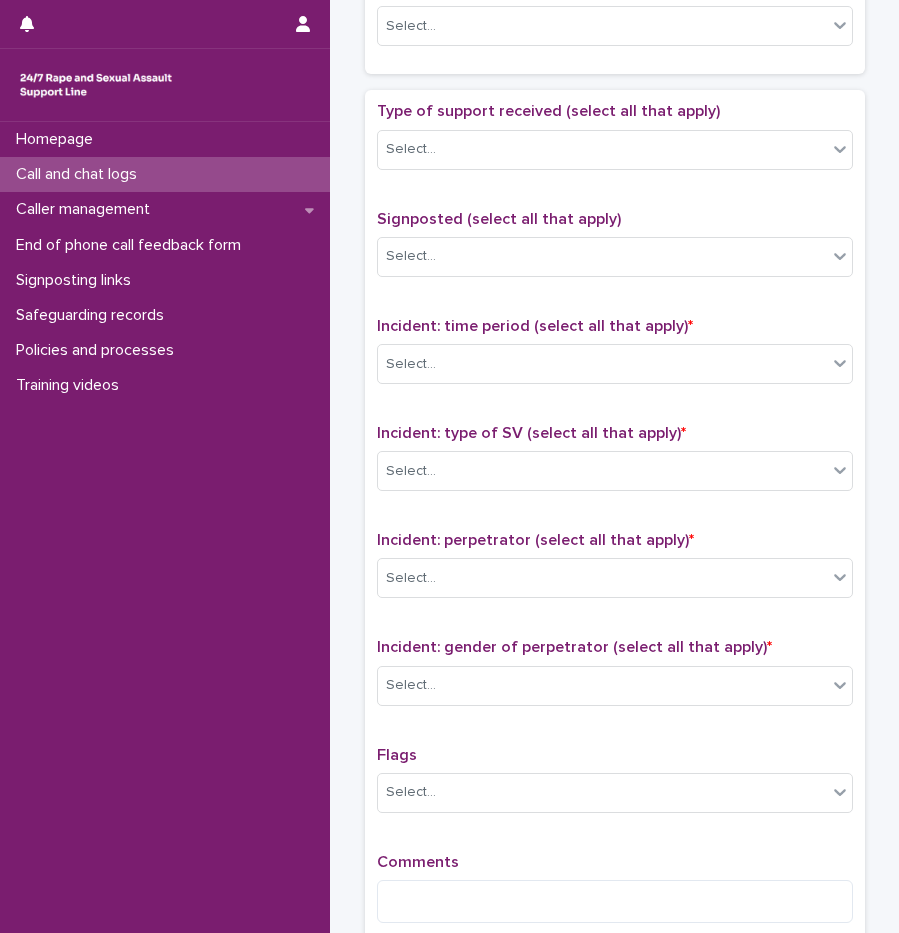 scroll, scrollTop: 1193, scrollLeft: 0, axis: vertical 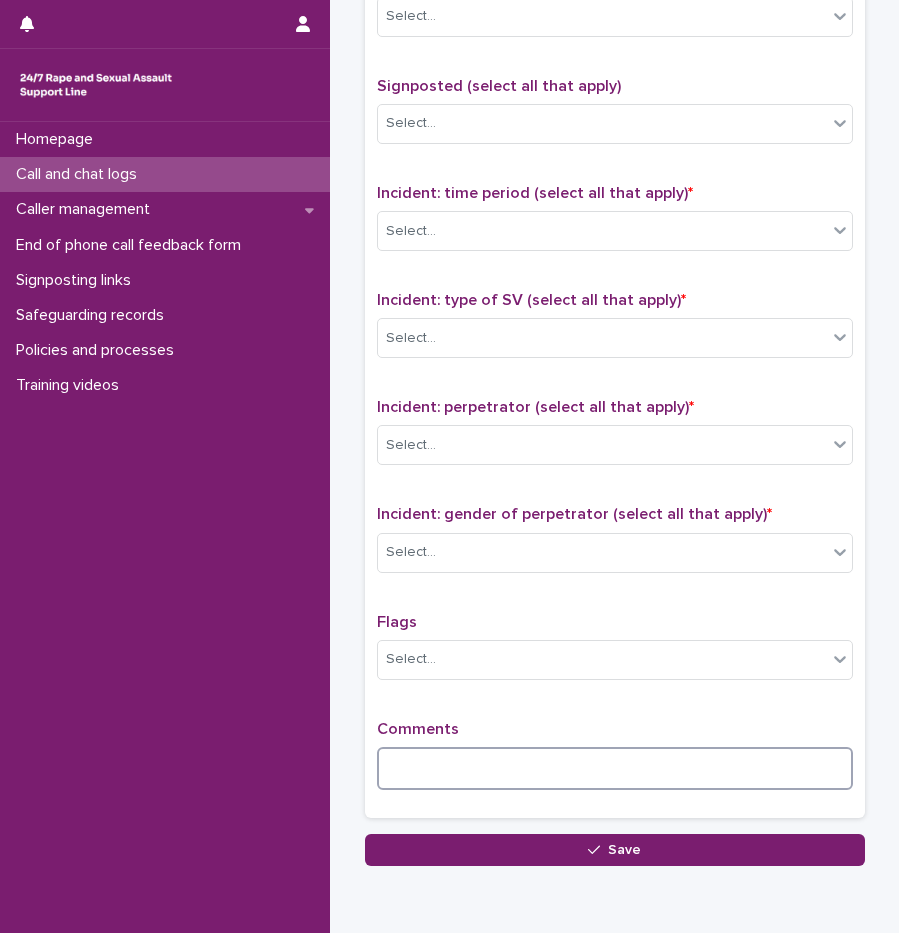 click at bounding box center [615, 768] 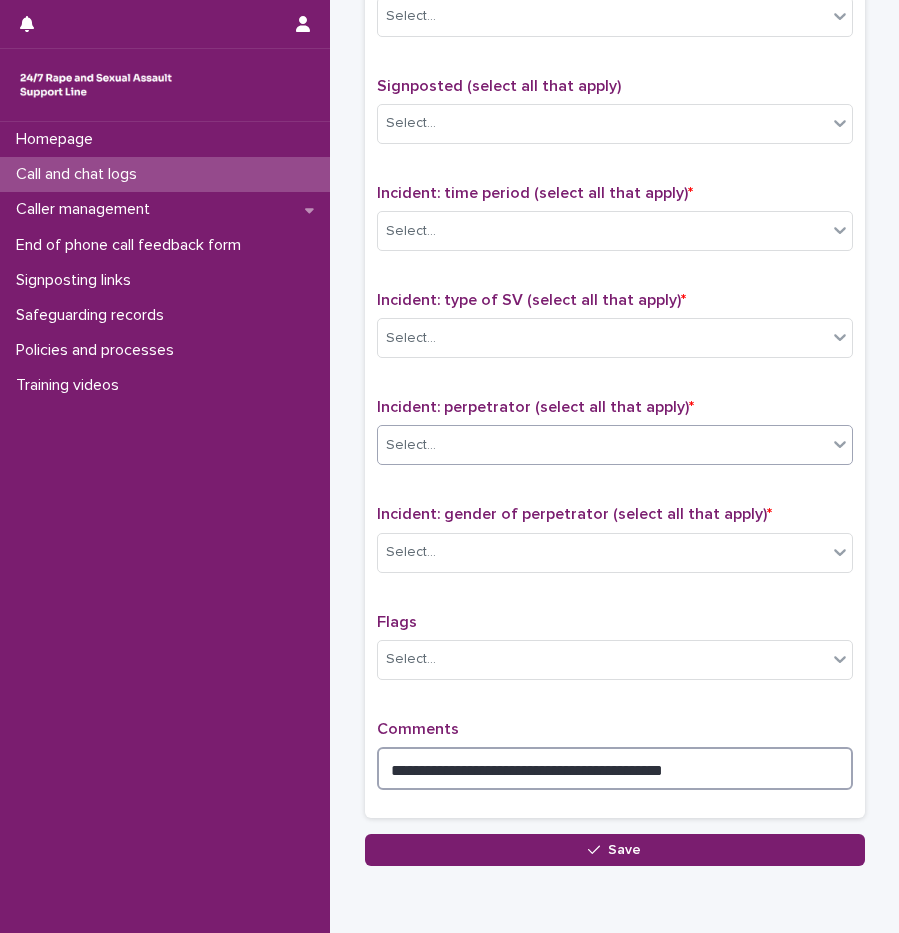 type on "**********" 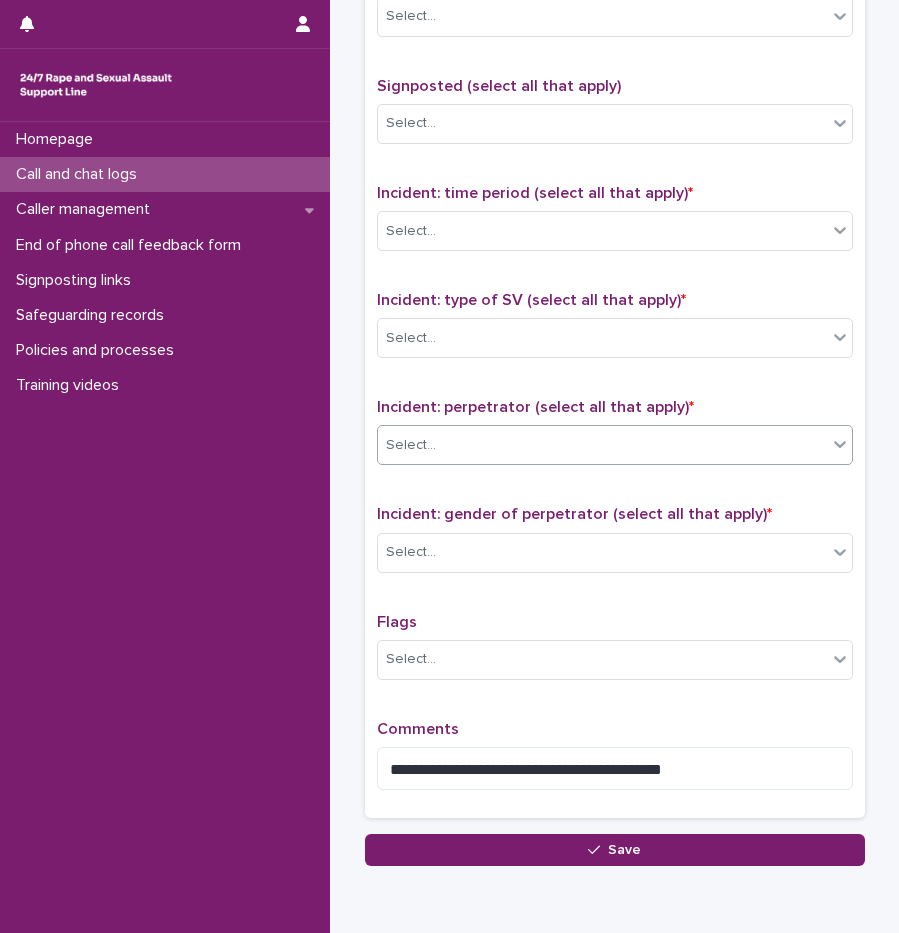 click on "Select..." at bounding box center (602, 445) 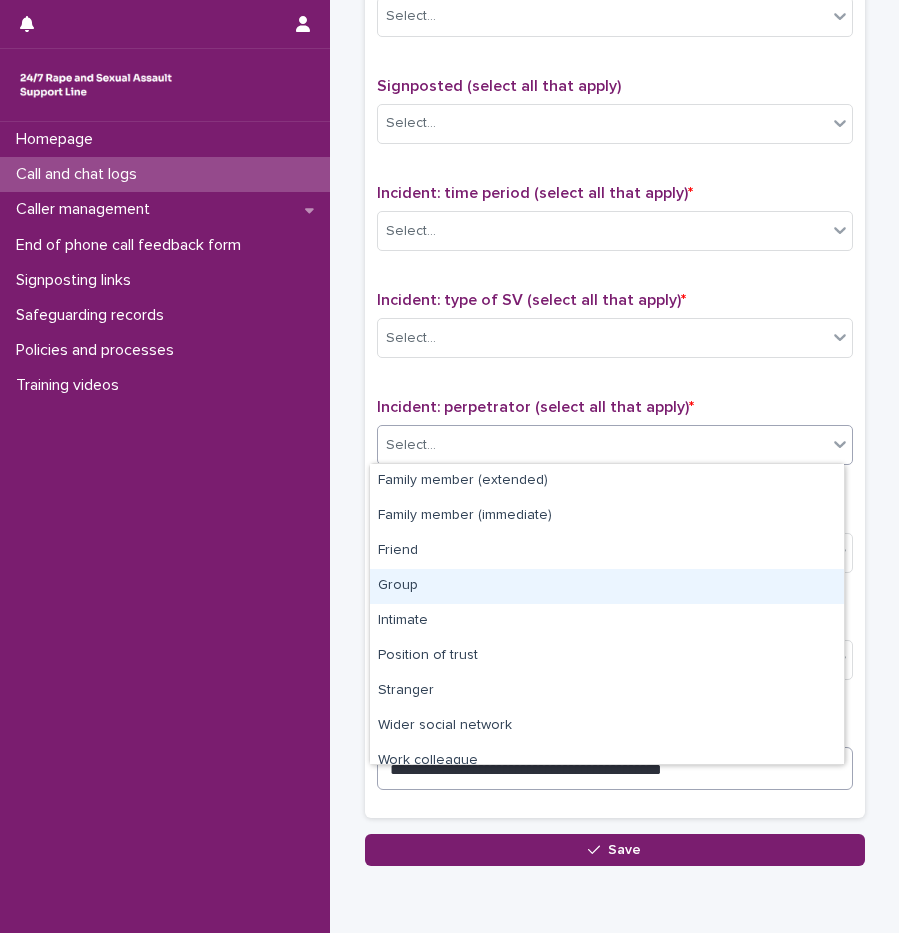 scroll, scrollTop: 85, scrollLeft: 0, axis: vertical 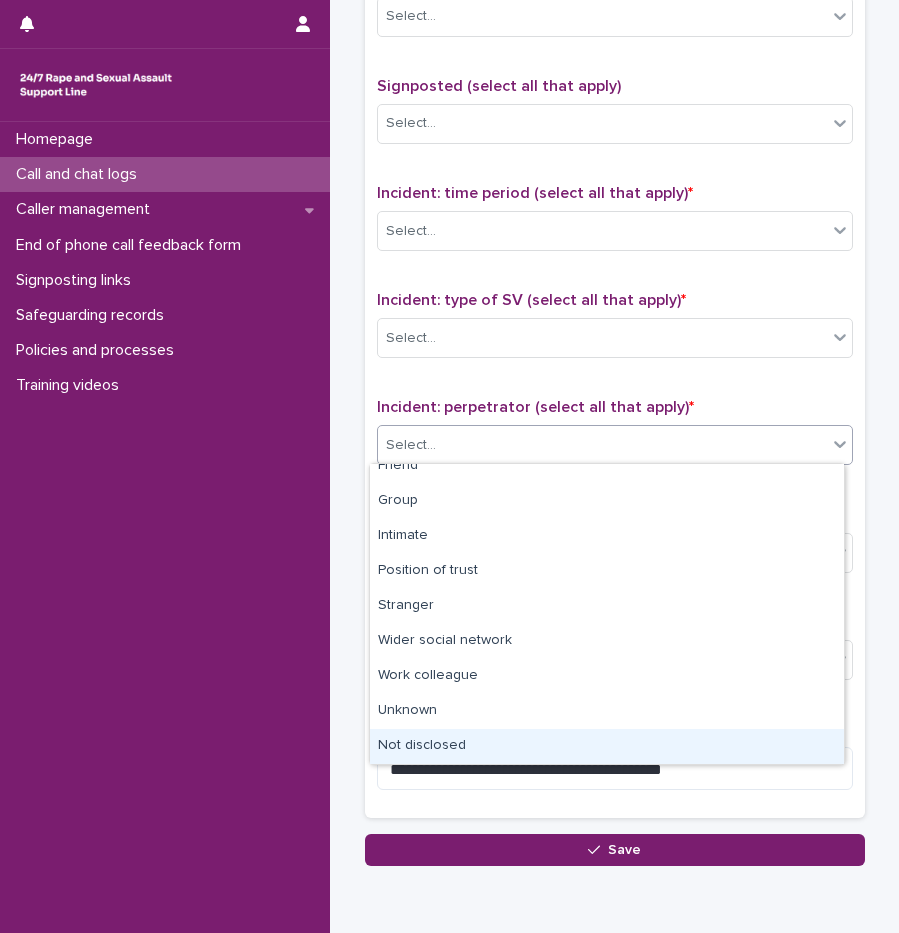 click on "Not disclosed" at bounding box center (607, 746) 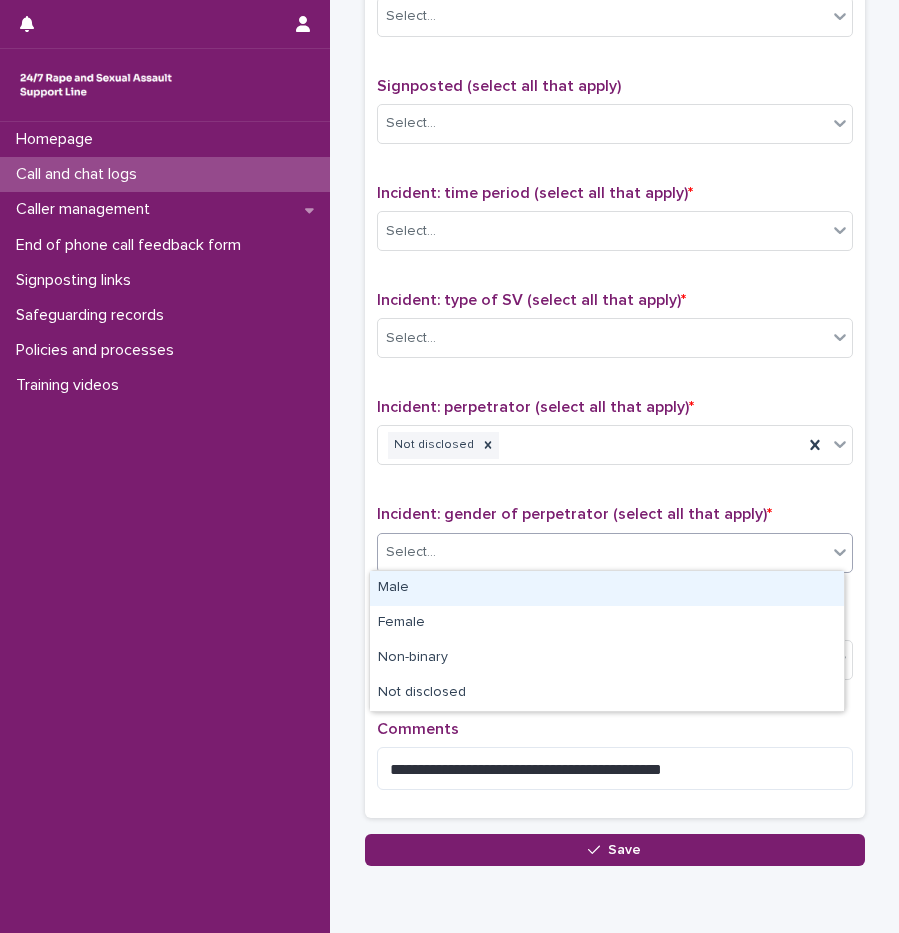 click on "Select..." at bounding box center [411, 552] 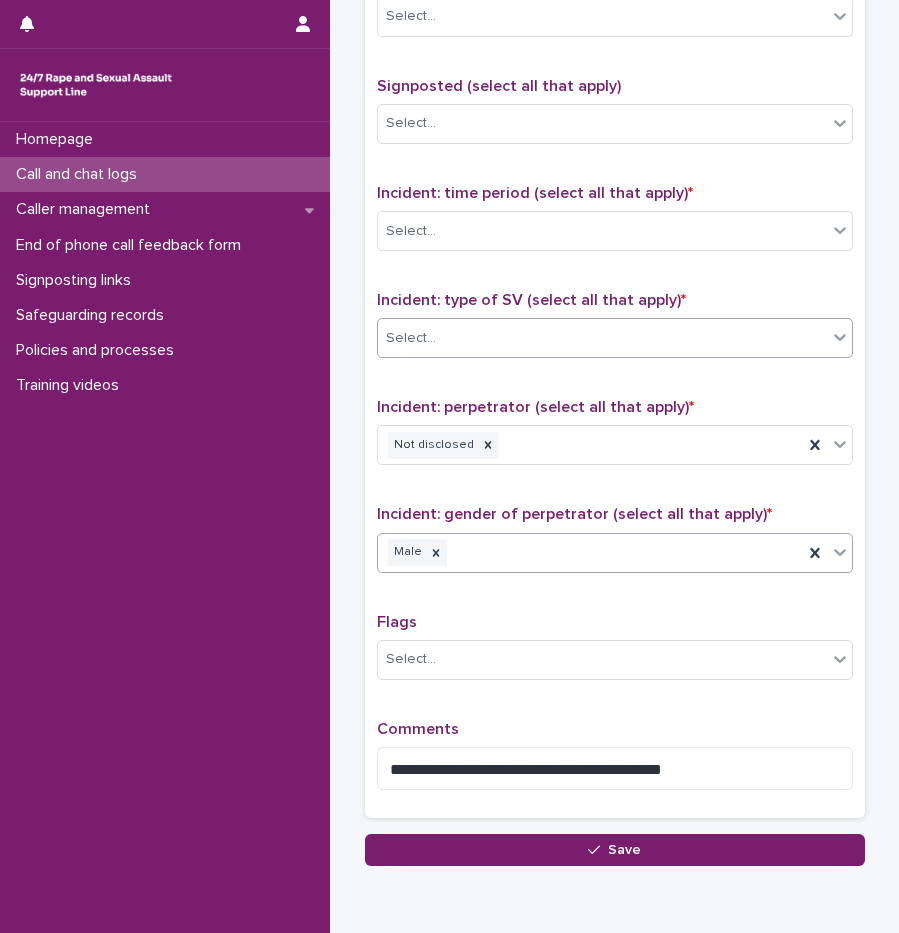 click on "Select..." at bounding box center (602, 338) 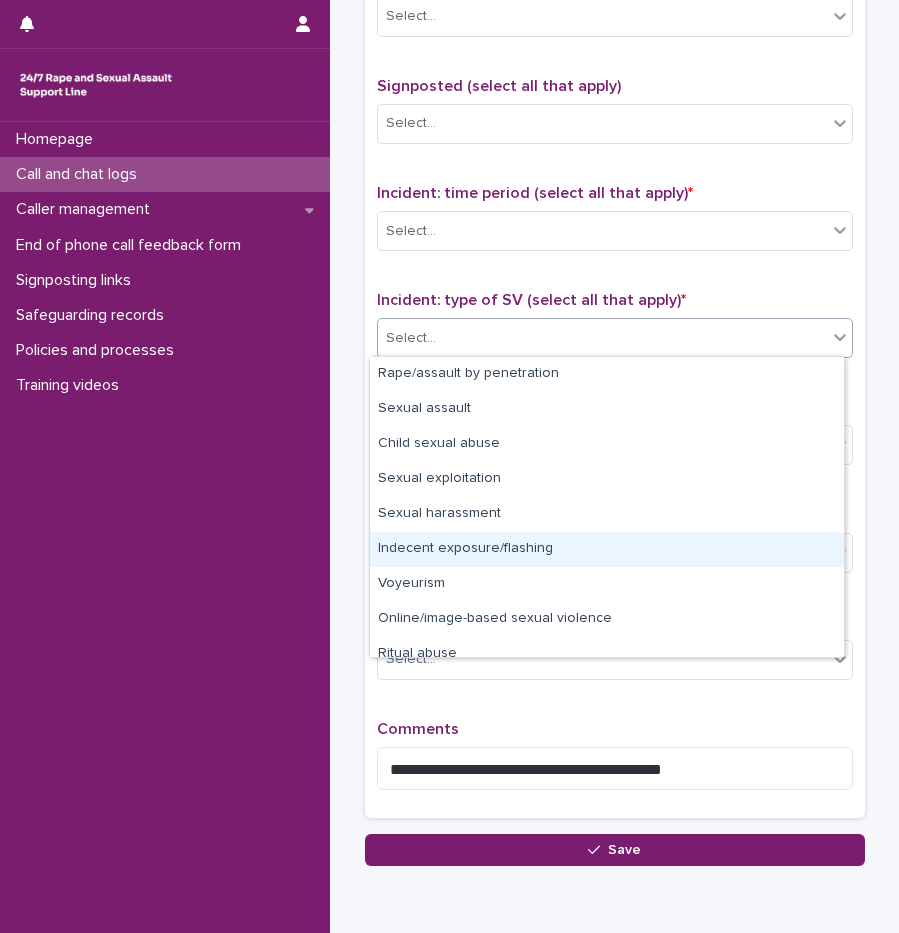 scroll, scrollTop: 50, scrollLeft: 0, axis: vertical 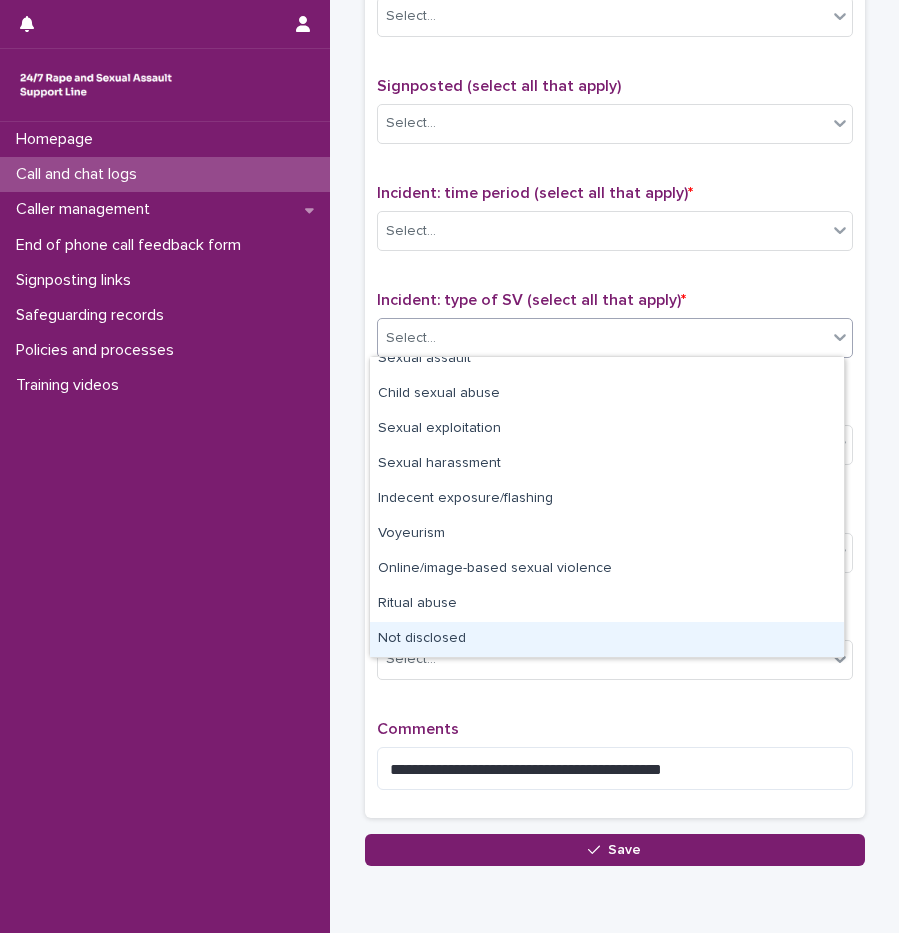 click on "Not disclosed" at bounding box center [607, 639] 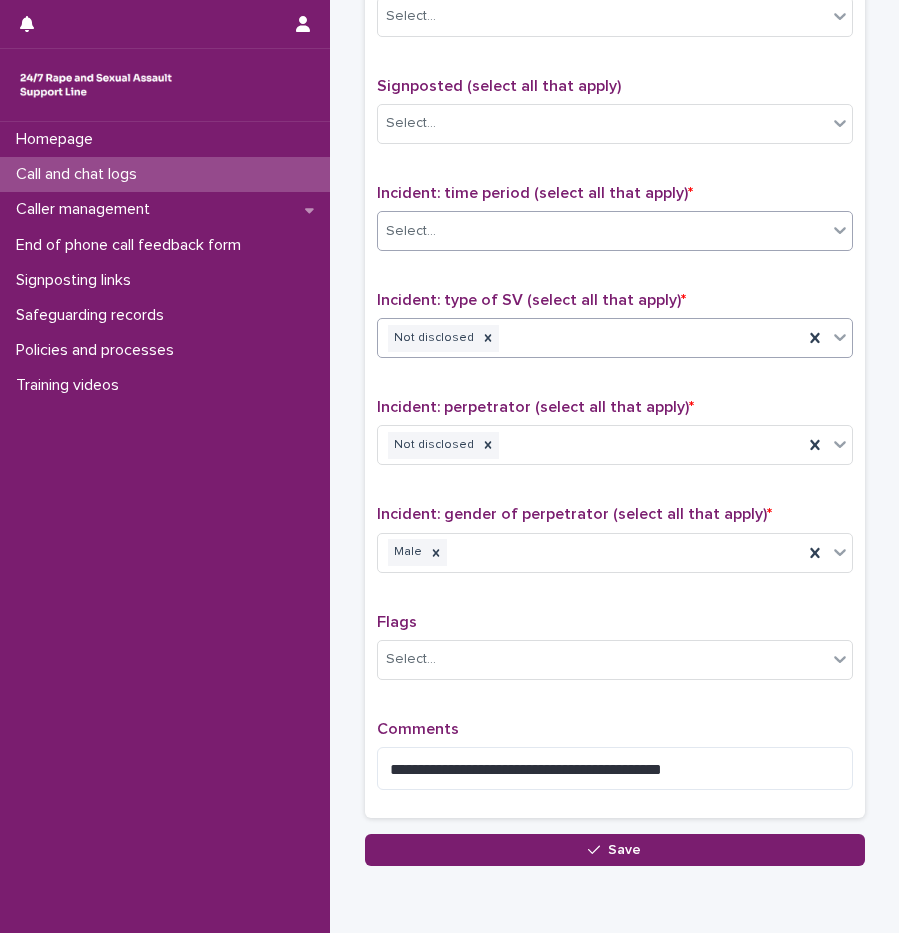 click on "Select..." at bounding box center [602, 231] 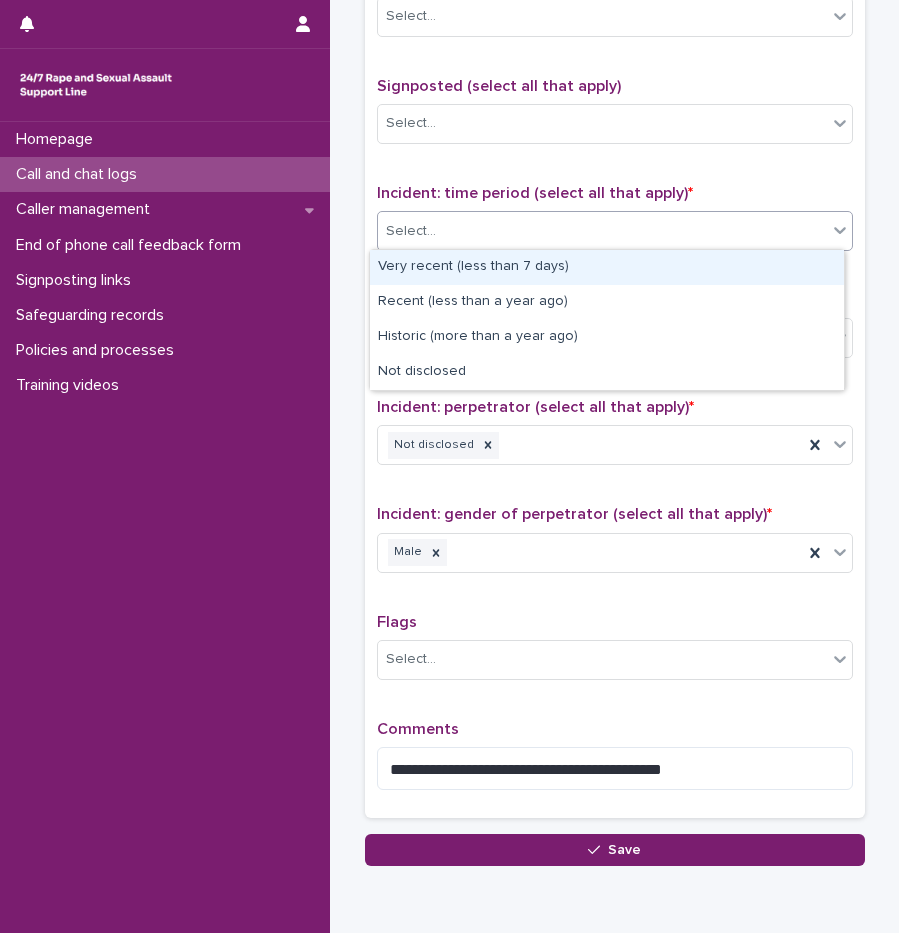 click on "Select..." at bounding box center (602, 231) 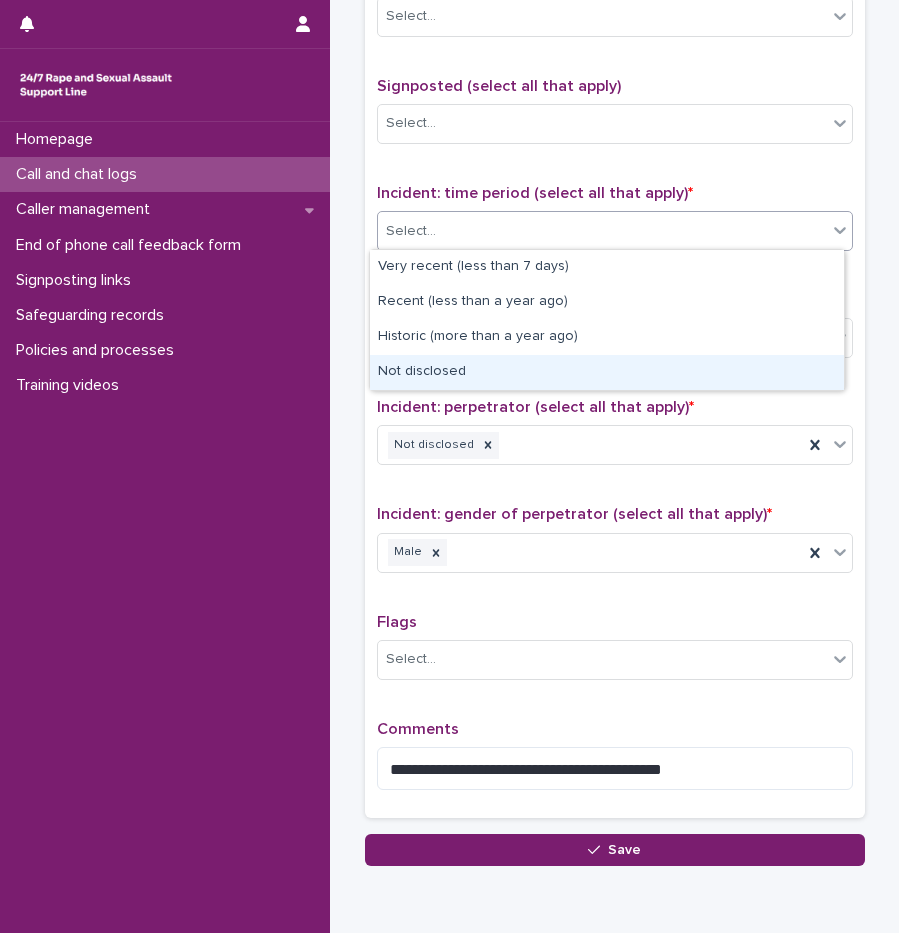 click on "Not disclosed" at bounding box center (607, 372) 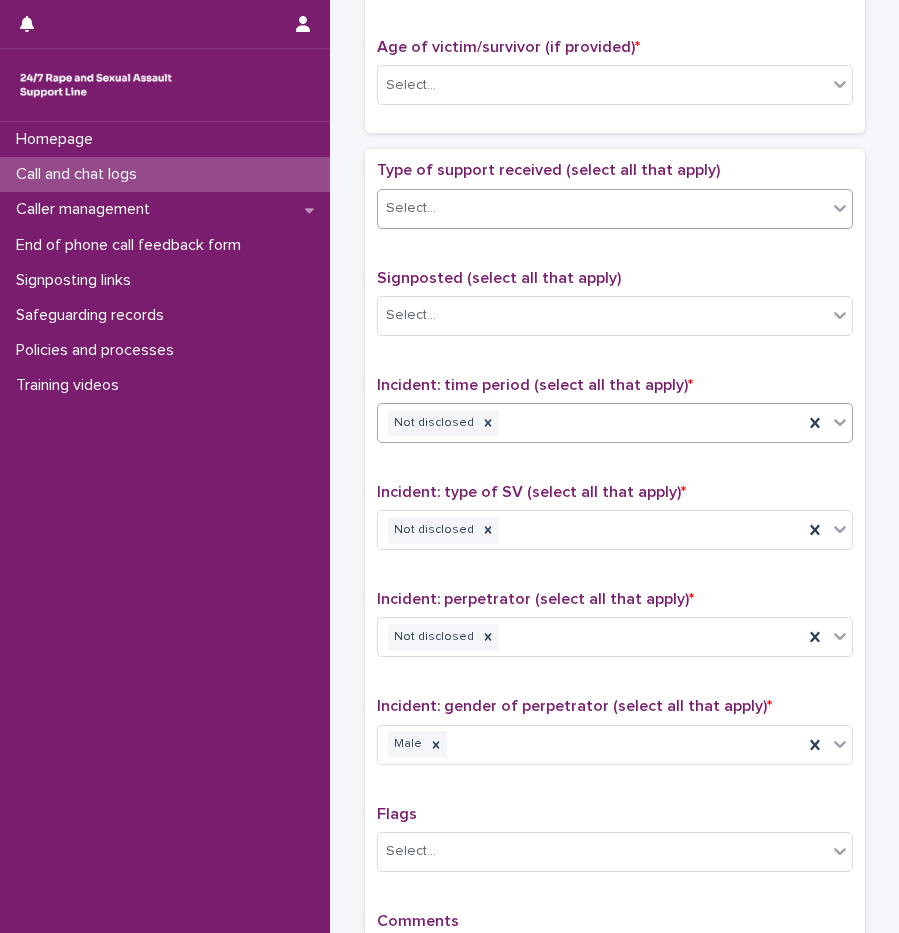 scroll, scrollTop: 993, scrollLeft: 0, axis: vertical 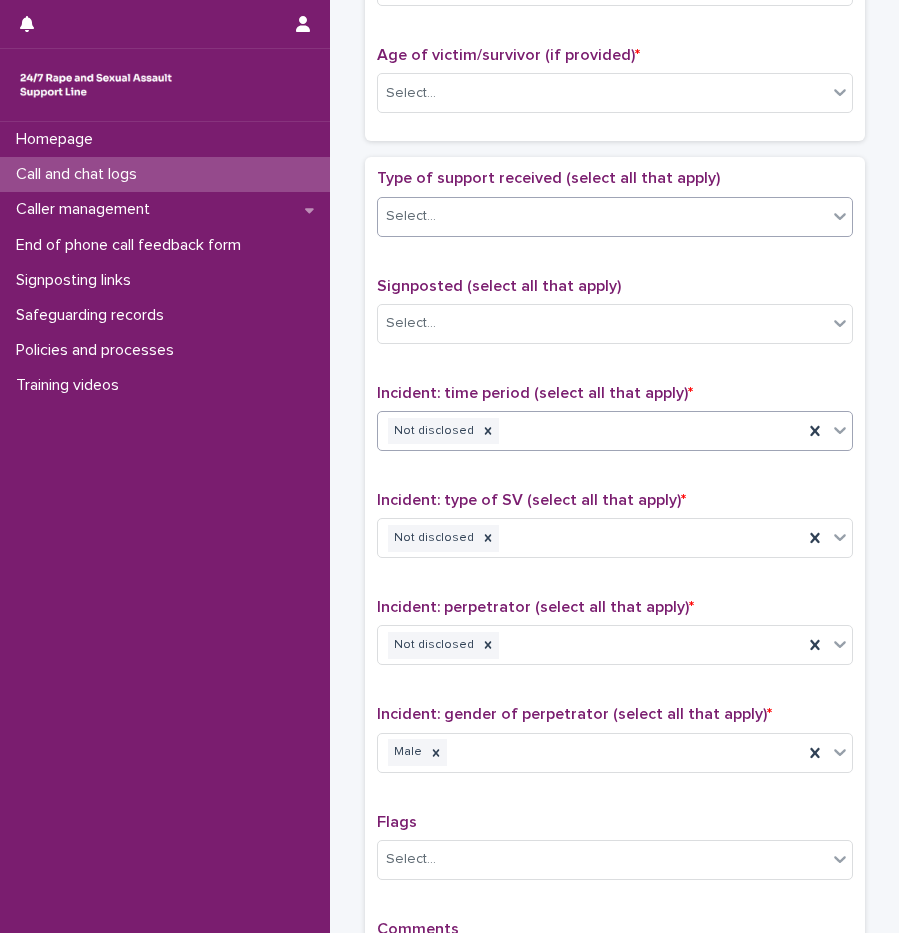 click on "Select..." at bounding box center [602, 216] 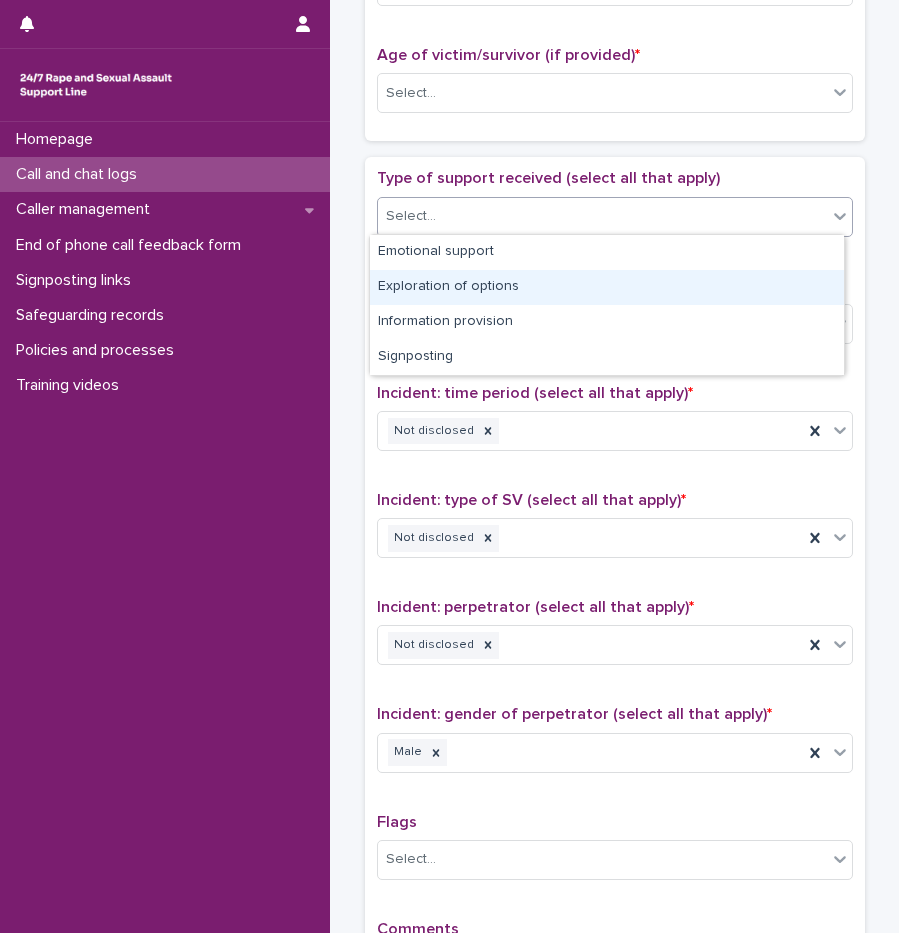 click on "Exploration of options" at bounding box center (607, 287) 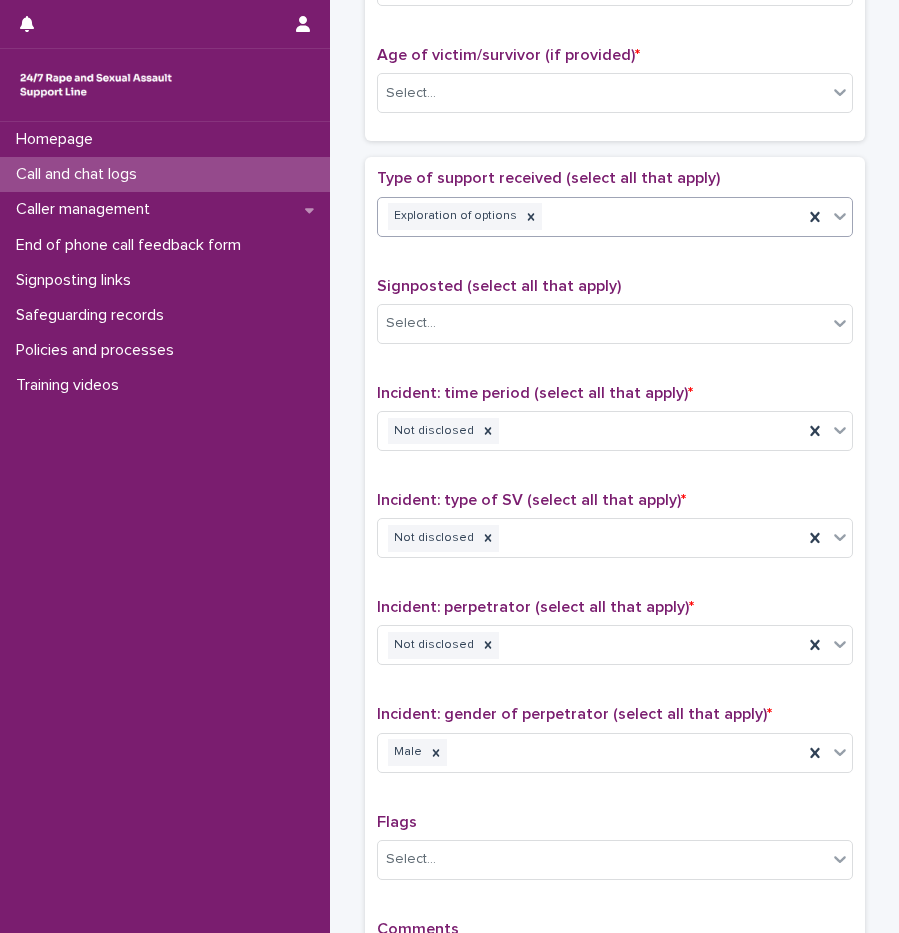 drag, startPoint x: 462, startPoint y: 281, endPoint x: 671, endPoint y: 219, distance: 218.00229 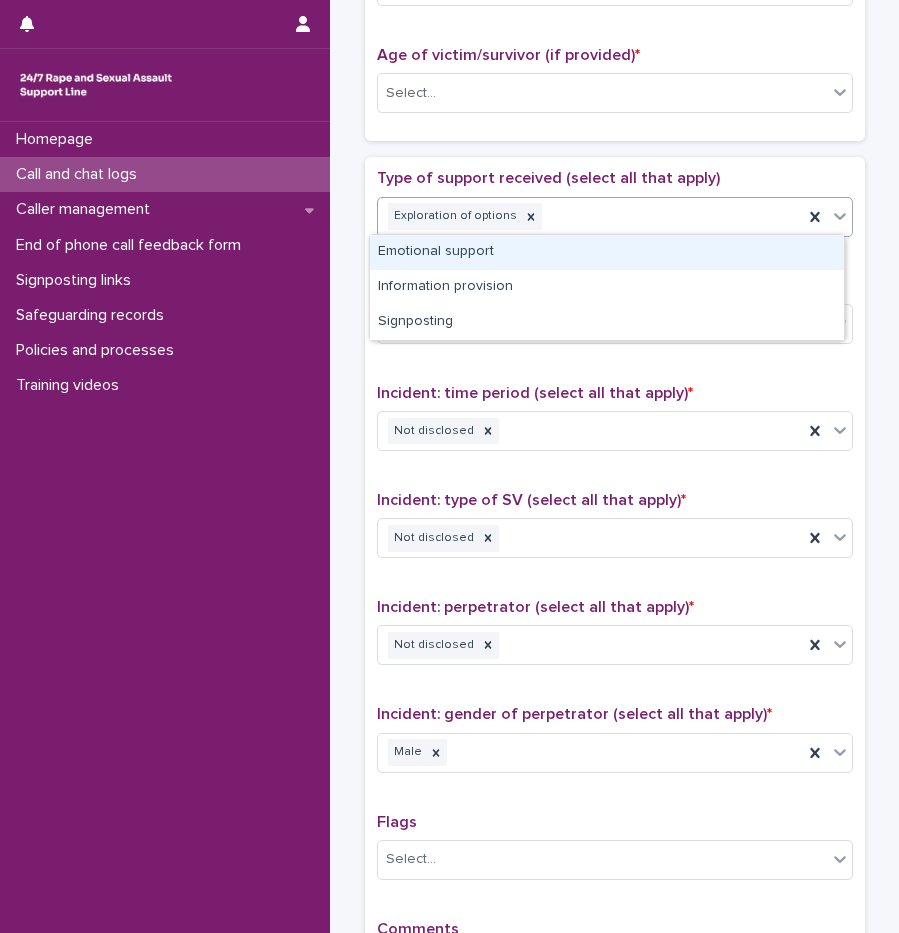click on "Emotional support" at bounding box center (607, 252) 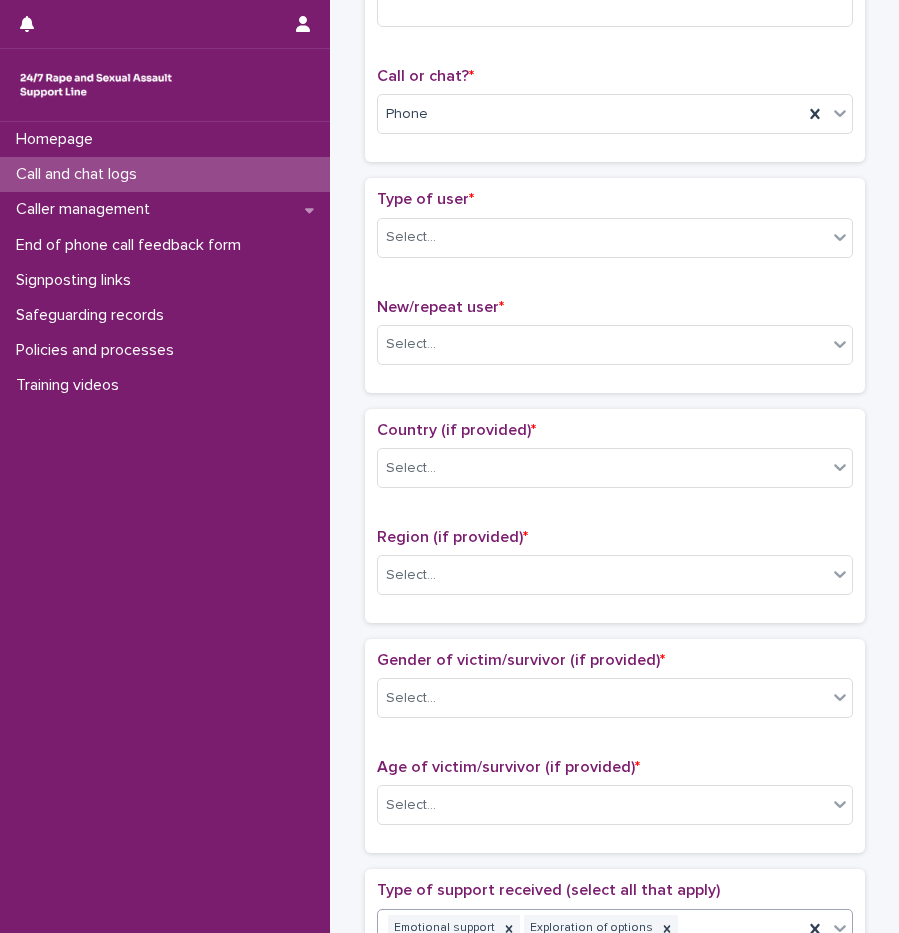 scroll, scrollTop: 177, scrollLeft: 0, axis: vertical 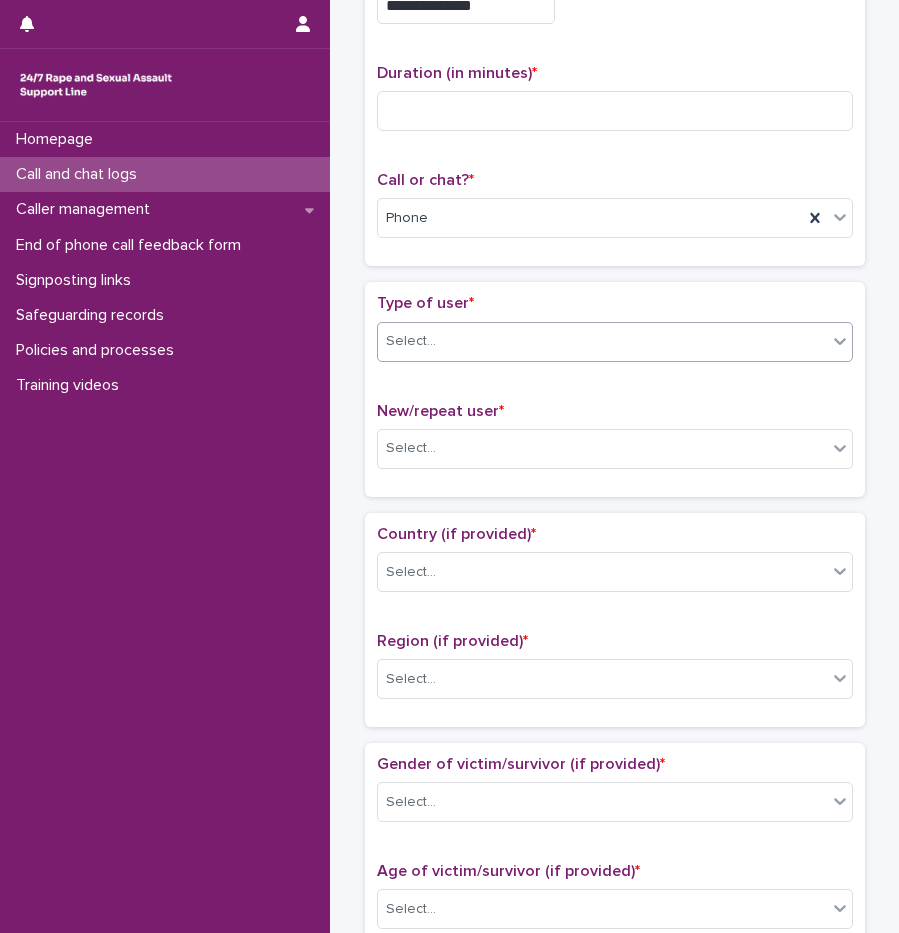 click on "Select..." at bounding box center (602, 341) 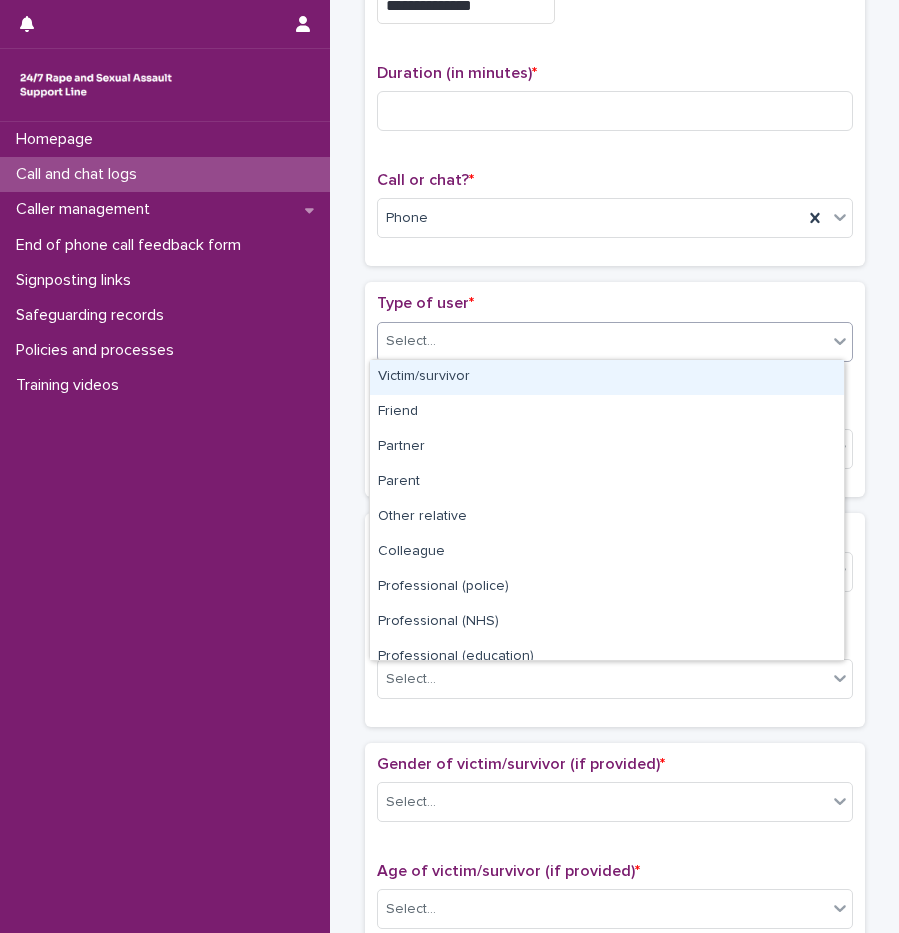 click on "Victim/survivor" at bounding box center (607, 377) 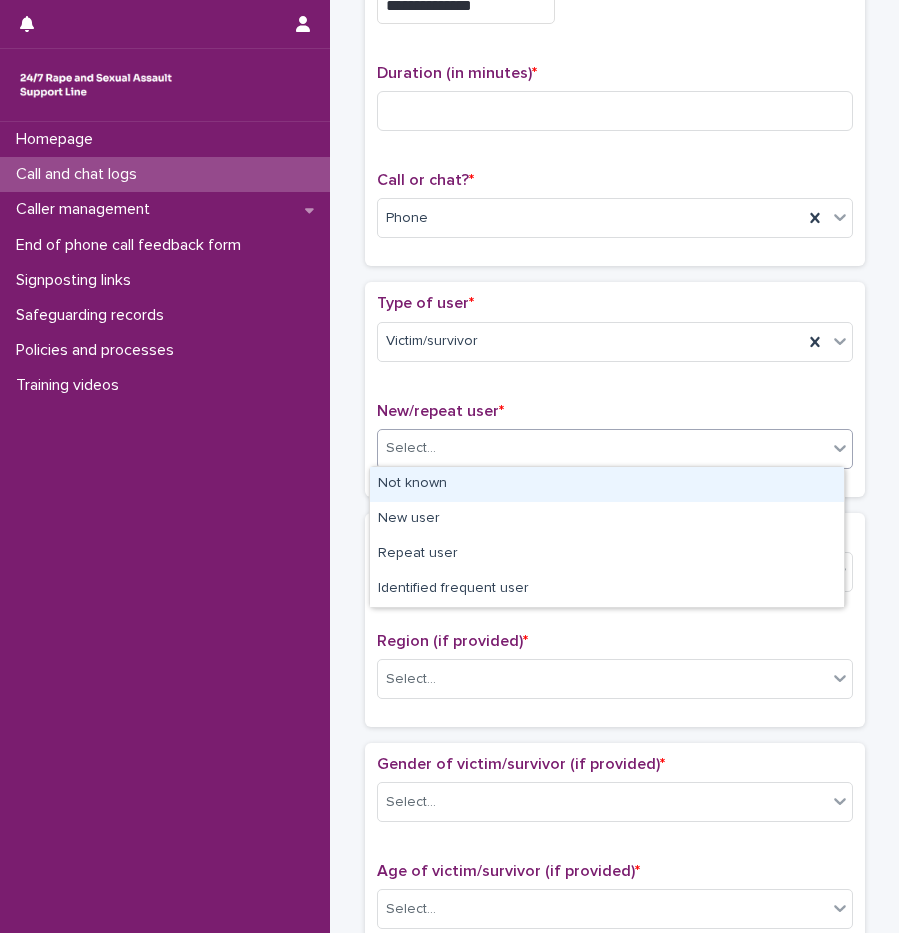 click on "Select..." at bounding box center (602, 448) 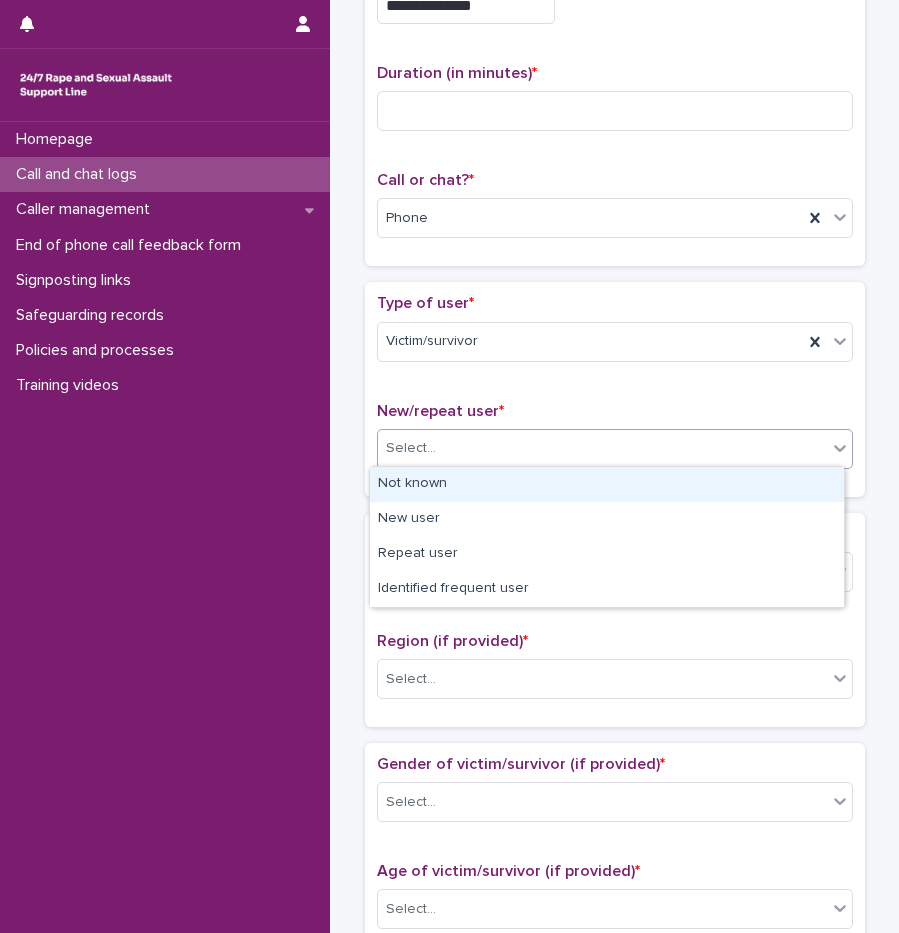 click on "Not known" at bounding box center (607, 484) 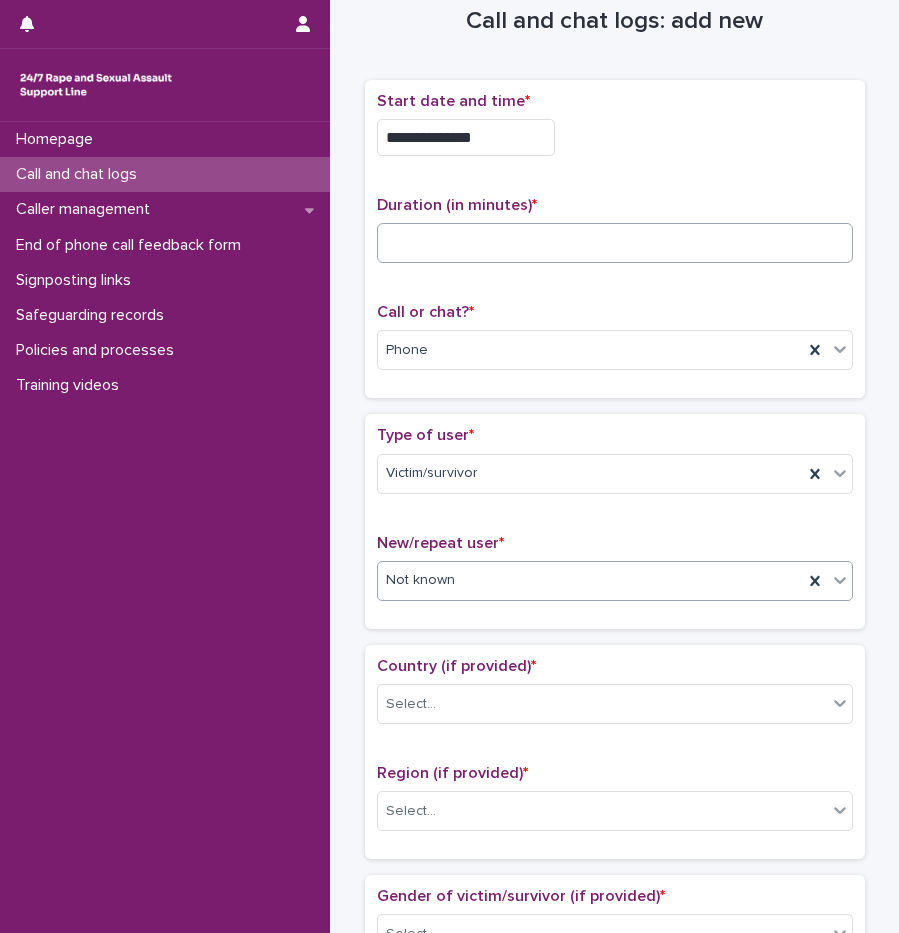 scroll, scrollTop: 0, scrollLeft: 0, axis: both 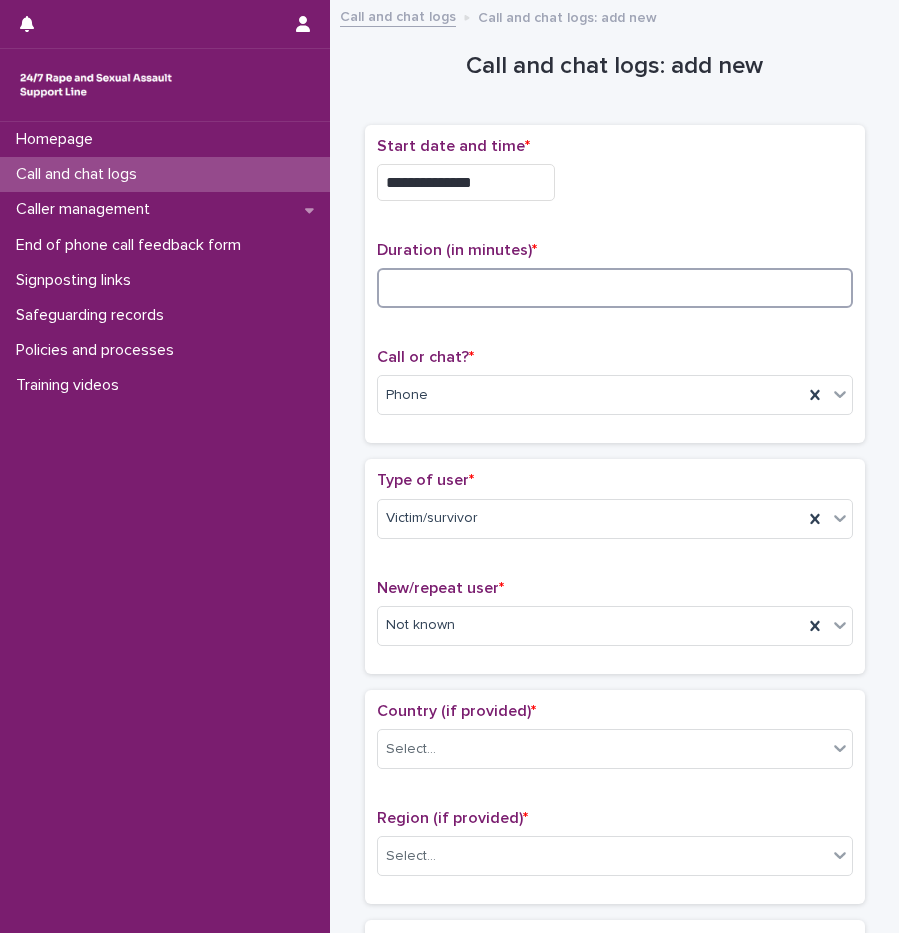 click at bounding box center [615, 288] 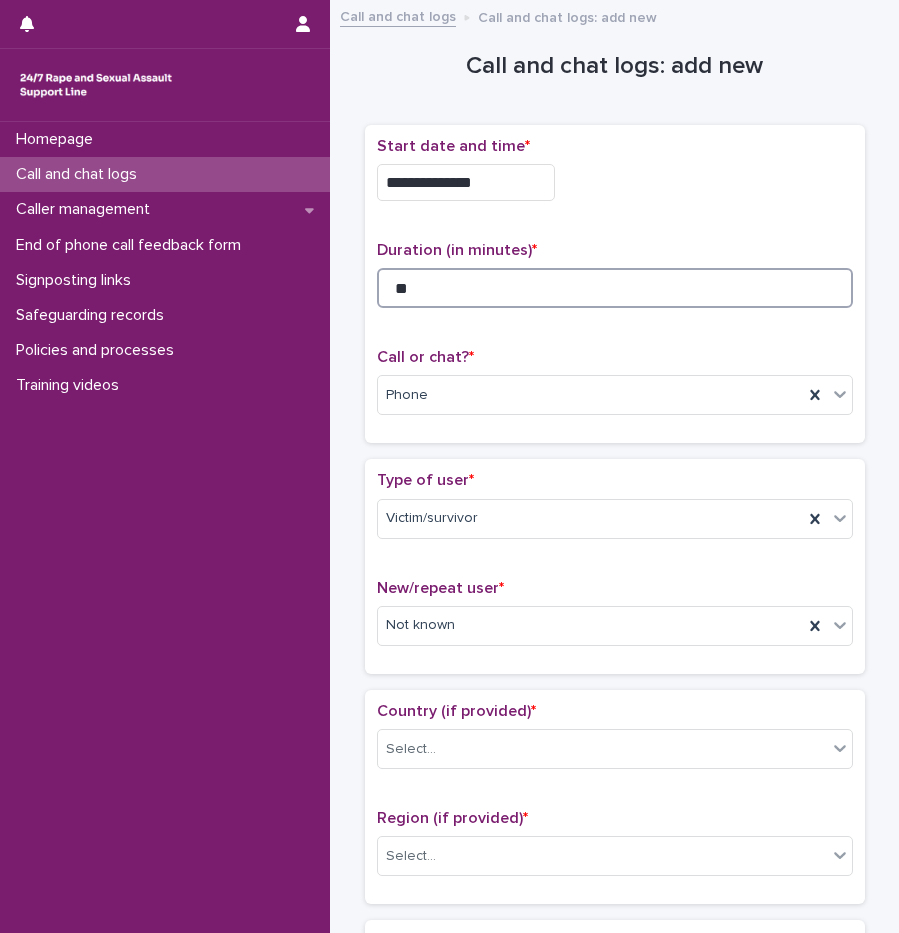 type on "**" 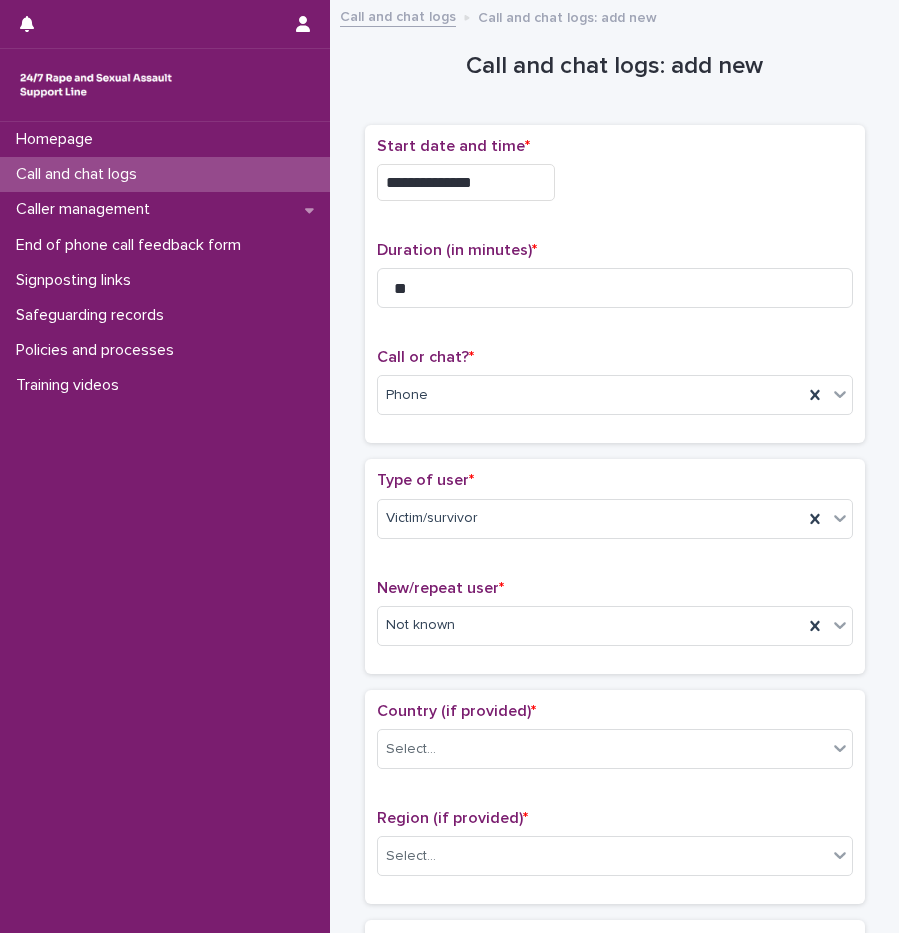 click on "Duration (in minutes) *" at bounding box center [615, 250] 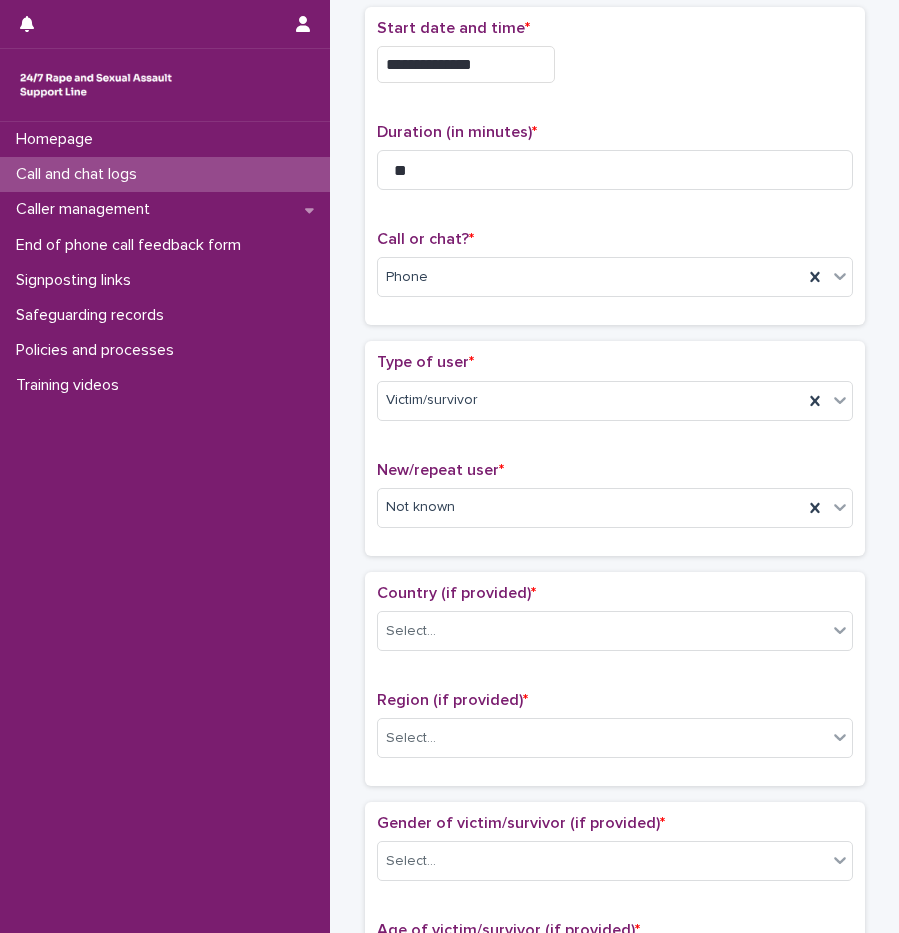 scroll, scrollTop: 300, scrollLeft: 0, axis: vertical 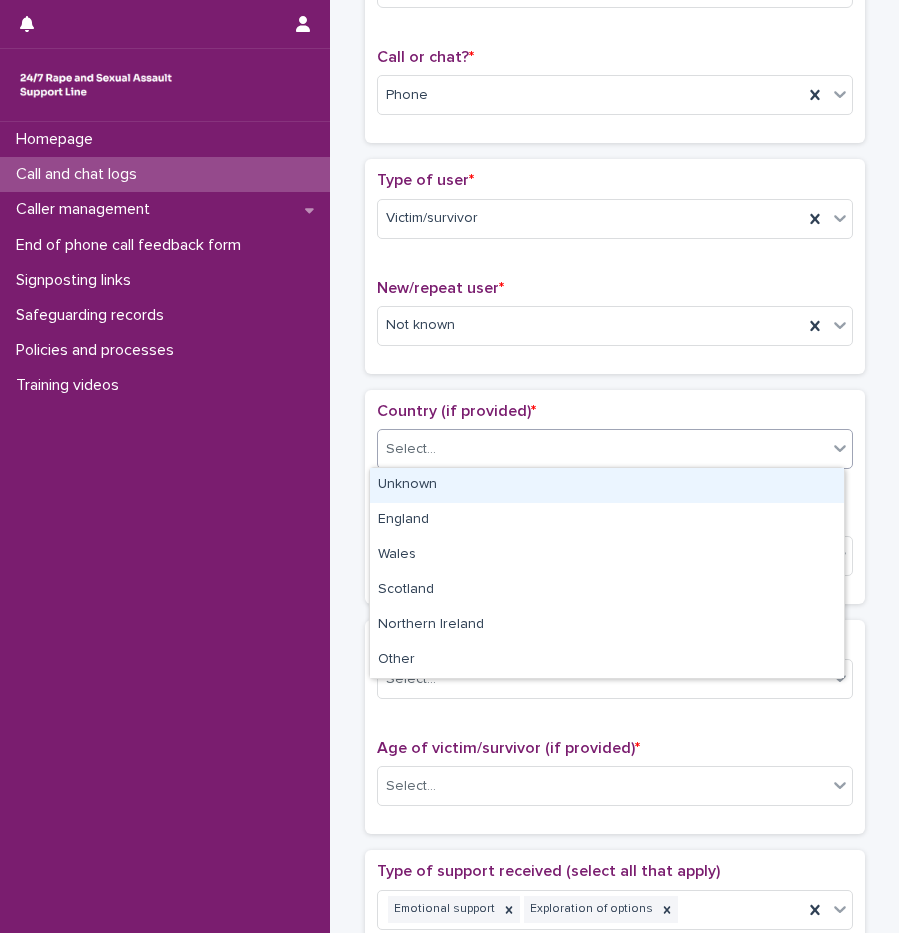 click on "Select..." at bounding box center [602, 449] 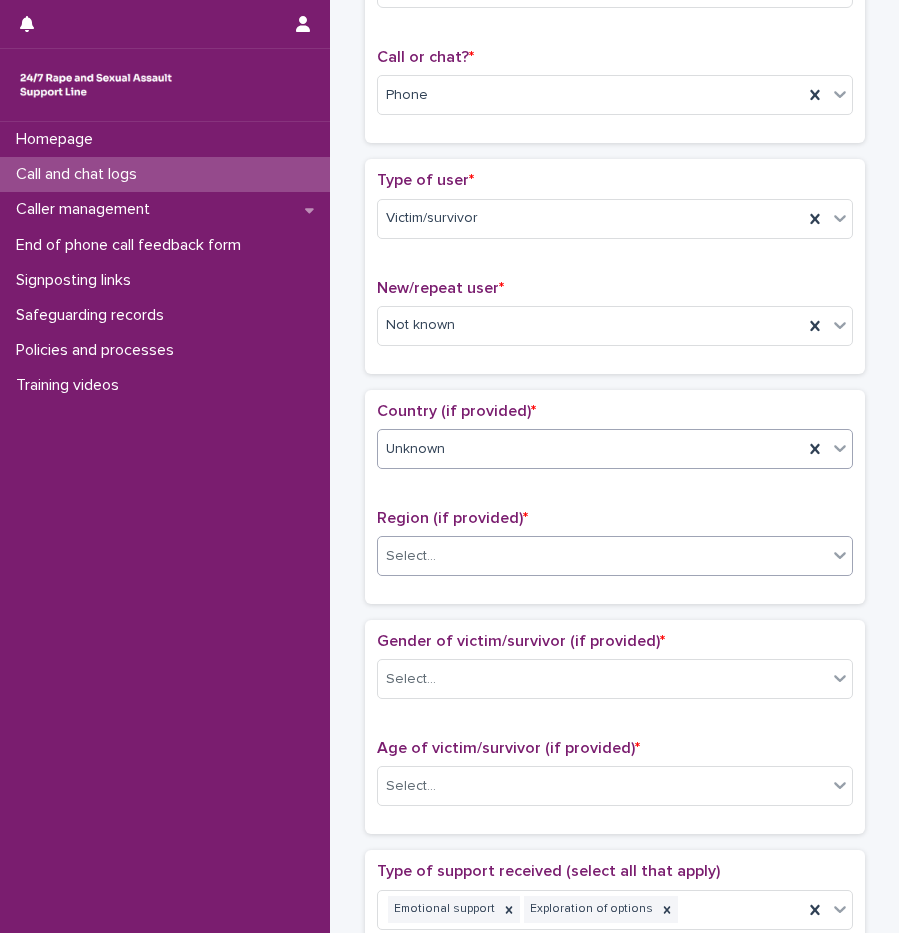 click on "Select..." at bounding box center (602, 556) 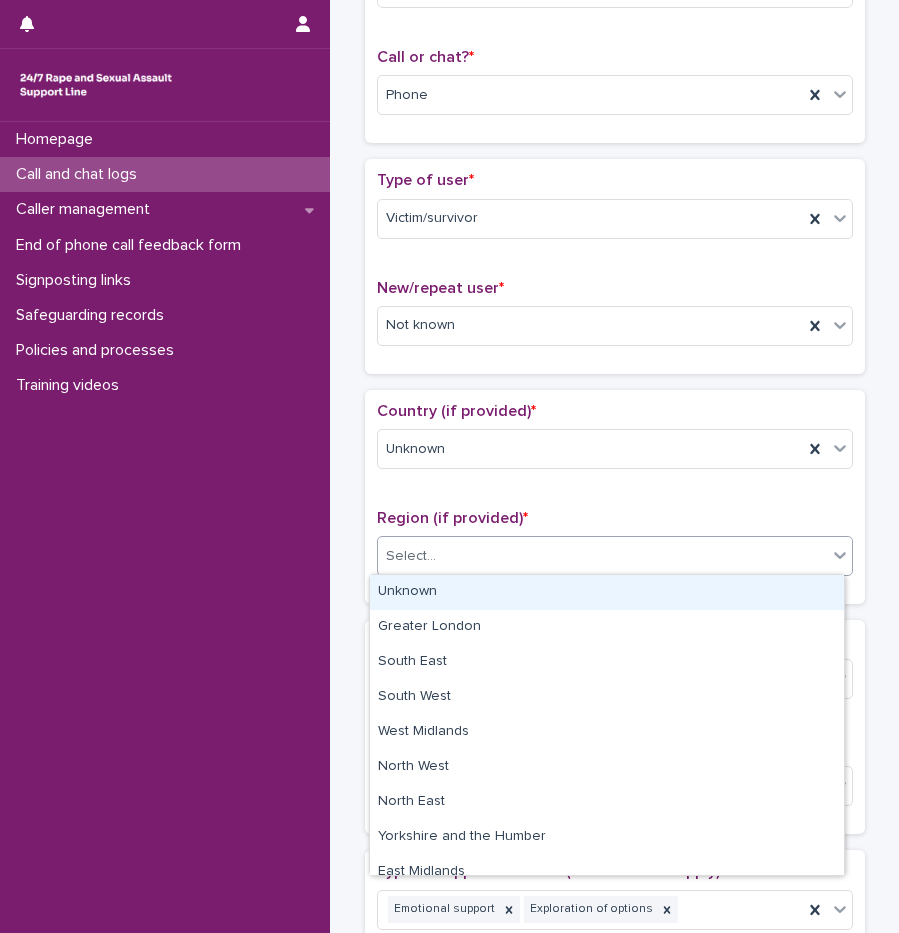 click on "Unknown" at bounding box center [607, 592] 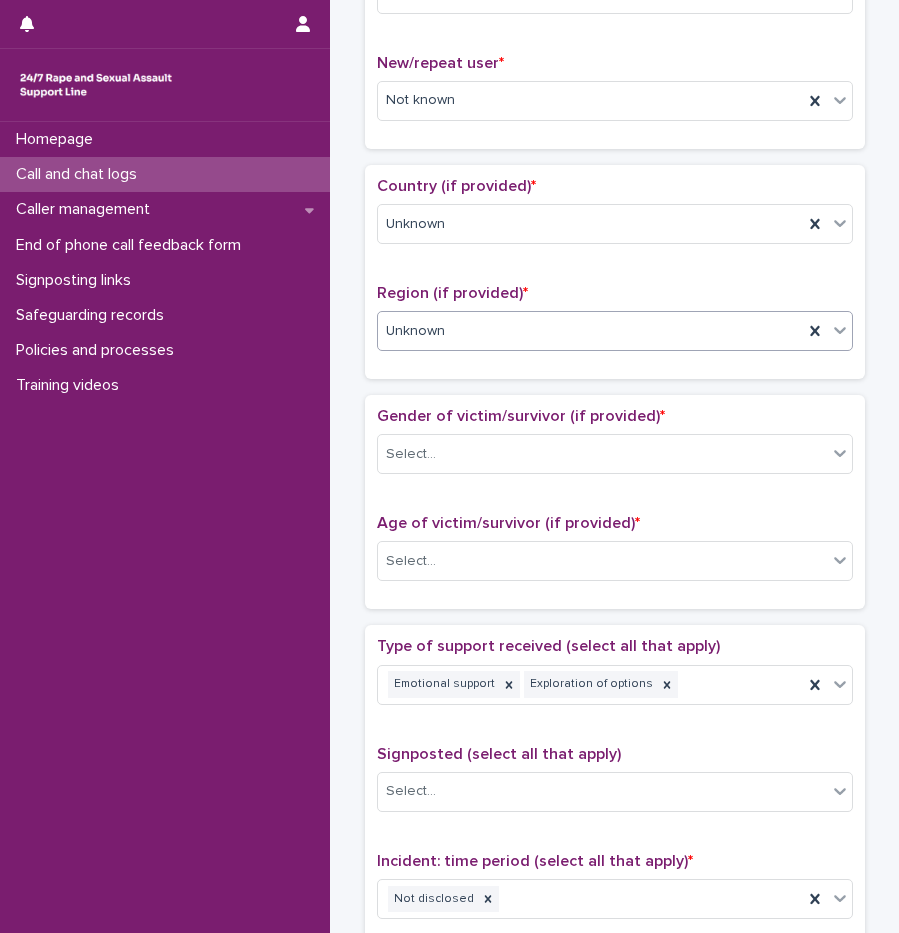 scroll, scrollTop: 800, scrollLeft: 0, axis: vertical 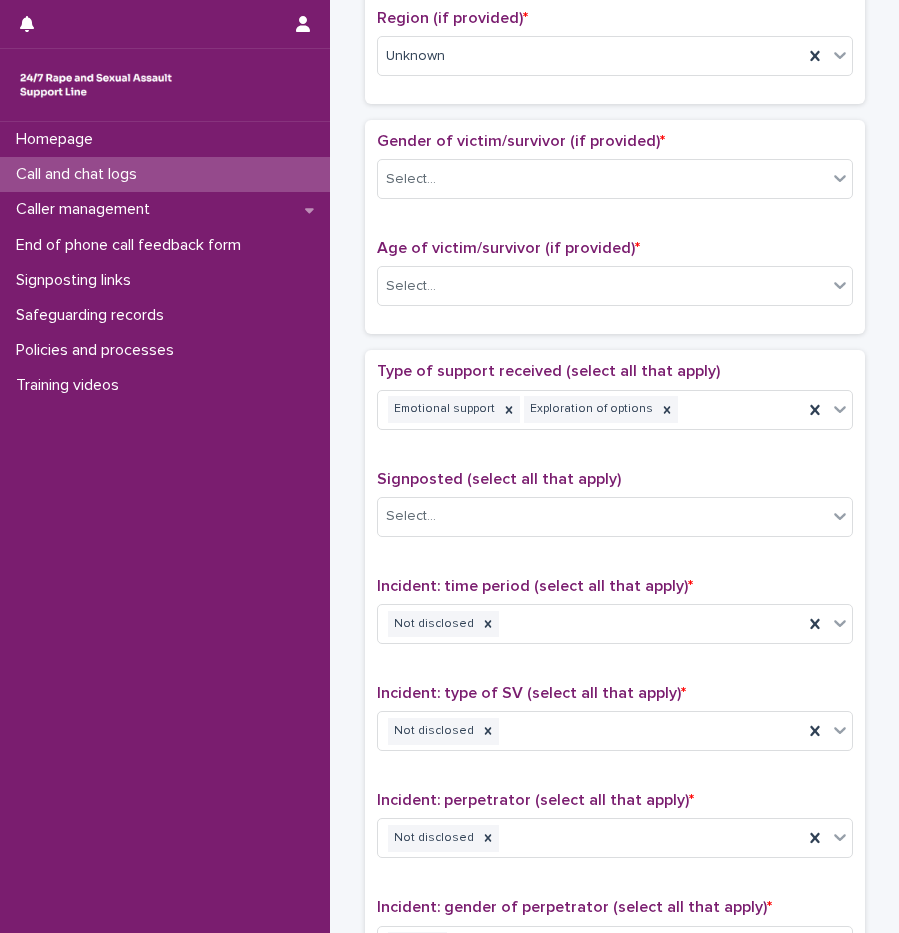 click on "Gender of victim/survivor (if provided) * Select..." at bounding box center [615, 173] 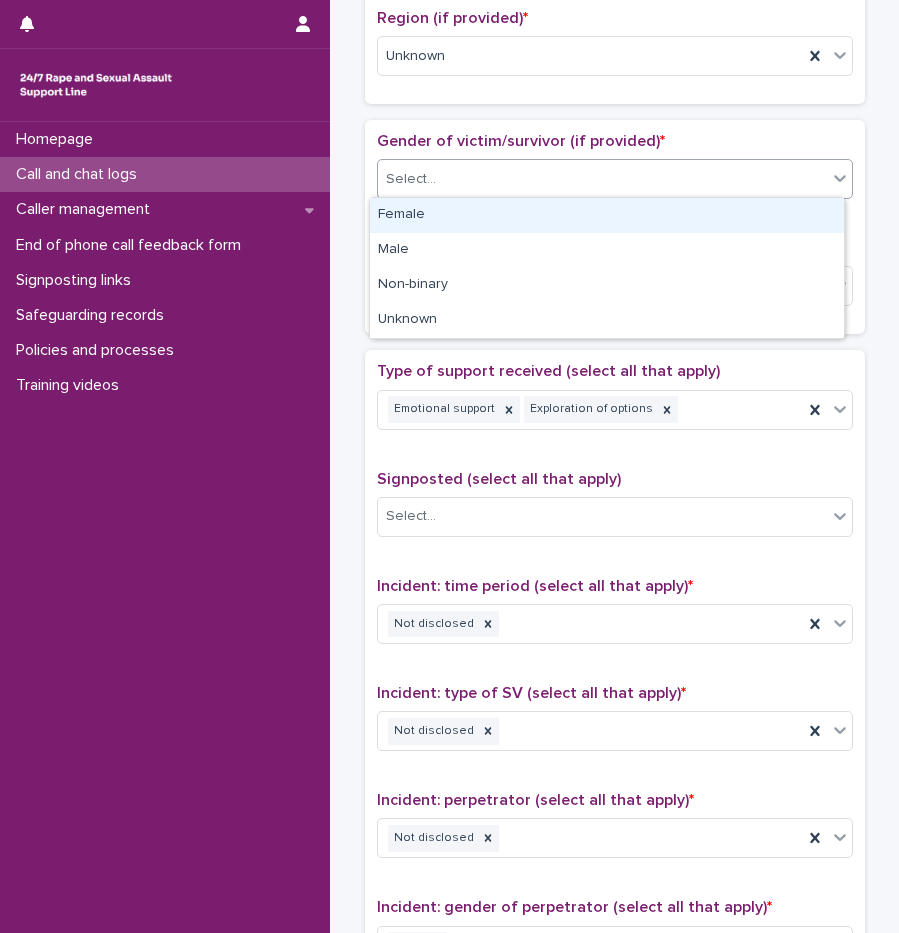 click on "Select..." at bounding box center [602, 179] 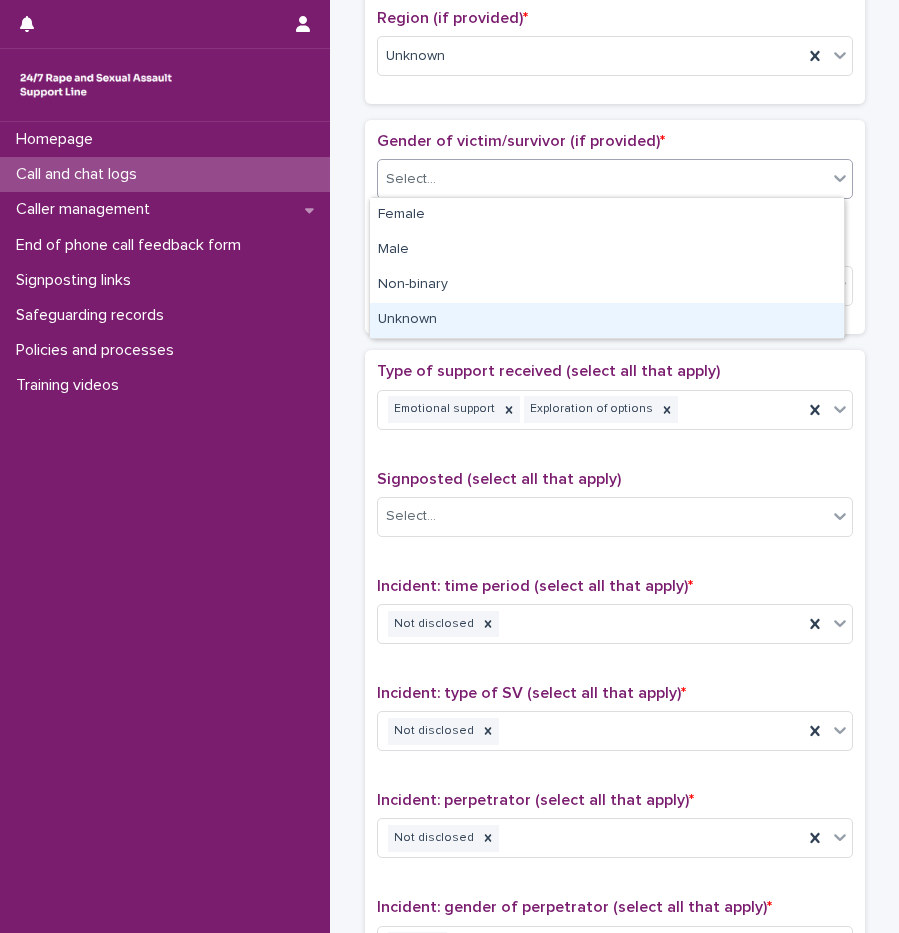 click on "Unknown" at bounding box center [607, 320] 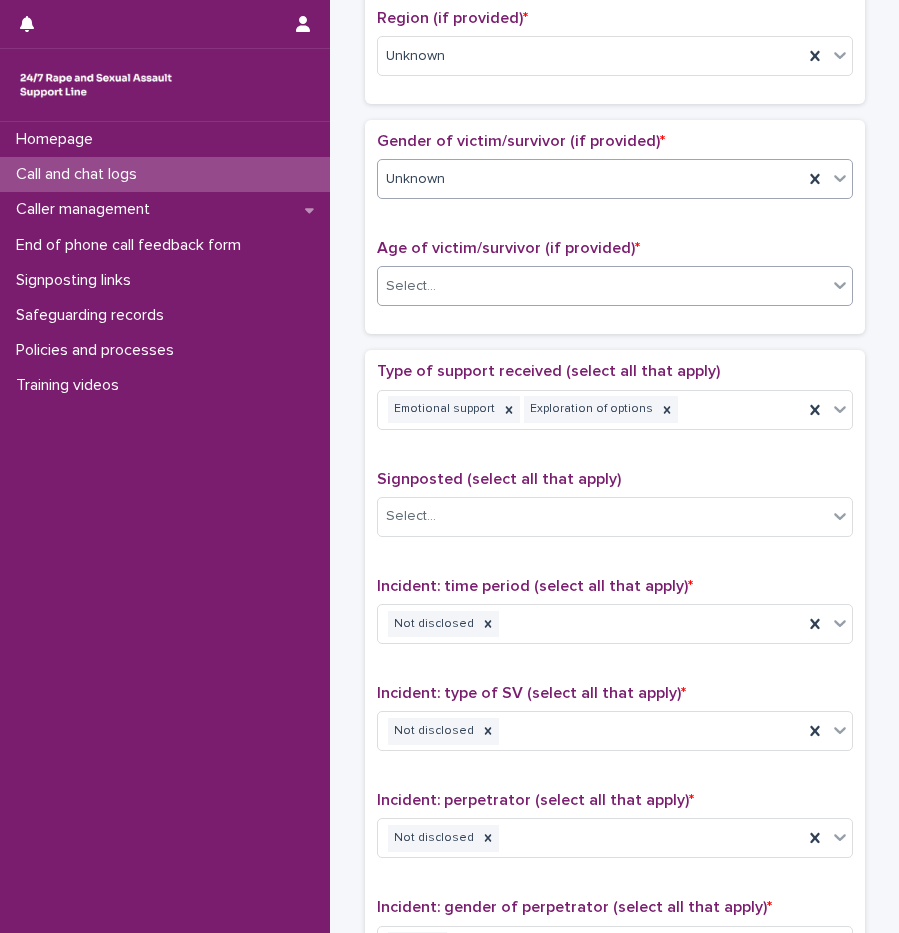 click on "Select..." at bounding box center [602, 286] 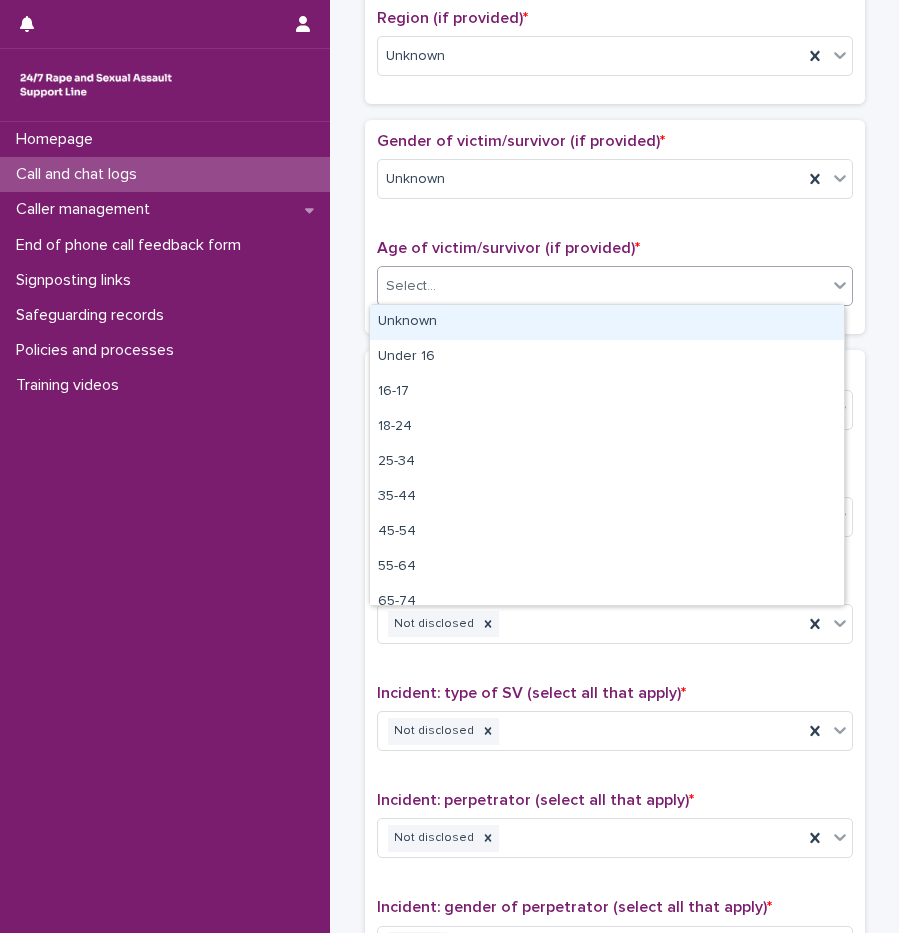 click on "Unknown" at bounding box center (607, 322) 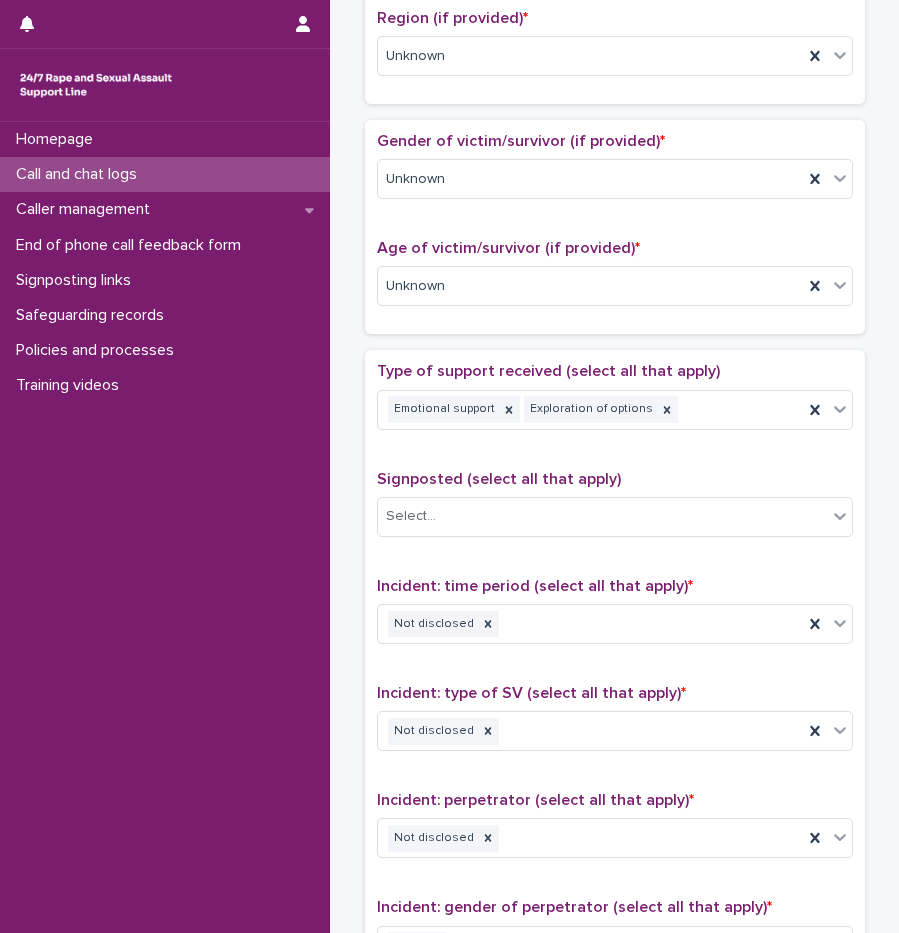 click on "Gender of victim/survivor (if provided) * Unknown Age of victim/survivor (if provided) * Unknown" at bounding box center [615, 227] 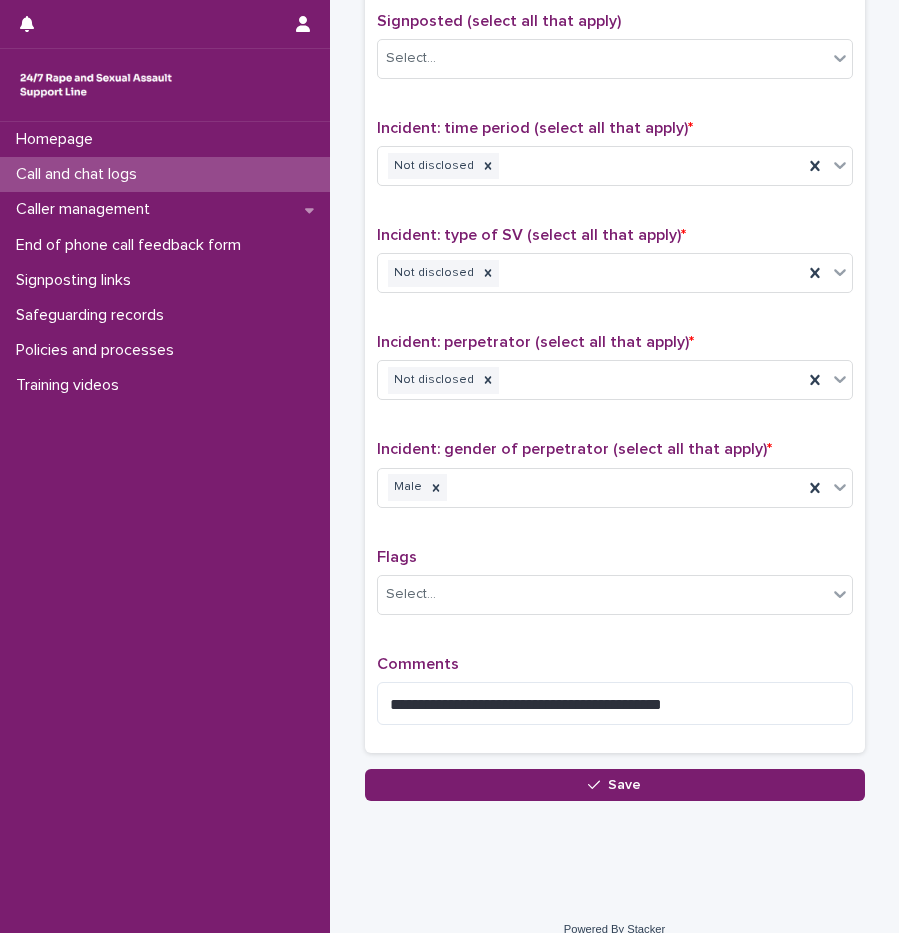 scroll, scrollTop: 1280, scrollLeft: 0, axis: vertical 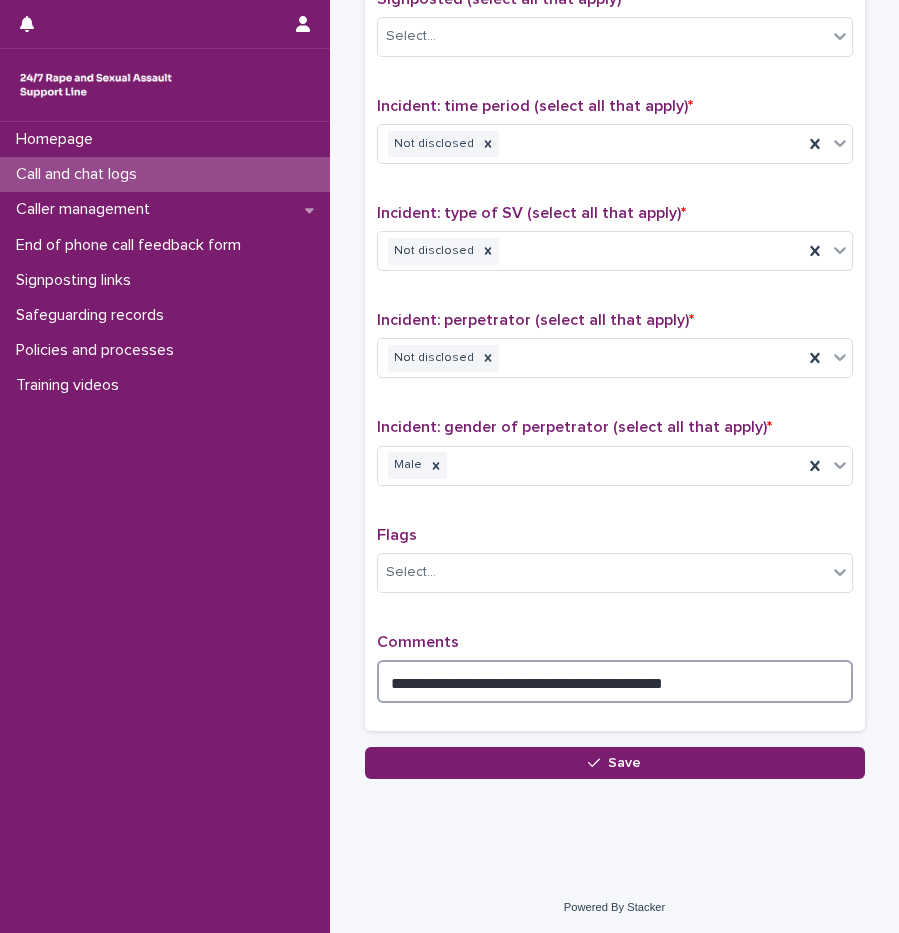 click on "**********" at bounding box center [615, 681] 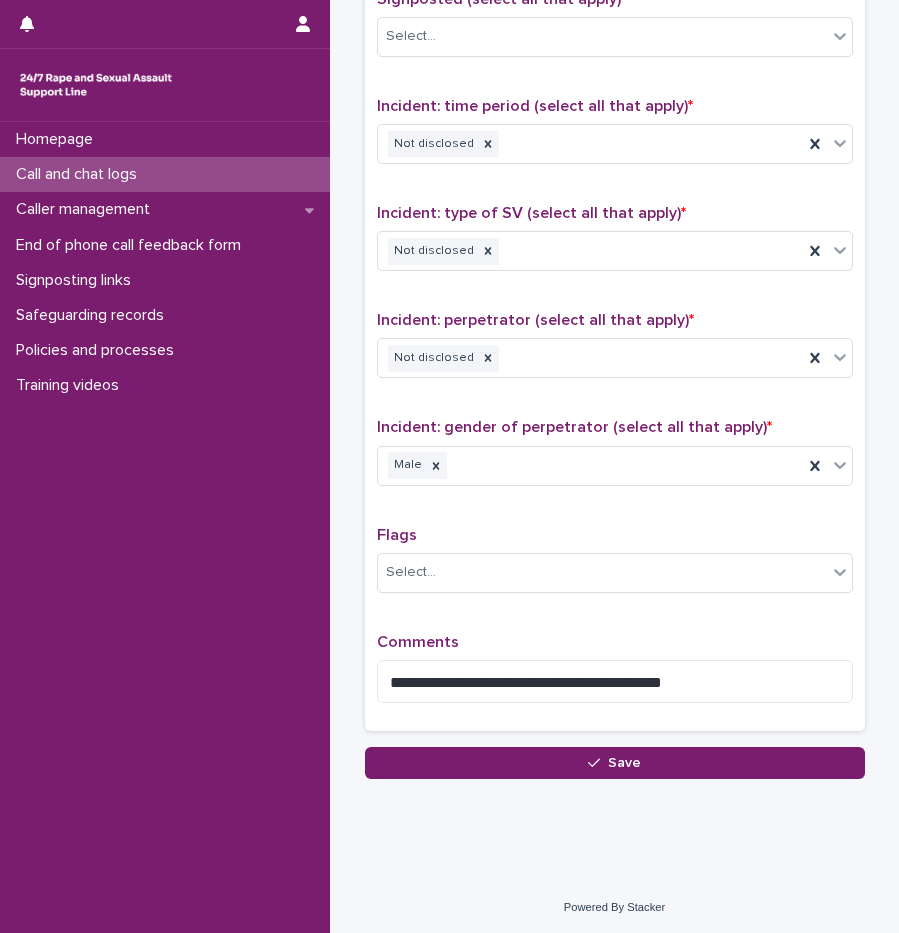click on "**********" at bounding box center (615, 300) 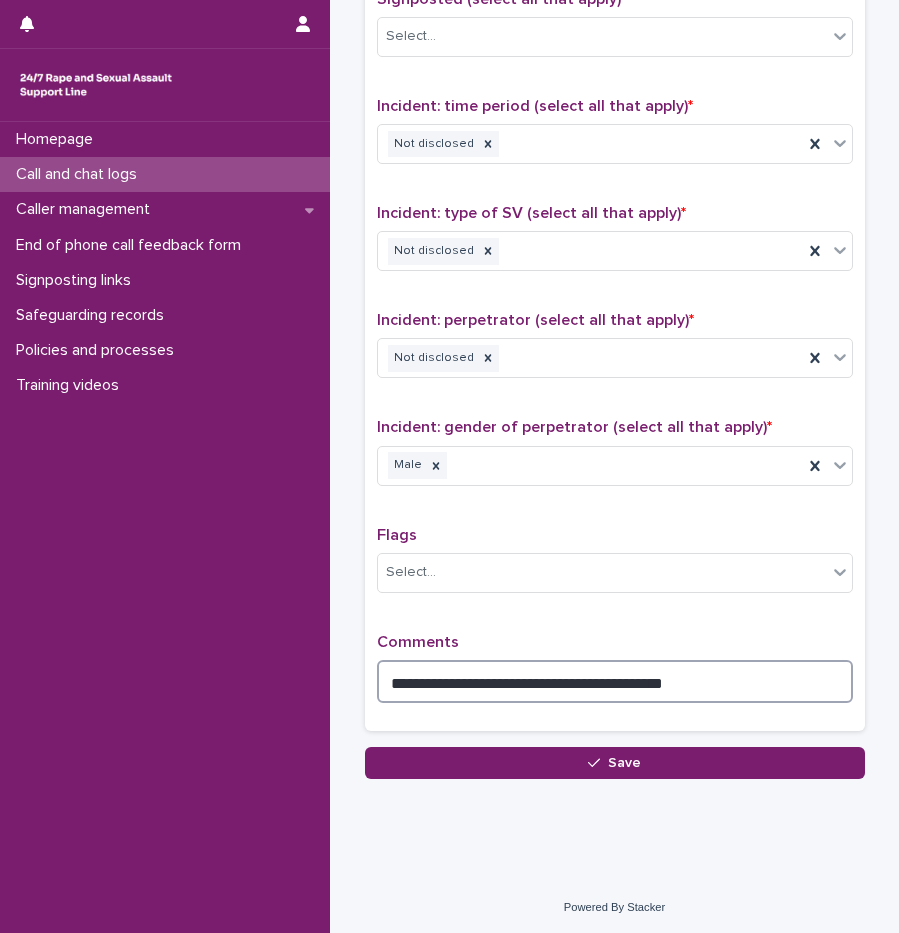click on "**********" at bounding box center [615, 681] 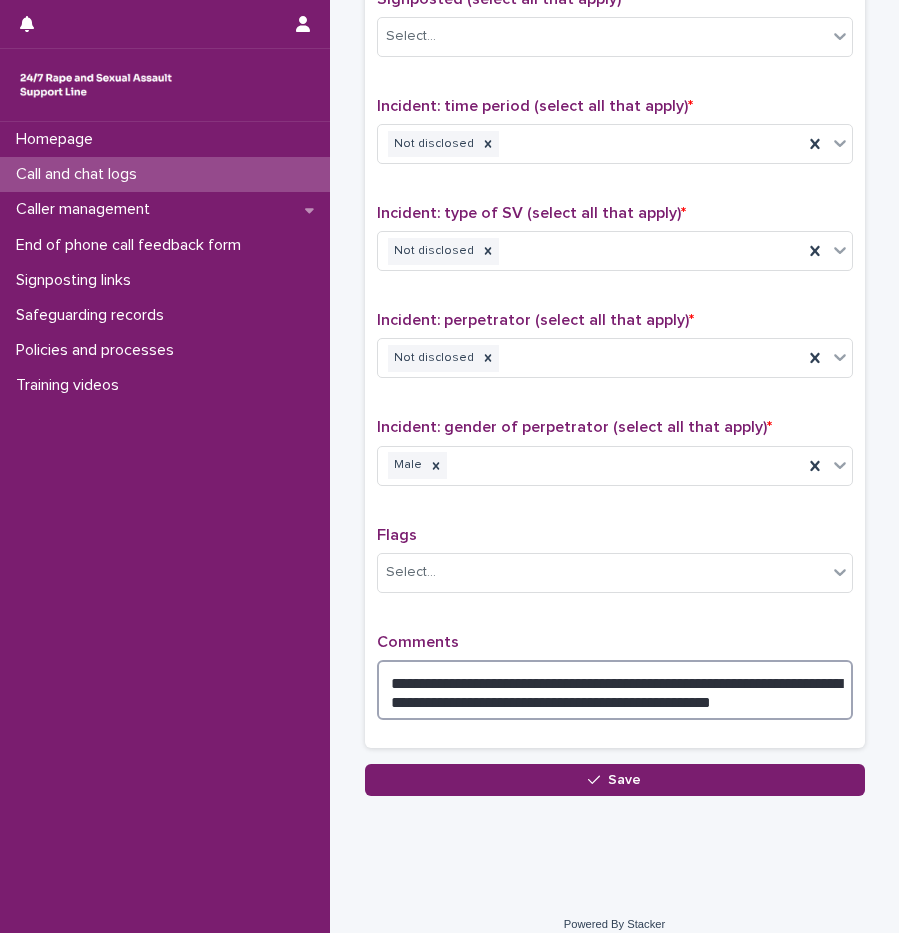 click on "**********" at bounding box center (615, 690) 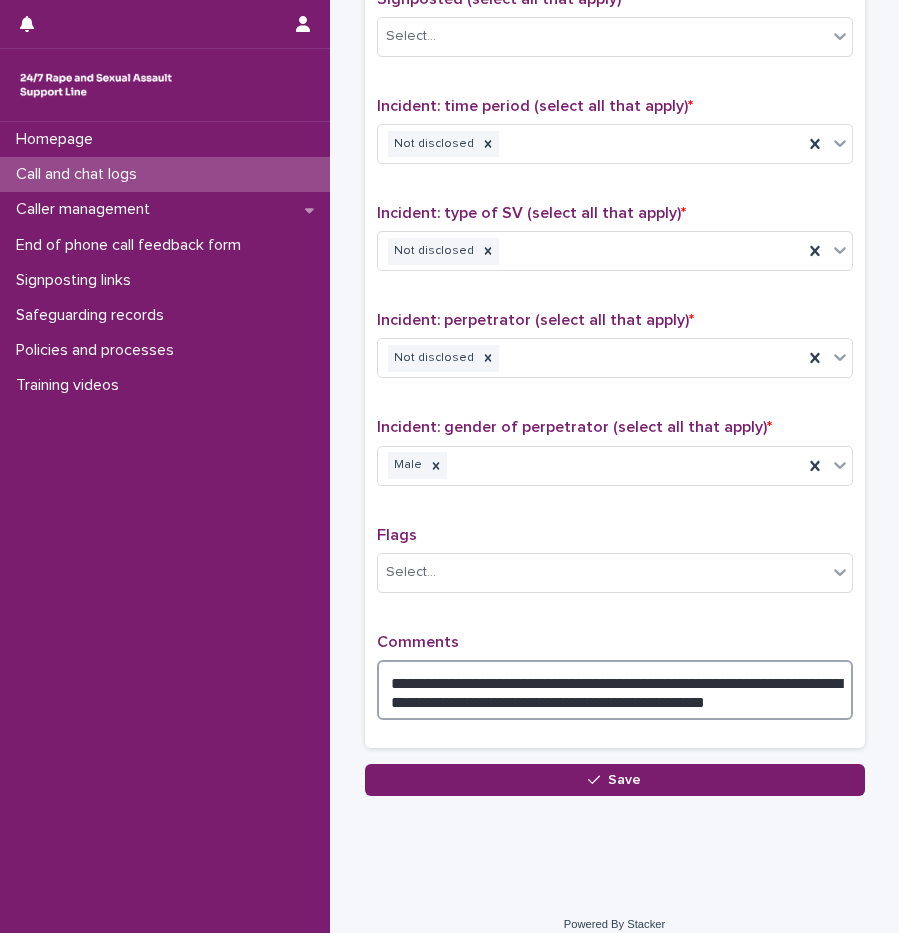 click on "**********" at bounding box center [615, 690] 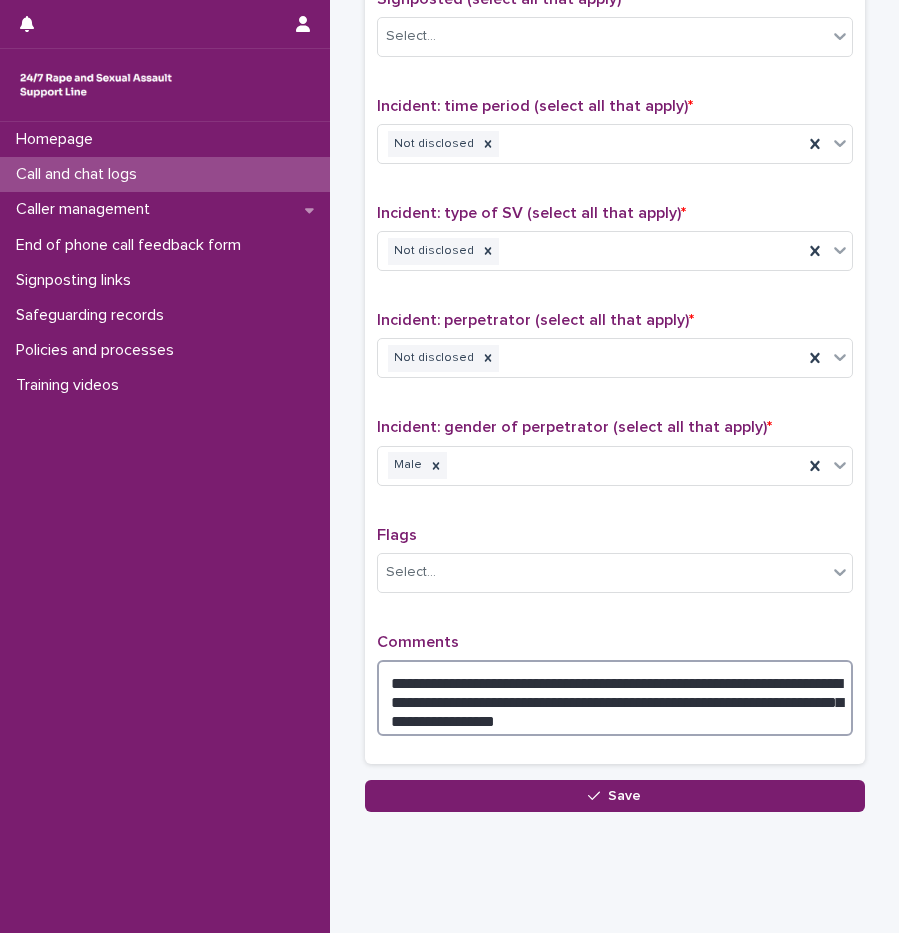 type on "**********" 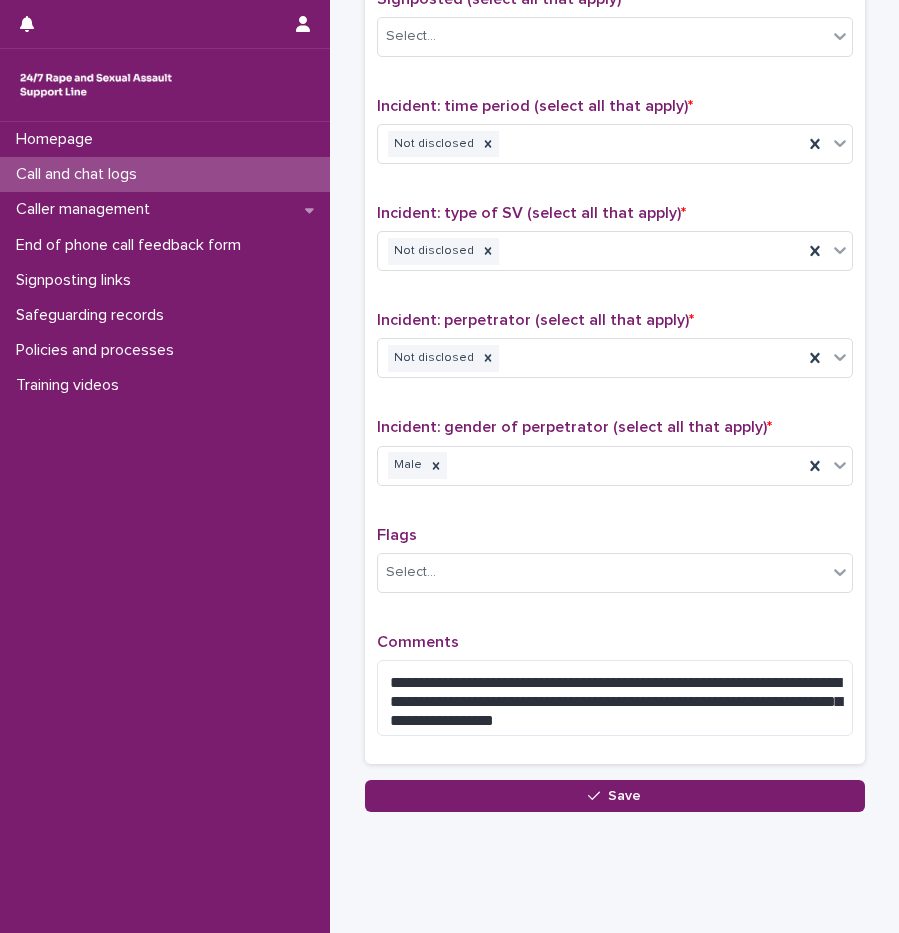 click on "**********" at bounding box center [615, 317] 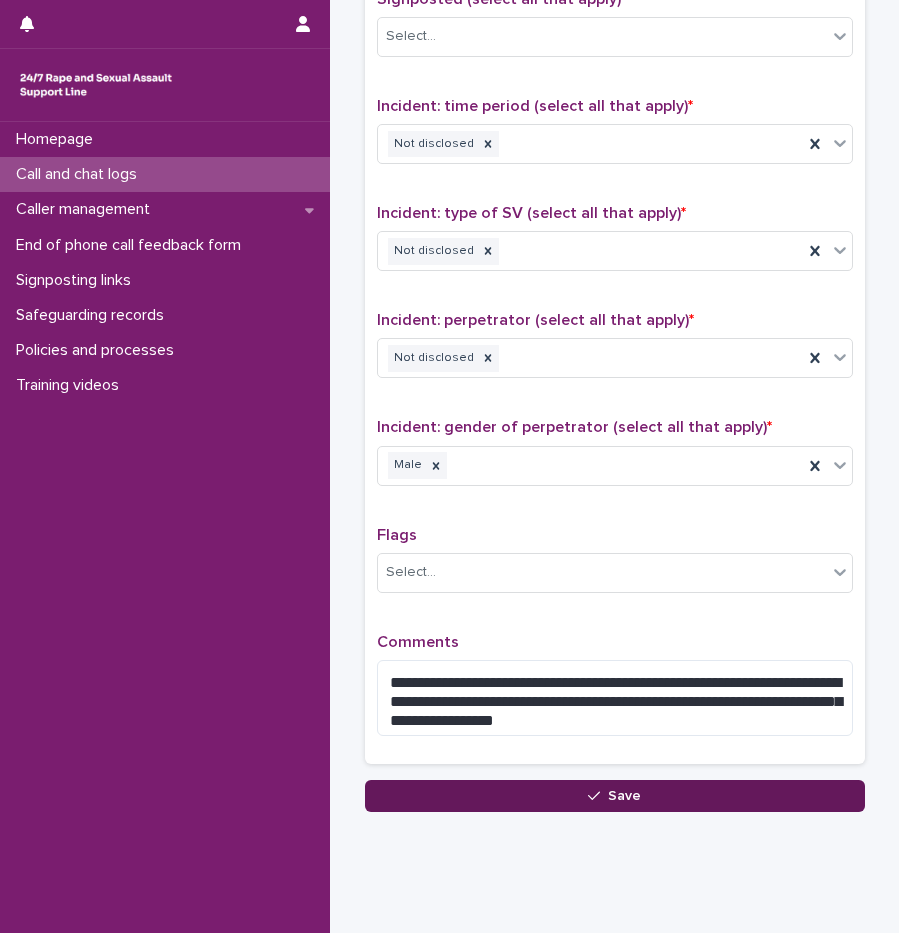 click on "Save" at bounding box center [615, 796] 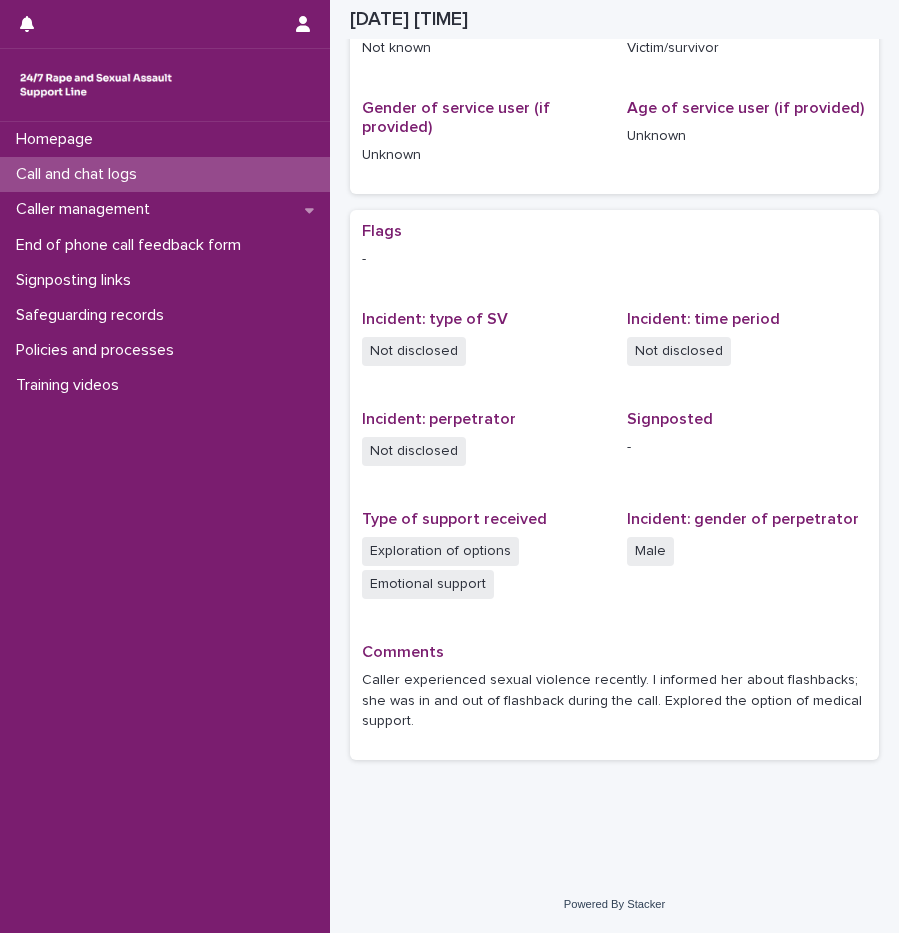 scroll, scrollTop: 401, scrollLeft: 0, axis: vertical 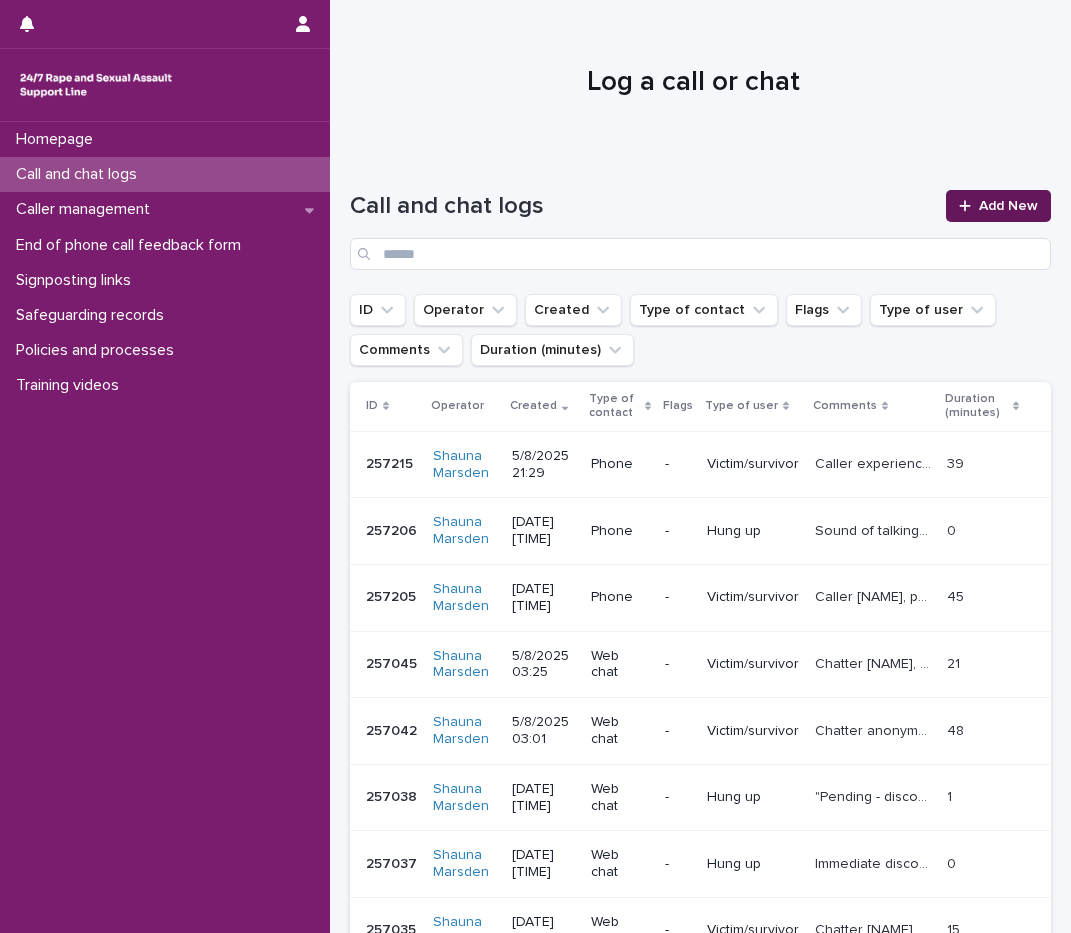 click on "Add New" at bounding box center (998, 206) 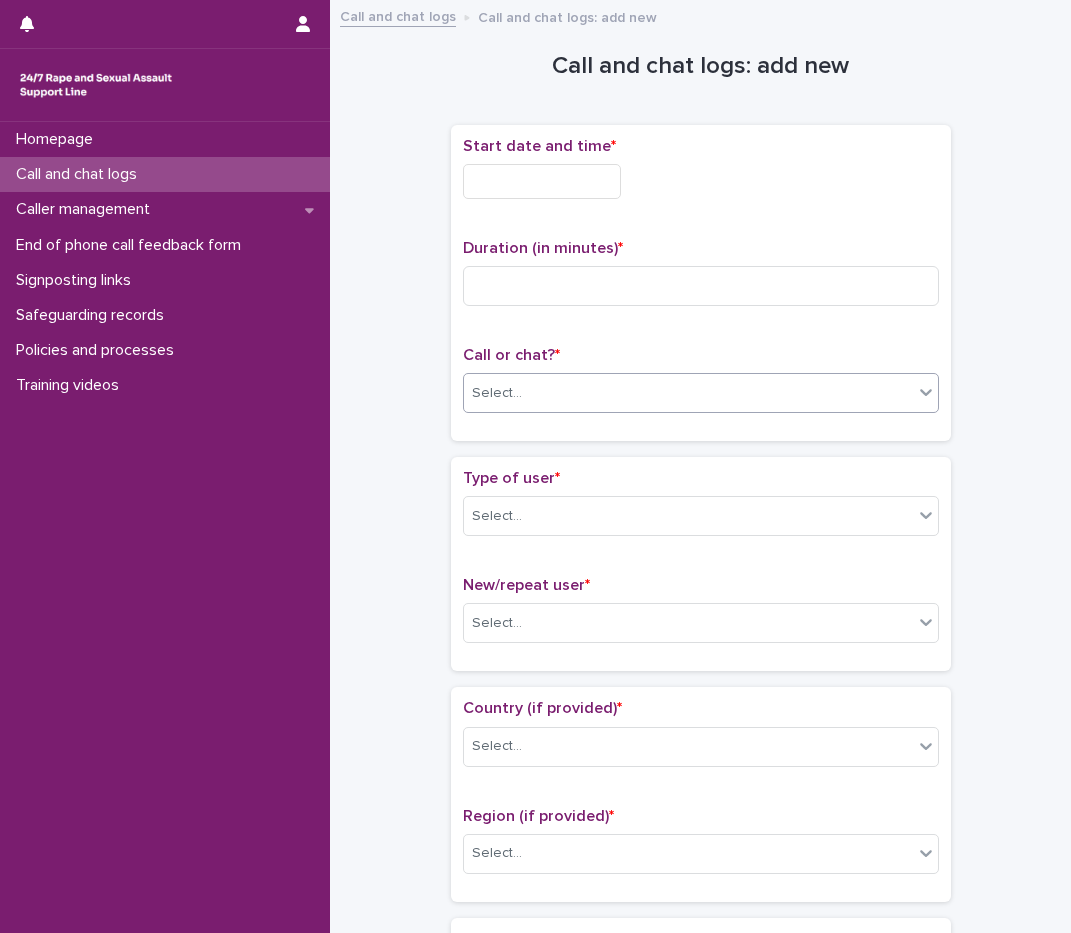 click on "Select..." at bounding box center [688, 393] 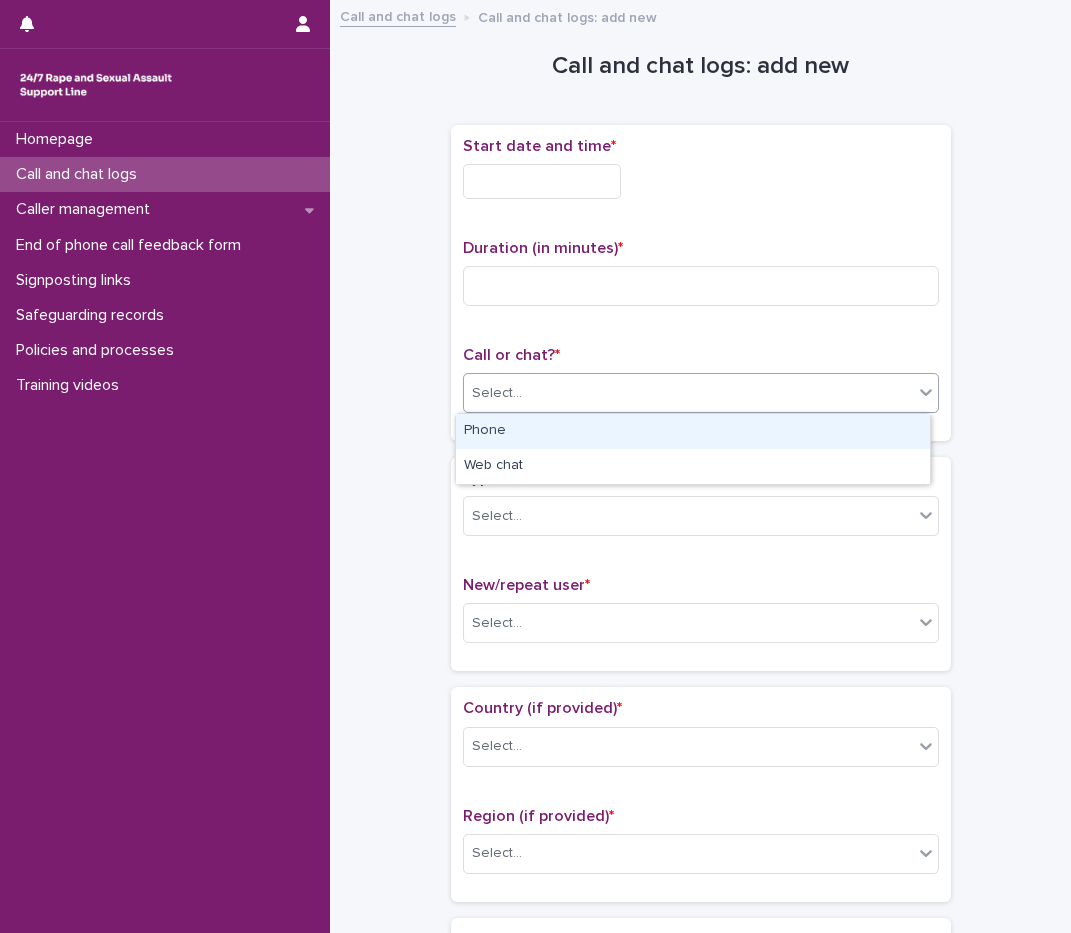 click on "Phone" at bounding box center (693, 431) 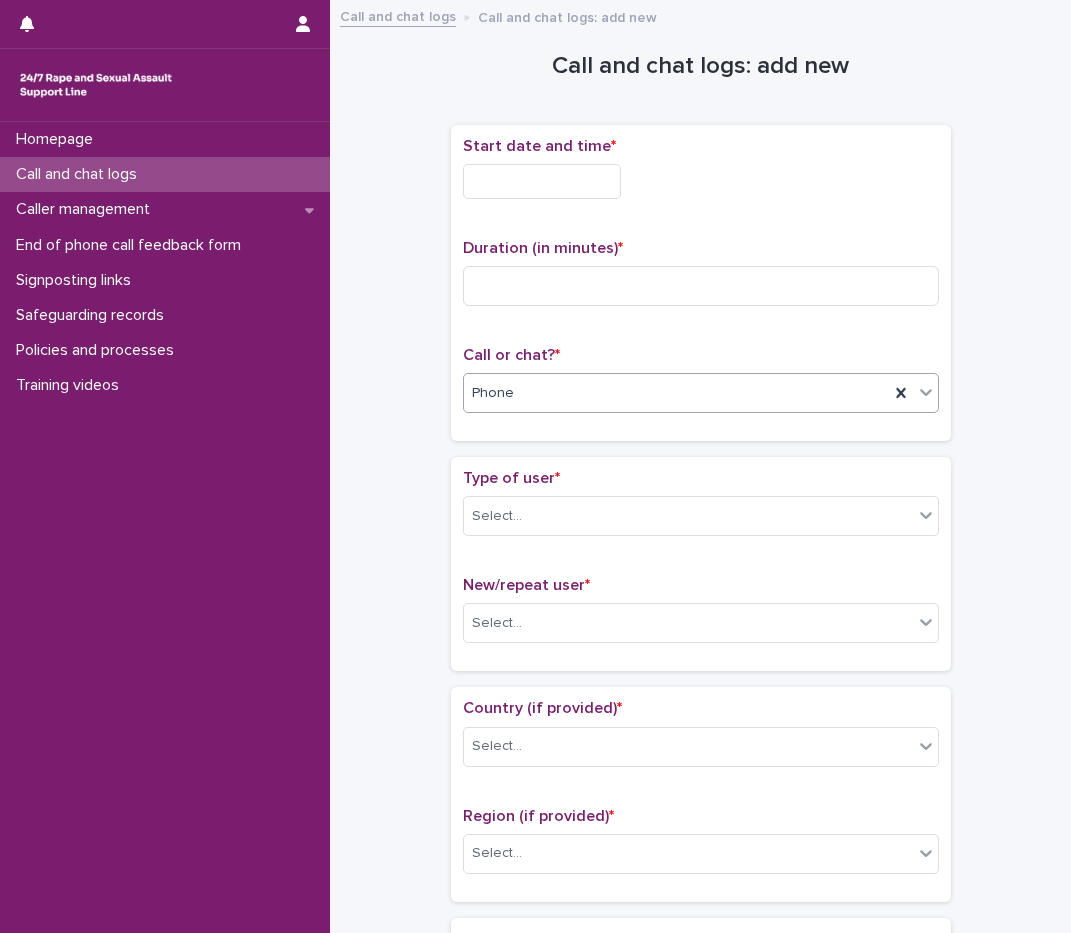 click at bounding box center [542, 181] 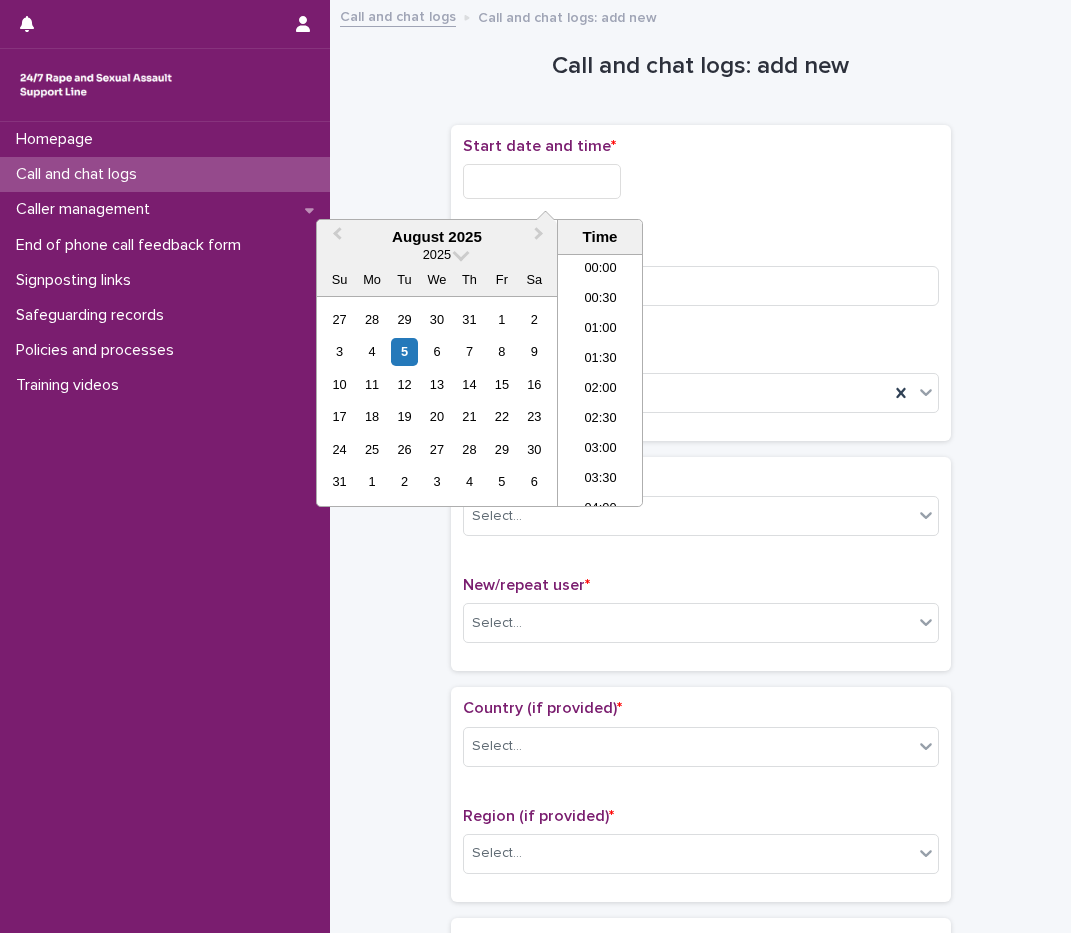 scroll, scrollTop: 1189, scrollLeft: 0, axis: vertical 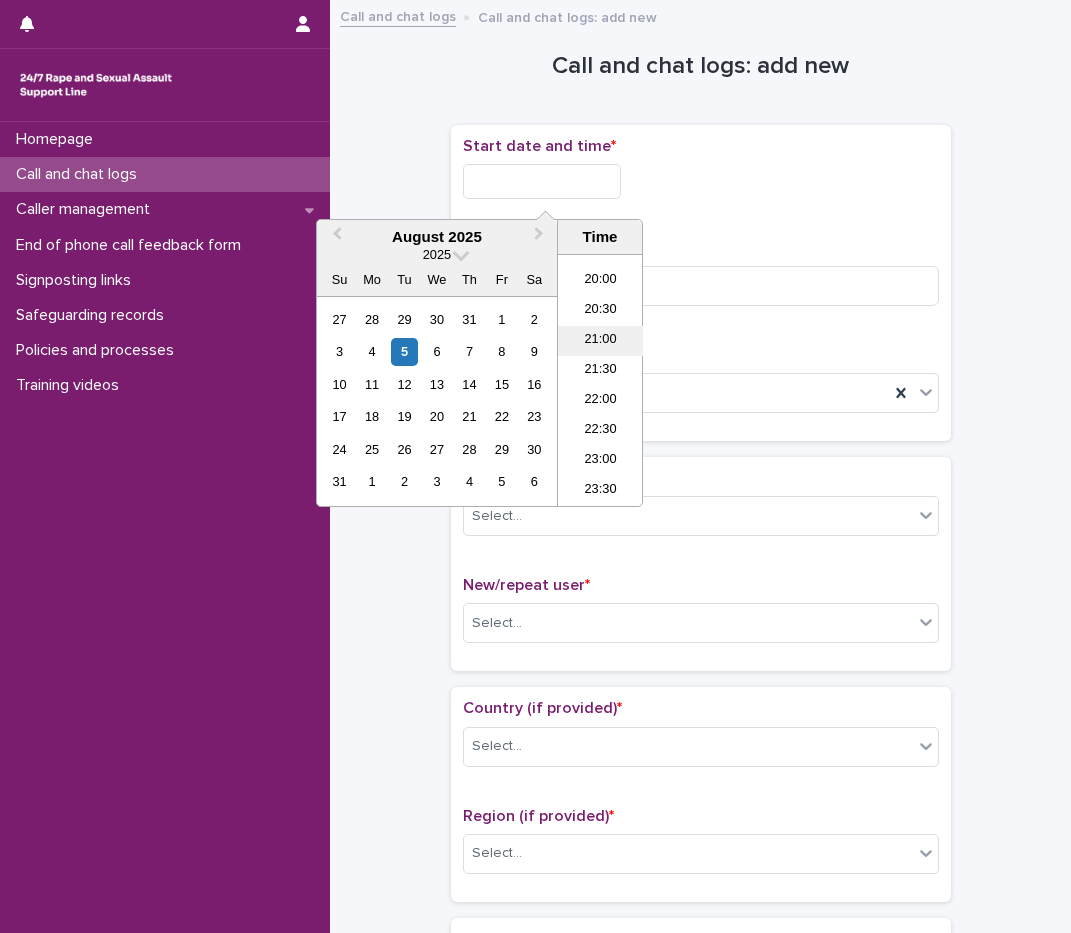 click on "21:00" at bounding box center [600, 341] 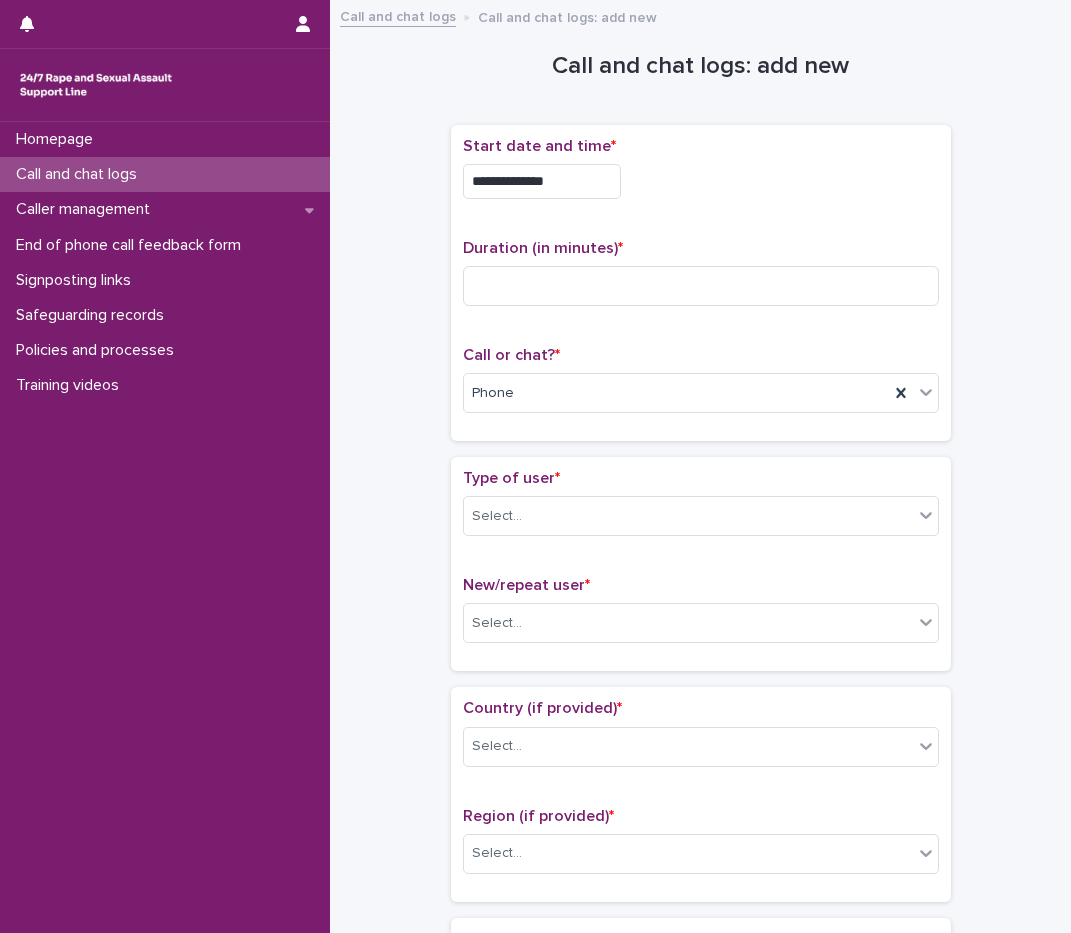click on "**********" at bounding box center [701, 283] 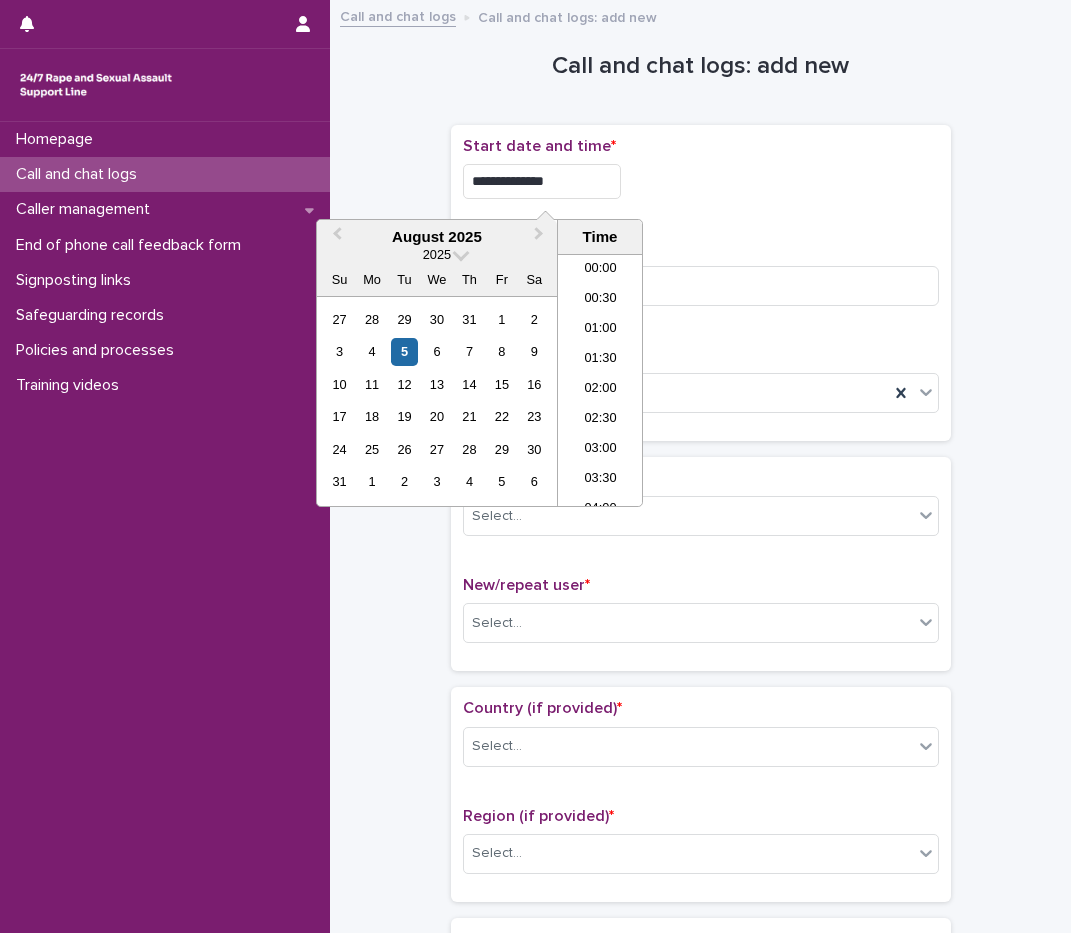 click on "**********" at bounding box center (542, 181) 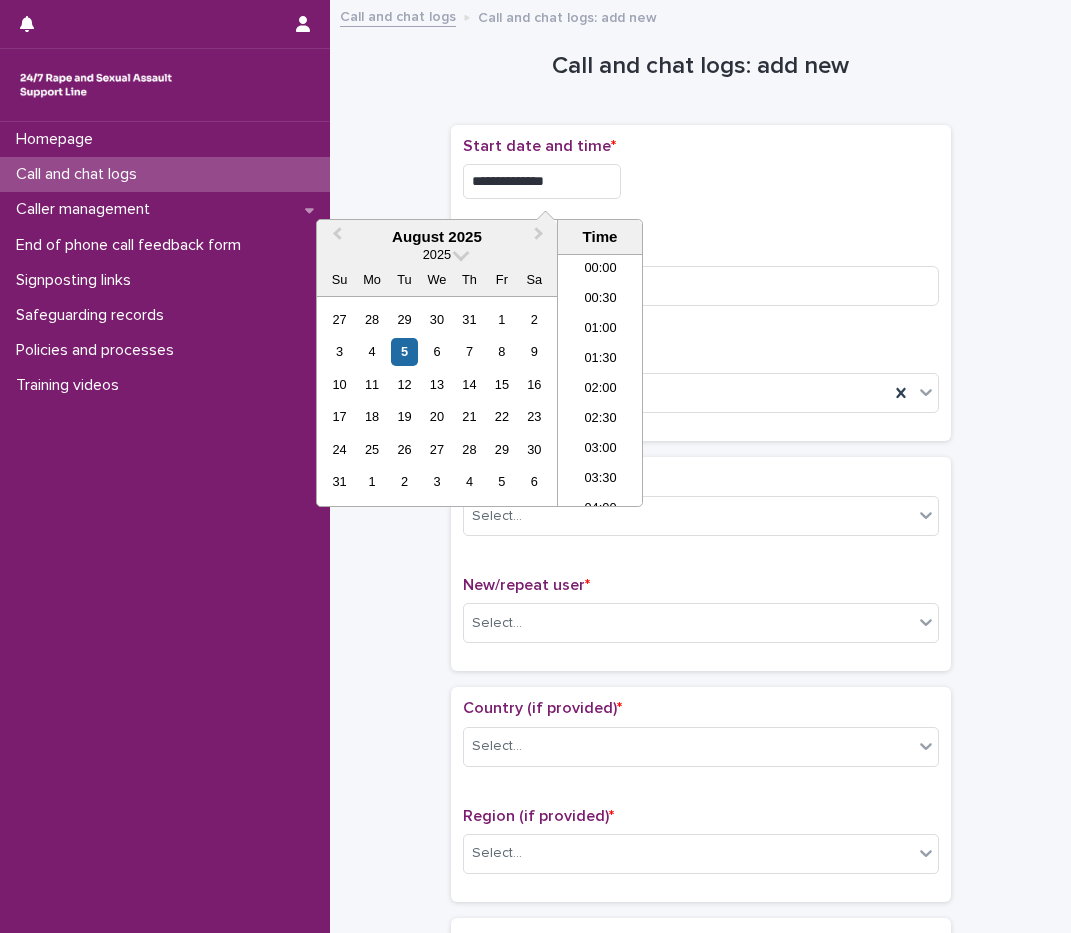 scroll, scrollTop: 1150, scrollLeft: 0, axis: vertical 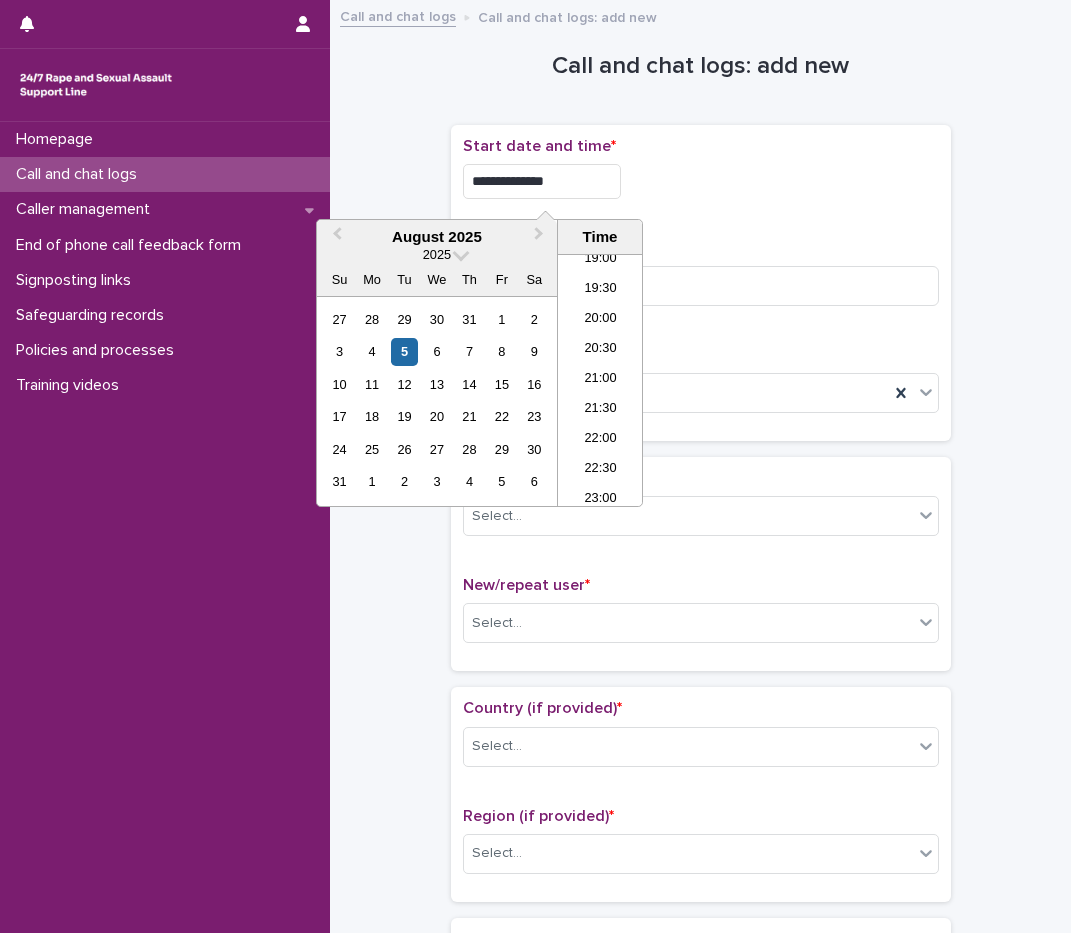 type on "**********" 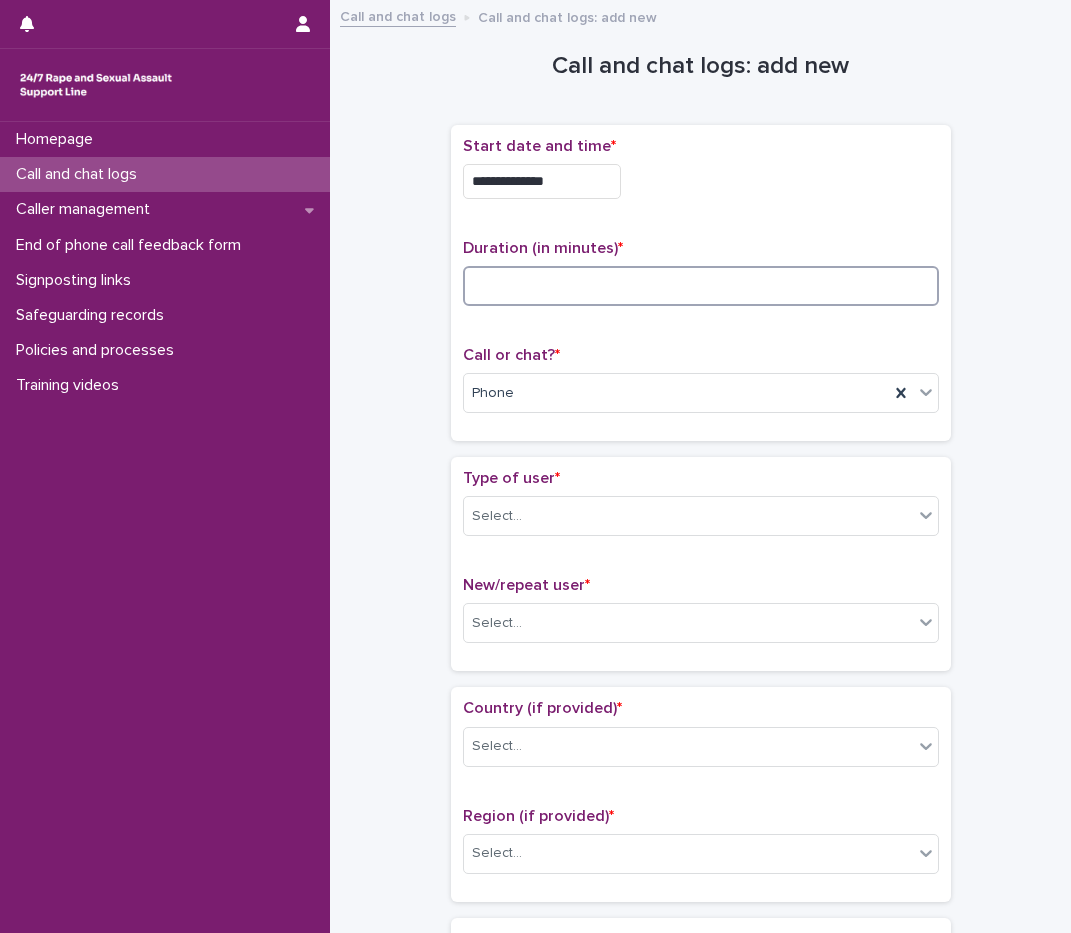 click at bounding box center (701, 286) 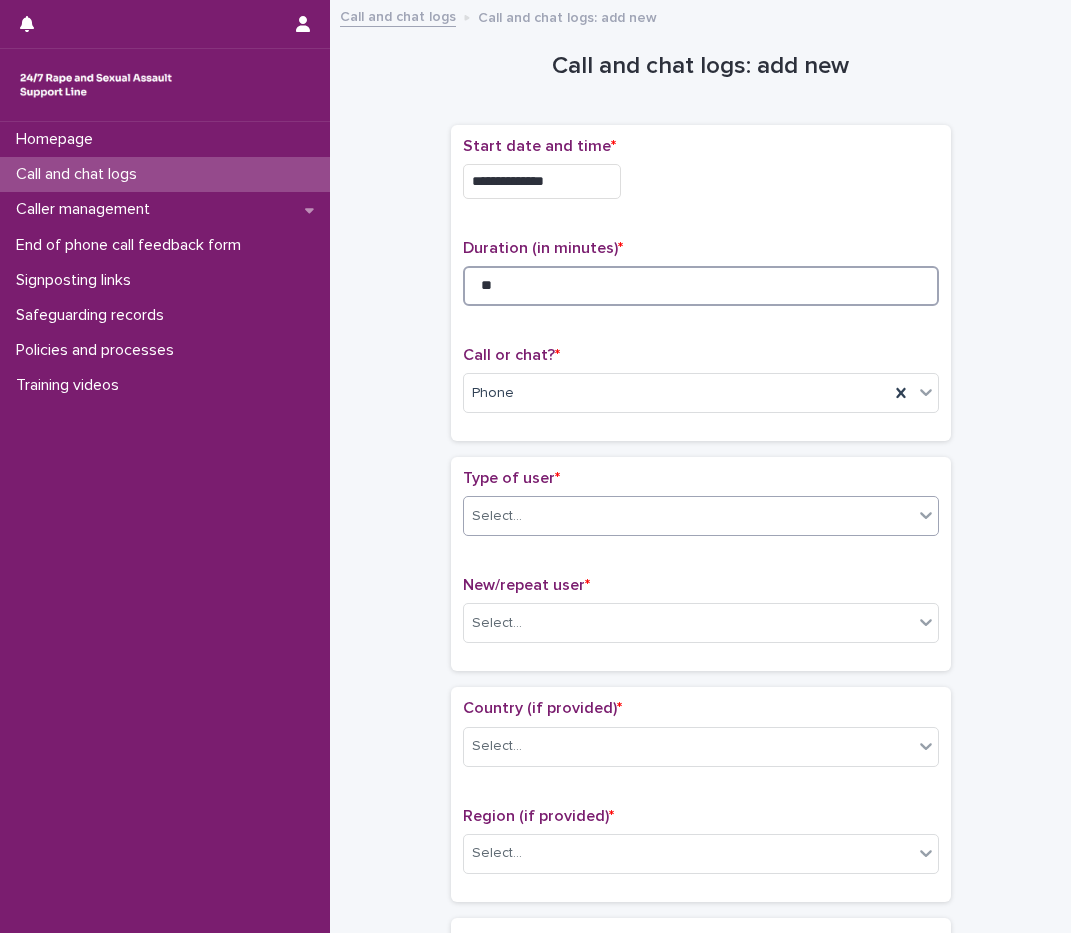 type on "**" 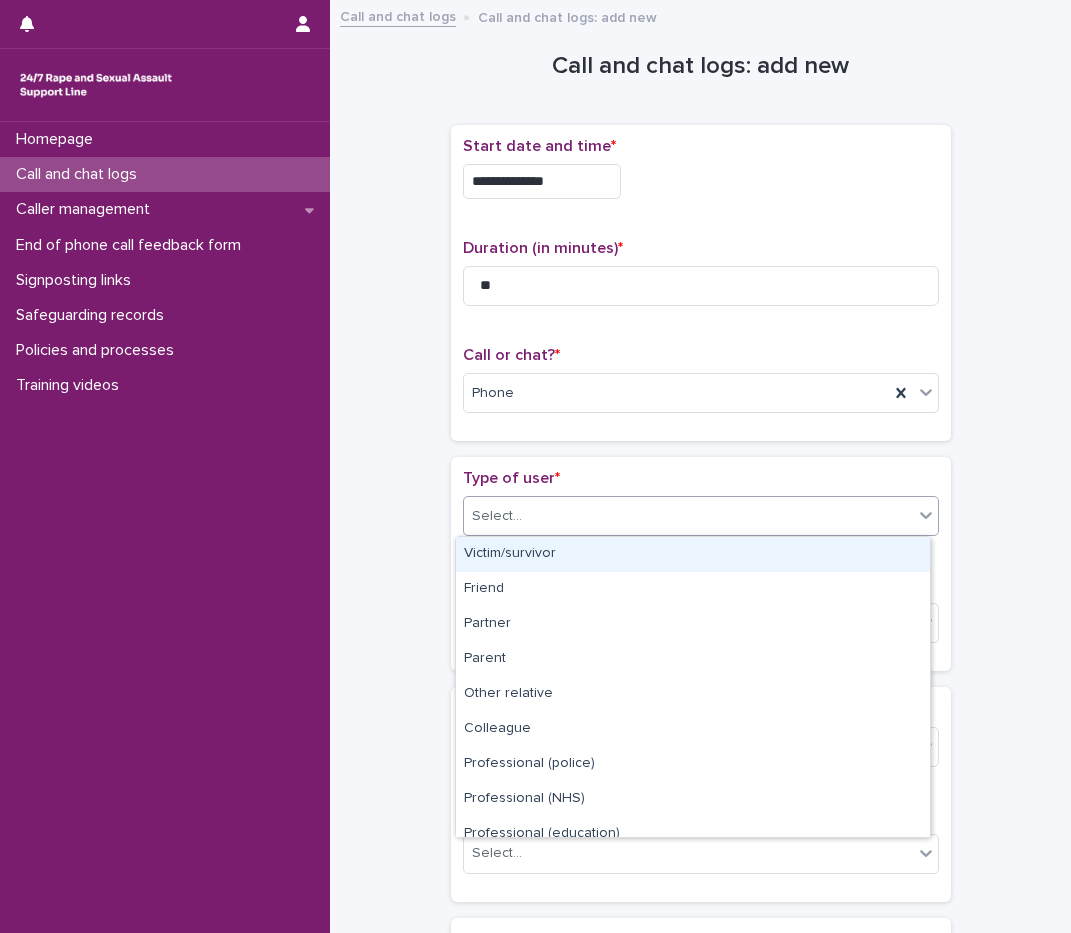 click on "Select..." at bounding box center (688, 516) 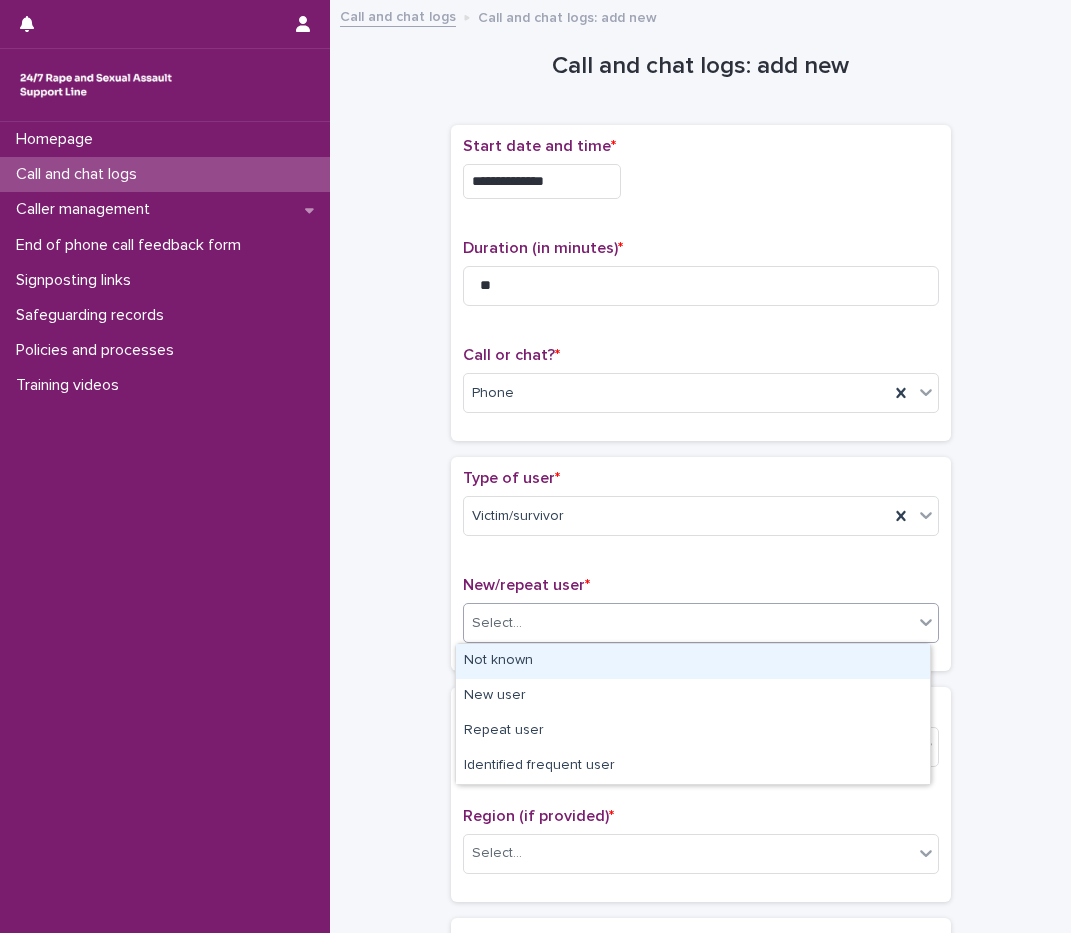 click on "Select..." at bounding box center [688, 623] 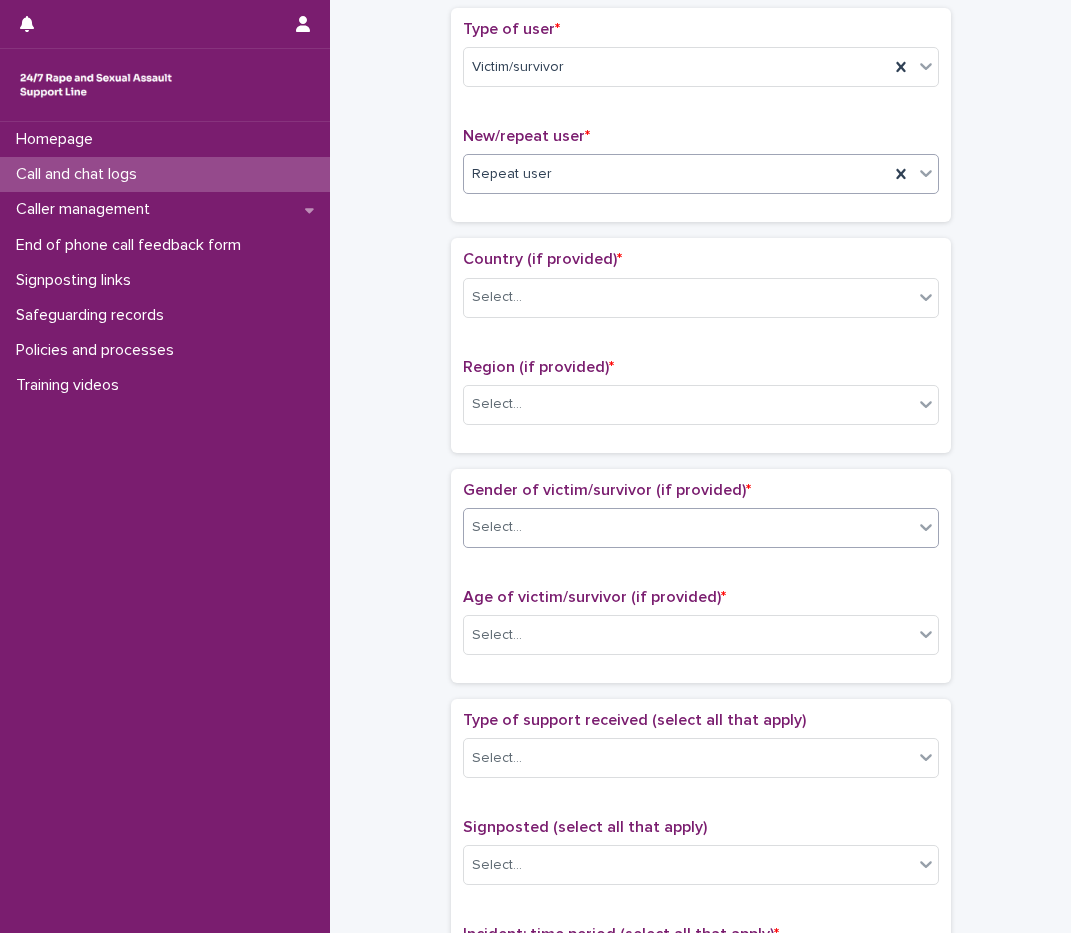scroll, scrollTop: 500, scrollLeft: 0, axis: vertical 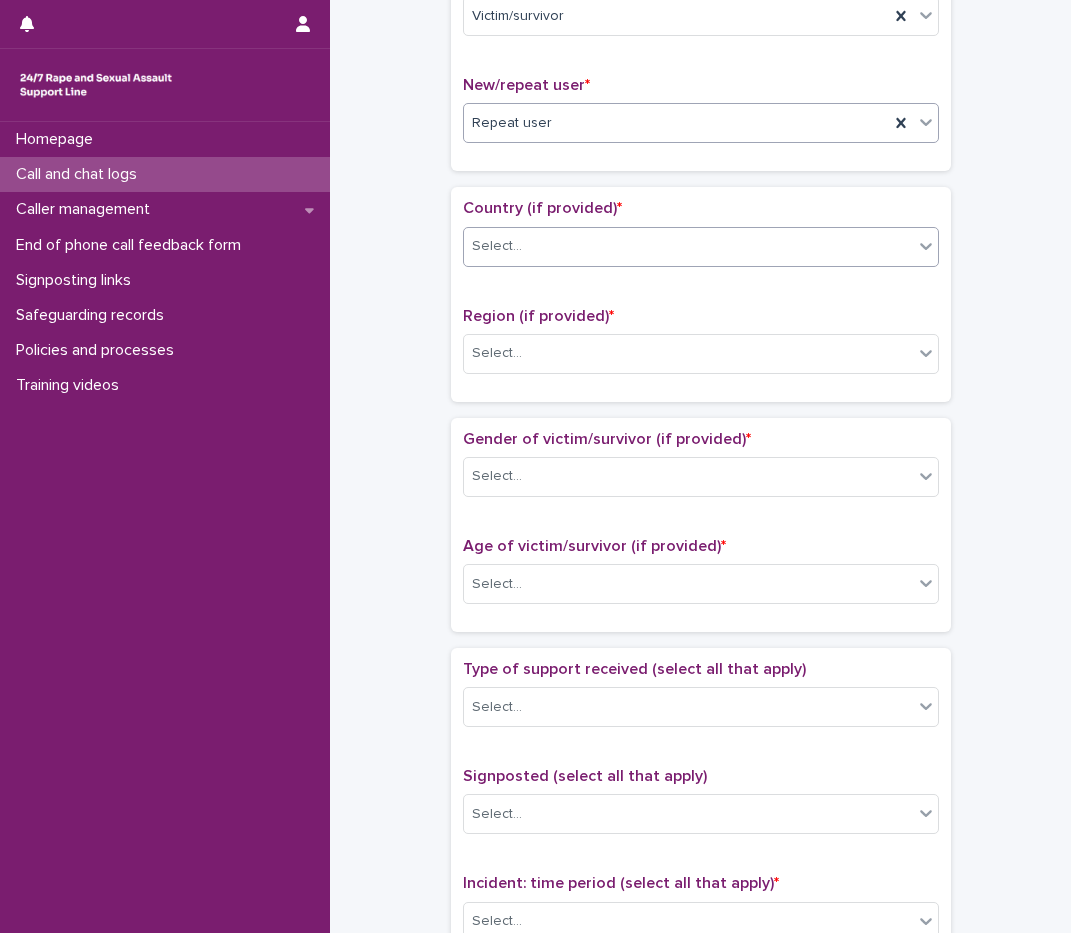 click on "Select..." at bounding box center (688, 246) 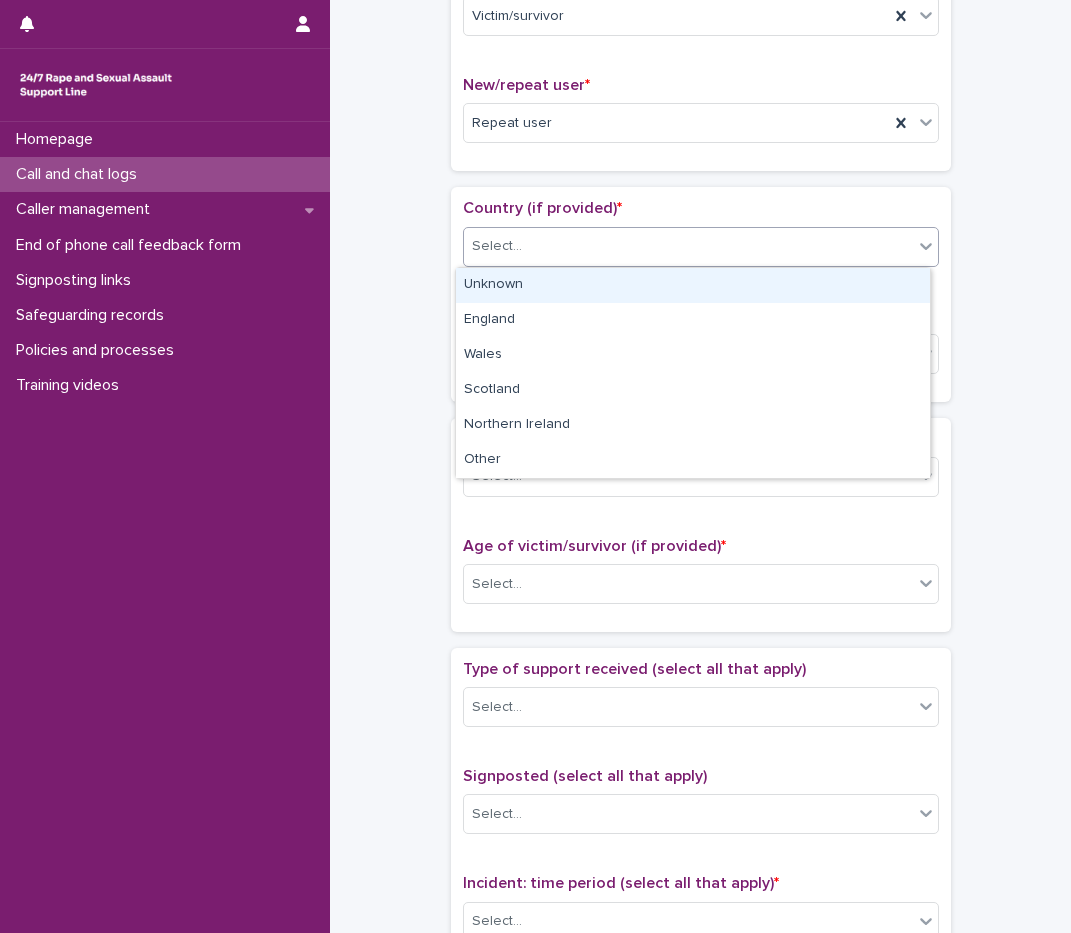 click on "Unknown" at bounding box center [693, 285] 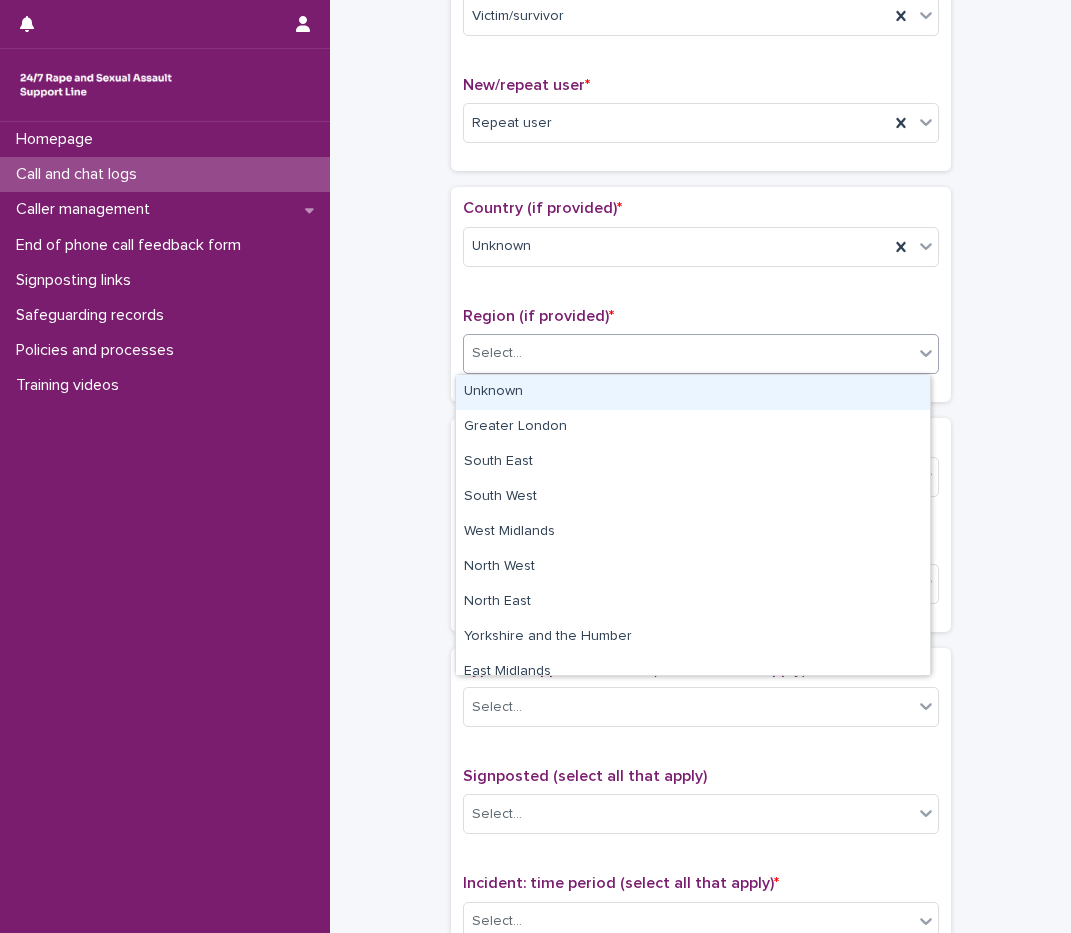 click on "Select..." at bounding box center (688, 353) 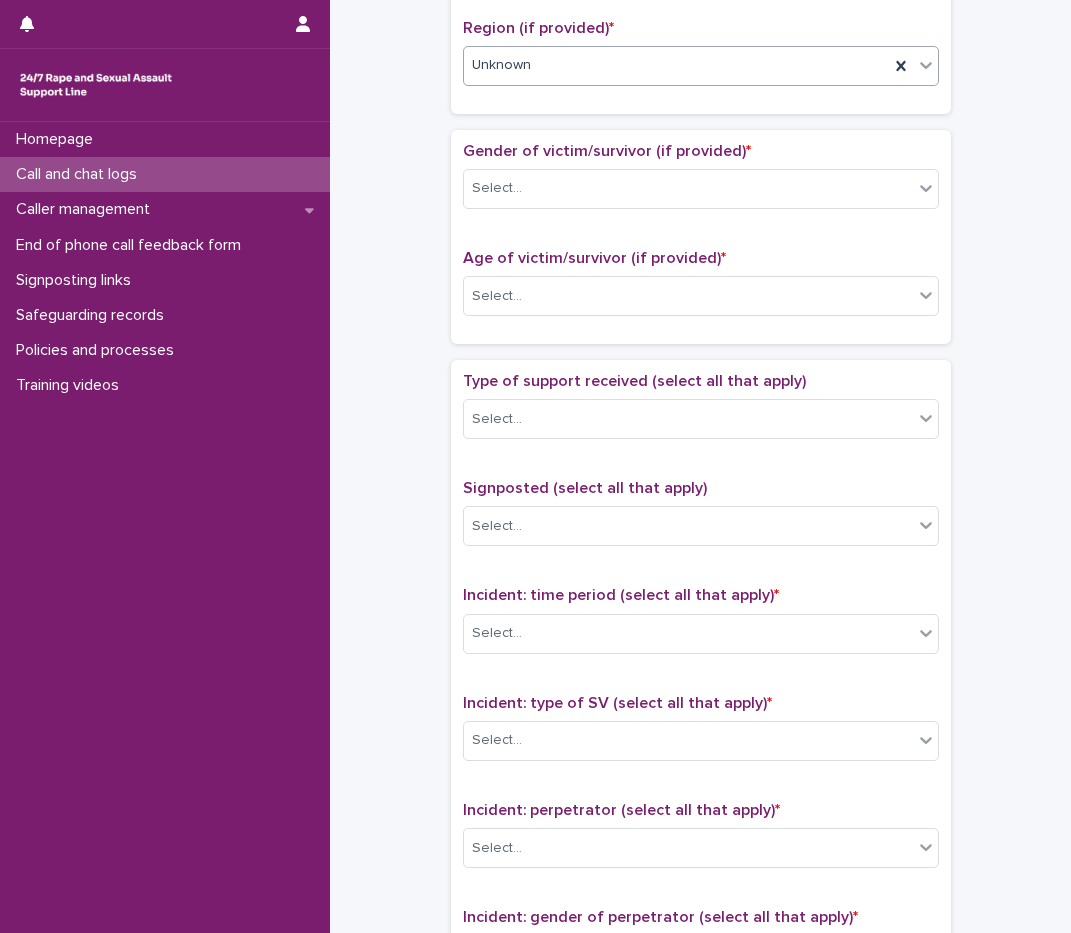 scroll, scrollTop: 800, scrollLeft: 0, axis: vertical 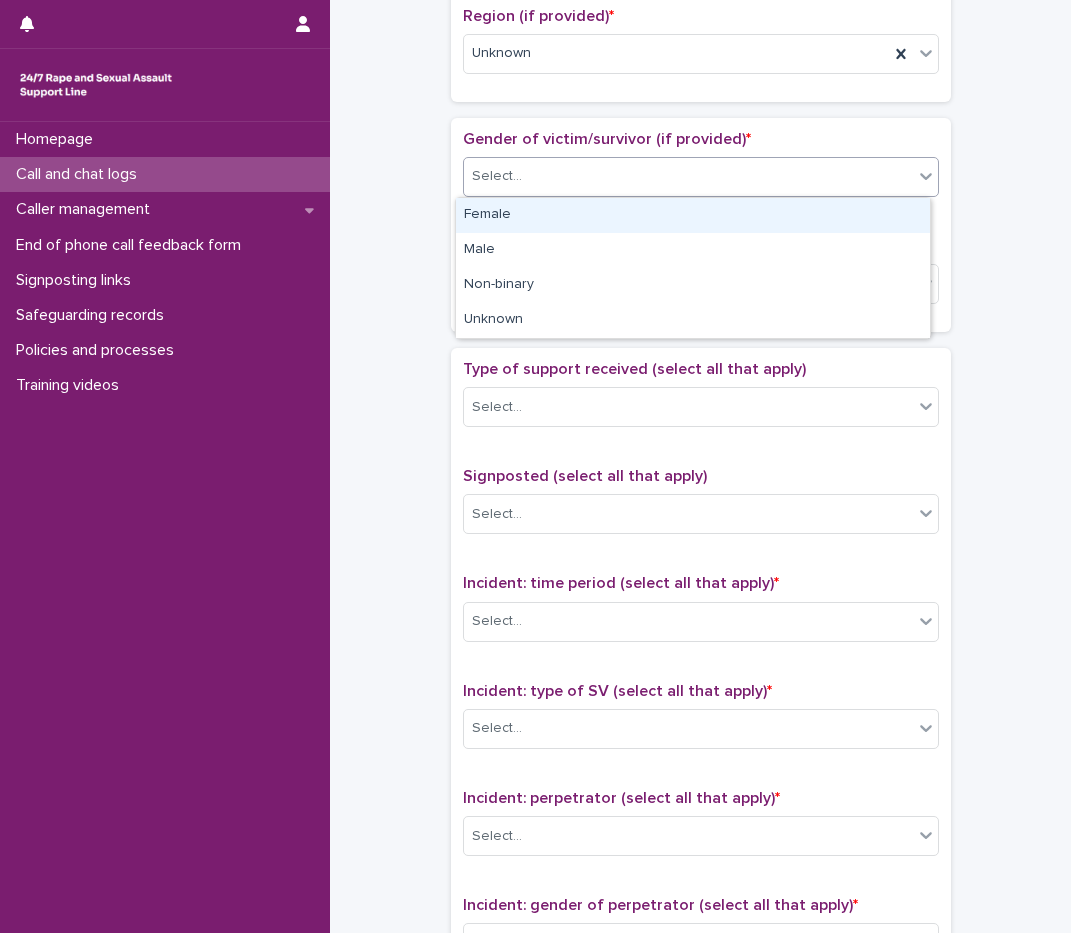 click on "Select..." at bounding box center (688, 176) 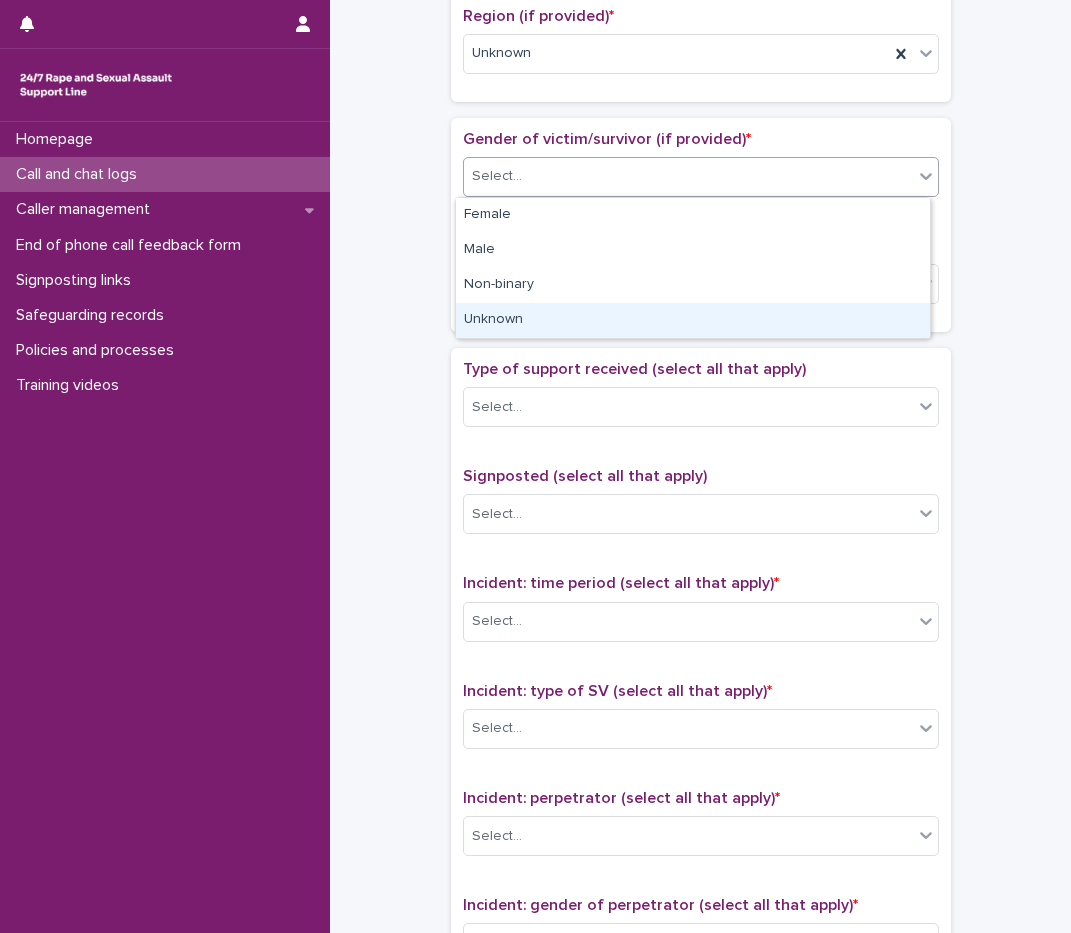 click on "Unknown" at bounding box center (693, 320) 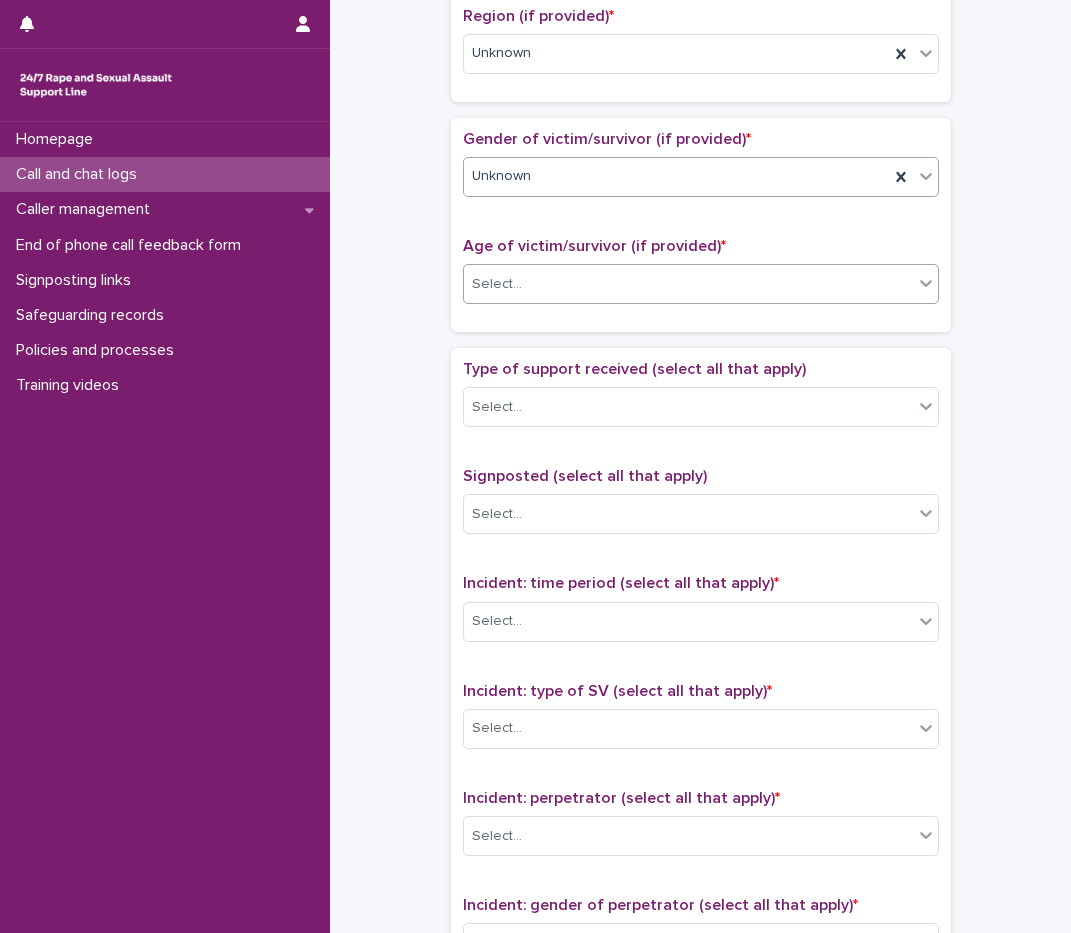 click on "Select..." at bounding box center (497, 284) 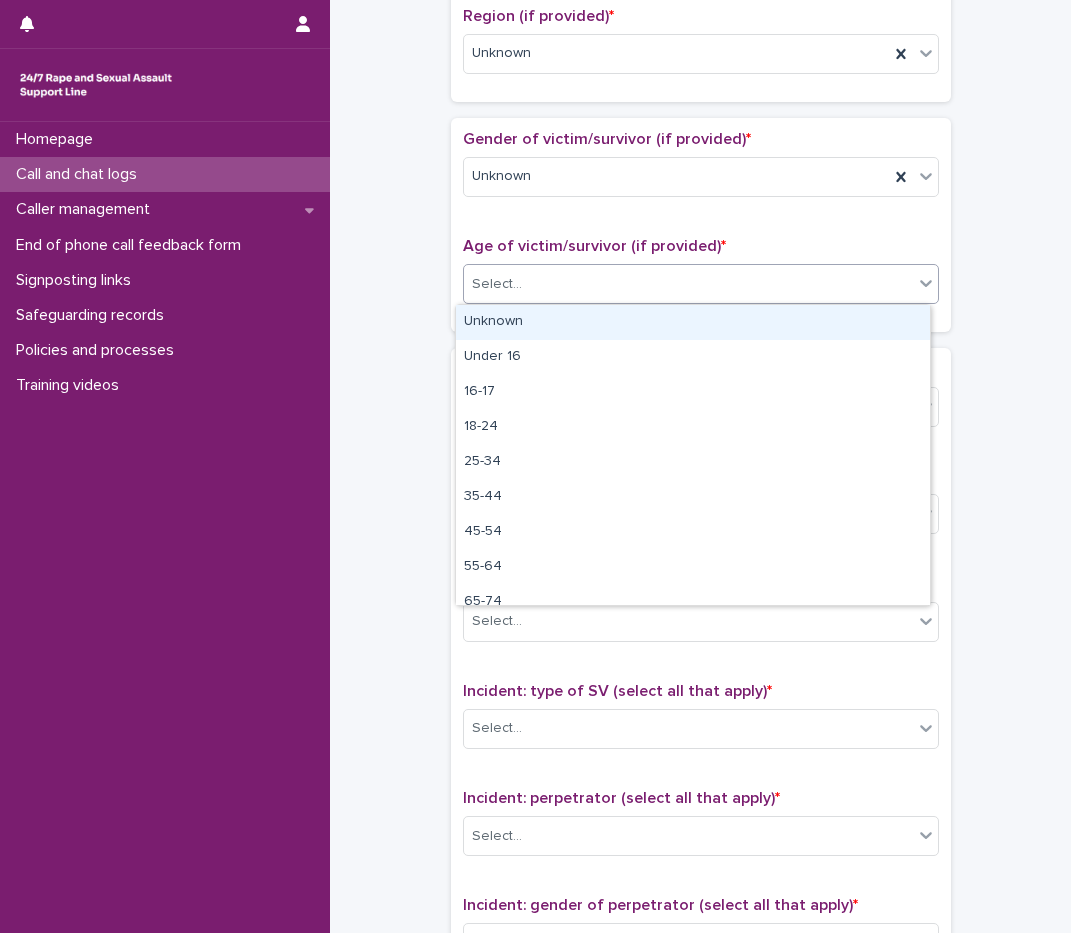 click on "Unknown" at bounding box center [693, 322] 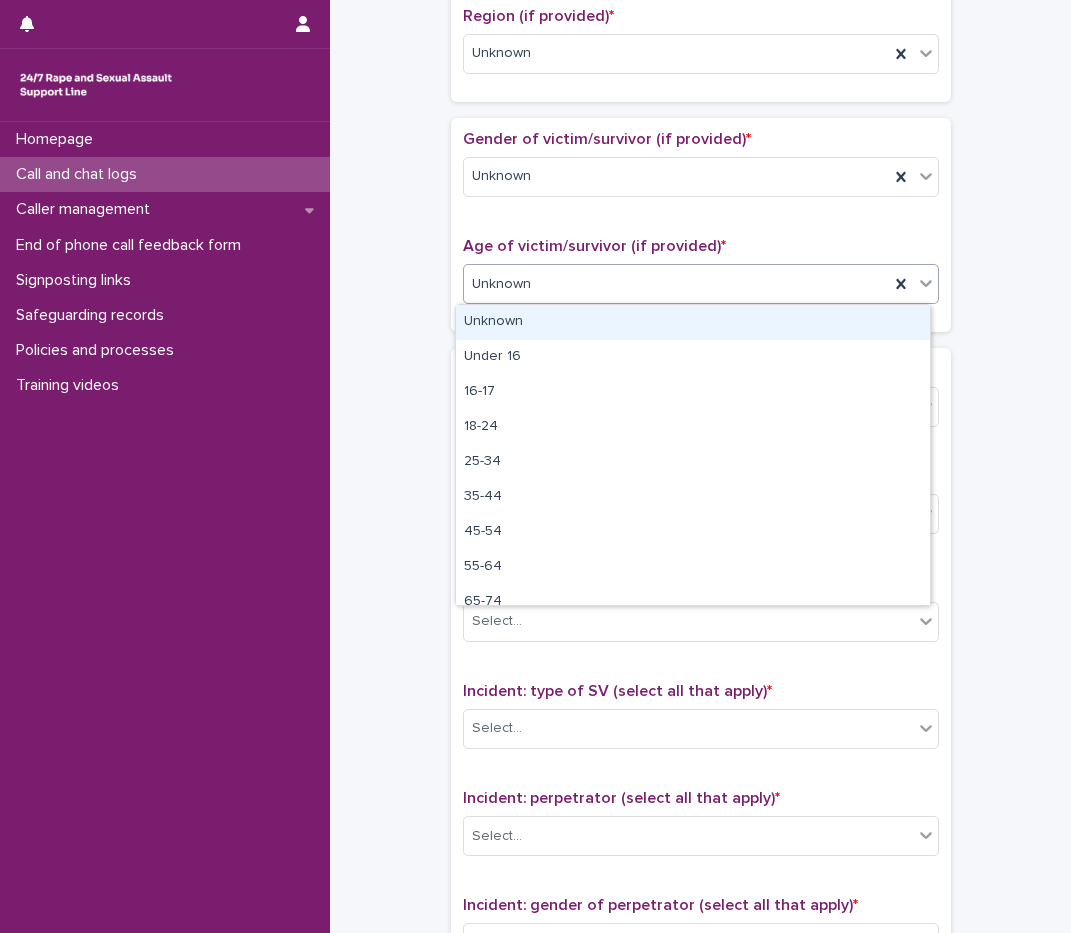 click on "Unknown" at bounding box center [676, 284] 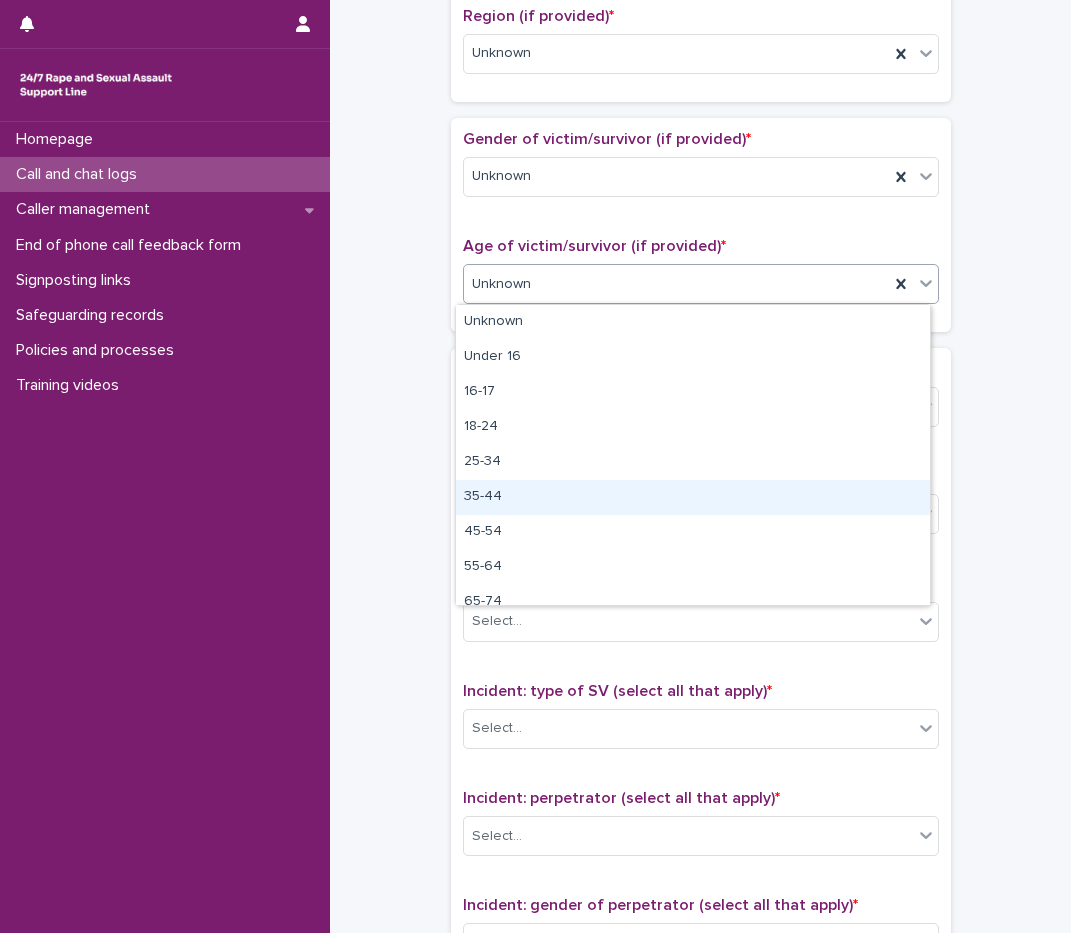 click on "35-44" at bounding box center [693, 497] 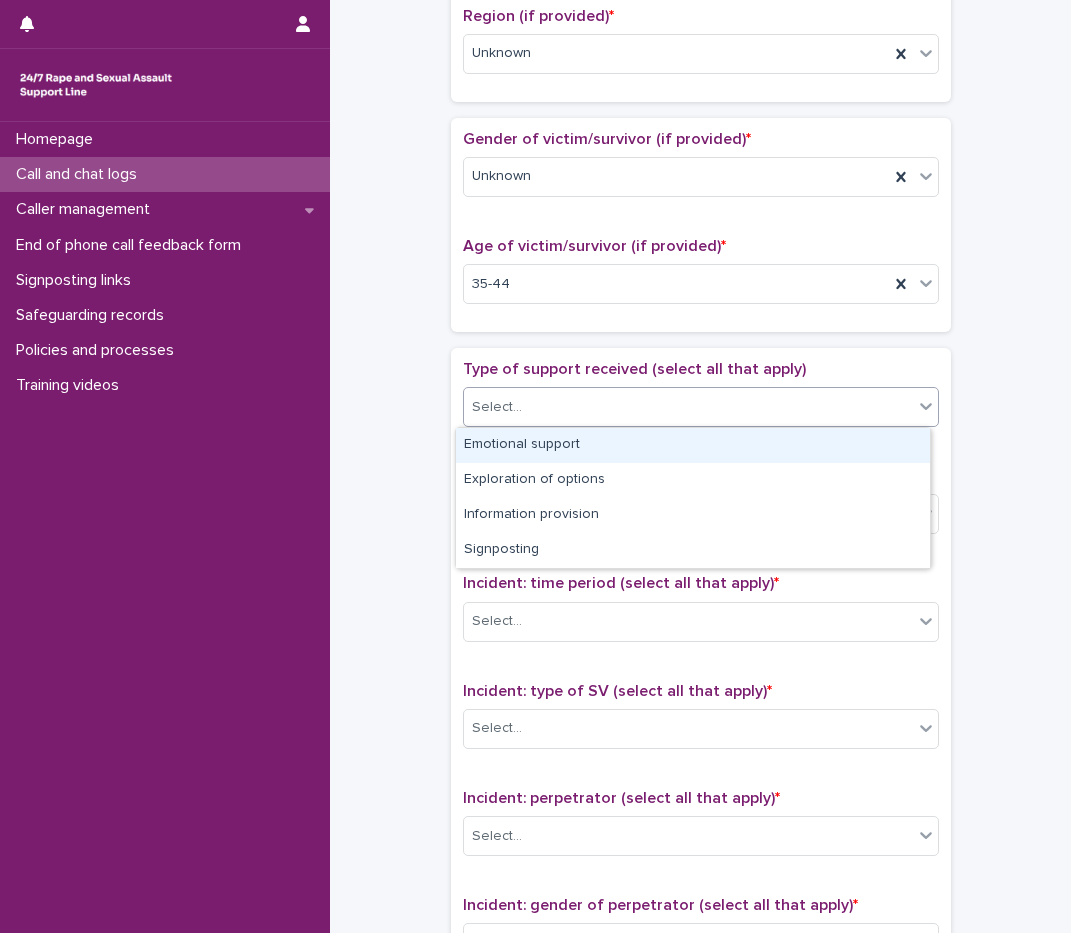 click on "Select..." at bounding box center (688, 407) 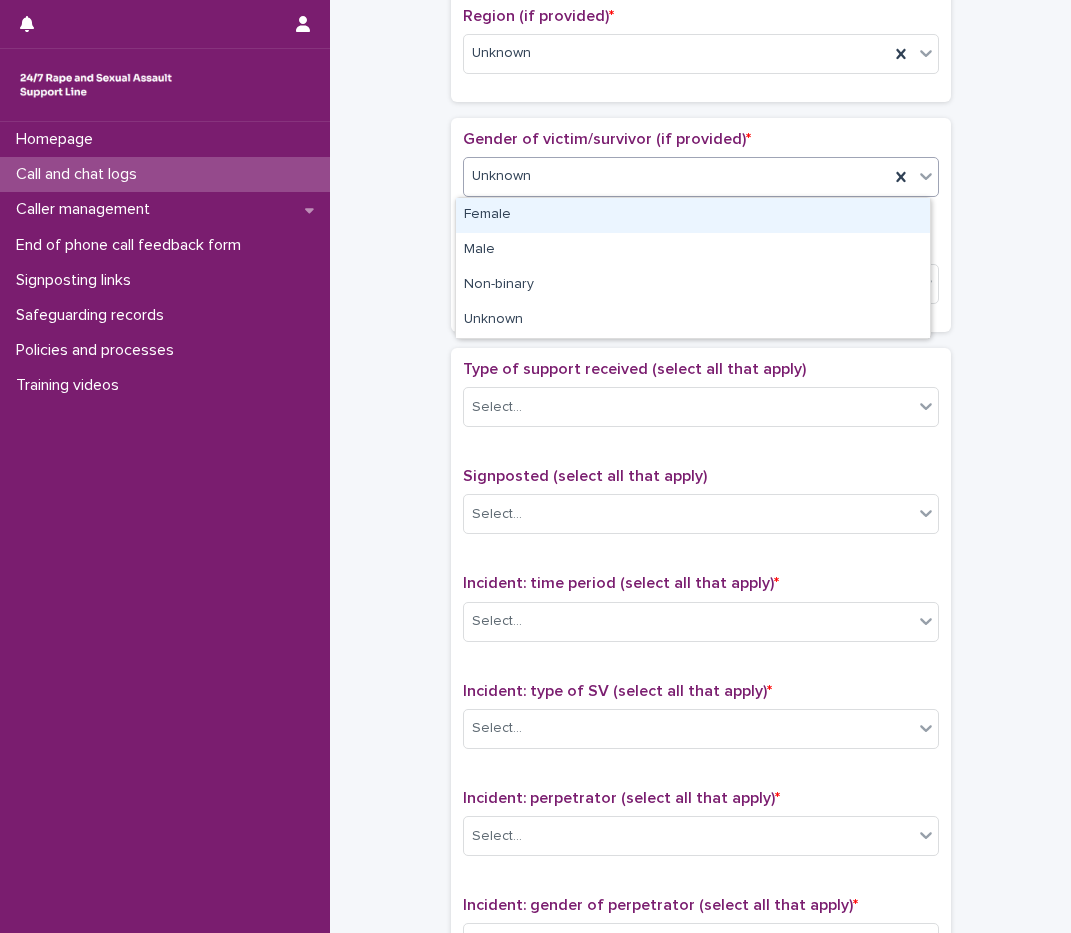 click on "Unknown" at bounding box center [676, 176] 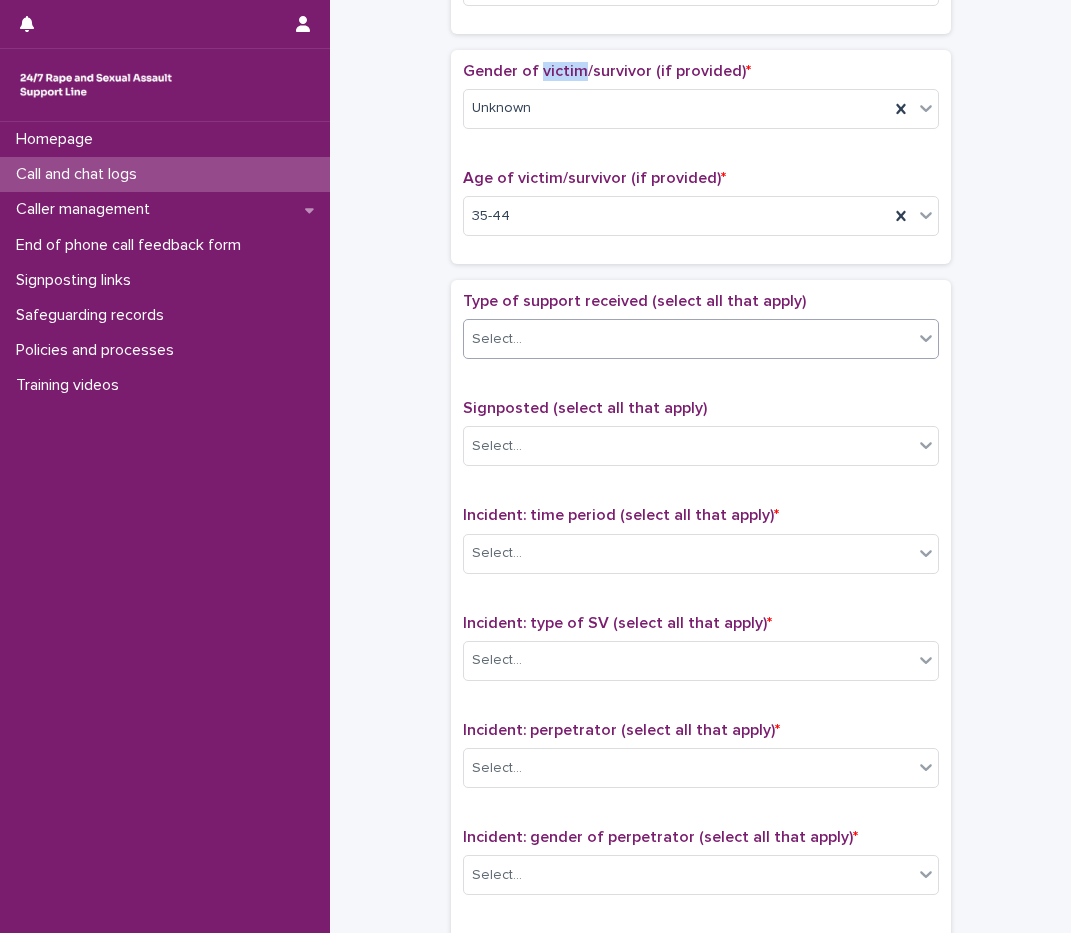 scroll, scrollTop: 900, scrollLeft: 0, axis: vertical 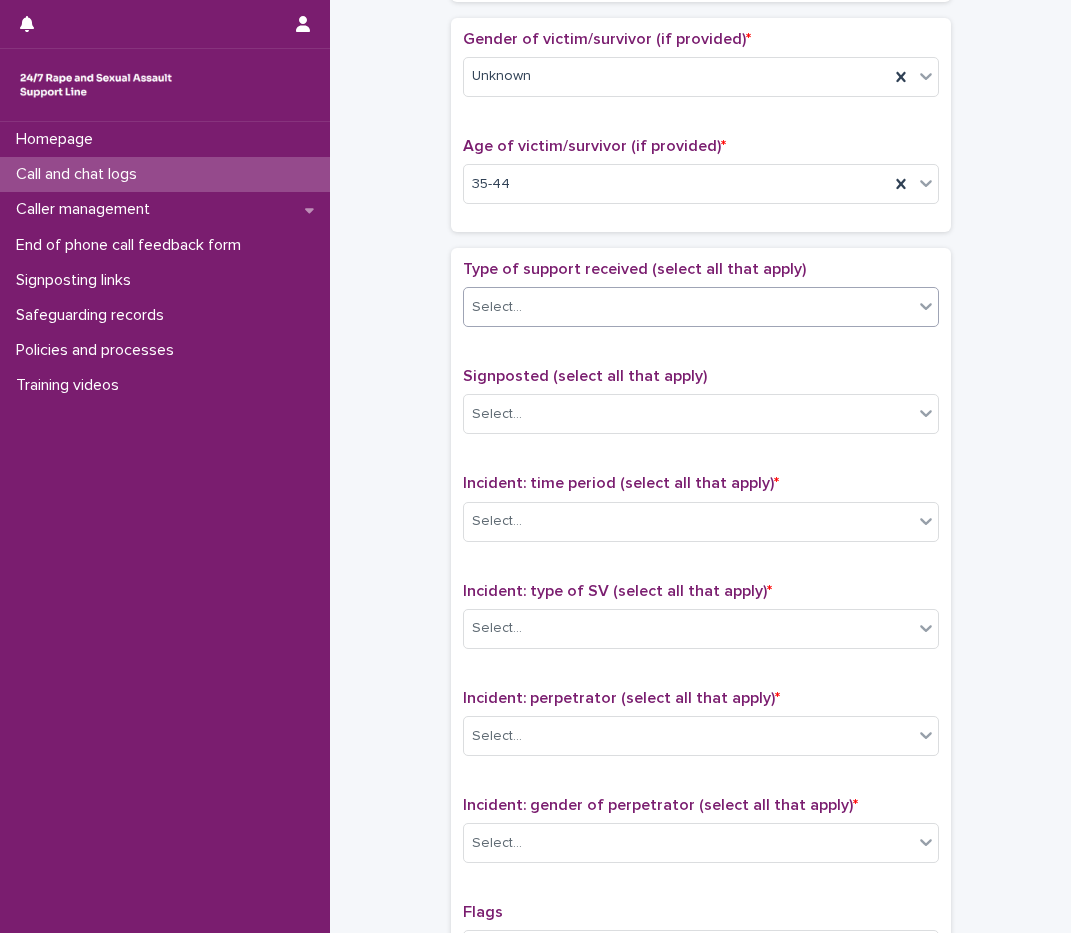 click on "Select..." at bounding box center [688, 307] 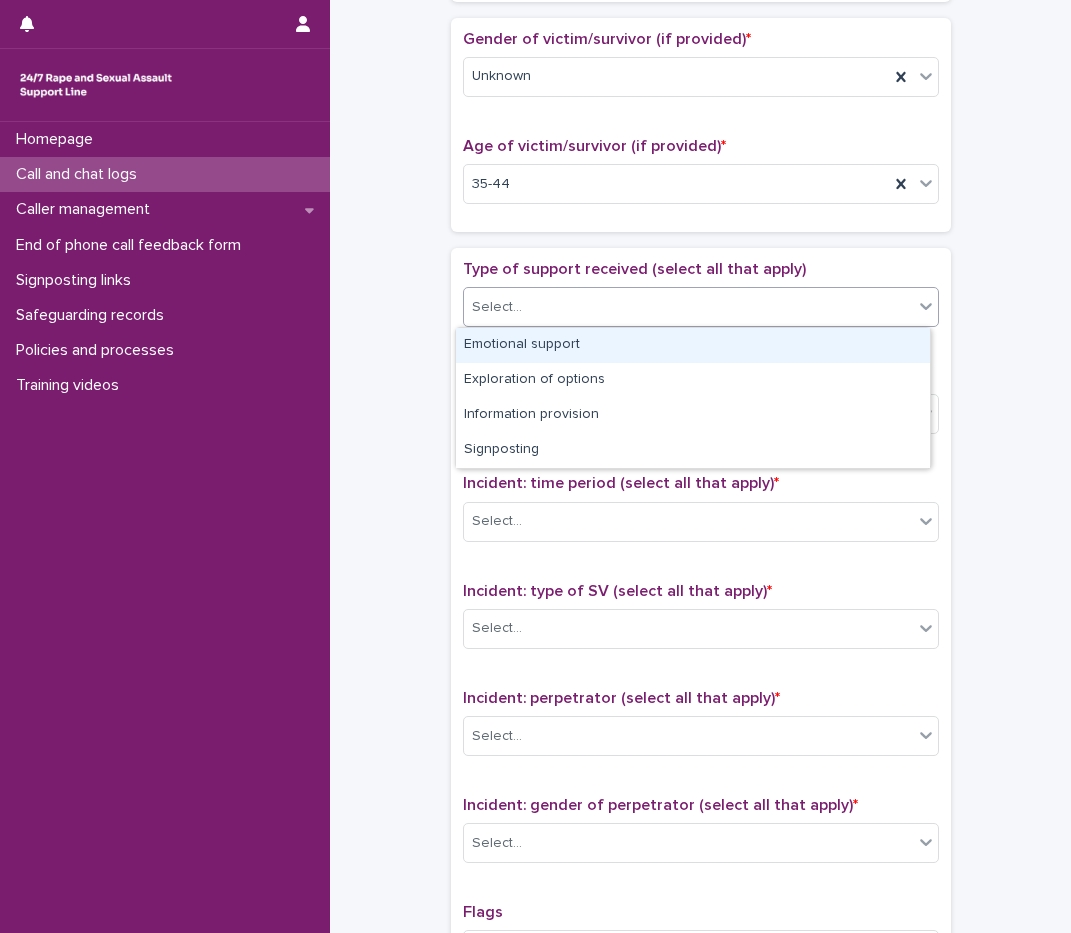 click on "Emotional support" at bounding box center (693, 345) 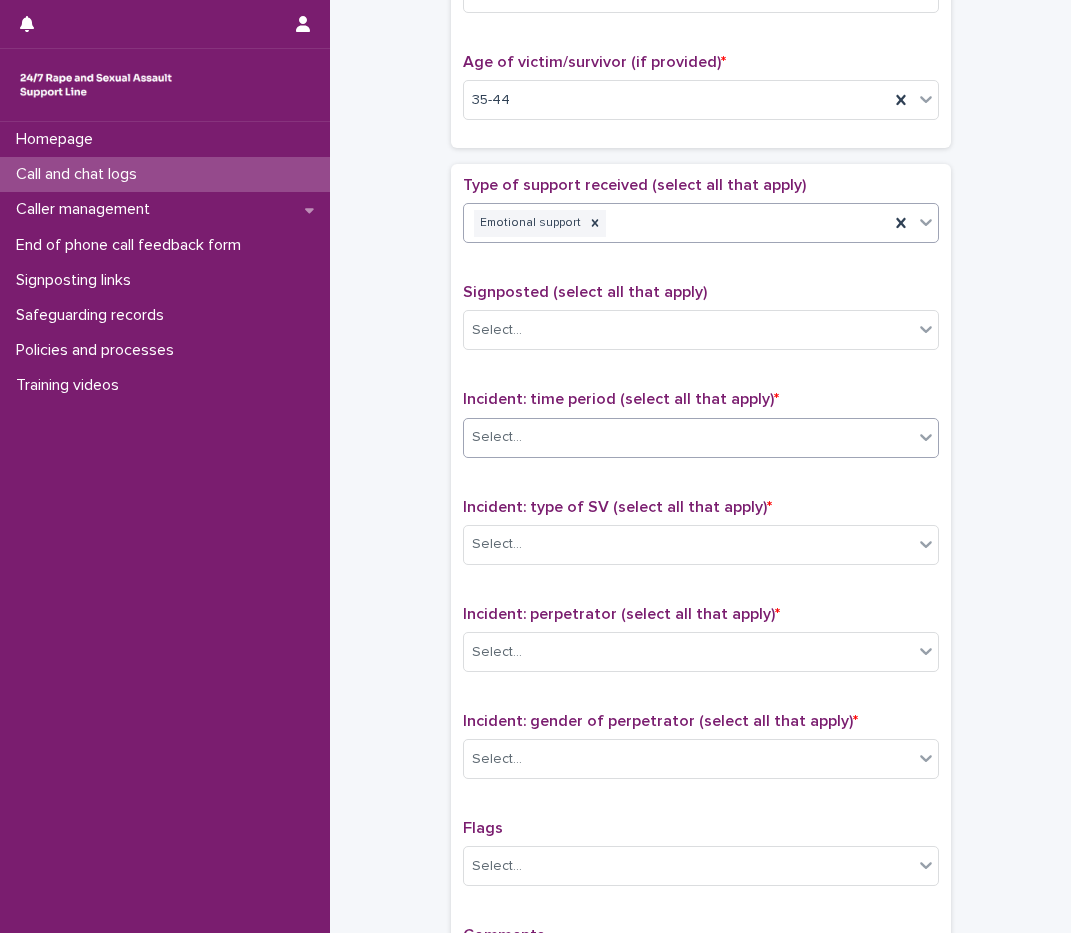 scroll, scrollTop: 1100, scrollLeft: 0, axis: vertical 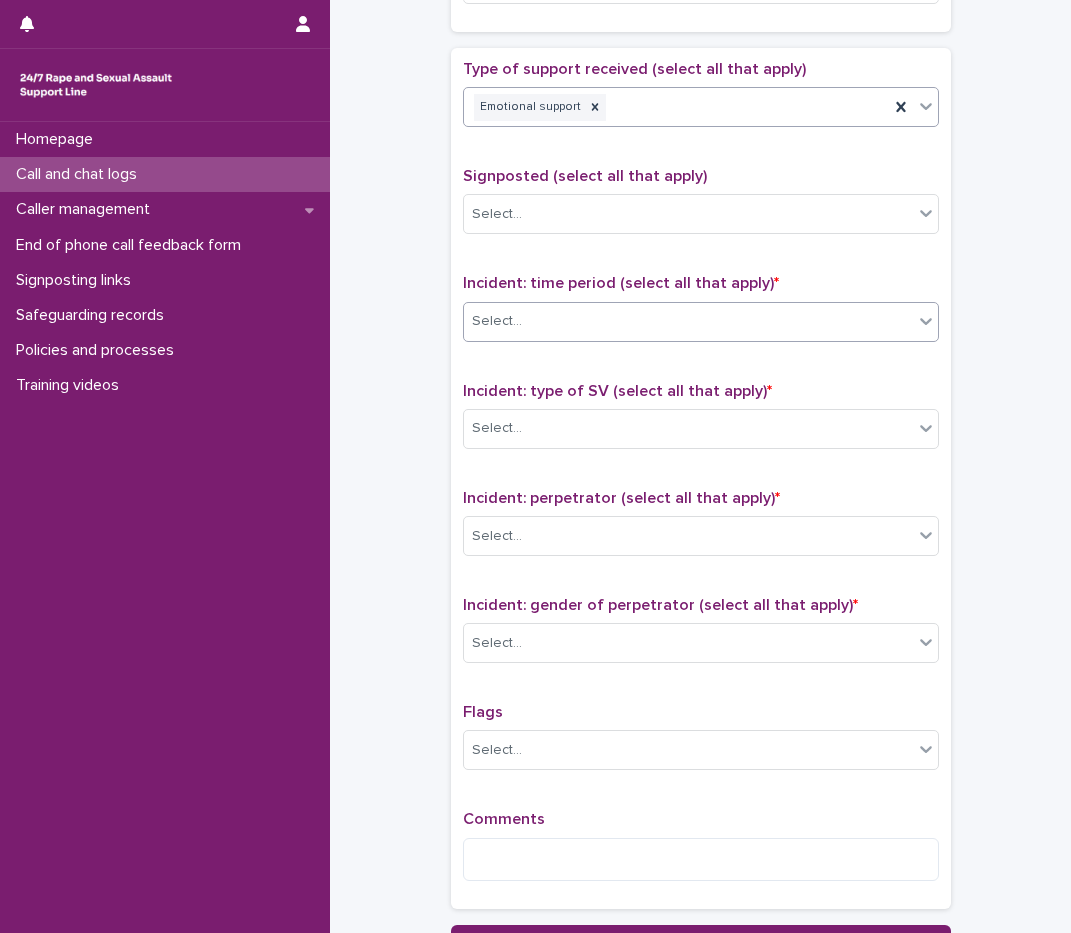 click on "Select..." at bounding box center (688, 321) 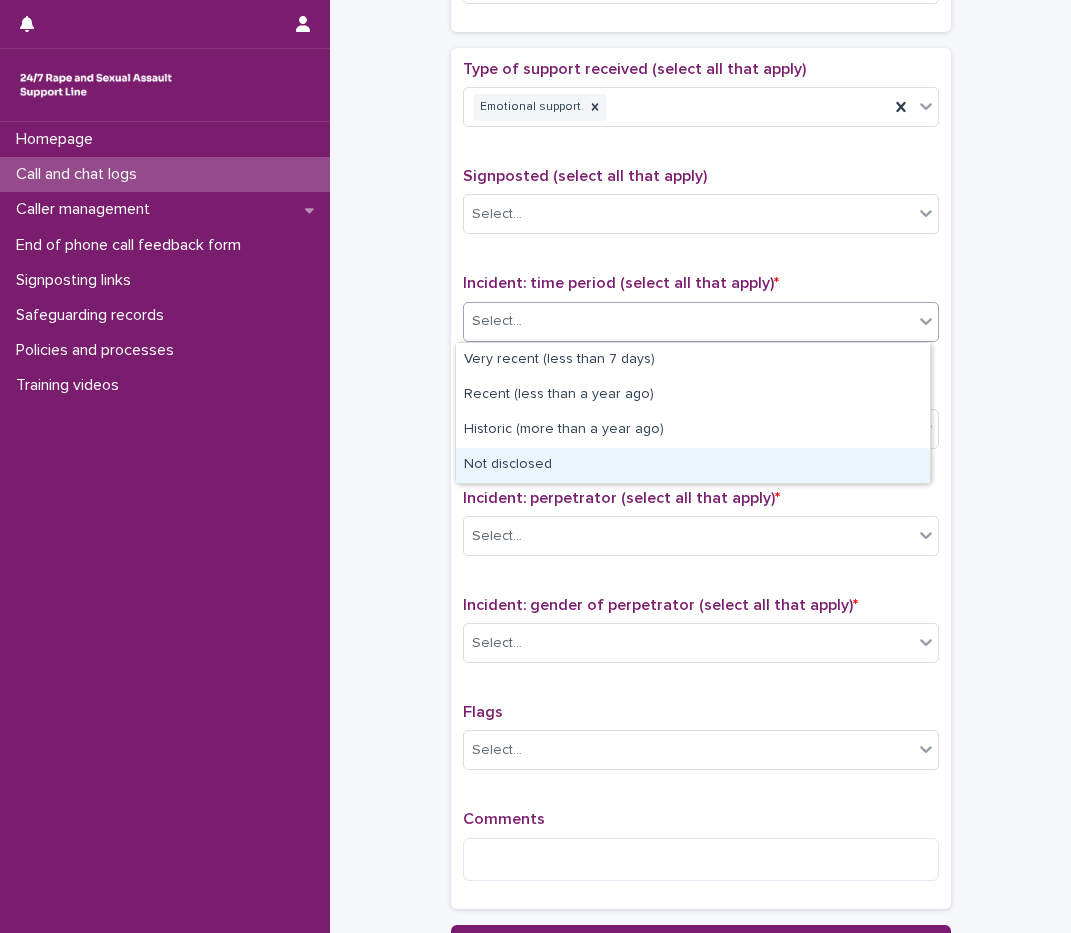 click on "Not disclosed" at bounding box center (693, 465) 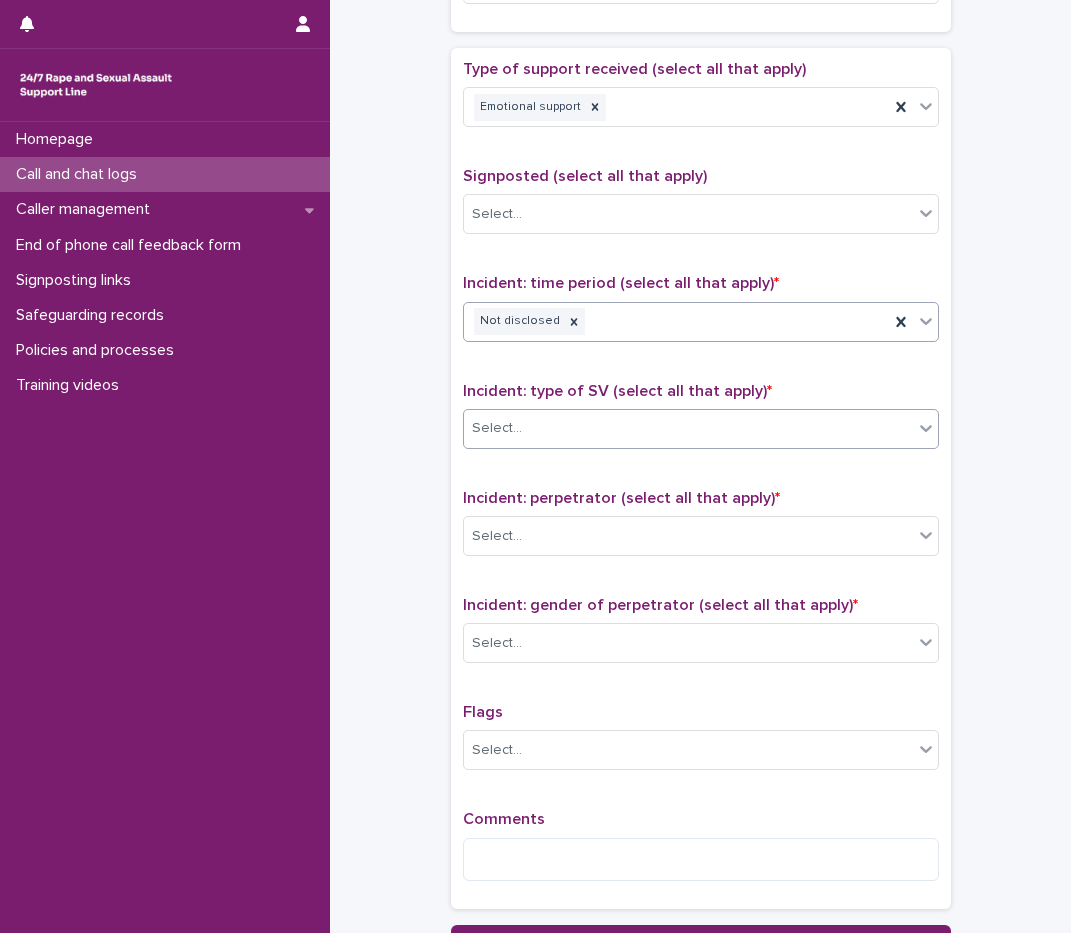 click on "Select..." at bounding box center [688, 428] 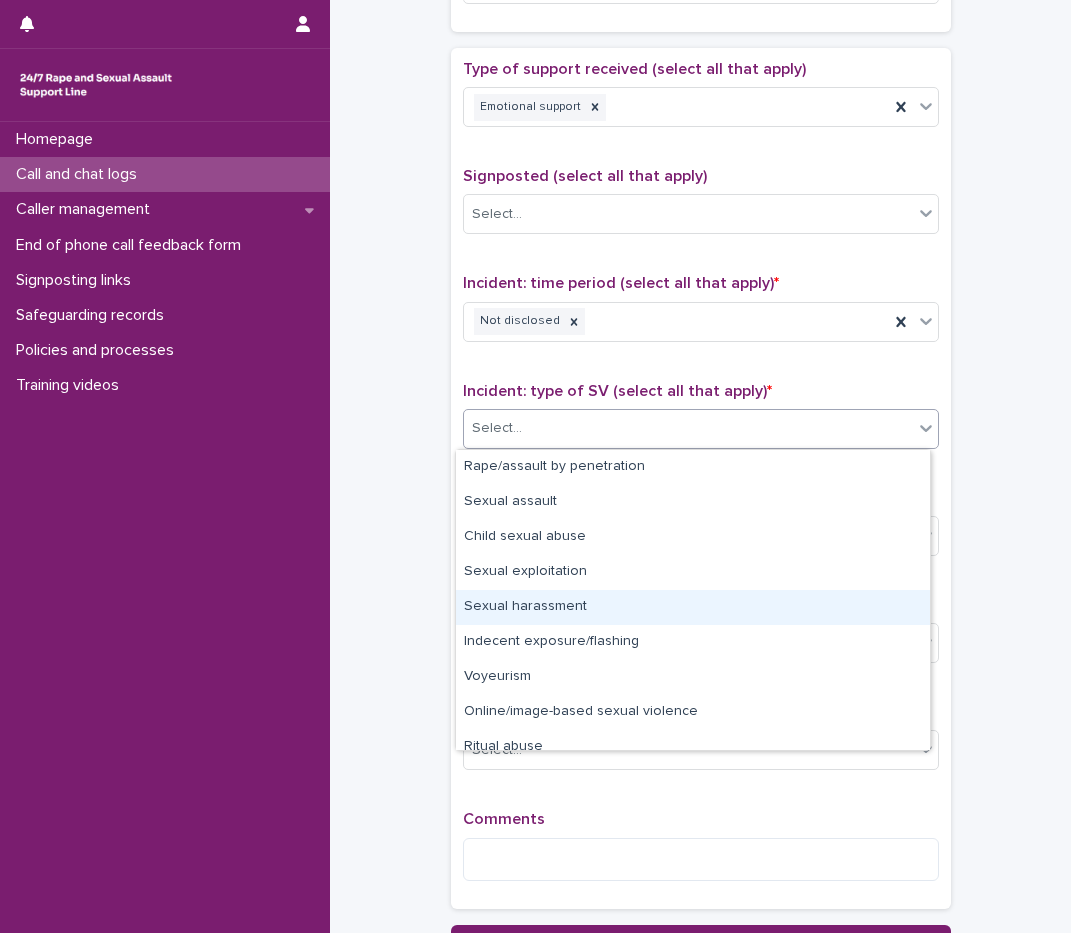 scroll, scrollTop: 50, scrollLeft: 0, axis: vertical 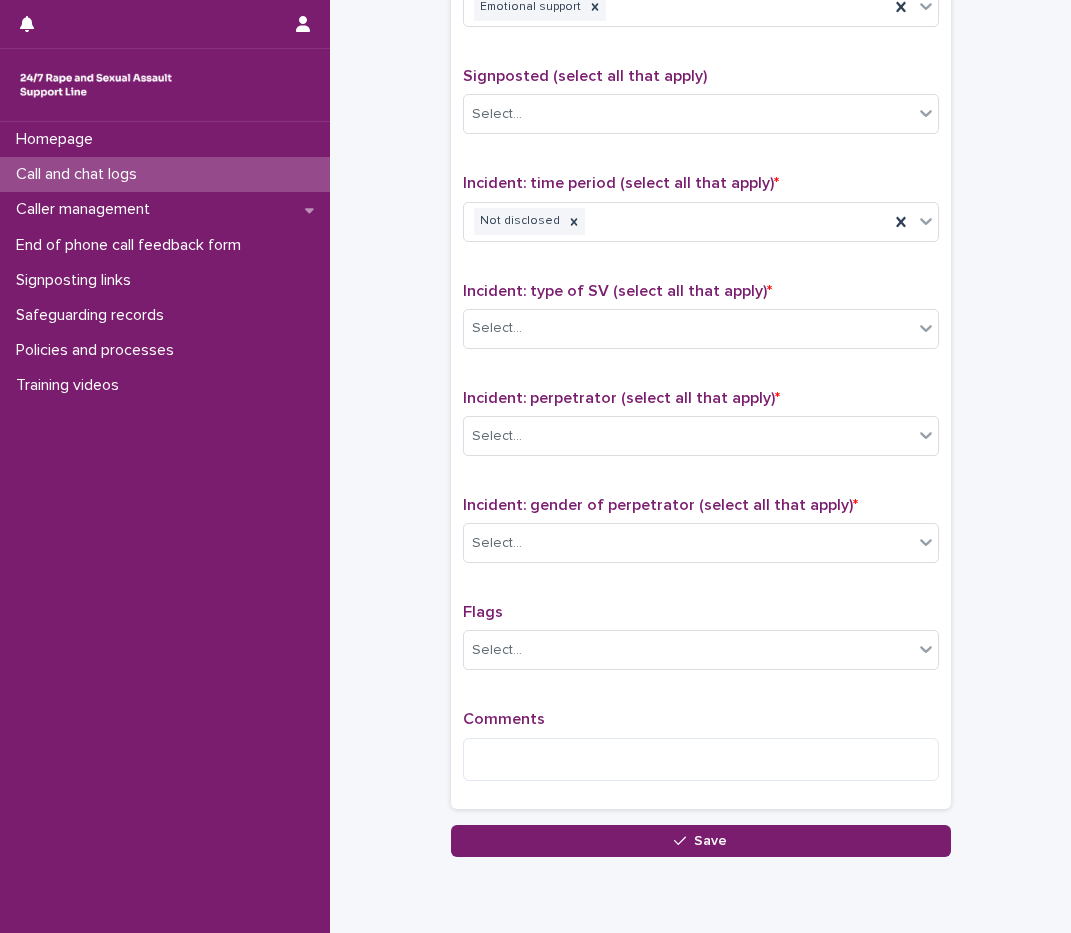 click on "Comments" at bounding box center [701, 753] 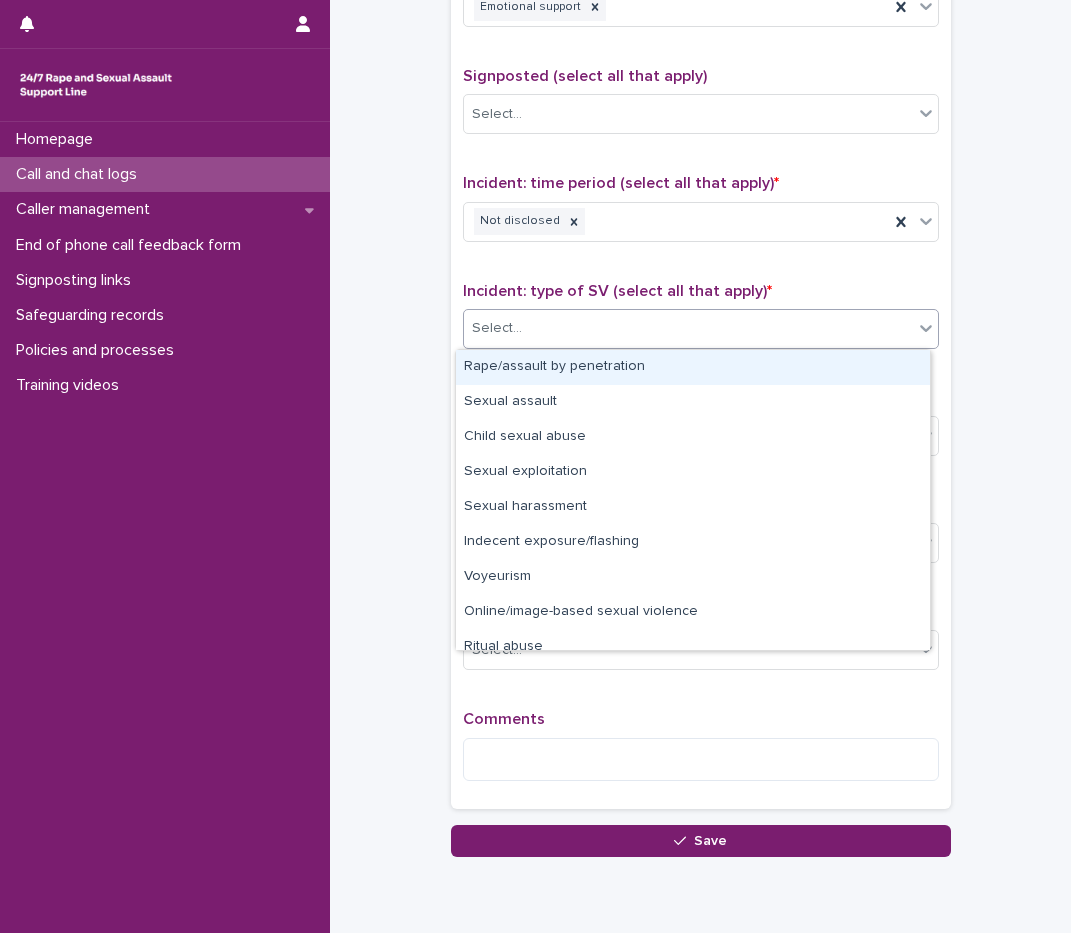 click on "Select..." at bounding box center [688, 328] 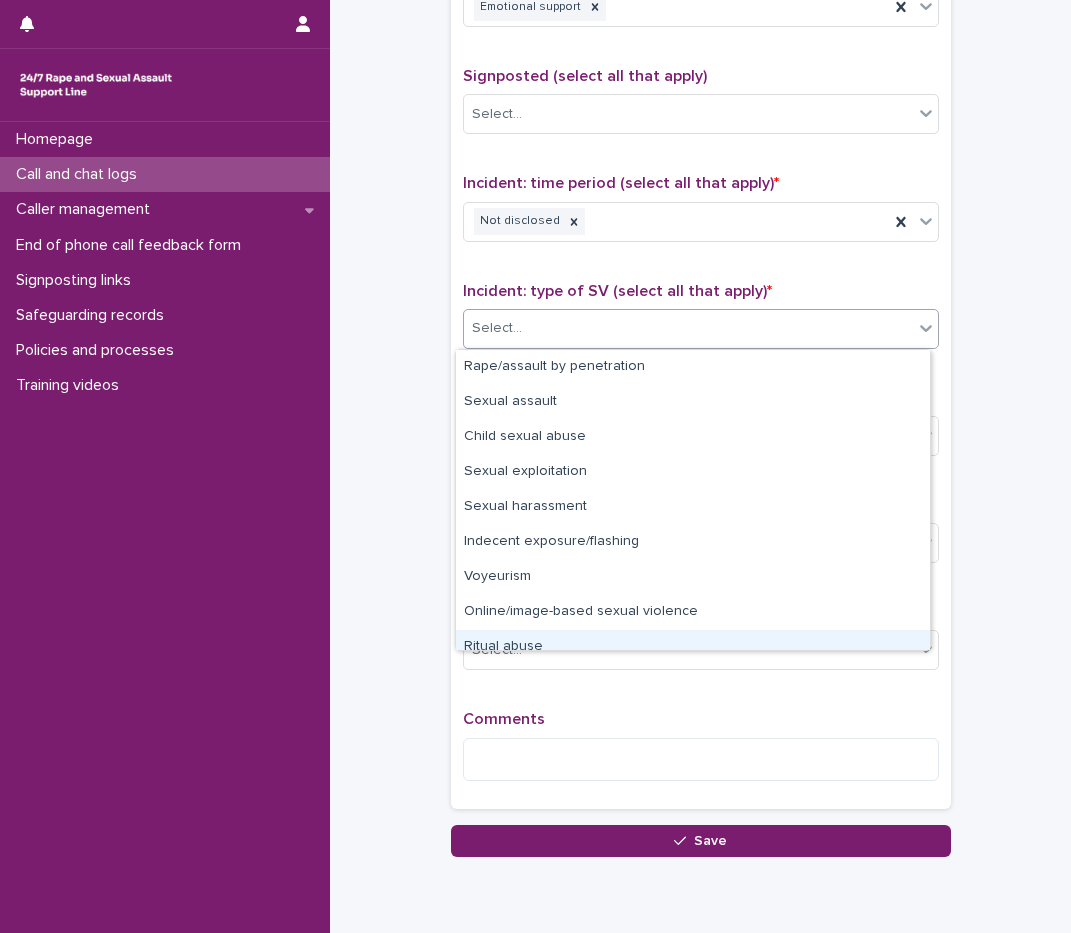scroll, scrollTop: 50, scrollLeft: 0, axis: vertical 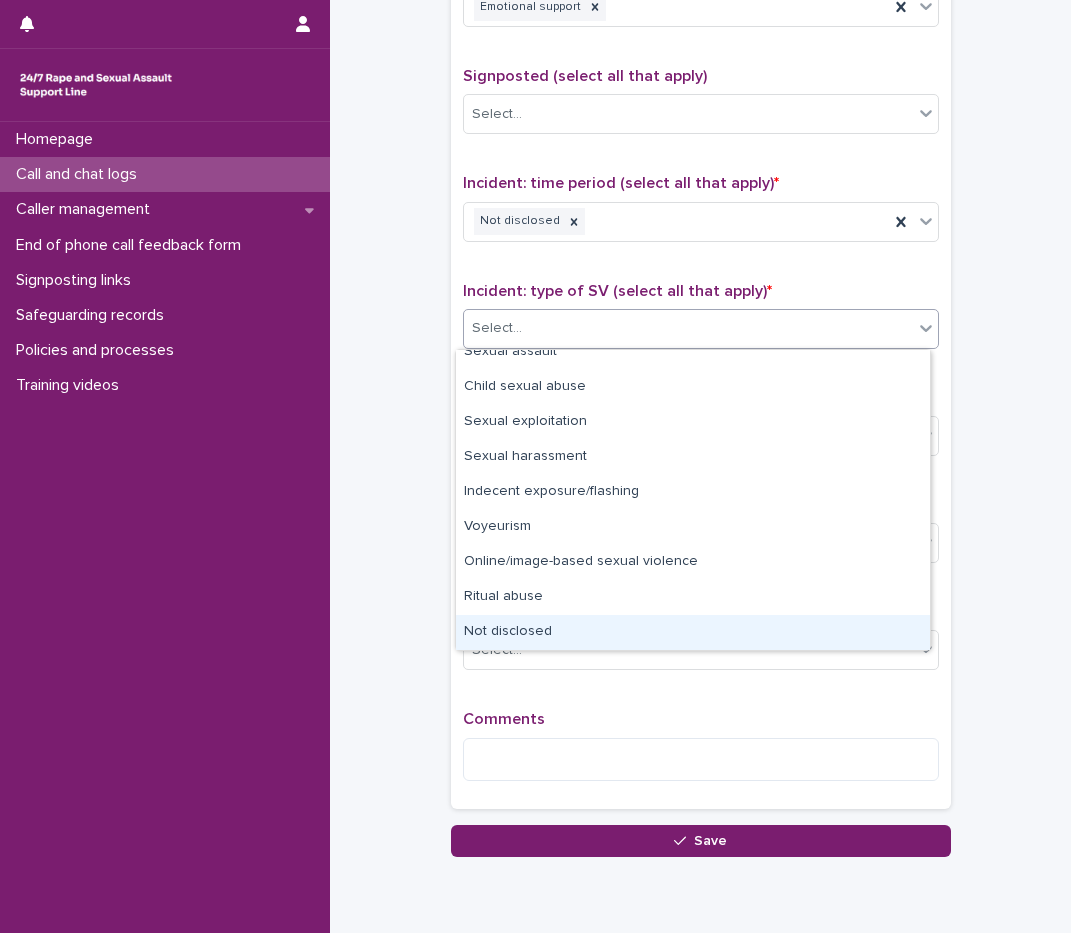 click on "Not disclosed" at bounding box center (693, 632) 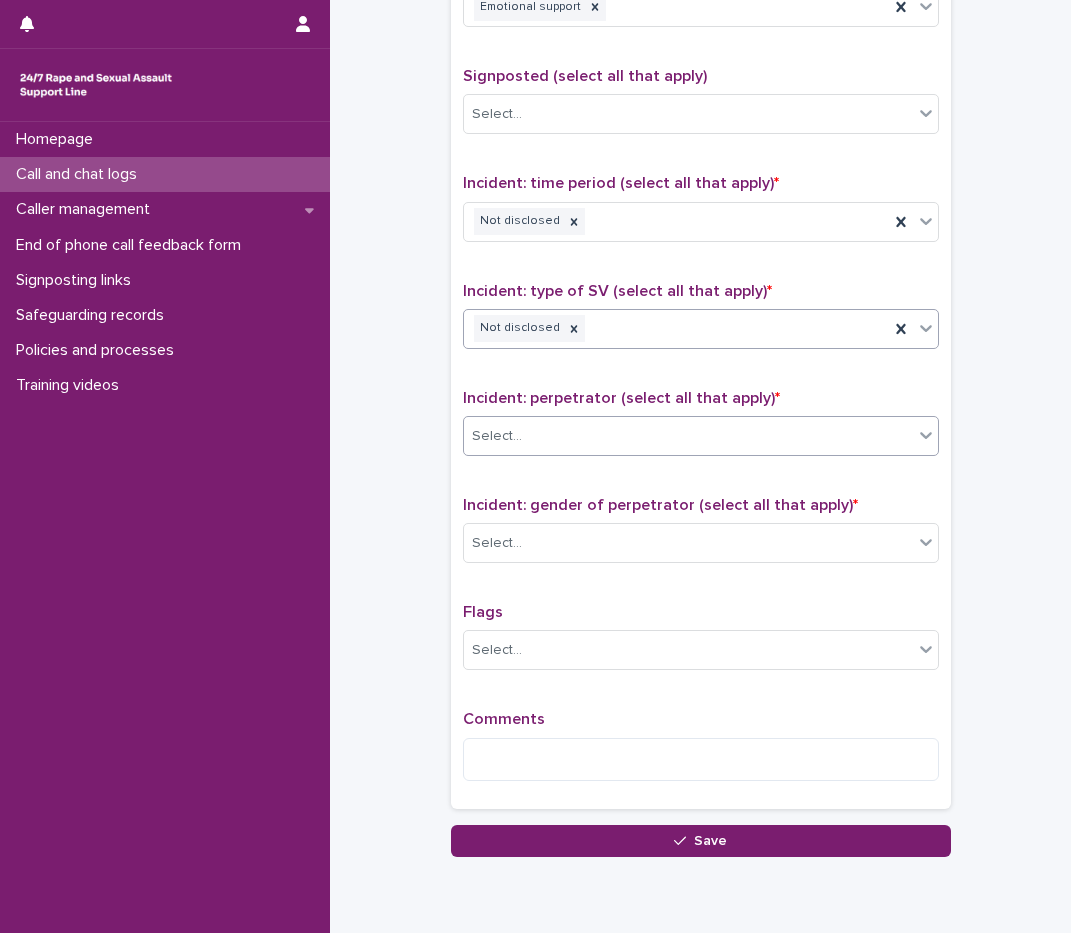 click on "Select..." at bounding box center [701, 436] 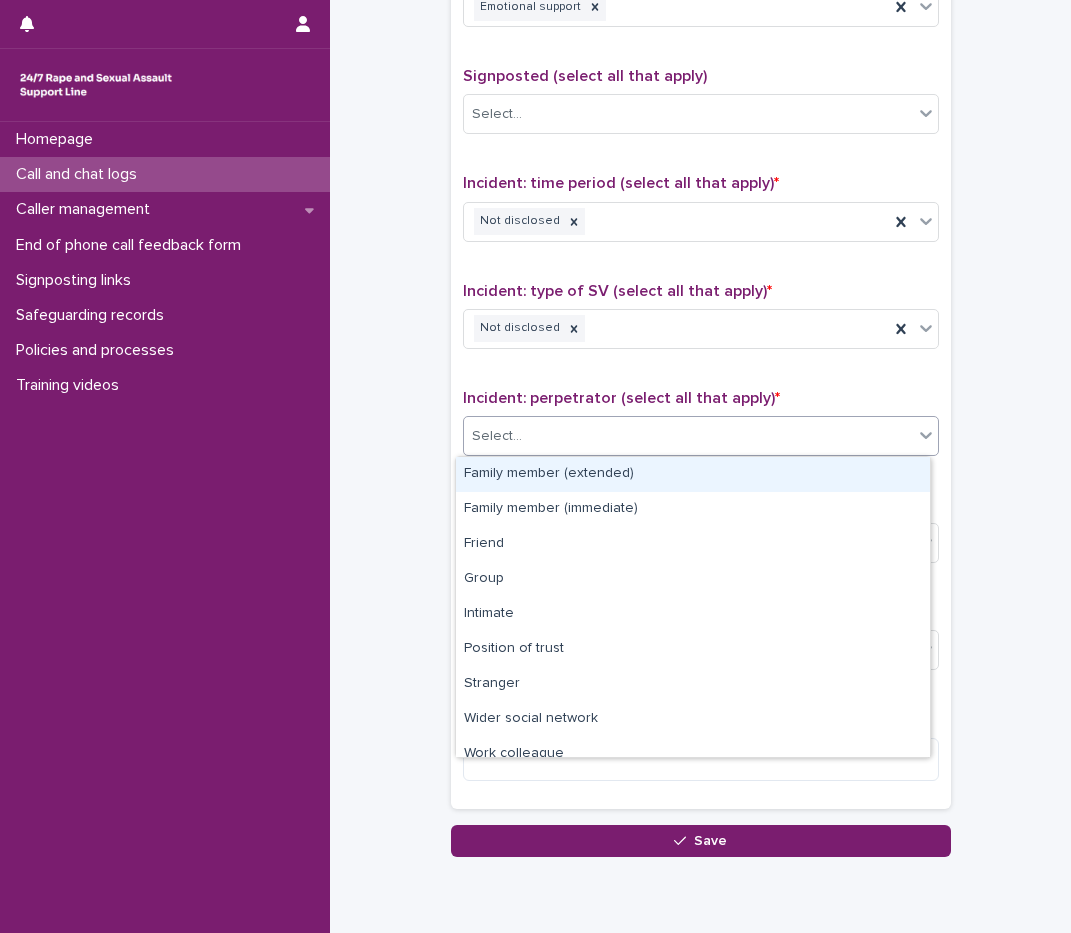 click on "Select..." at bounding box center (688, 436) 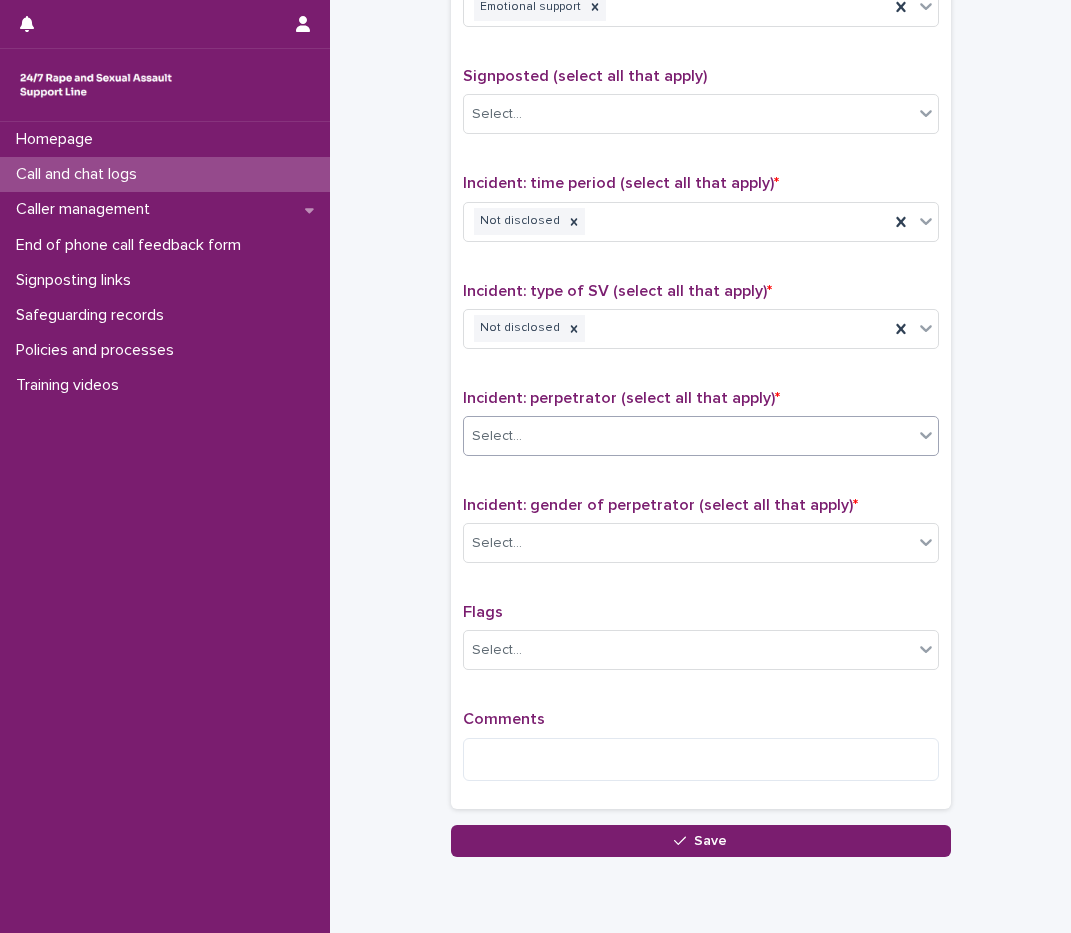 click on "Select..." at bounding box center (688, 436) 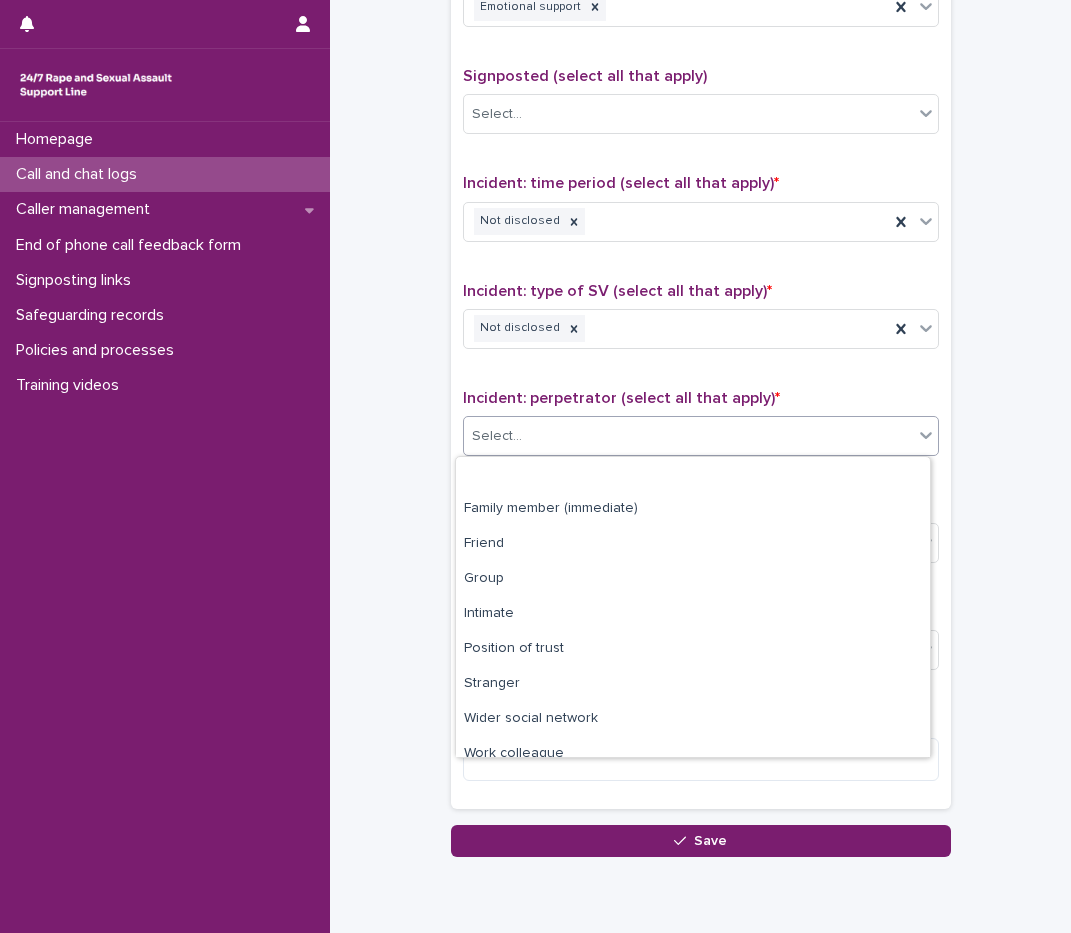 scroll, scrollTop: 85, scrollLeft: 0, axis: vertical 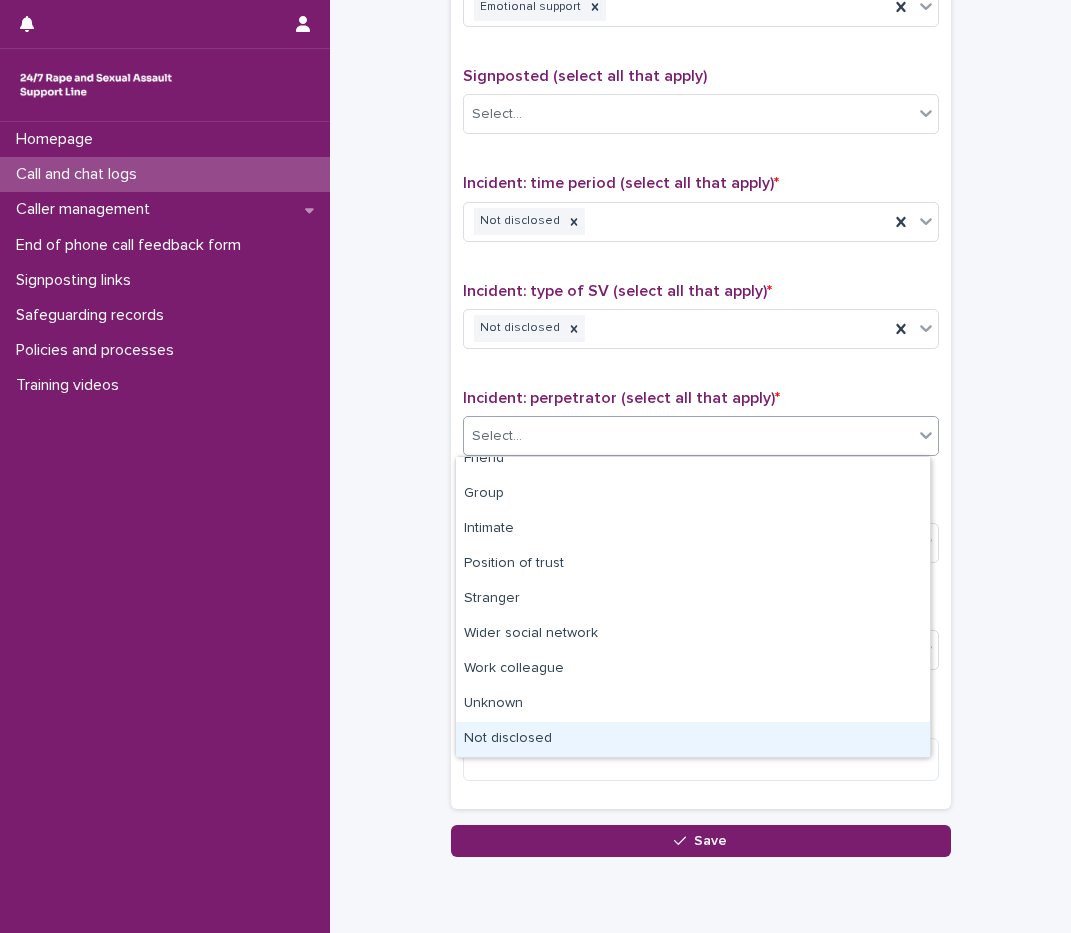 click on "Not disclosed" at bounding box center [693, 739] 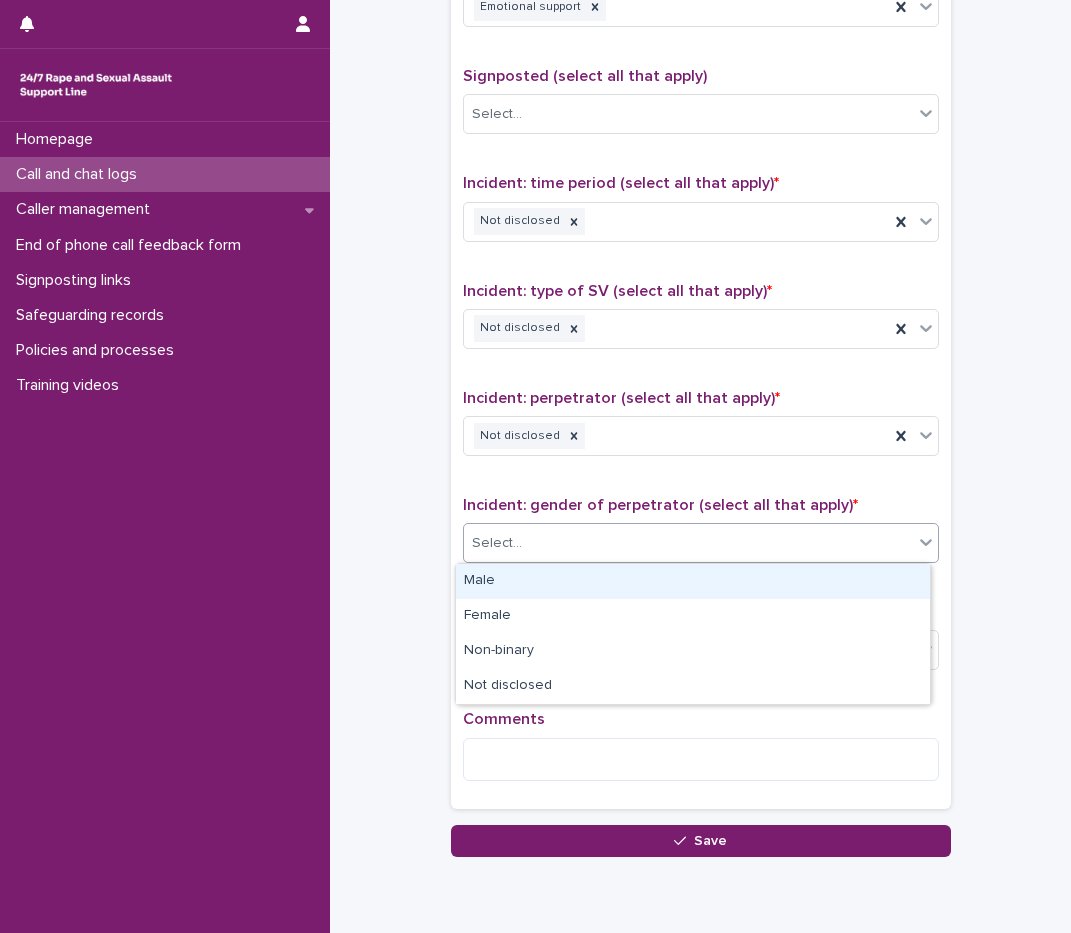 click on "Select..." at bounding box center [497, 543] 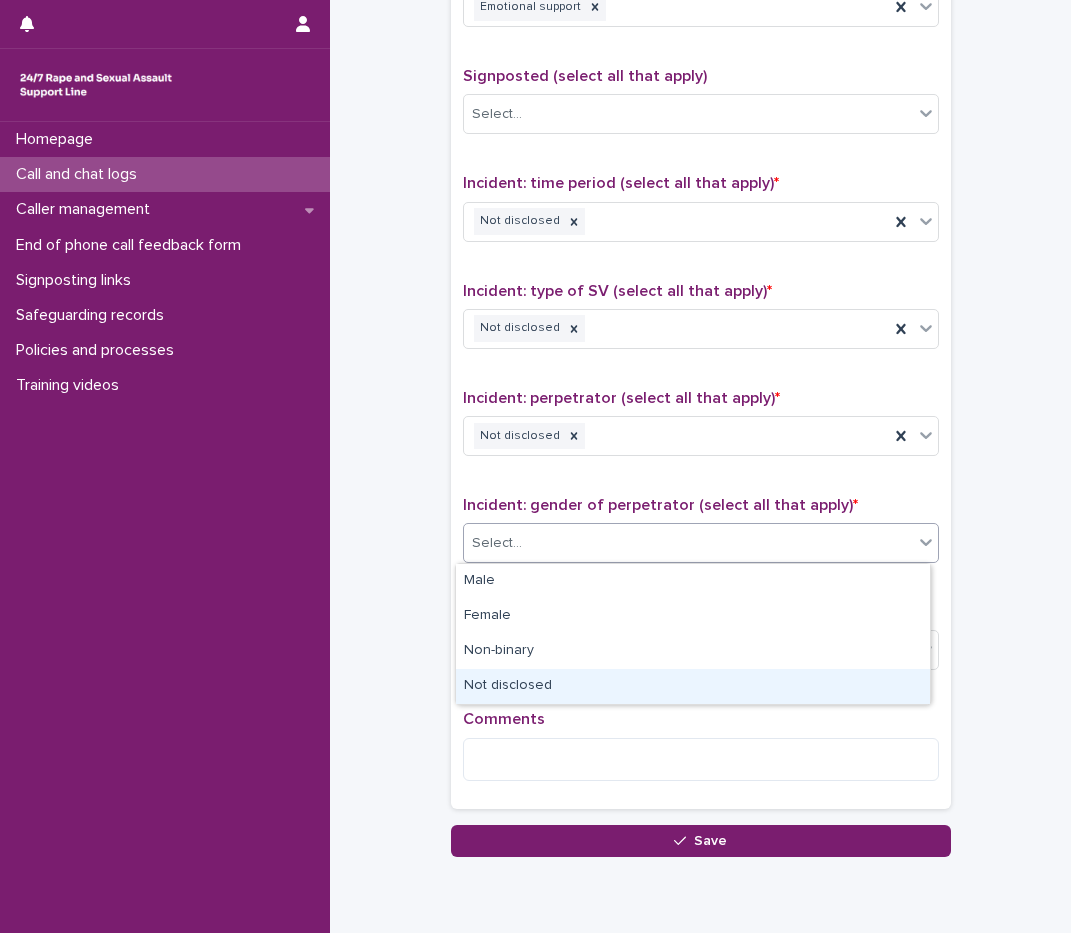 click on "Not disclosed" at bounding box center (693, 686) 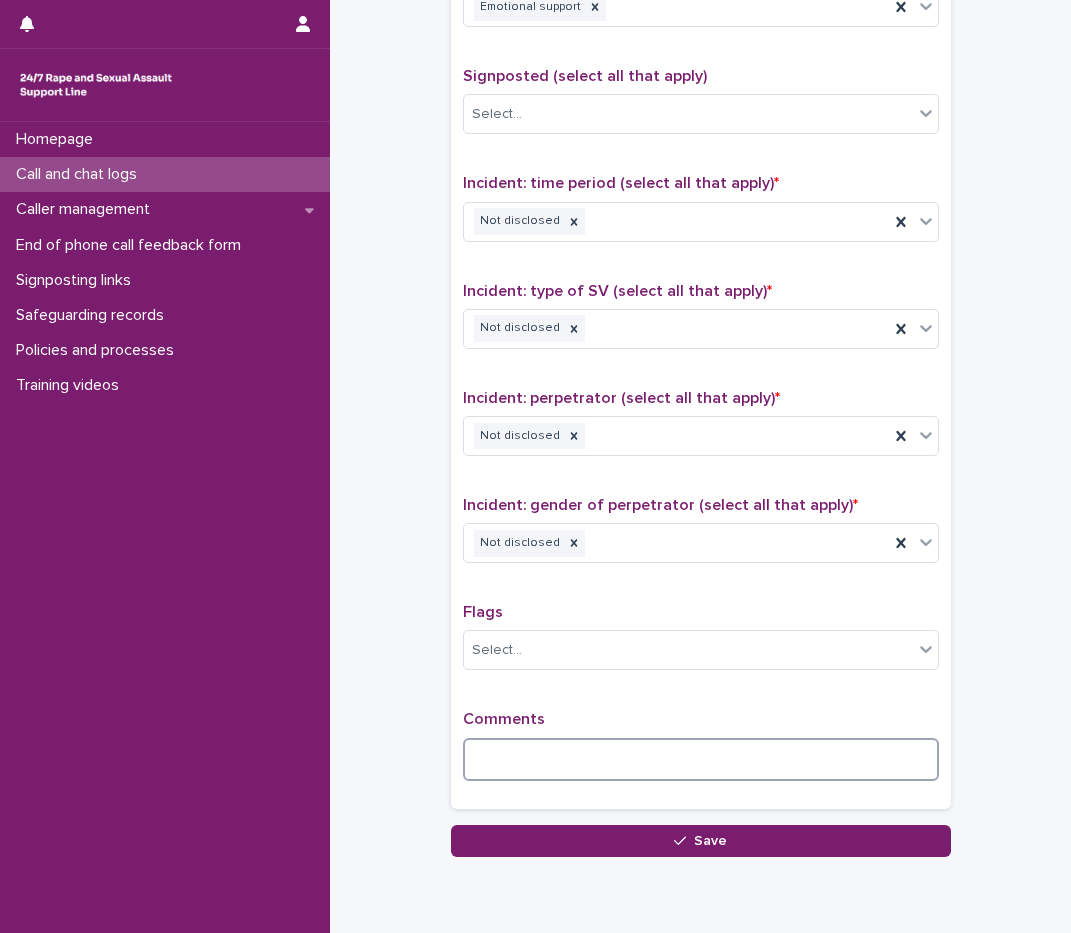 click at bounding box center [701, 759] 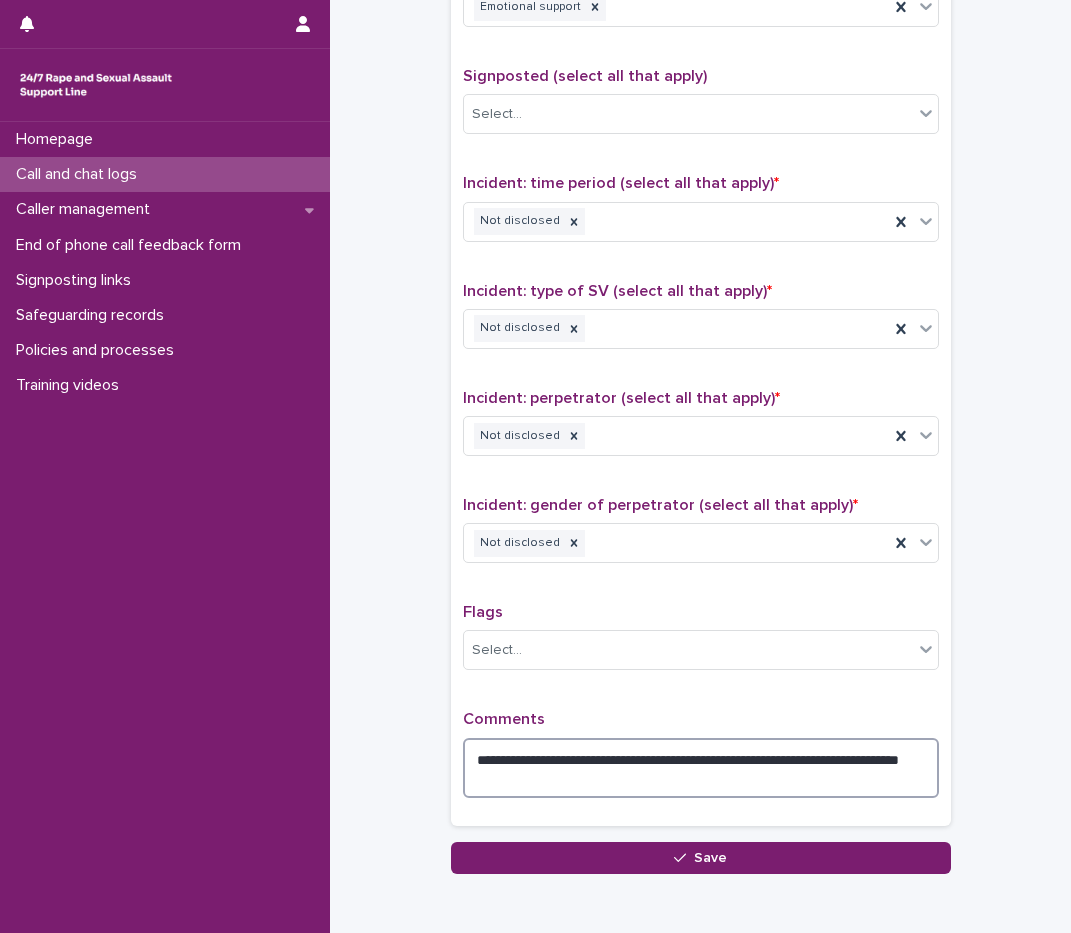 click on "**********" at bounding box center [701, 768] 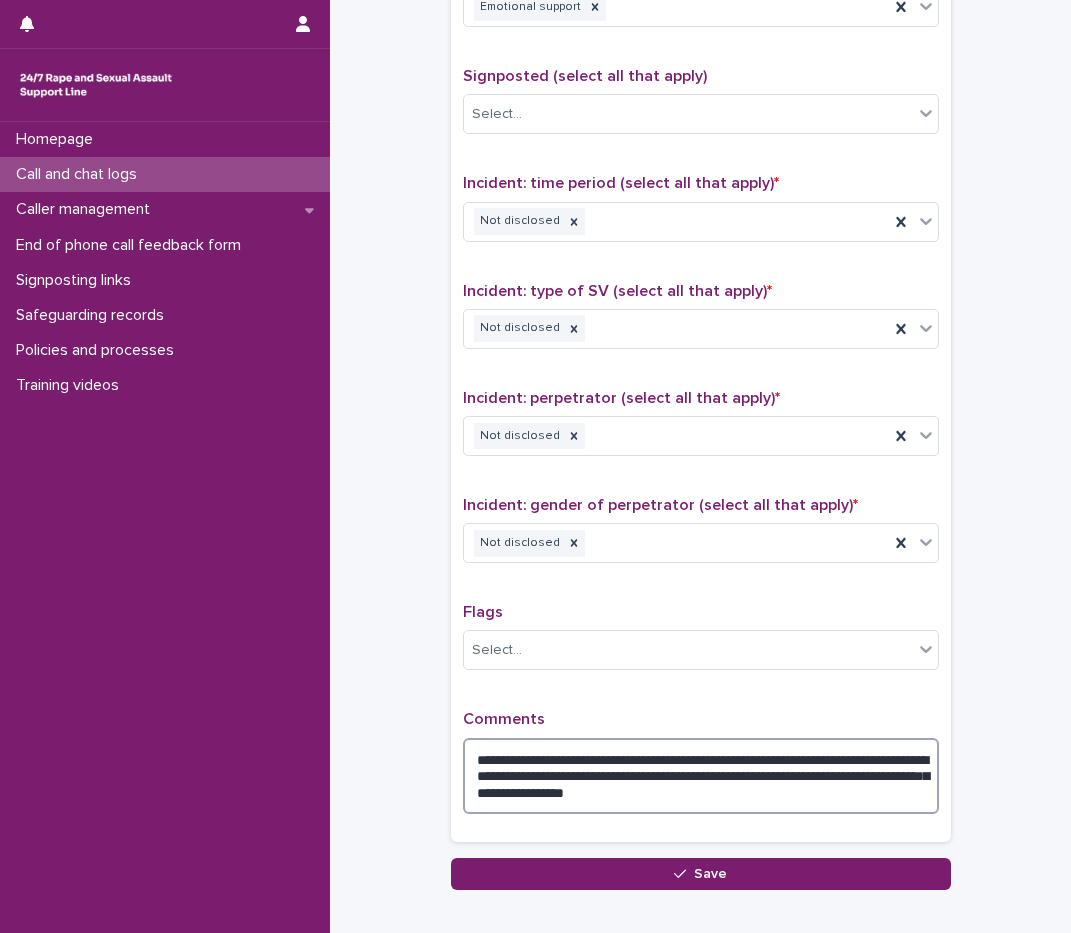 click on "**********" at bounding box center [701, 776] 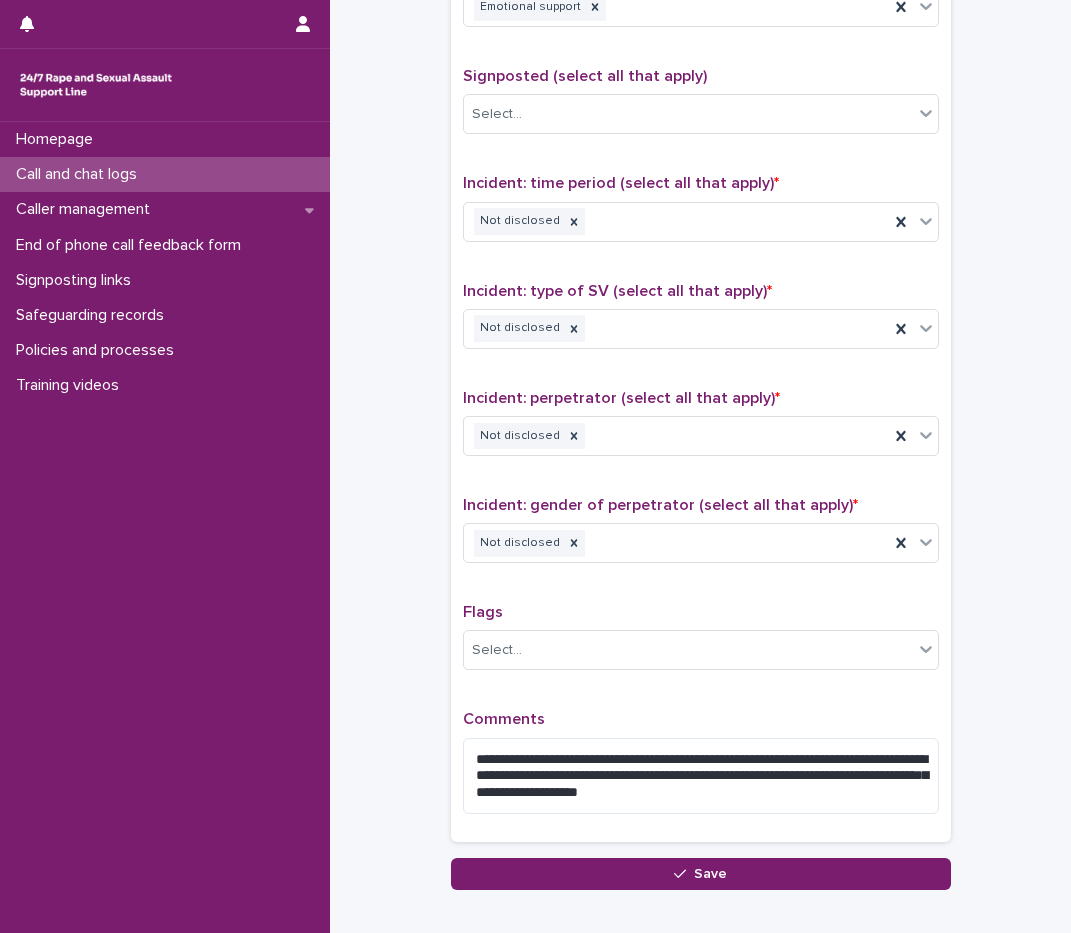 click on "Comments" at bounding box center (701, 719) 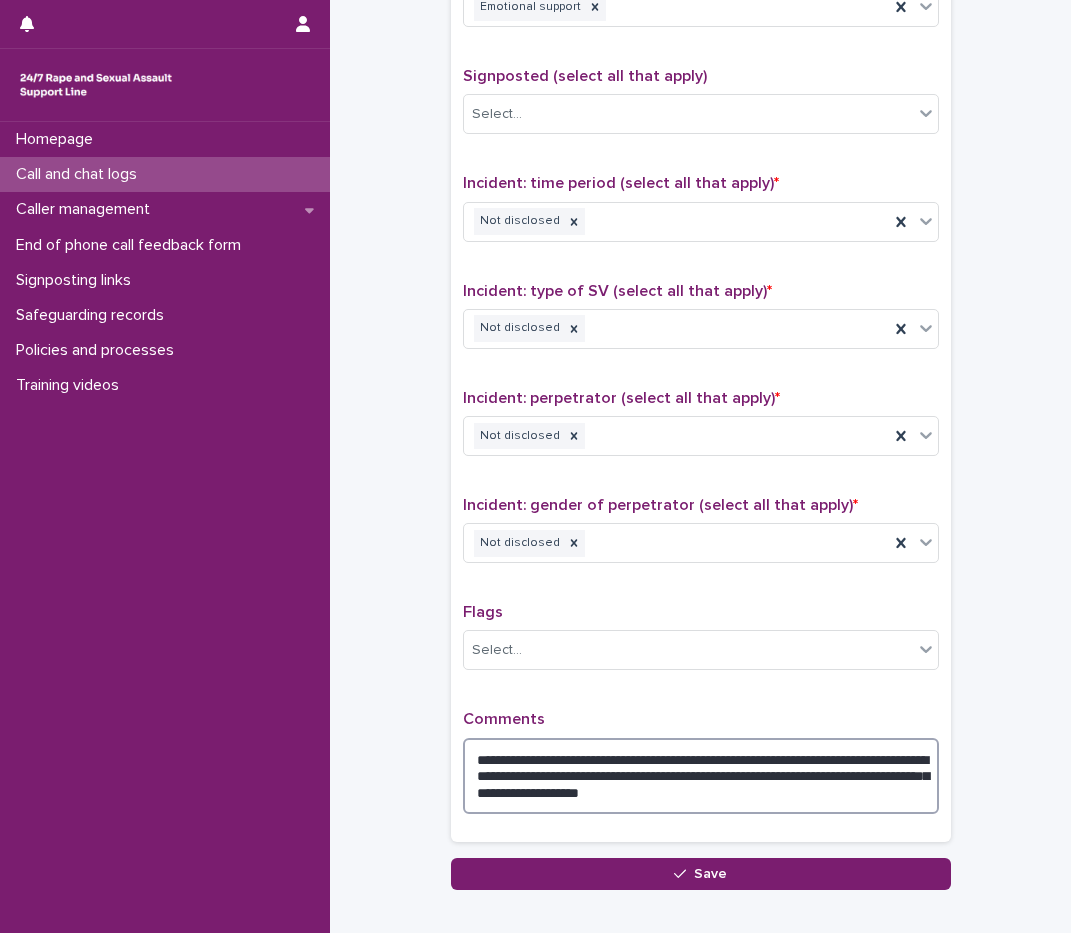 click on "**********" at bounding box center (701, 776) 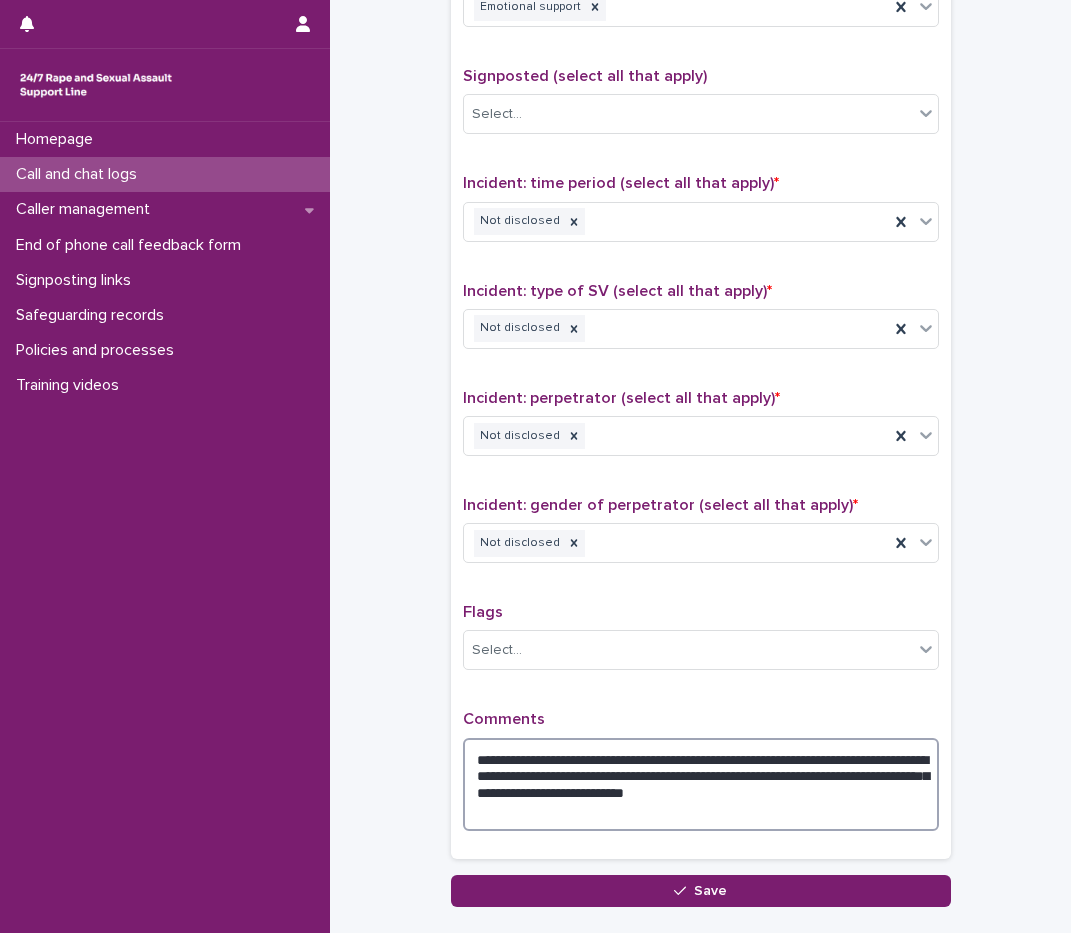 type on "**********" 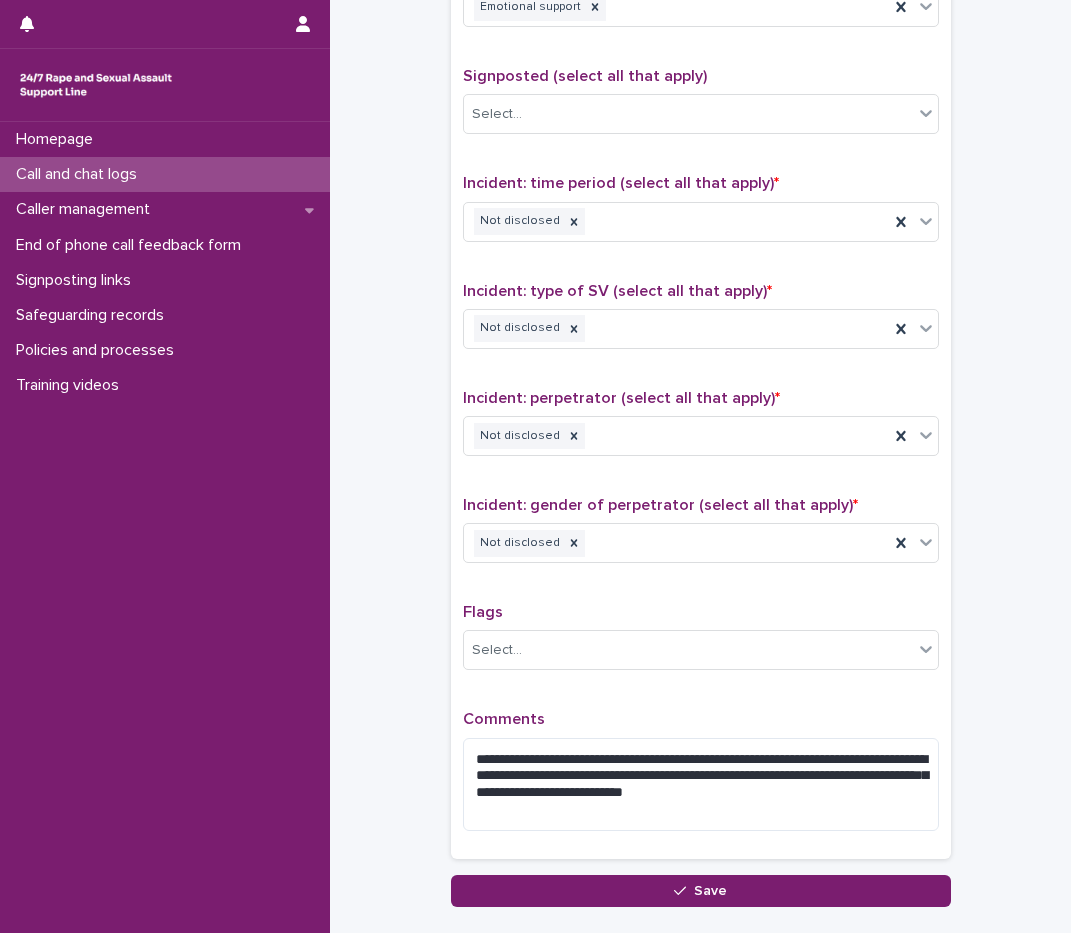 click on "**********" at bounding box center (701, 403) 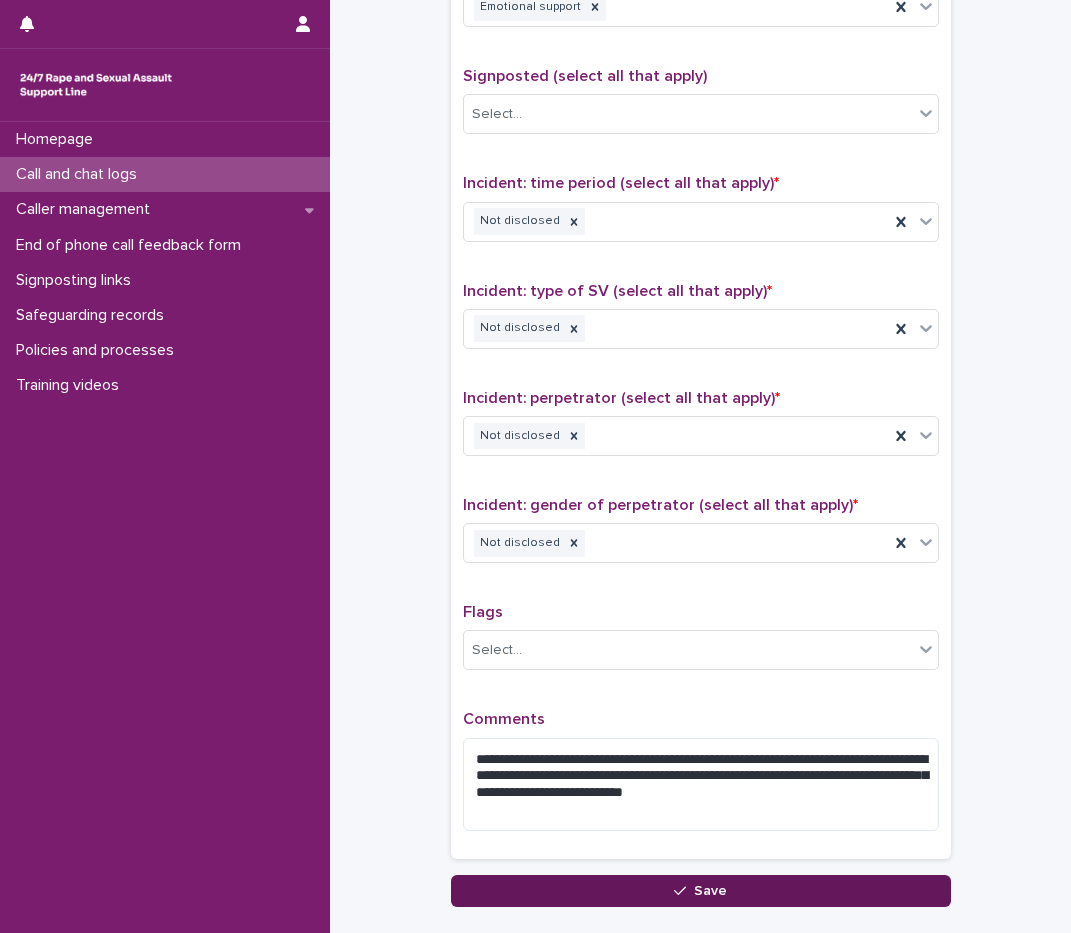 click on "Save" at bounding box center [701, 891] 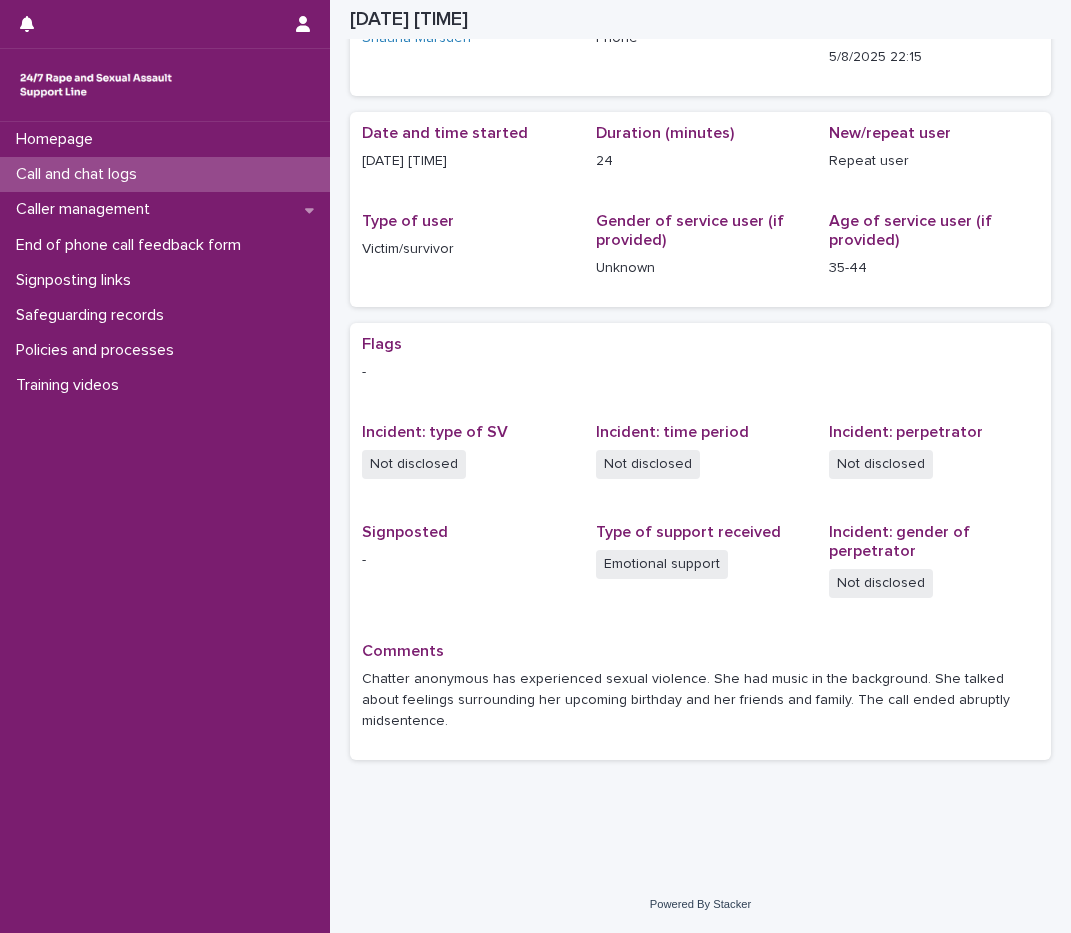 scroll, scrollTop: 111, scrollLeft: 0, axis: vertical 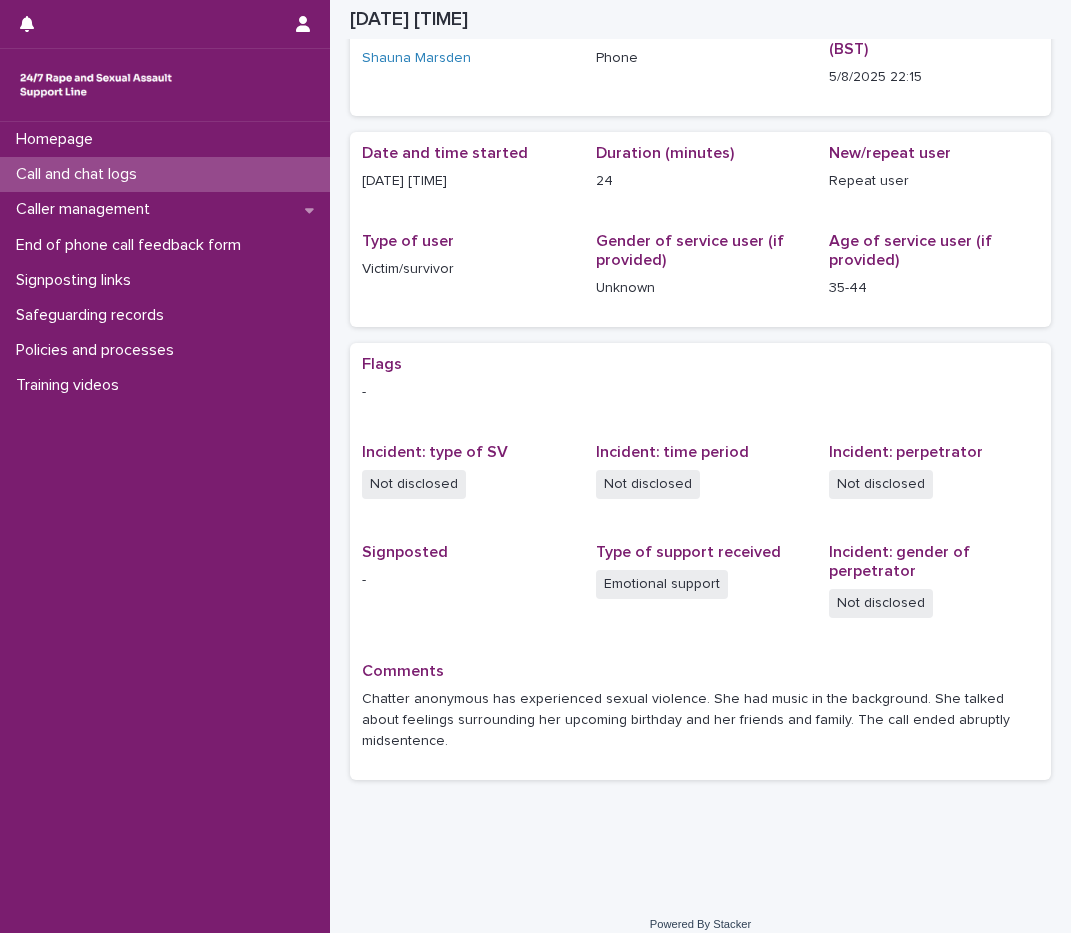 drag, startPoint x: 108, startPoint y: 148, endPoint x: 137, endPoint y: 171, distance: 37.01351 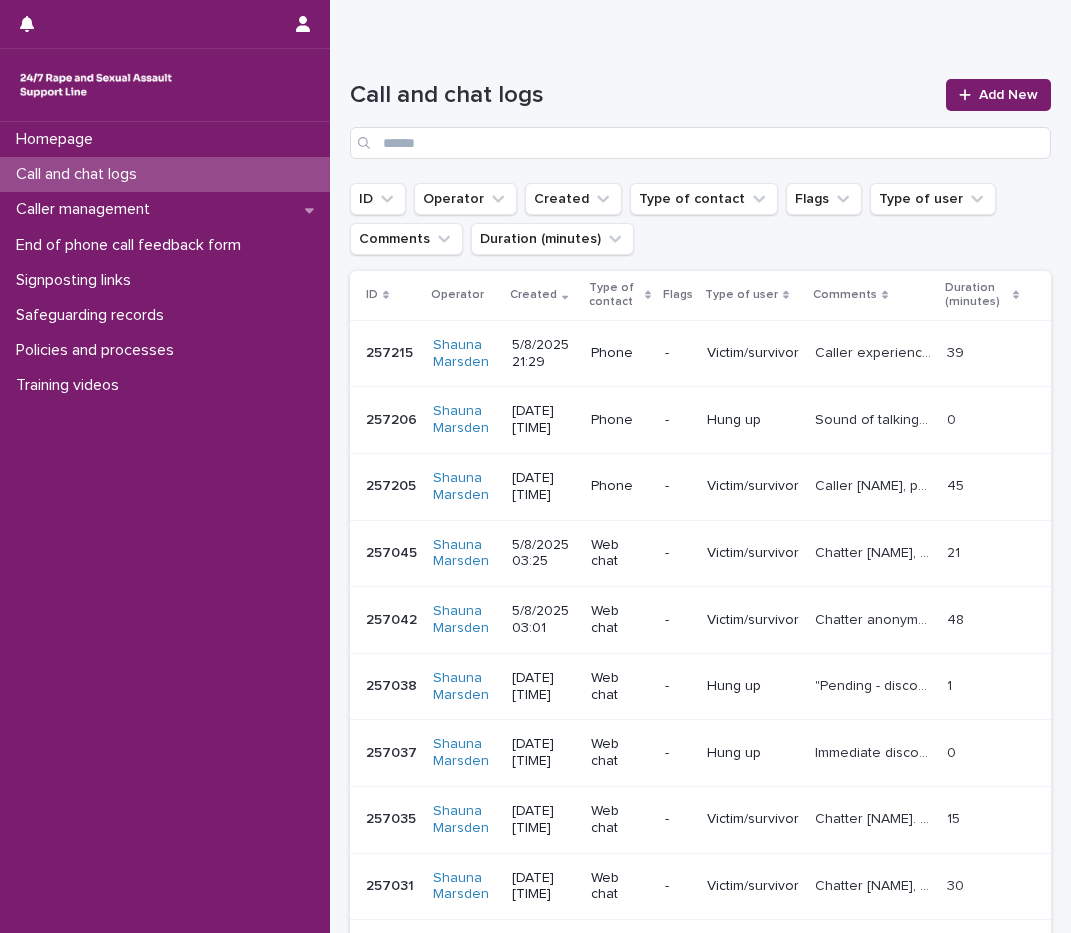 scroll, scrollTop: 0, scrollLeft: 0, axis: both 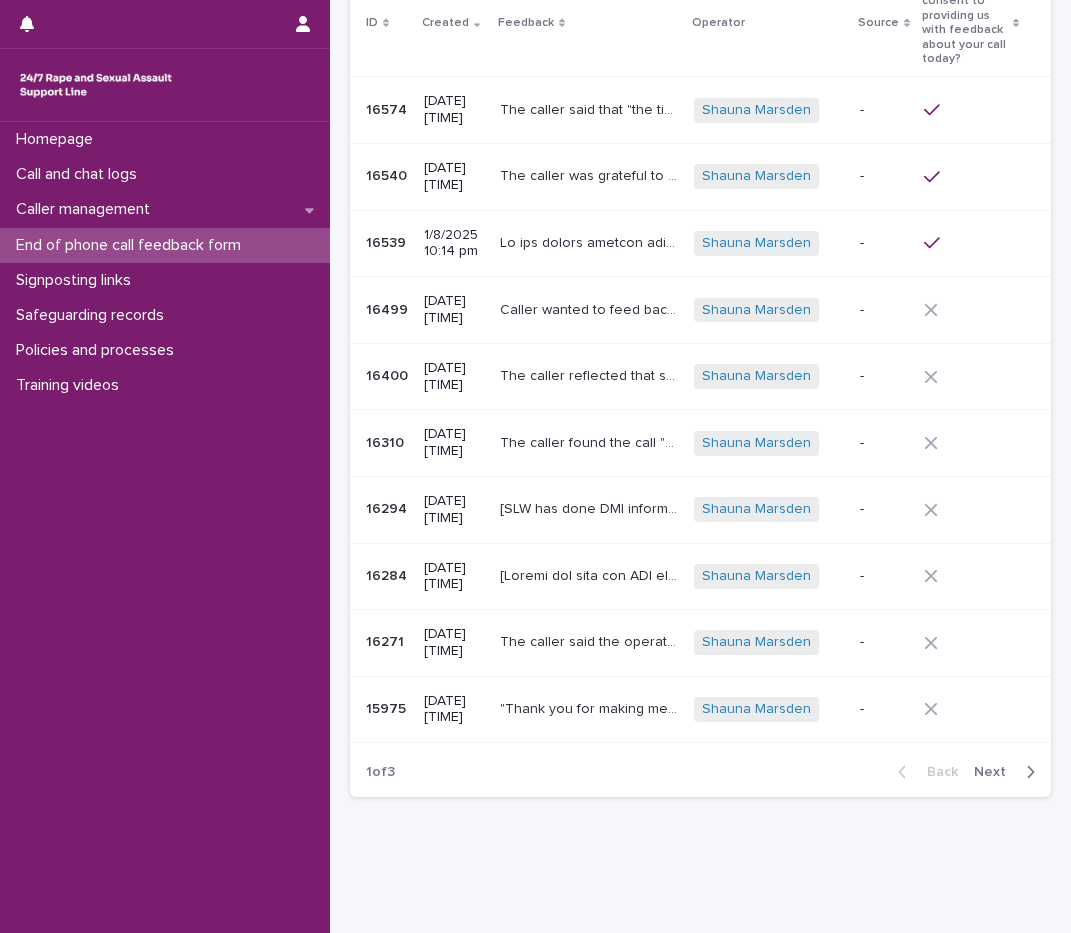 click on "Next" at bounding box center (1008, 772) 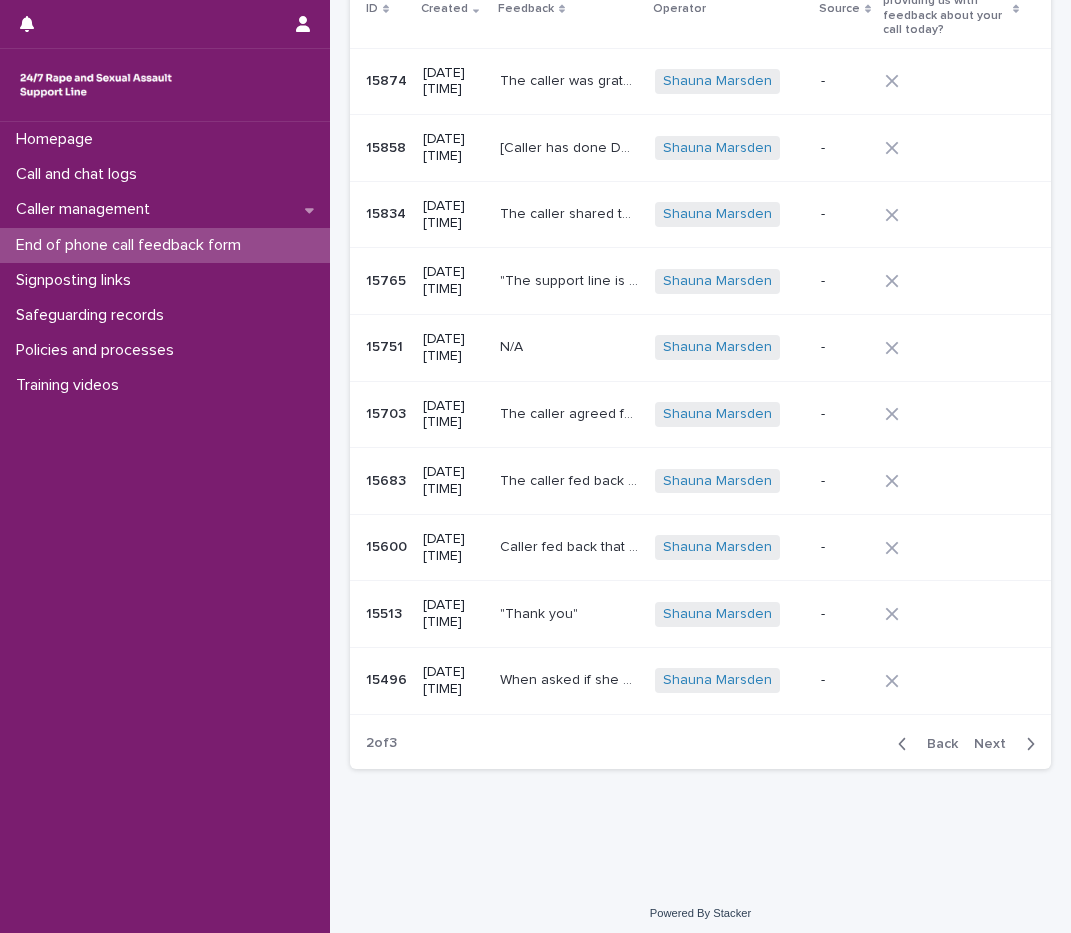 scroll, scrollTop: 160, scrollLeft: 0, axis: vertical 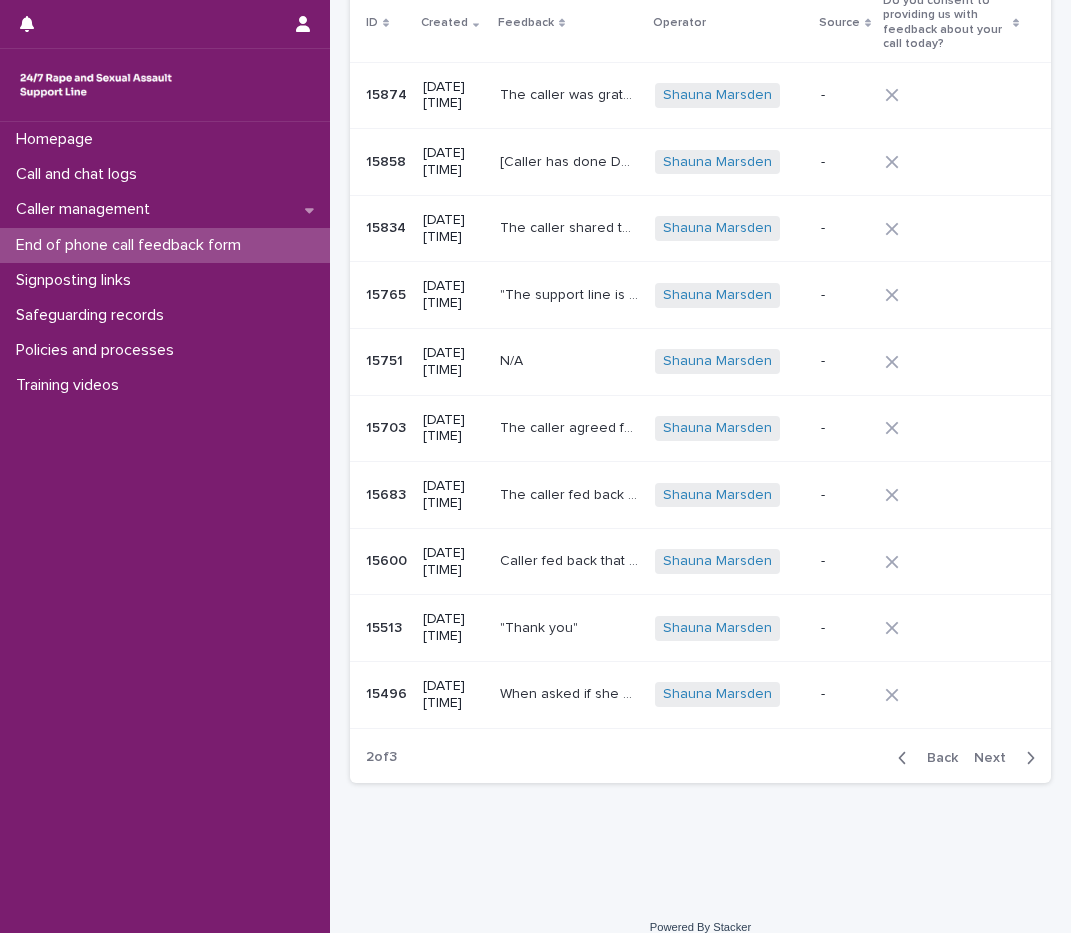 click on "Back" at bounding box center [936, 758] 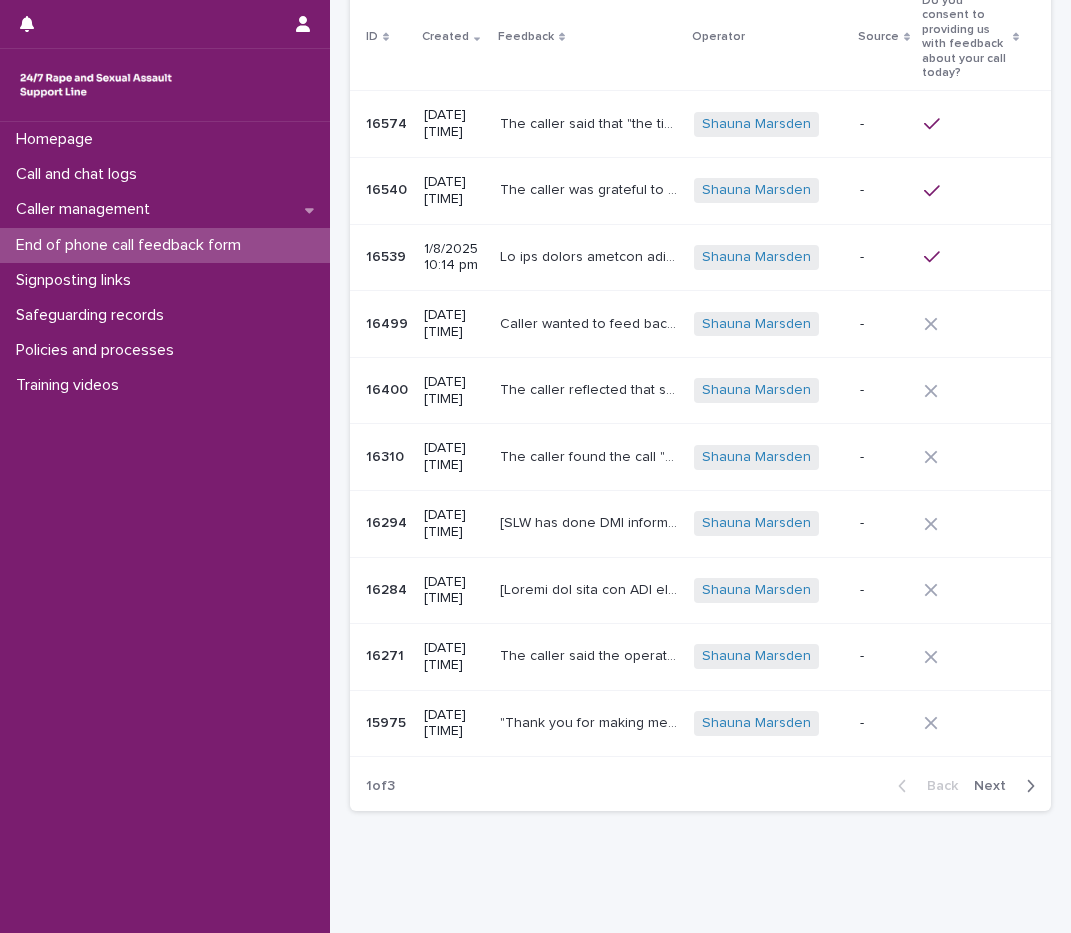 scroll, scrollTop: 174, scrollLeft: 0, axis: vertical 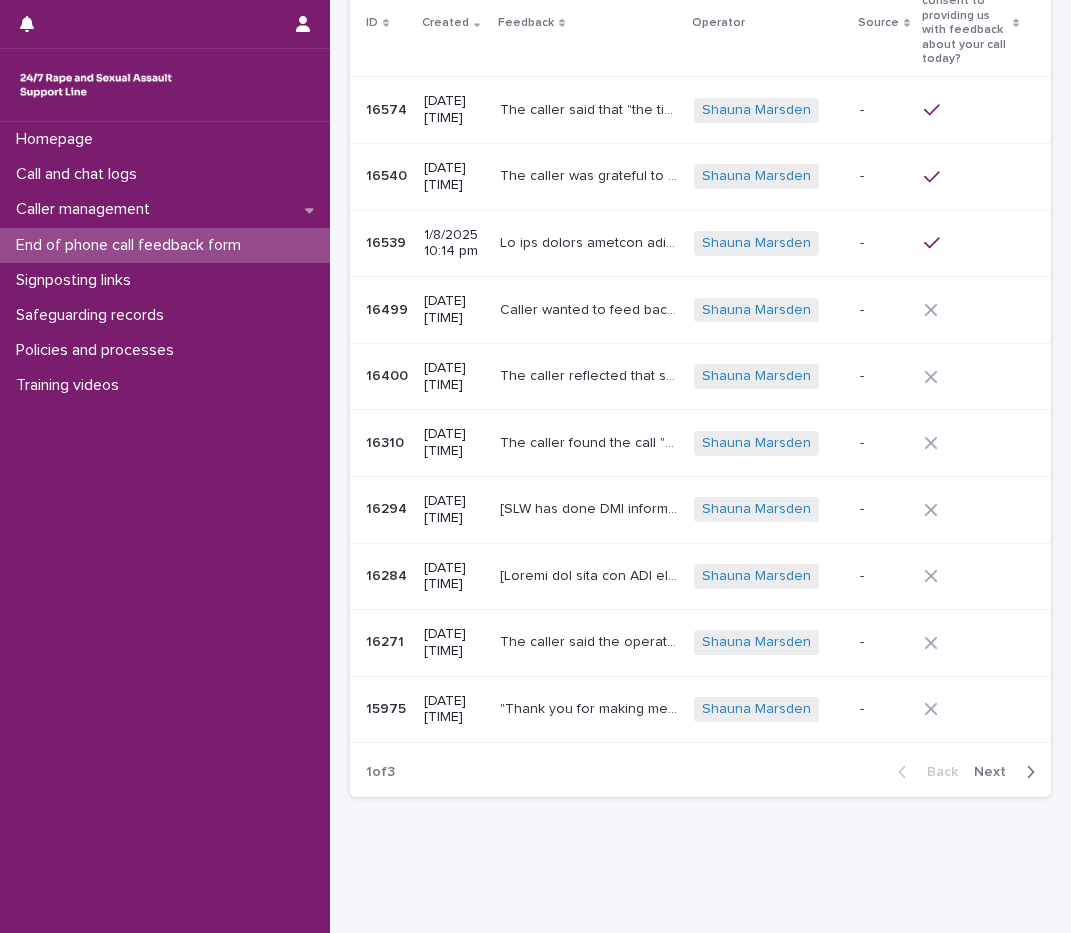 click on "Caller wanted to feed back that she had been waiting for almost 50 minutes." at bounding box center [591, 308] 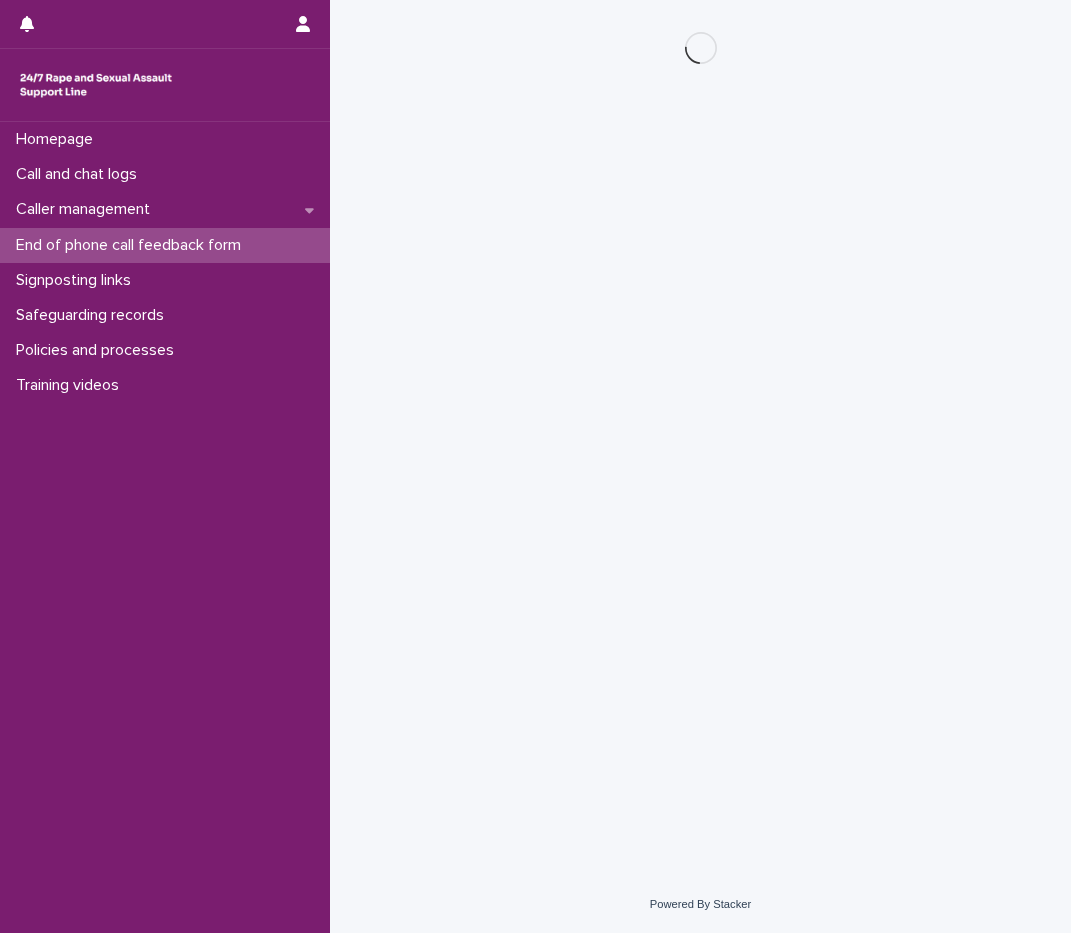 scroll, scrollTop: 0, scrollLeft: 0, axis: both 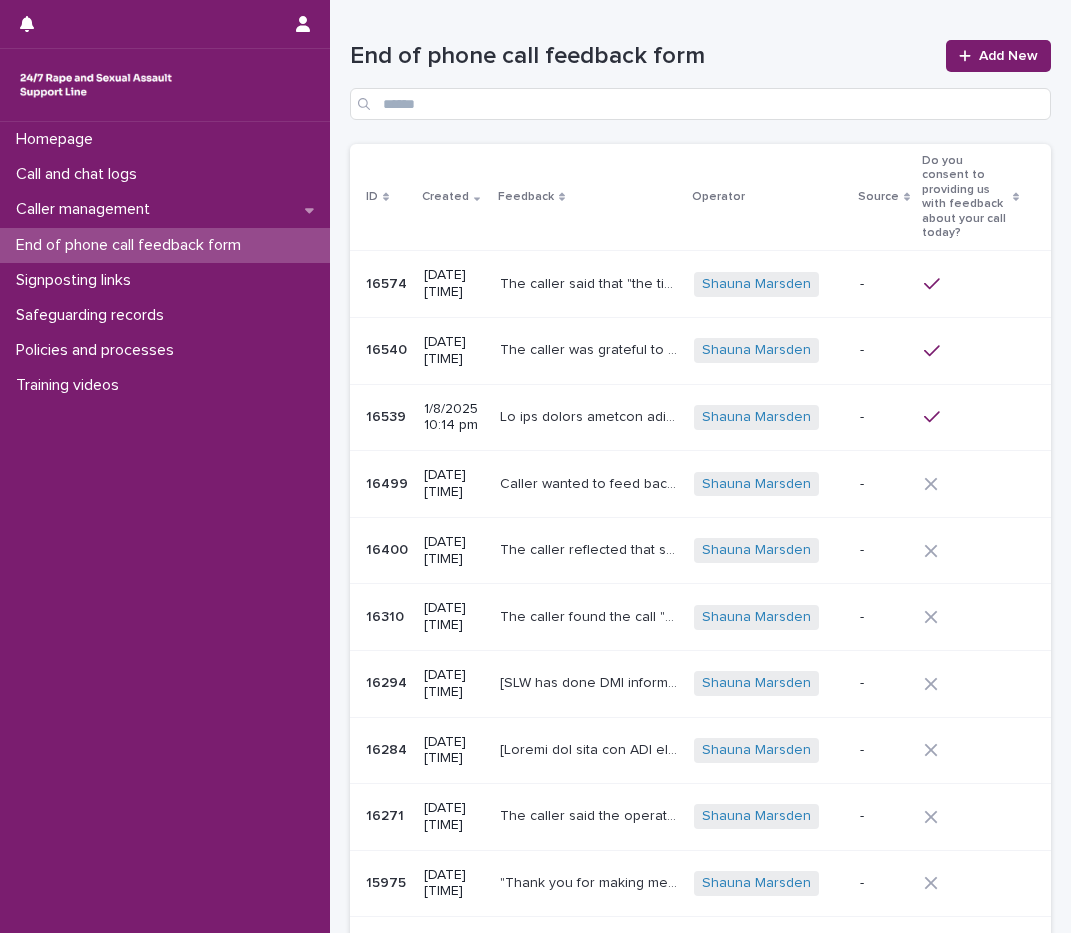 click on "[SLW has done DMI information with this caller recently.]
Caller fed back that the worker had made him feel "safer"; "you've not judged me"." at bounding box center (591, 681) 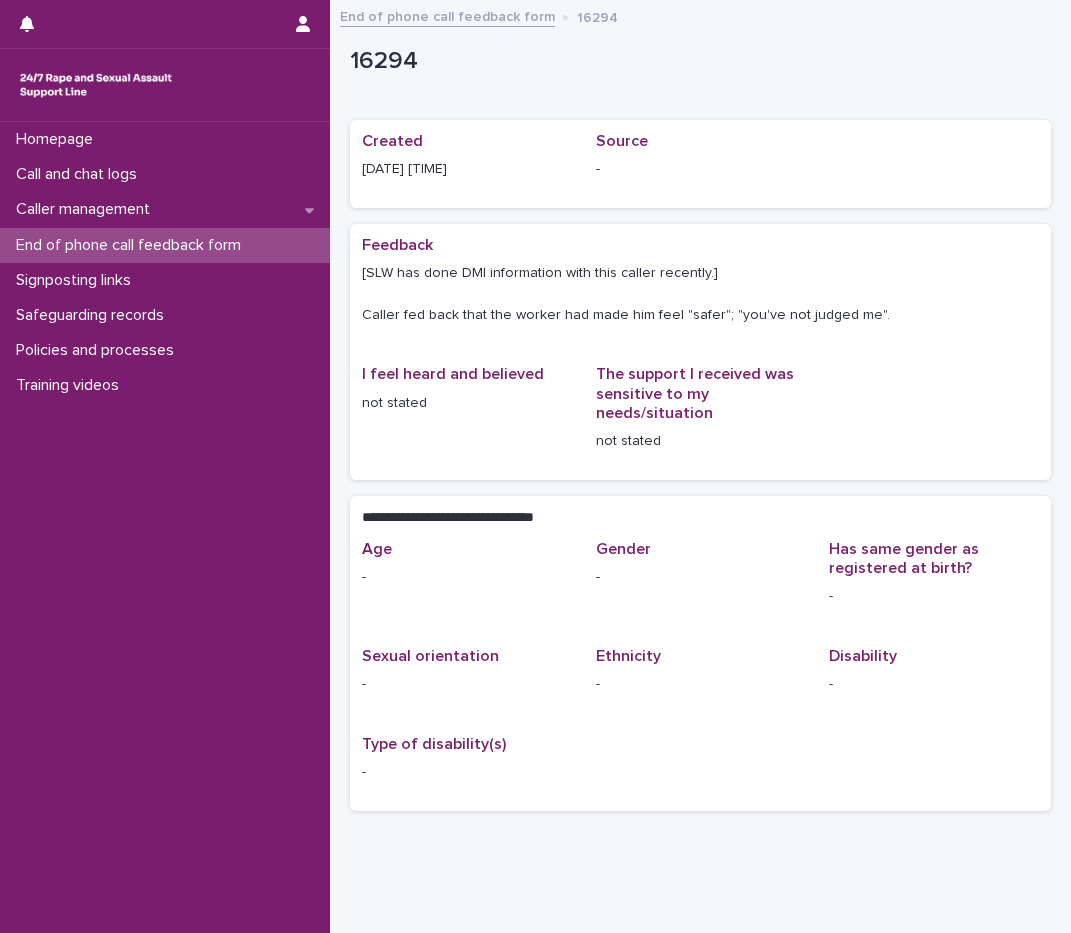 click on "[SLW has done DMI information with this caller recently.]
Caller fed back that the worker had made him feel "safer"; "you've not judged me"." at bounding box center [700, 294] 